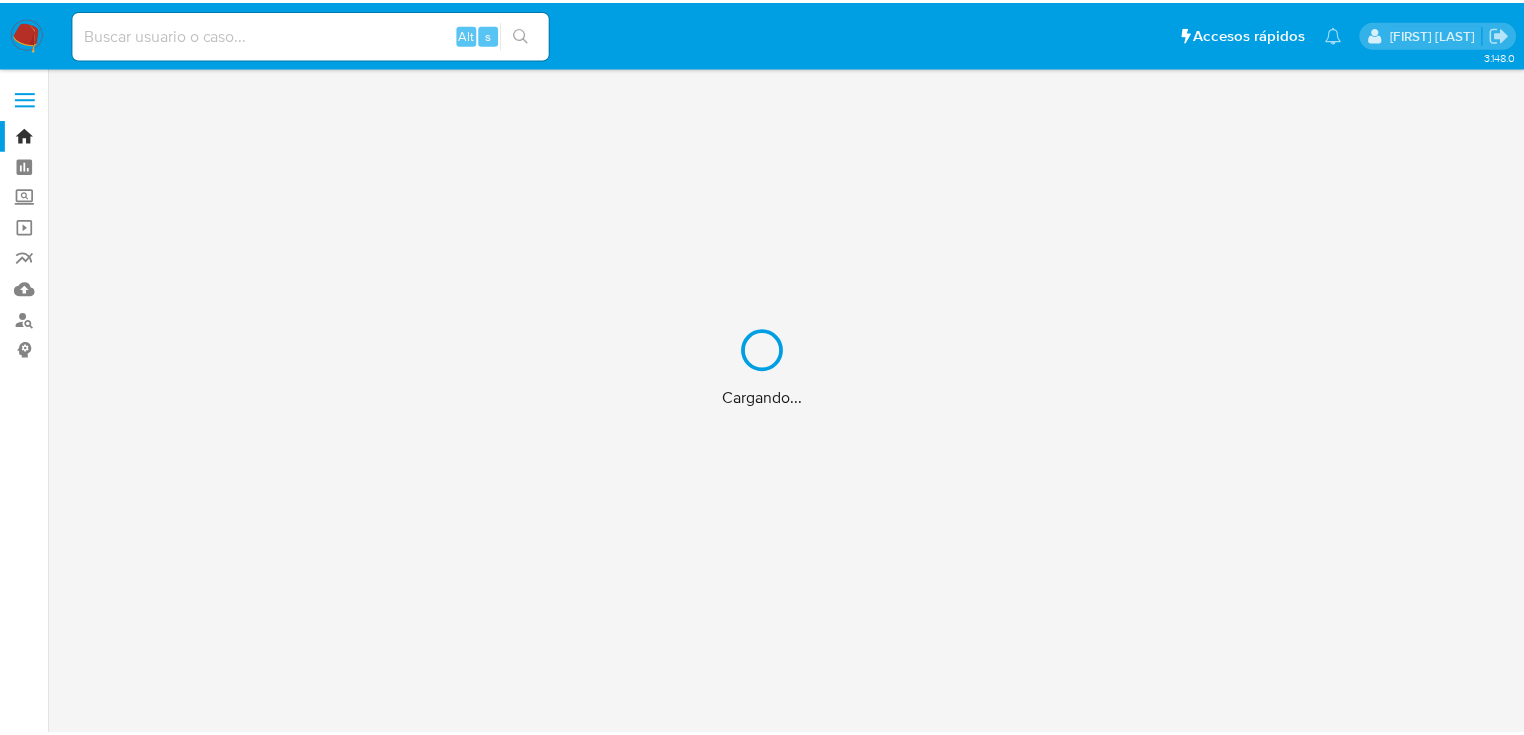 scroll, scrollTop: 0, scrollLeft: 0, axis: both 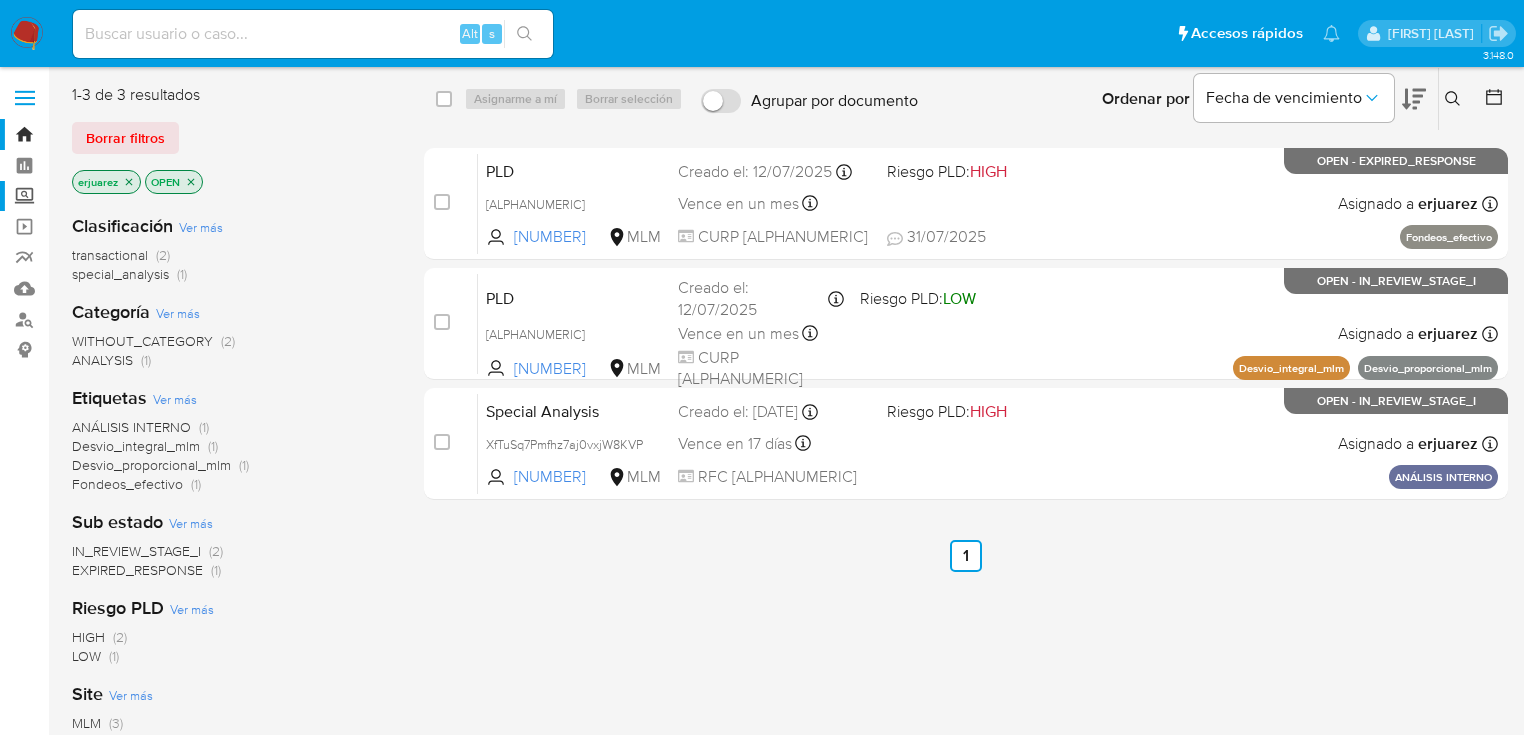 click on "Screening" at bounding box center (119, 196) 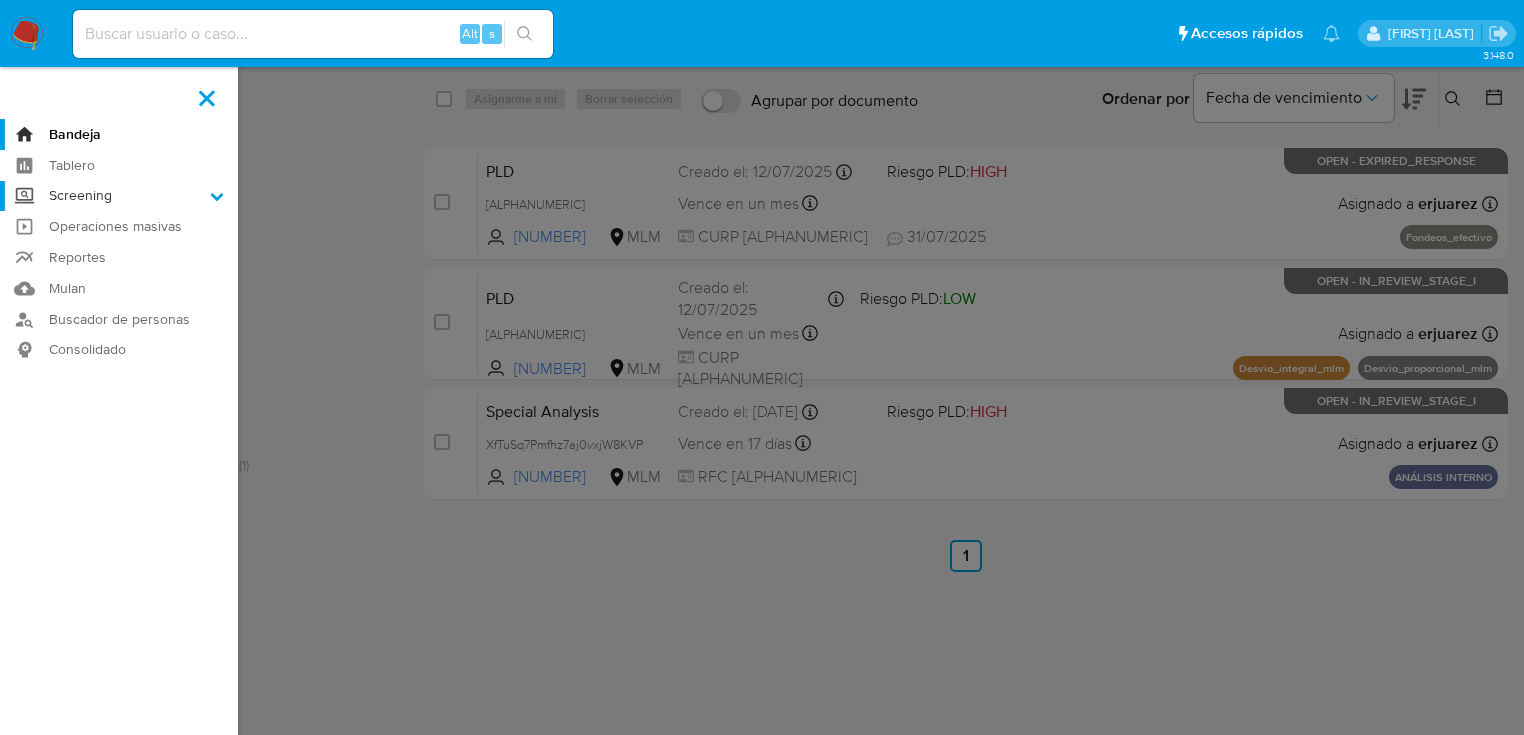 click on "Screening" at bounding box center (0, 0) 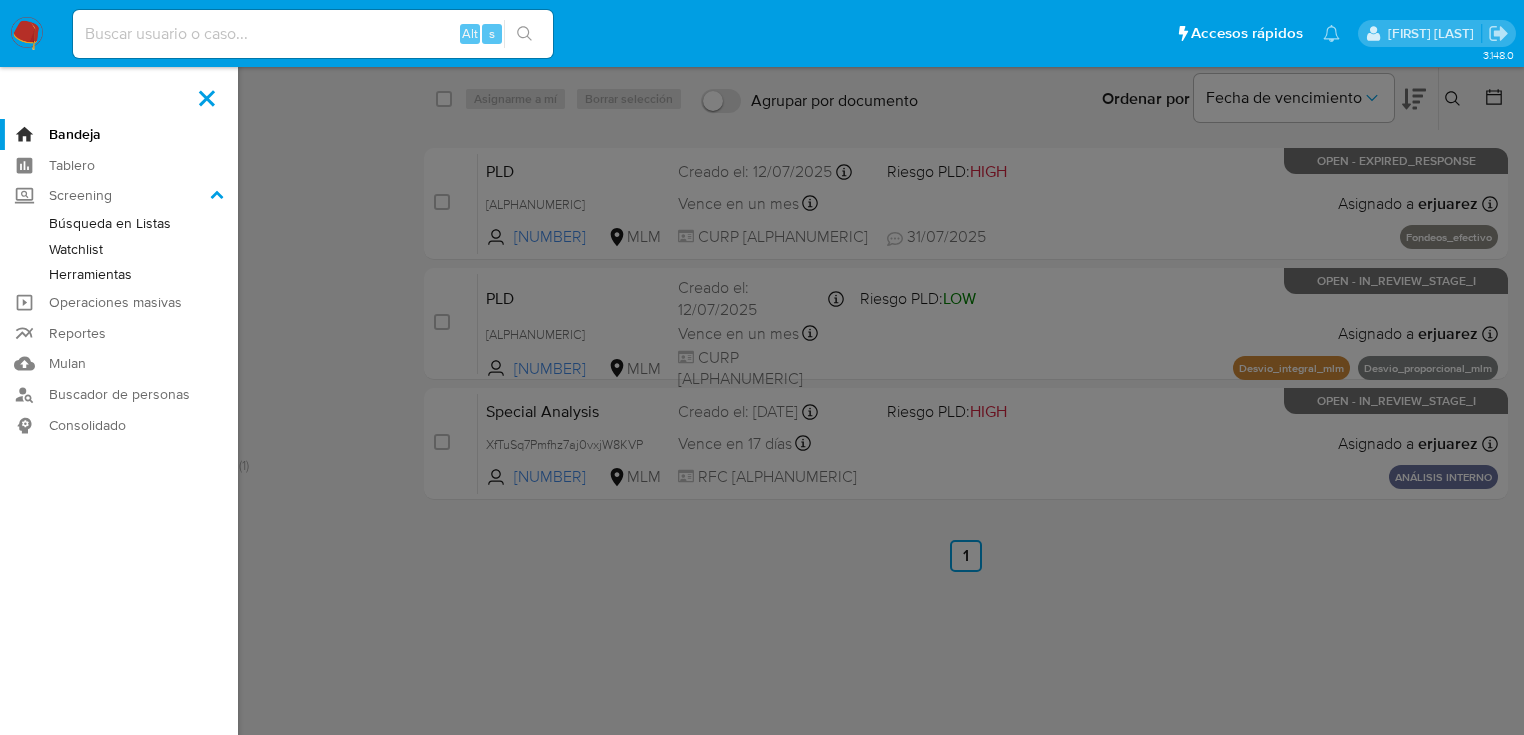 click on "Watchlist" at bounding box center [119, 249] 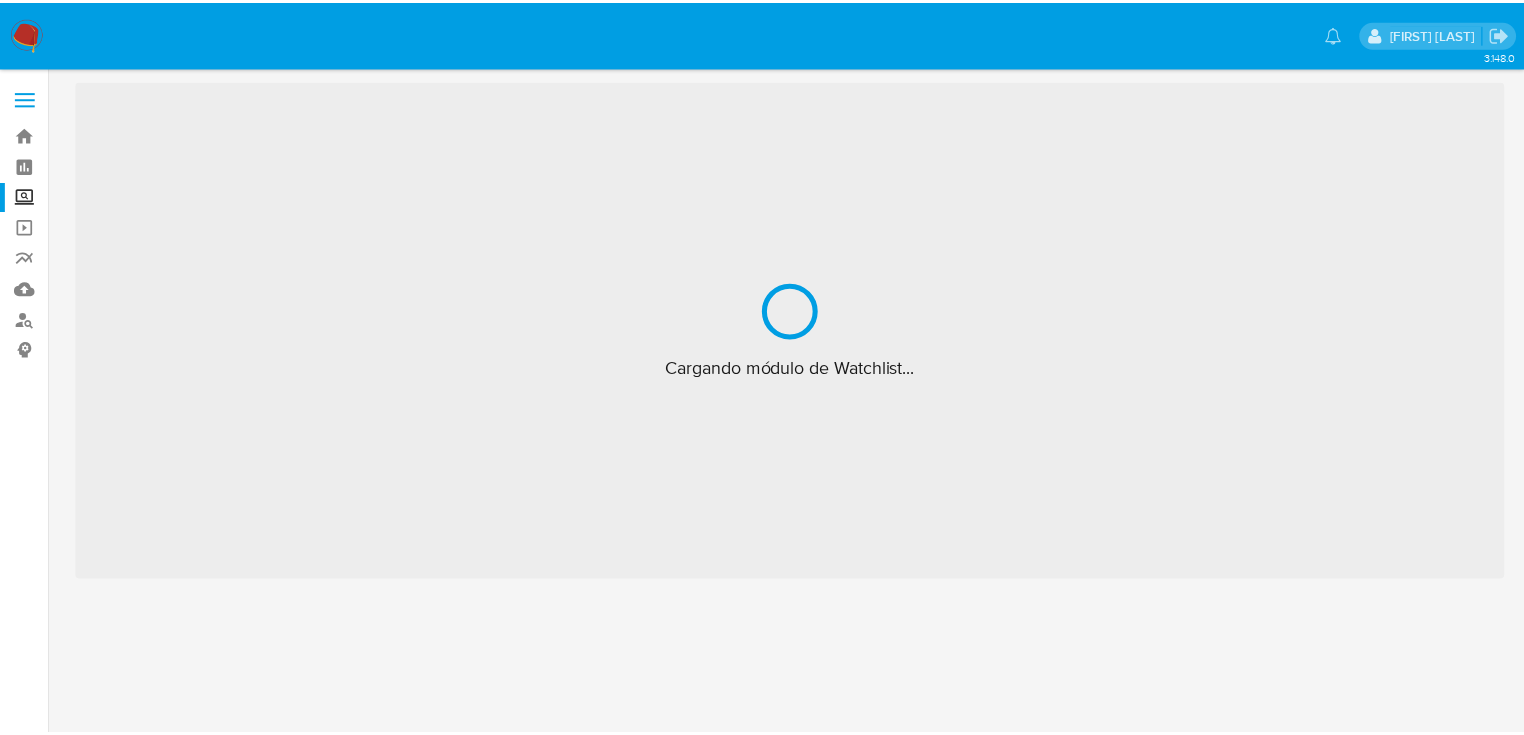 scroll, scrollTop: 0, scrollLeft: 0, axis: both 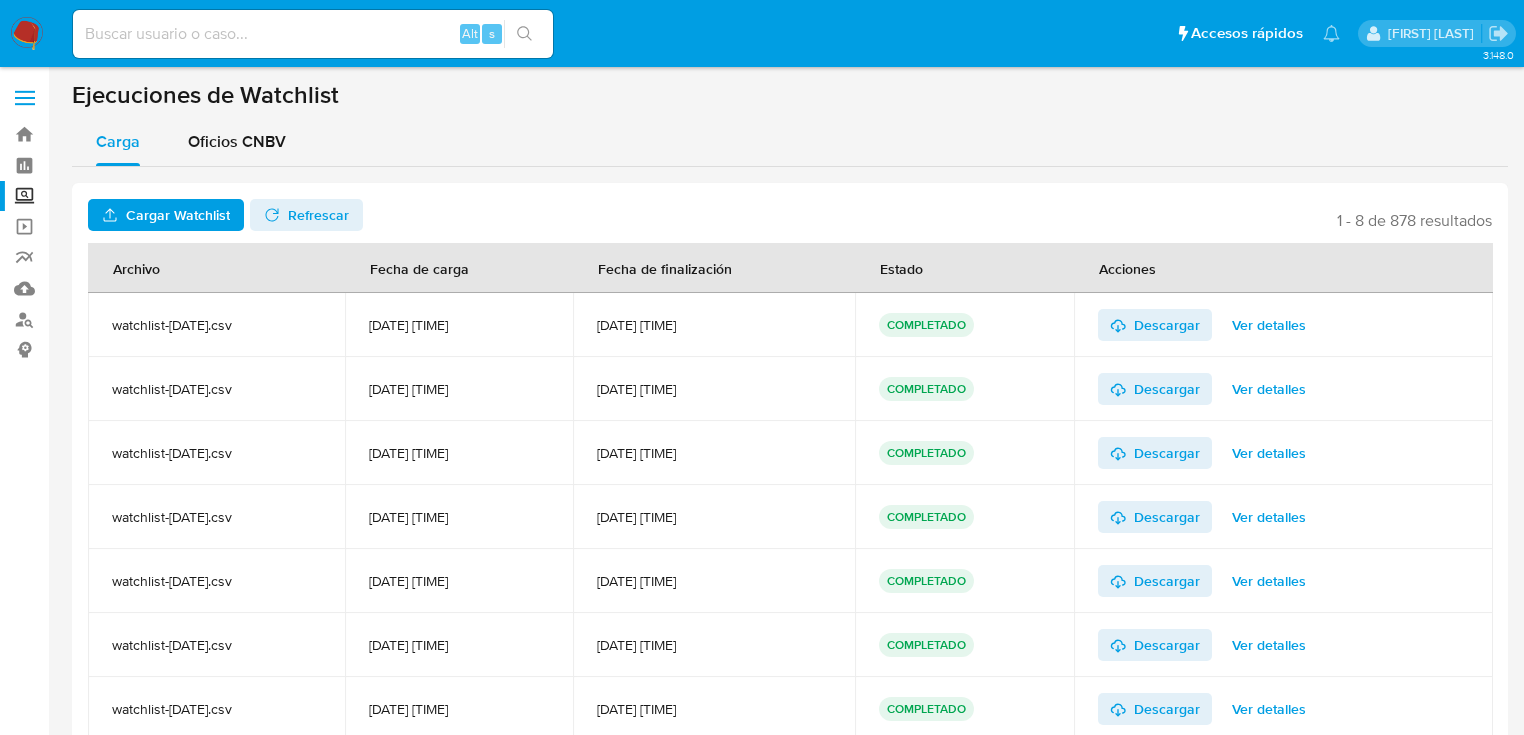 click at bounding box center [313, 34] 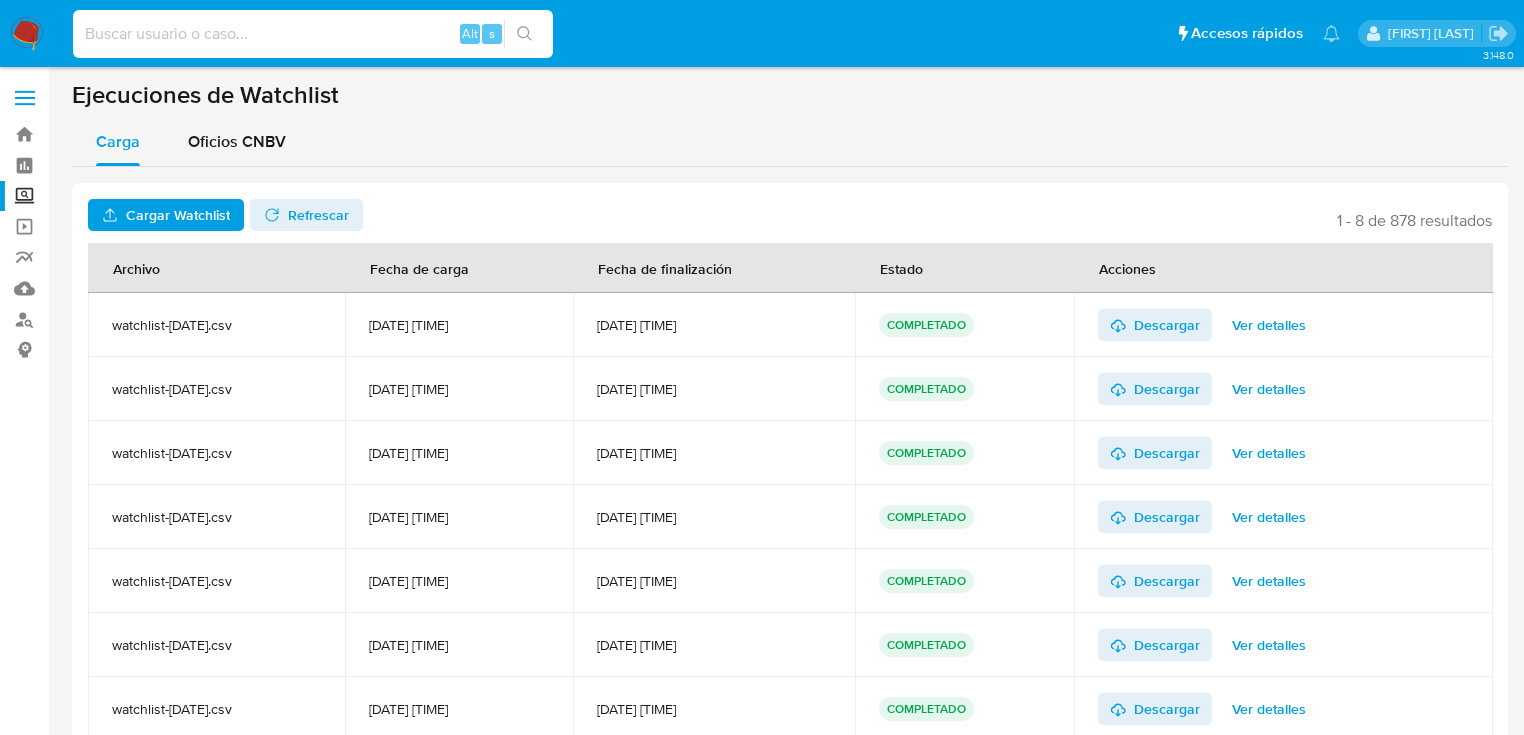 click on "Screening" at bounding box center [119, 196] 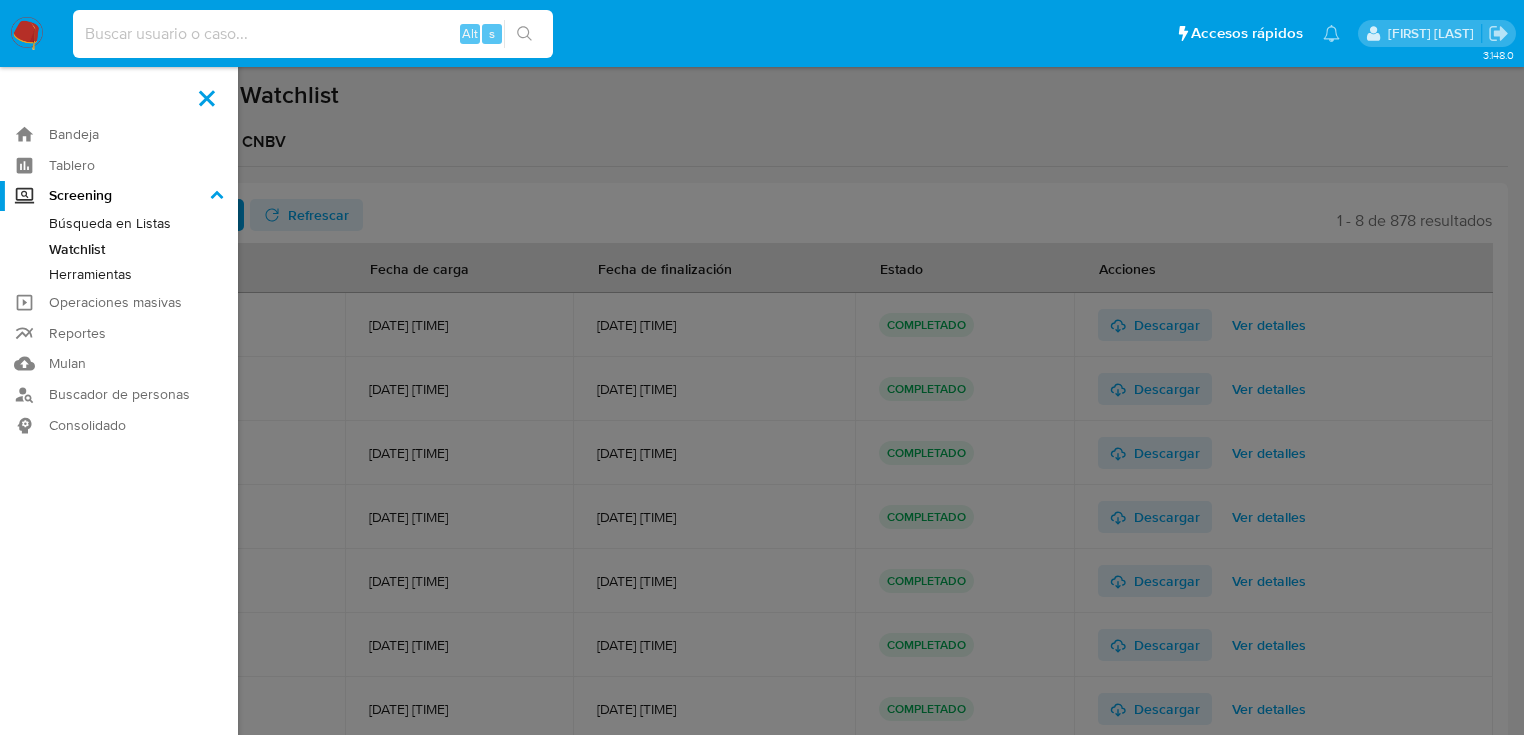 click on "Screening" at bounding box center [0, 0] 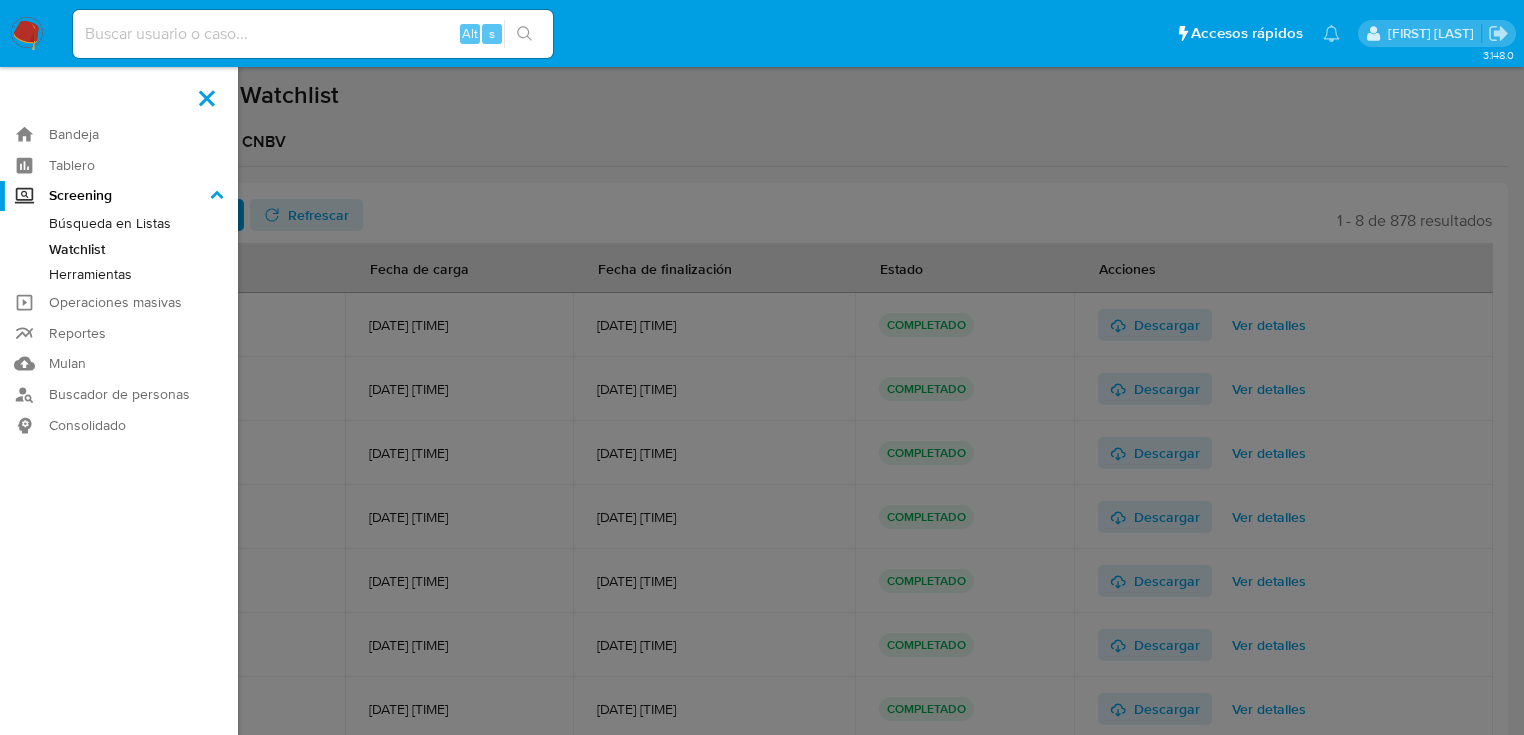 click on "Herramientas" at bounding box center (119, 274) 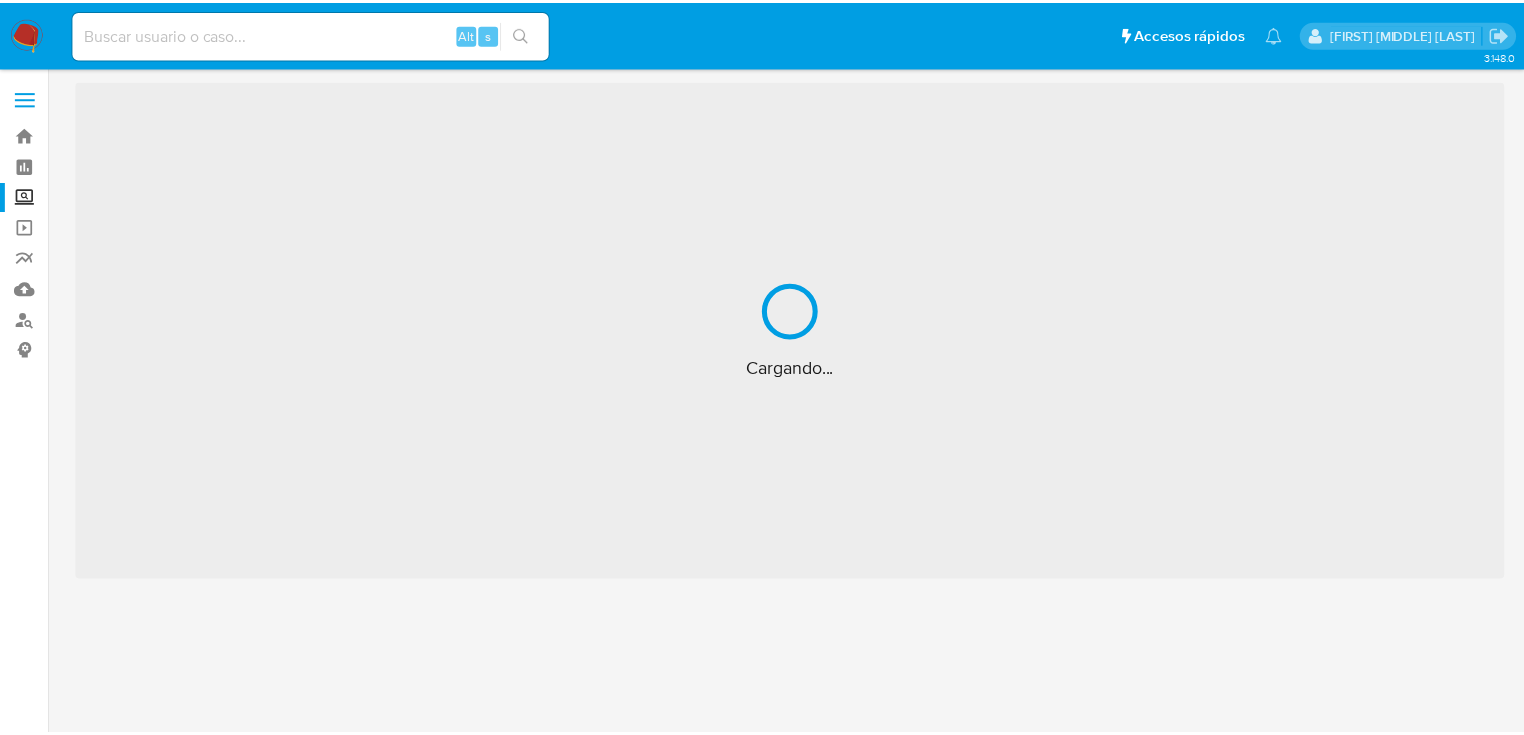 scroll, scrollTop: 0, scrollLeft: 0, axis: both 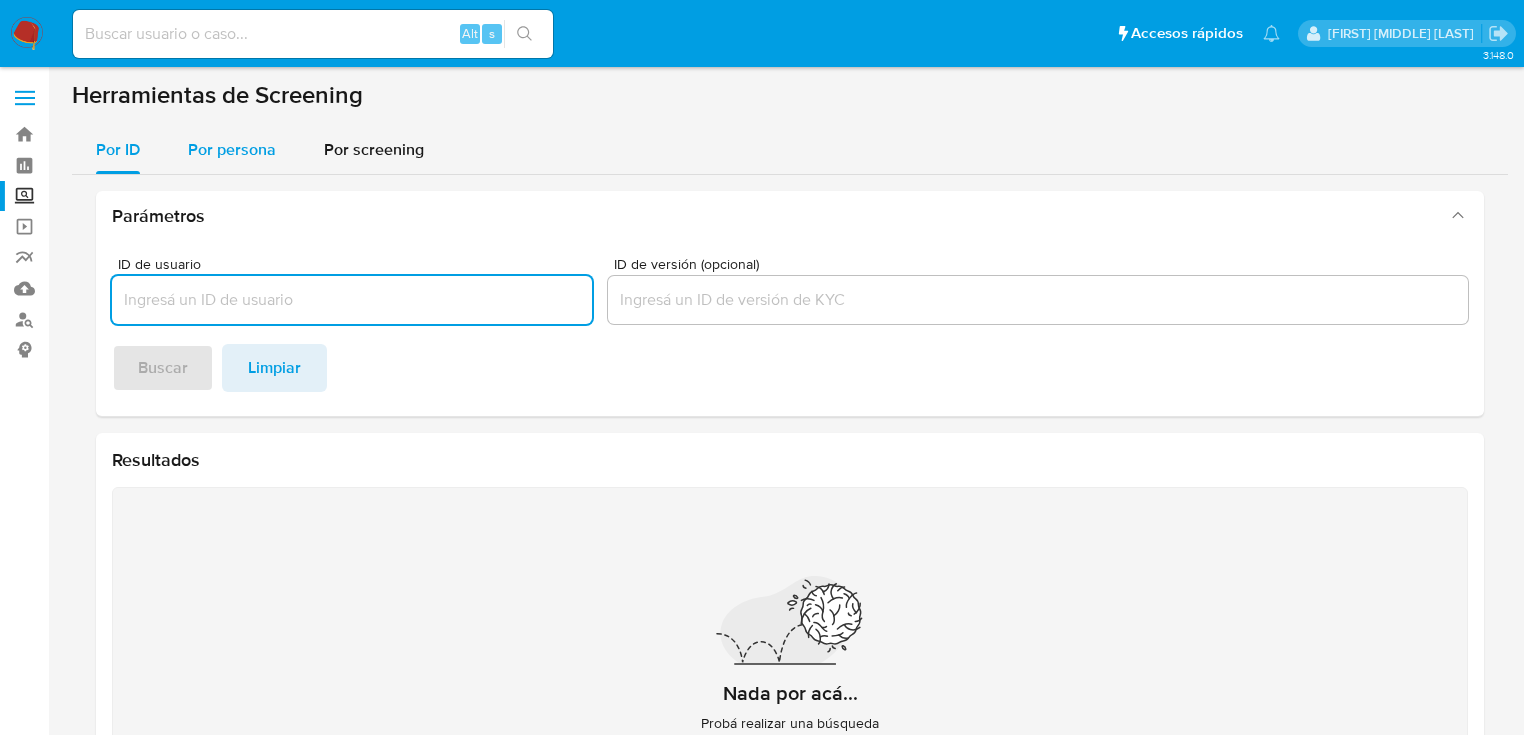 click on "Por persona" at bounding box center [232, 149] 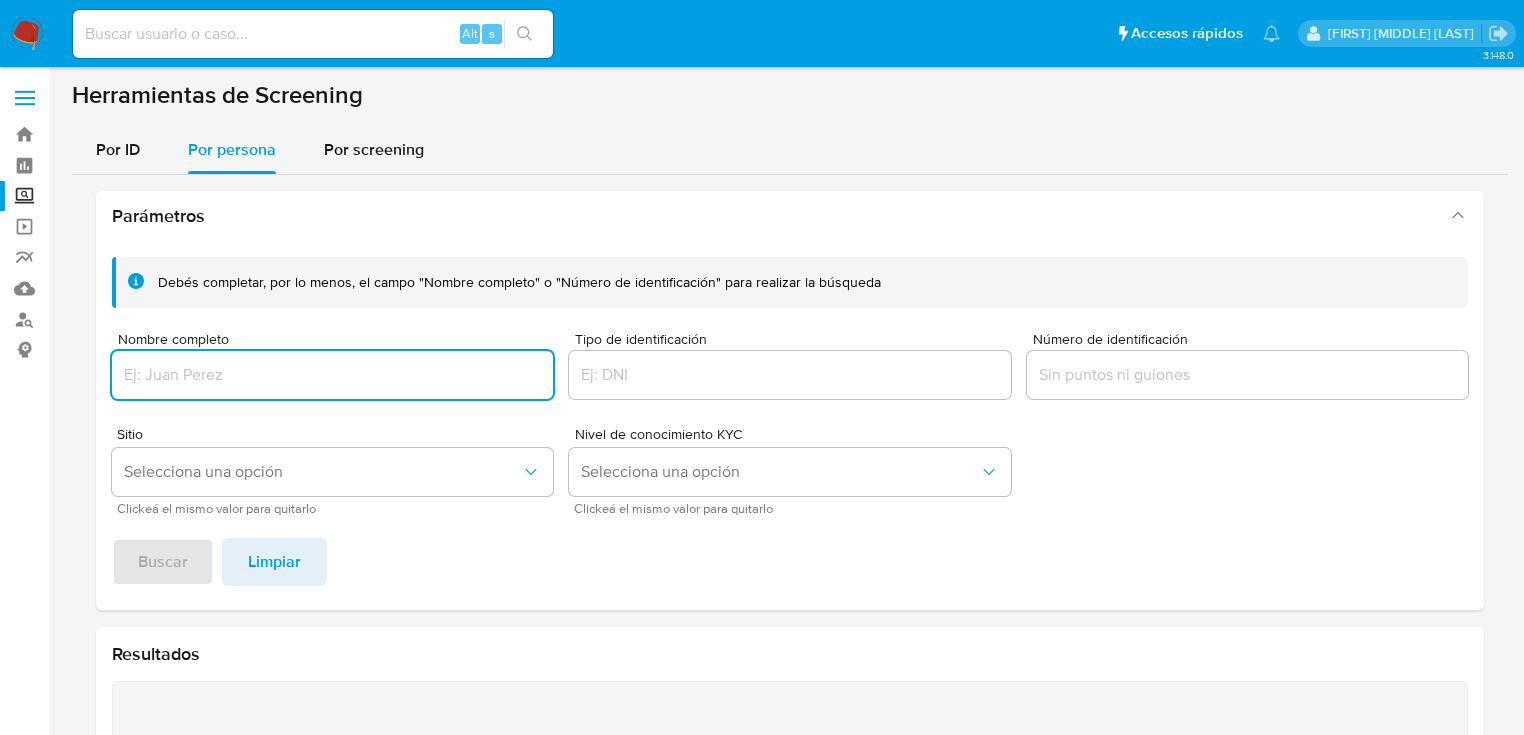 click at bounding box center (332, 375) 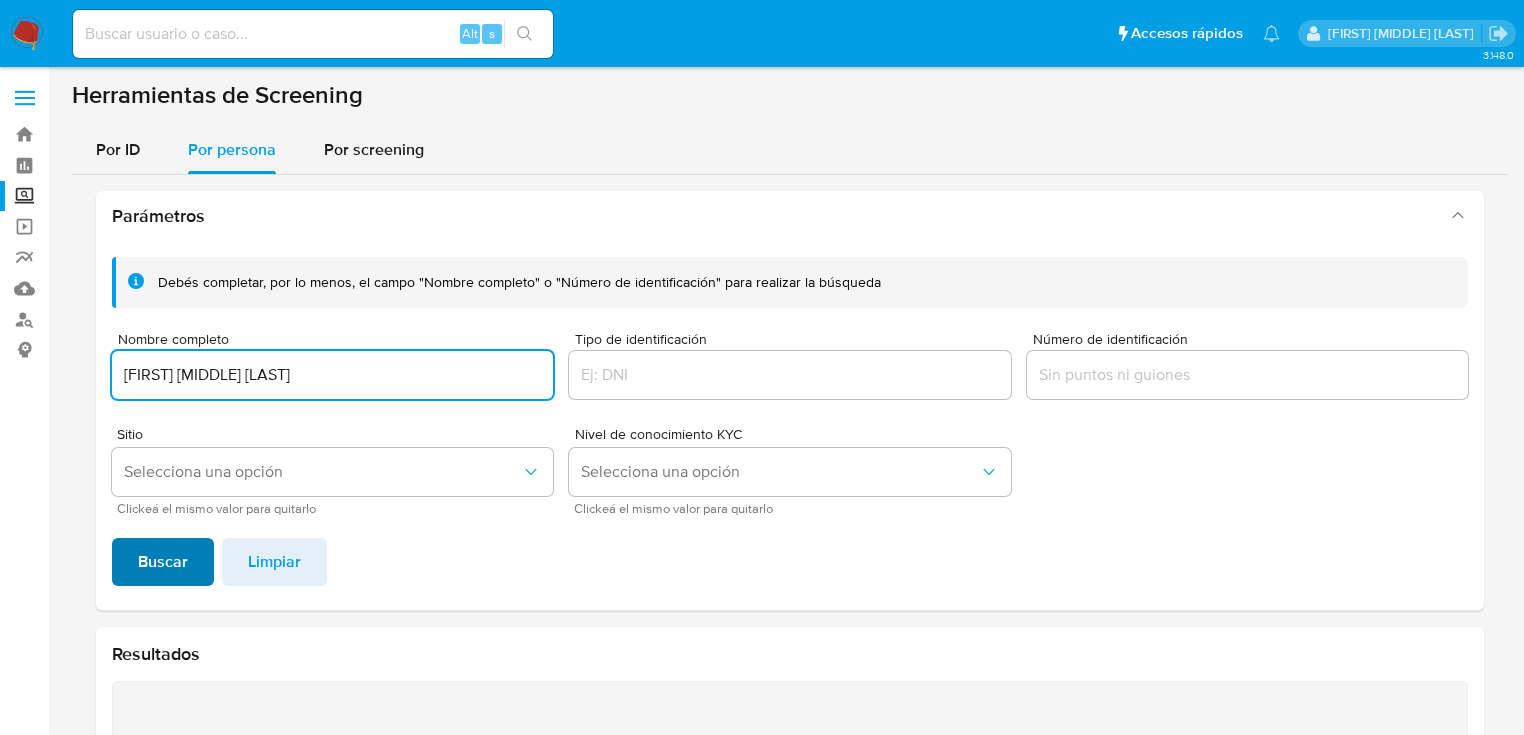 click on "Buscar" at bounding box center [163, 562] 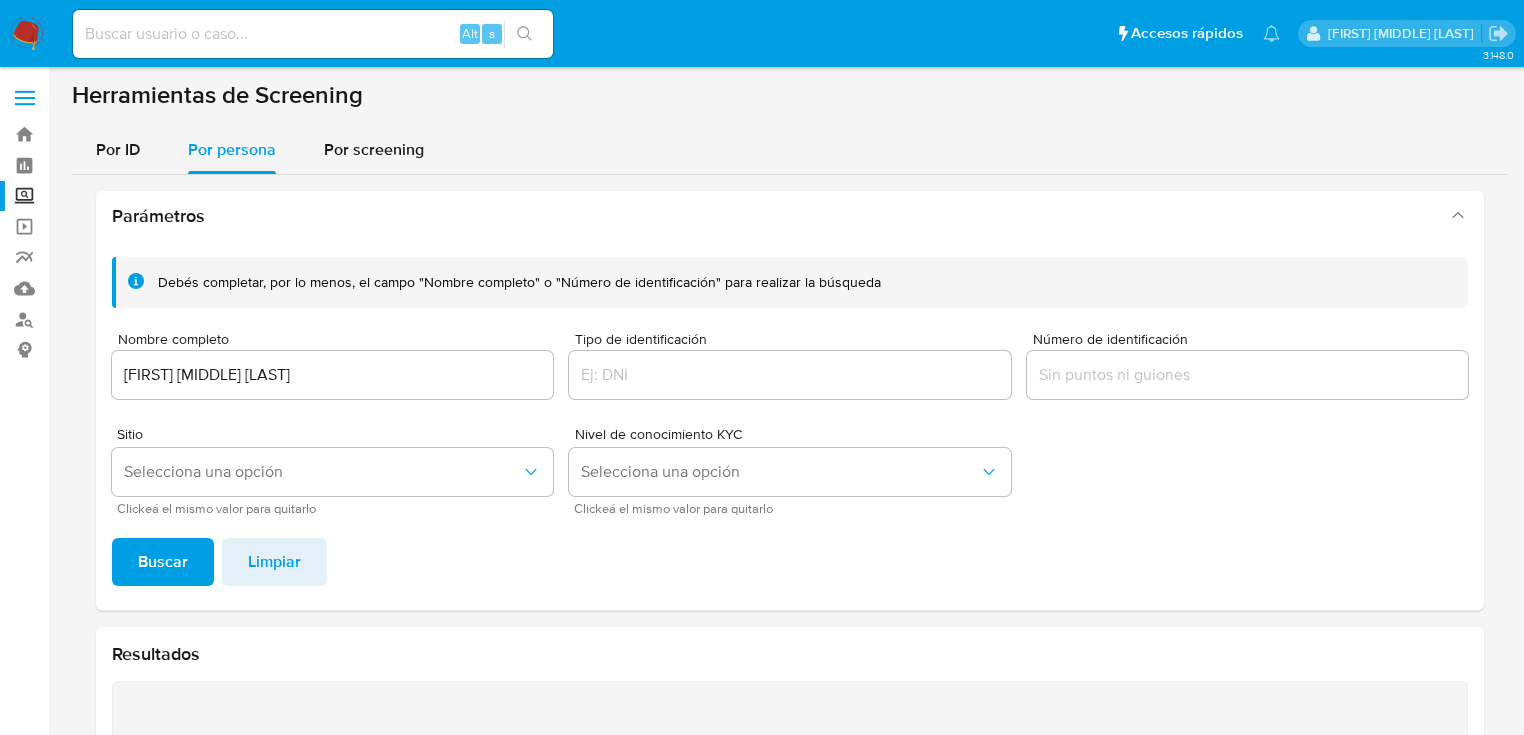 scroll, scrollTop: 340, scrollLeft: 0, axis: vertical 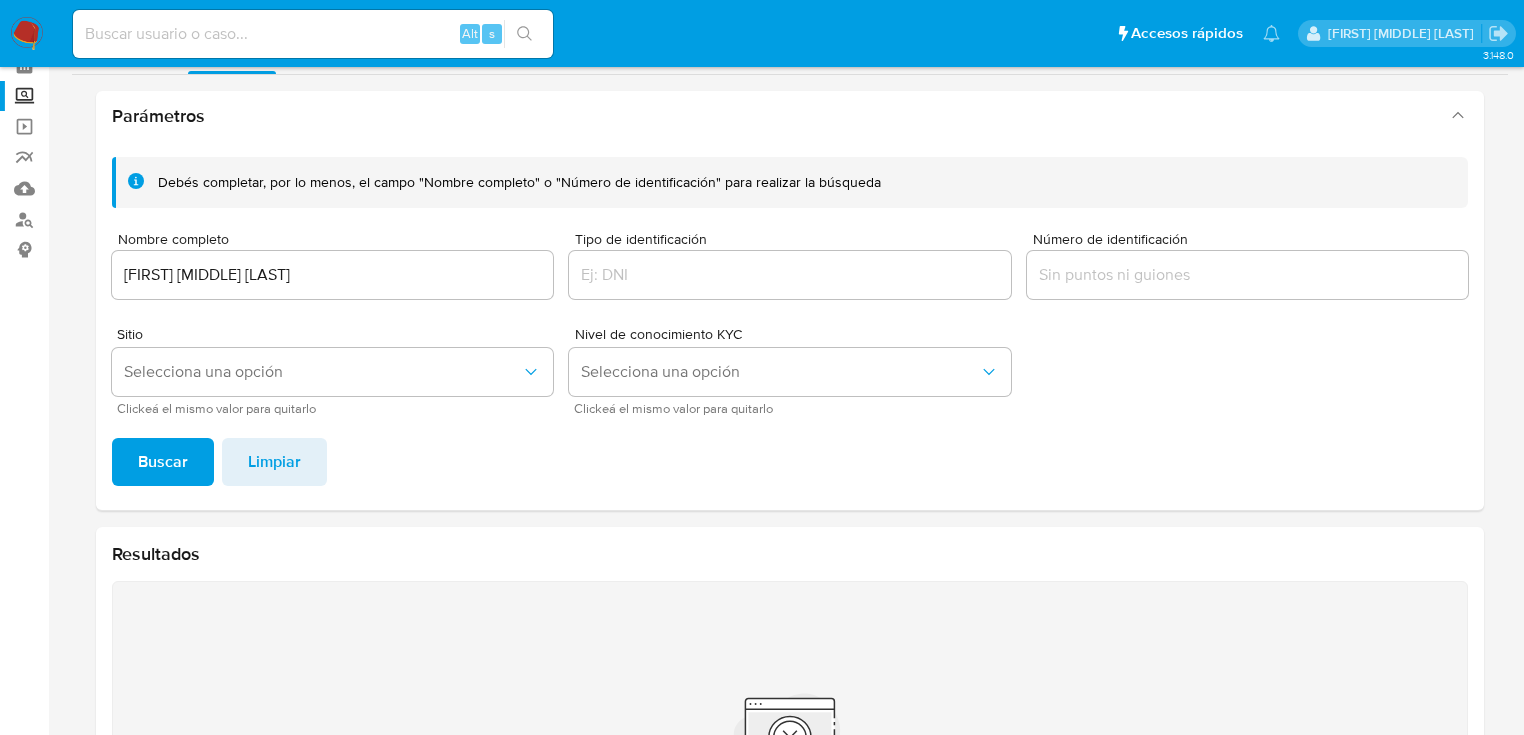 click on "Buscar" at bounding box center (163, 462) 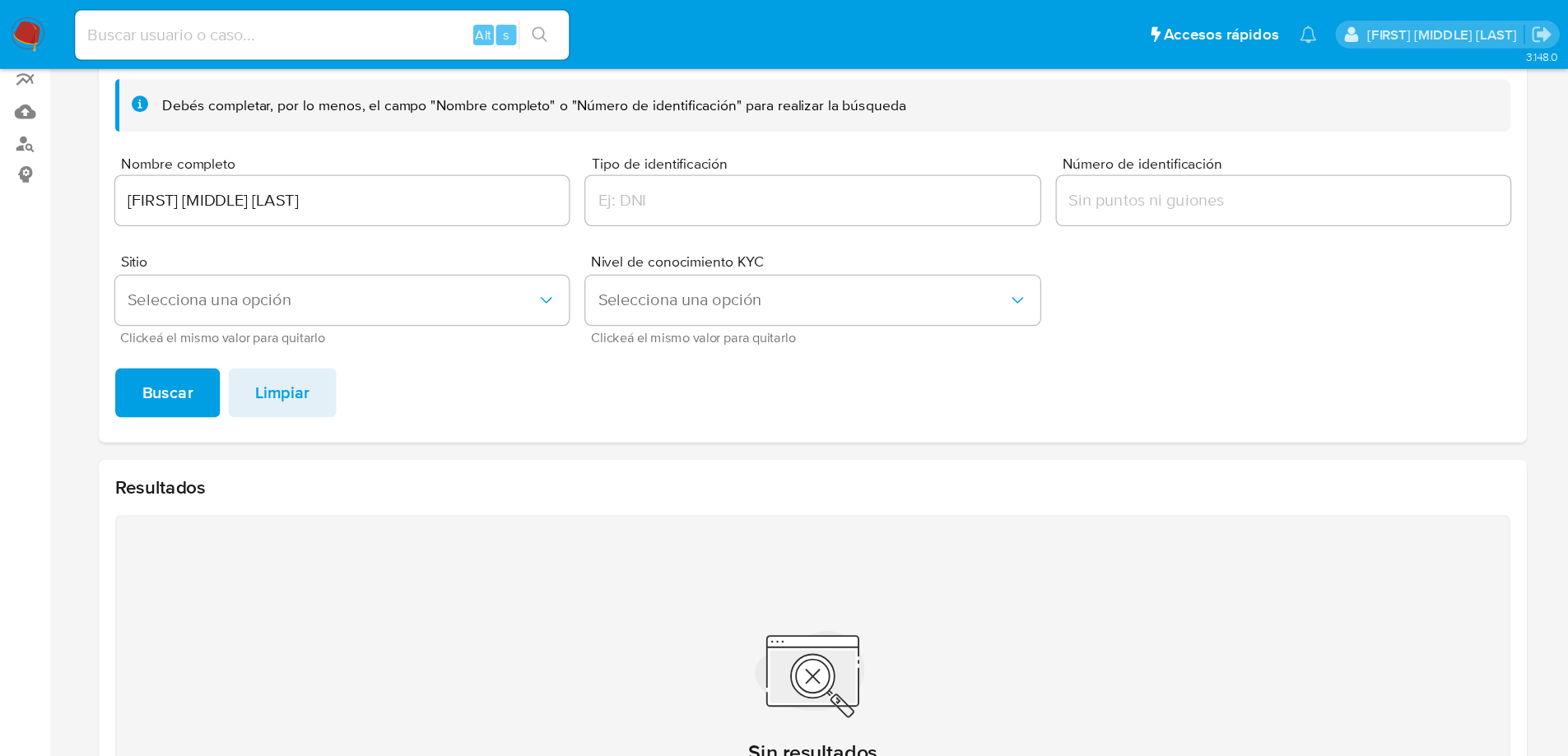 scroll, scrollTop: 129, scrollLeft: 0, axis: vertical 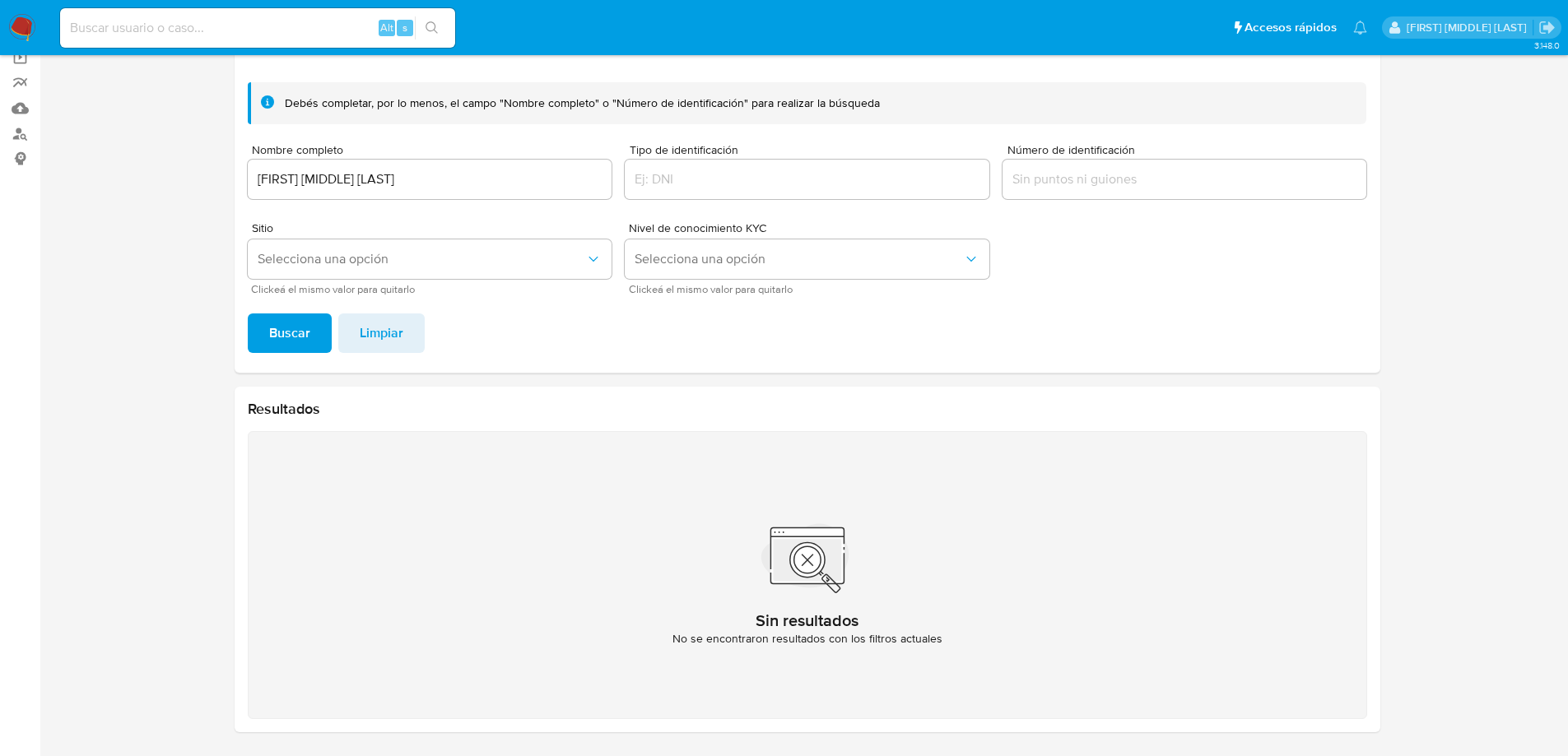 drag, startPoint x: 488, startPoint y: 176, endPoint x: 197, endPoint y: 180, distance: 291.0275 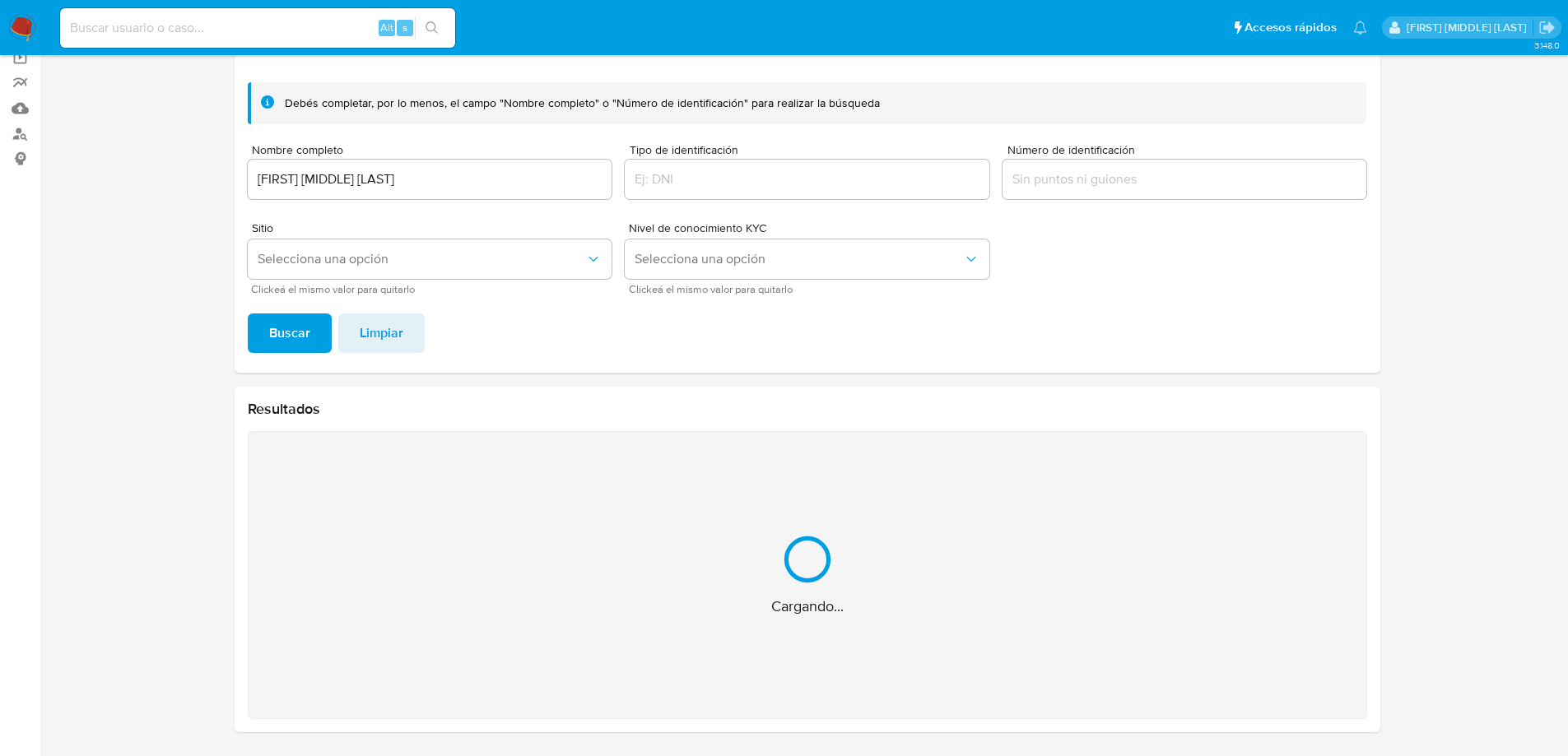 scroll, scrollTop: 0, scrollLeft: 0, axis: both 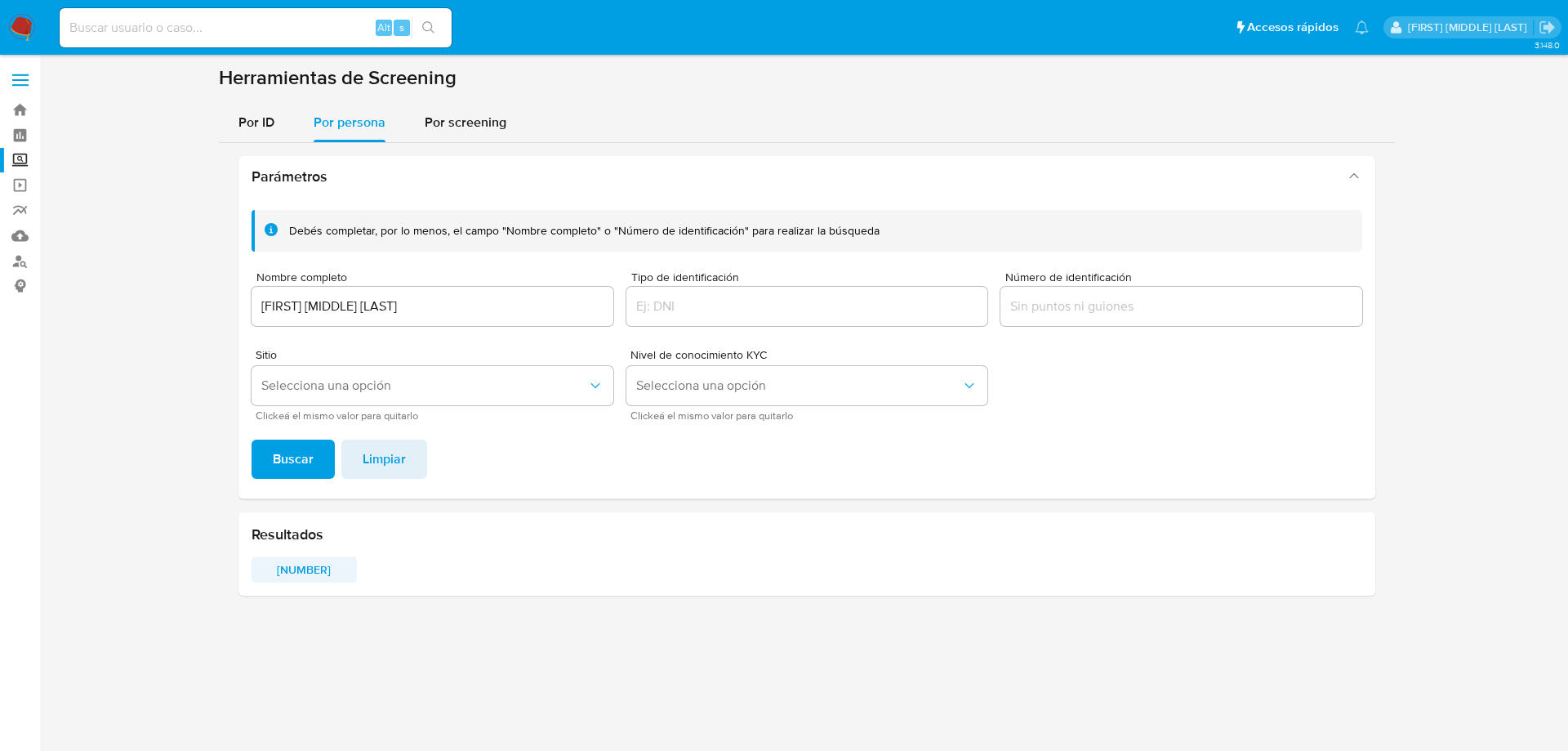 click on "1222770241" at bounding box center [304, 570] 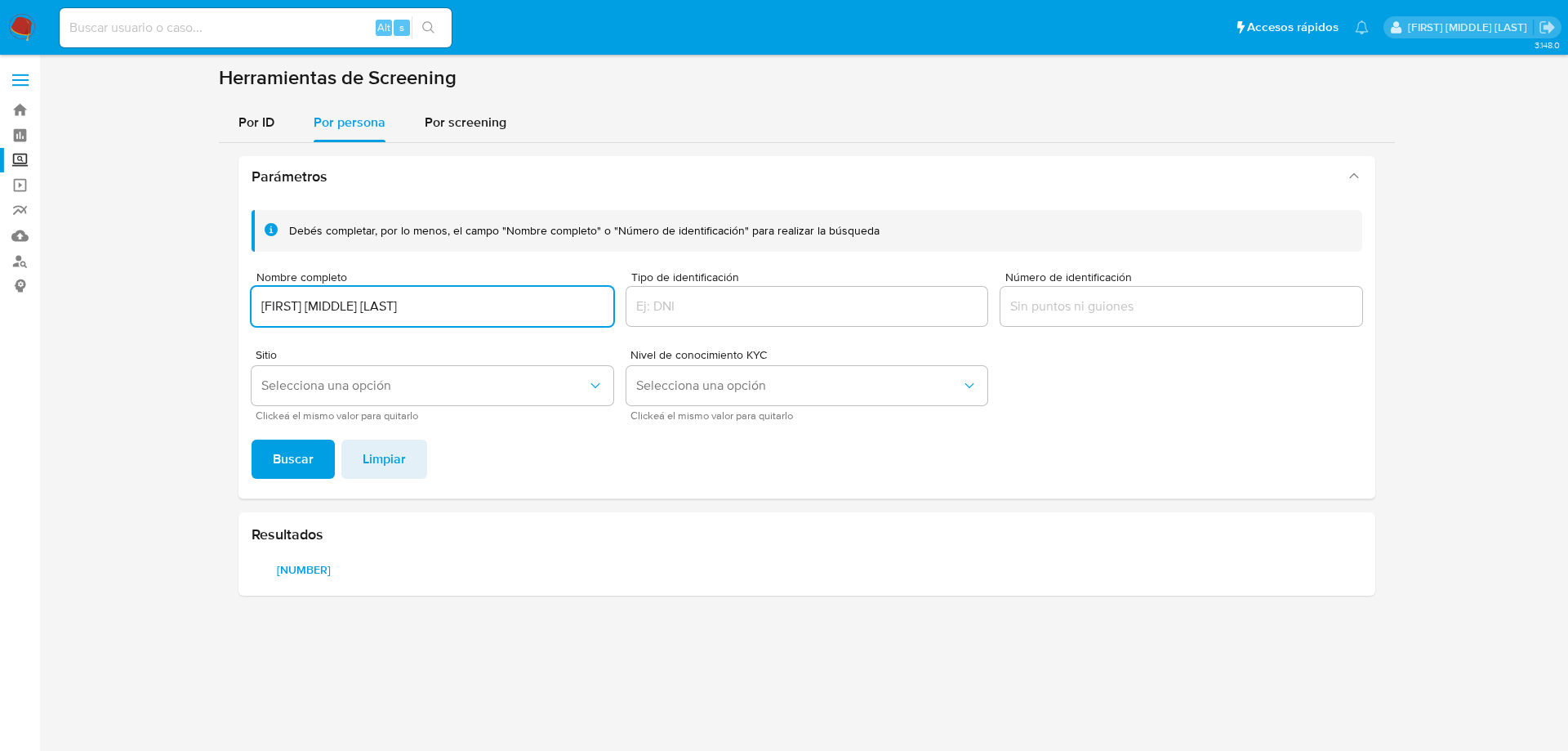 drag, startPoint x: 388, startPoint y: 306, endPoint x: 378, endPoint y: 431, distance: 125.39936 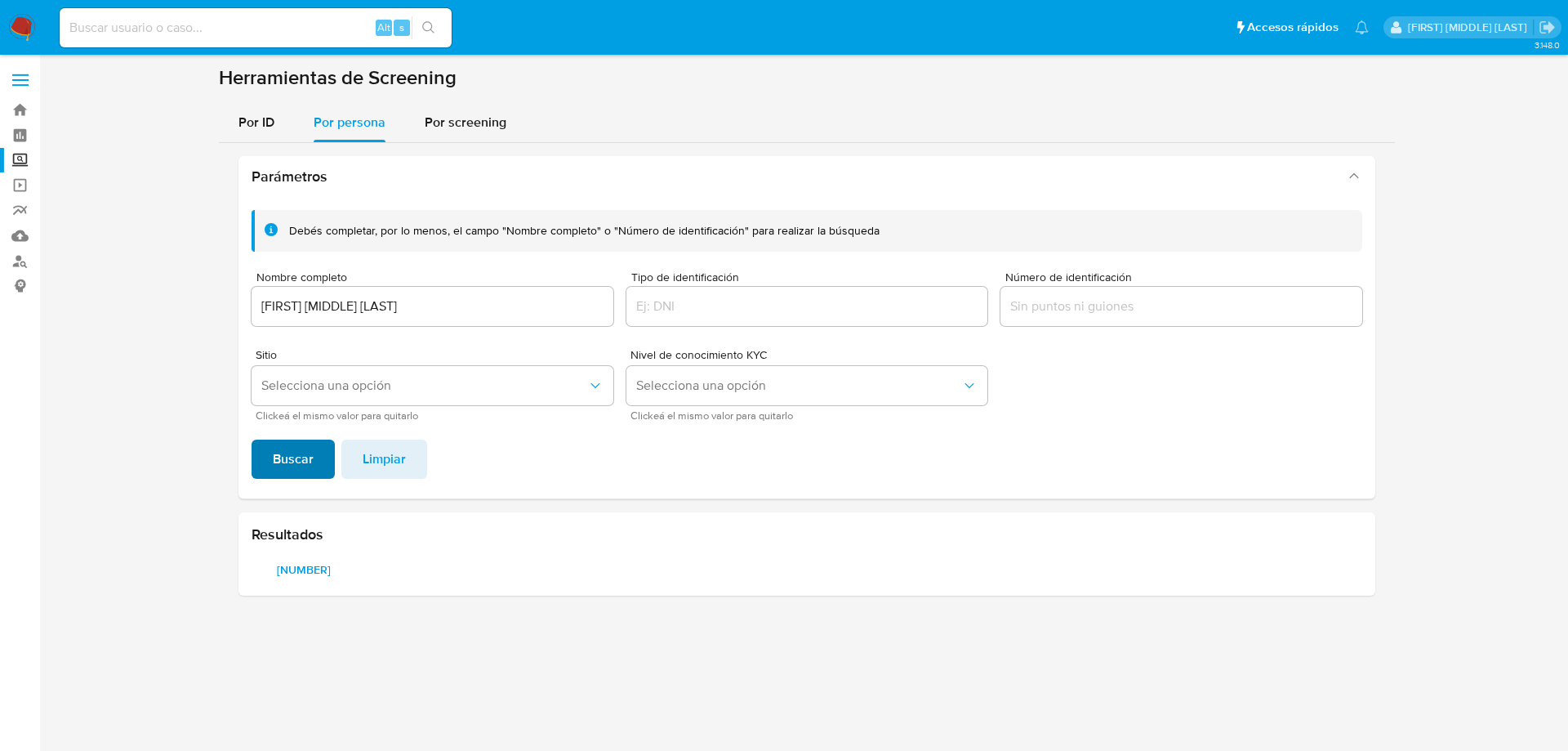 click on "Buscar" at bounding box center [293, 459] 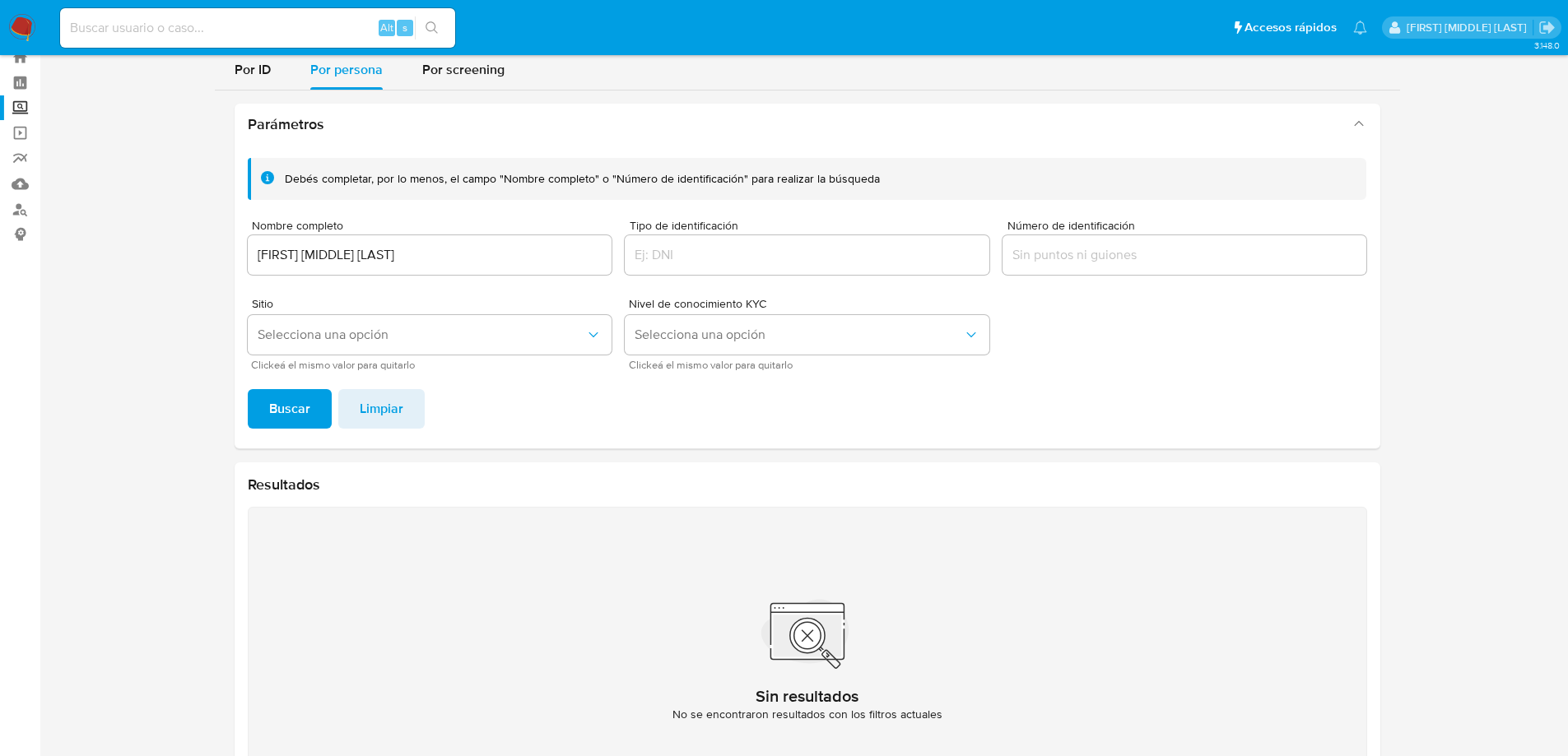 scroll, scrollTop: 82, scrollLeft: 0, axis: vertical 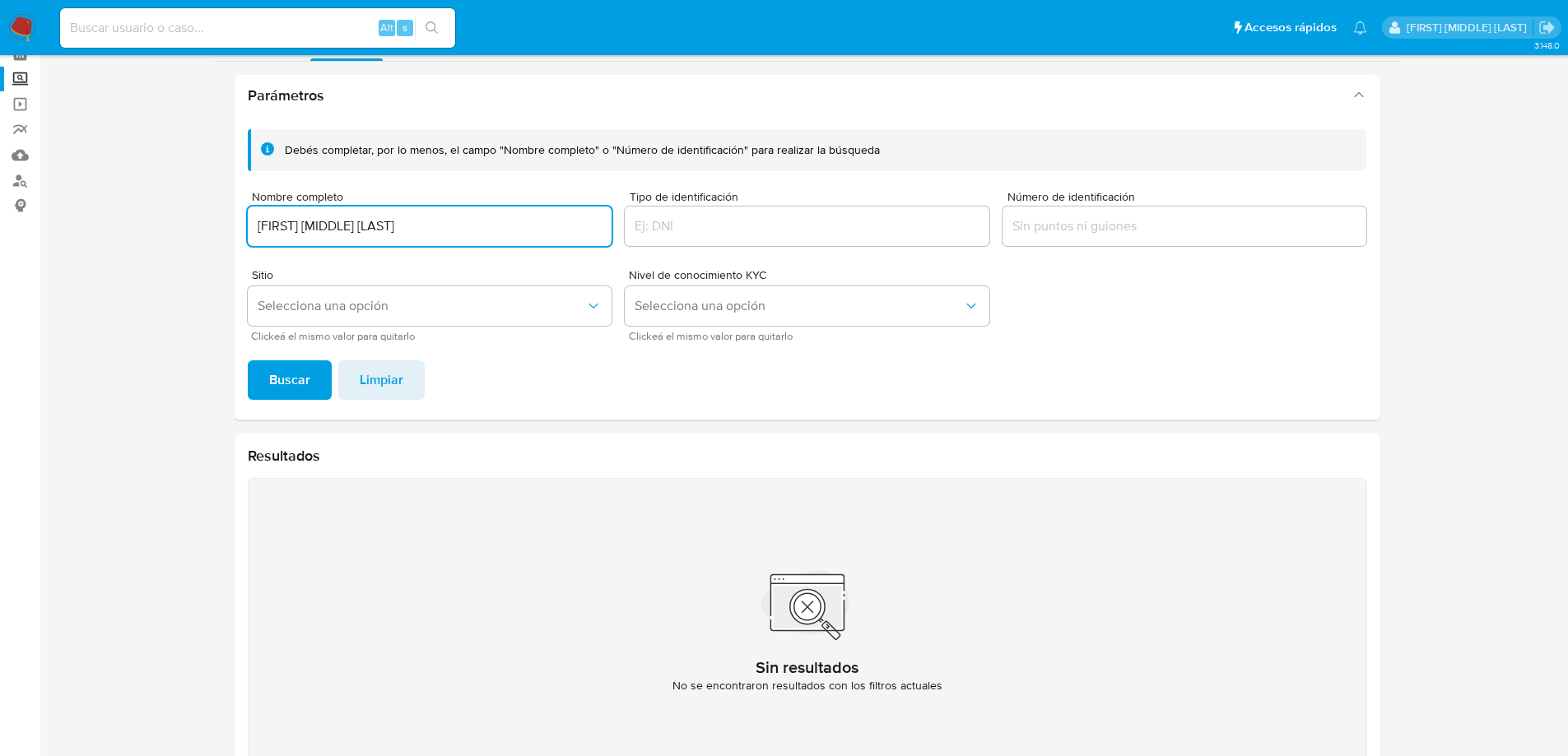 drag, startPoint x: 426, startPoint y: 226, endPoint x: 268, endPoint y: 282, distance: 167.63055 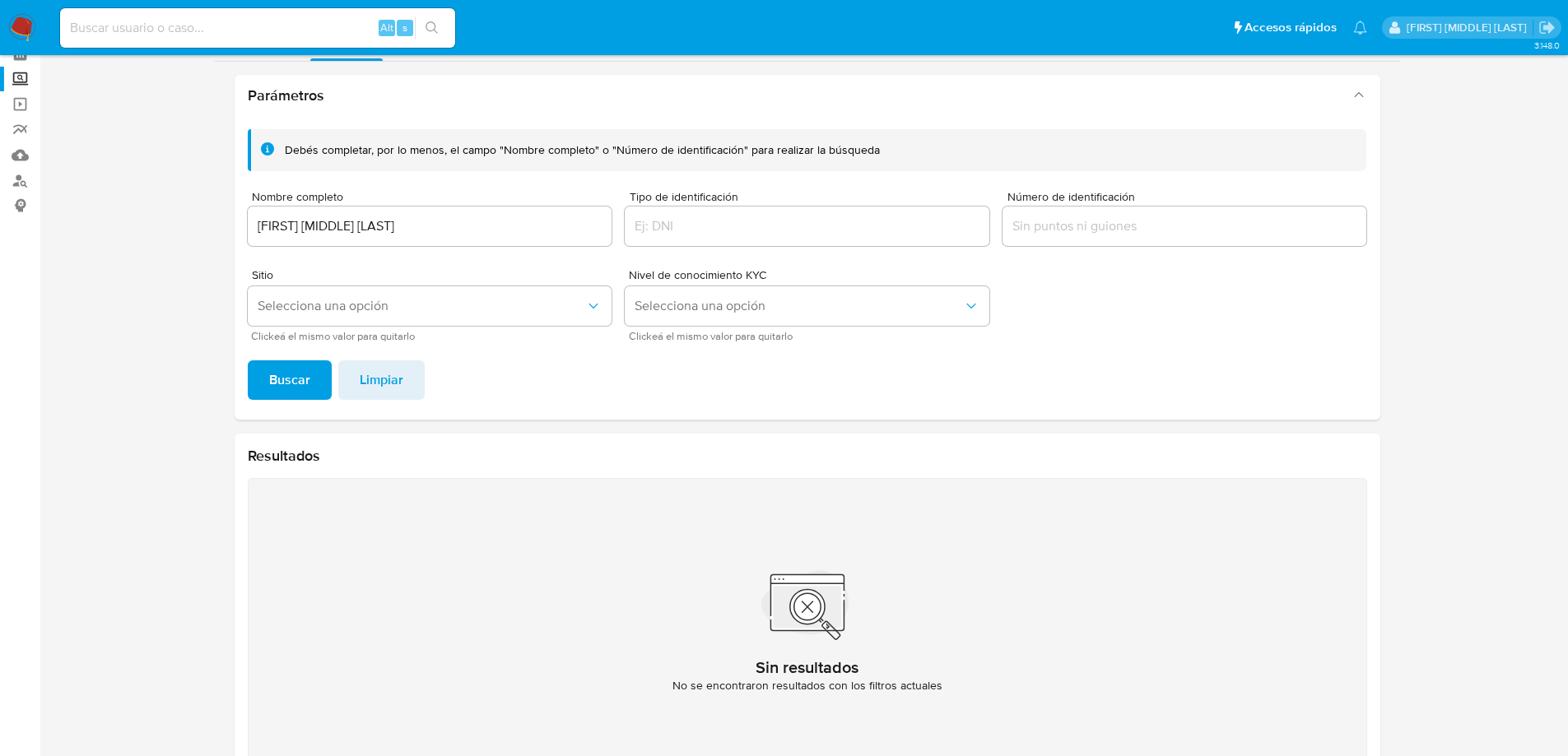 click on "Buscar" at bounding box center (290, 380) 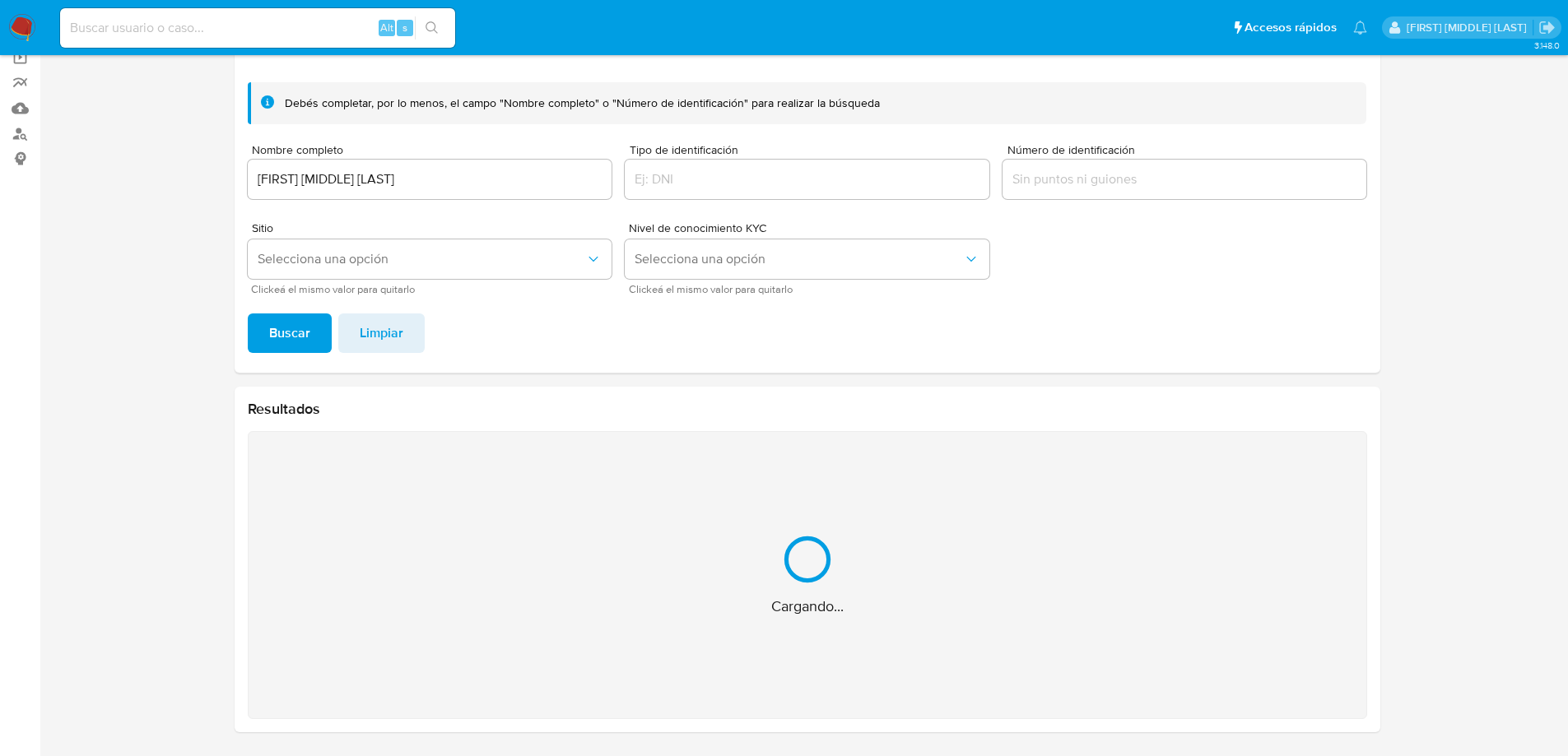 scroll, scrollTop: 0, scrollLeft: 0, axis: both 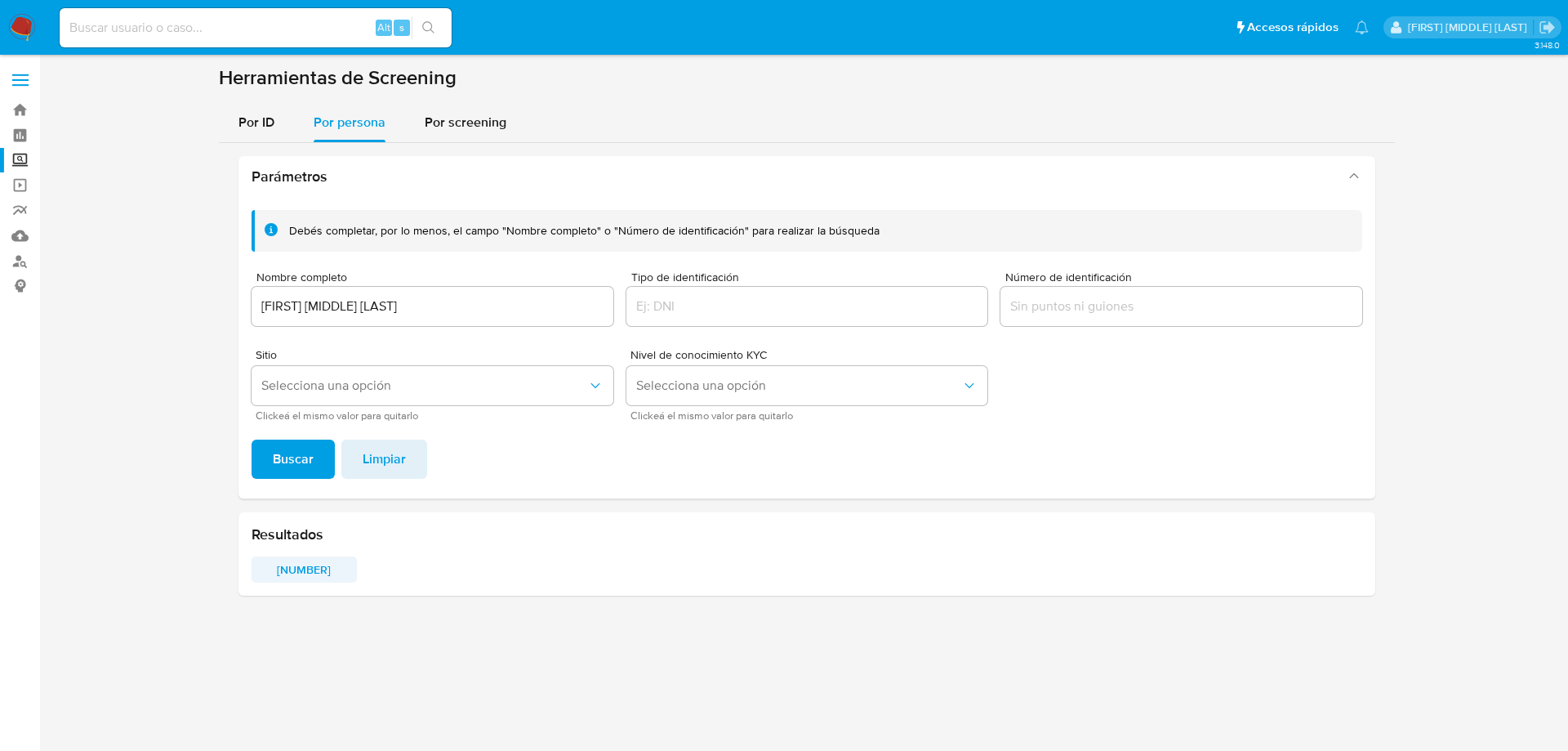 drag, startPoint x: 542, startPoint y: 276, endPoint x: 326, endPoint y: 573, distance: 367.2397 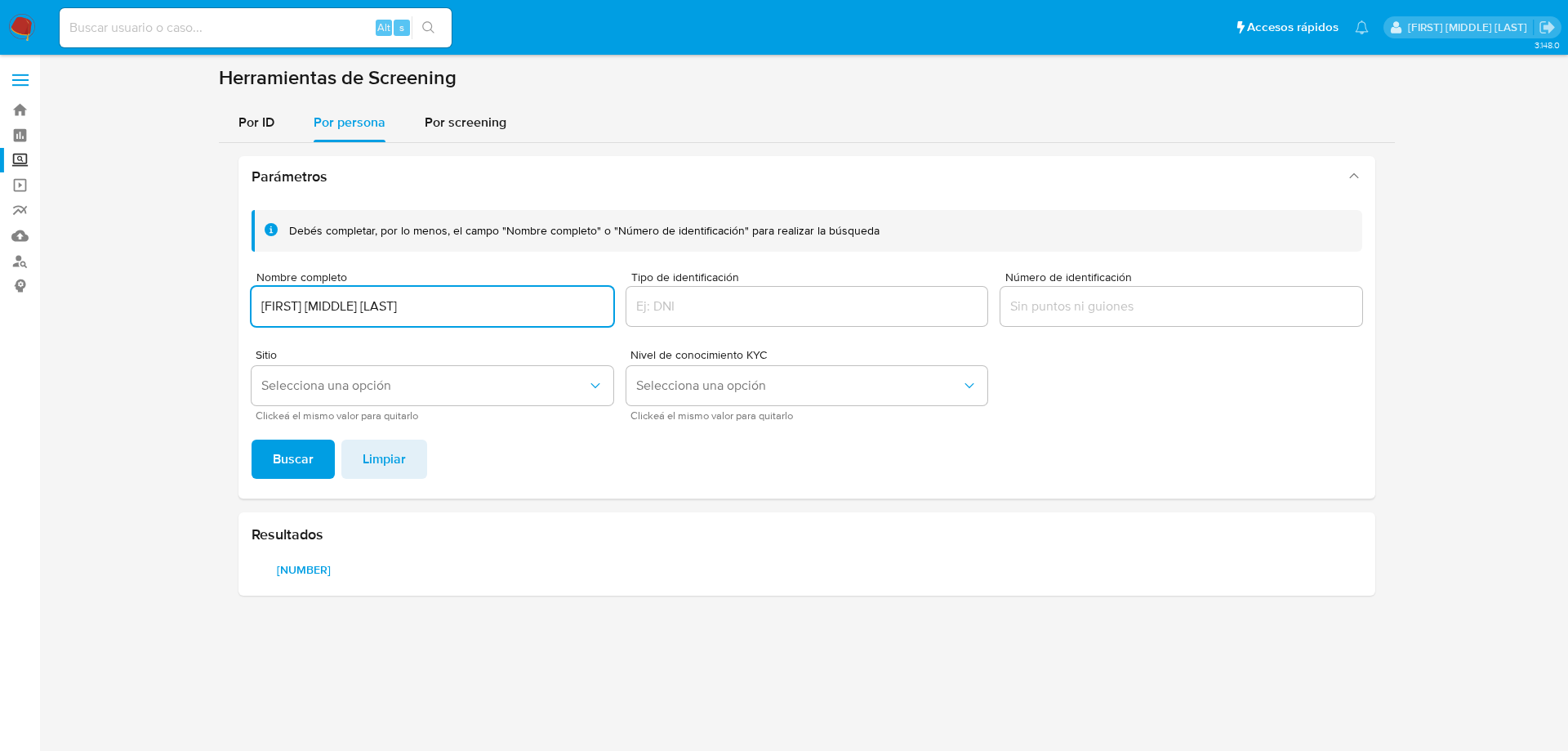 drag, startPoint x: 506, startPoint y: 311, endPoint x: 176, endPoint y: 317, distance: 330.0545 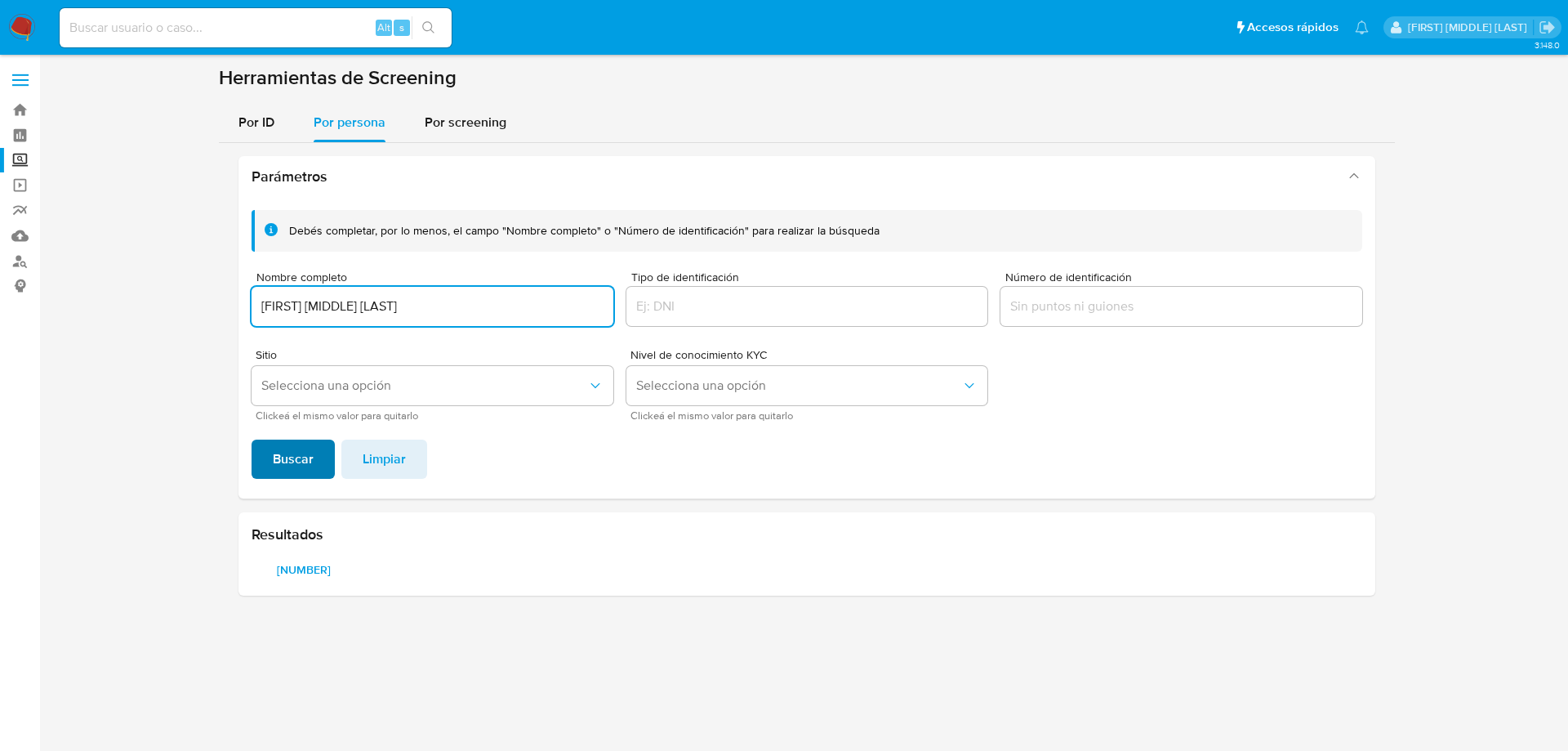 type on "MARIO ALEJANDRO GUTIERREZ CERVANTES" 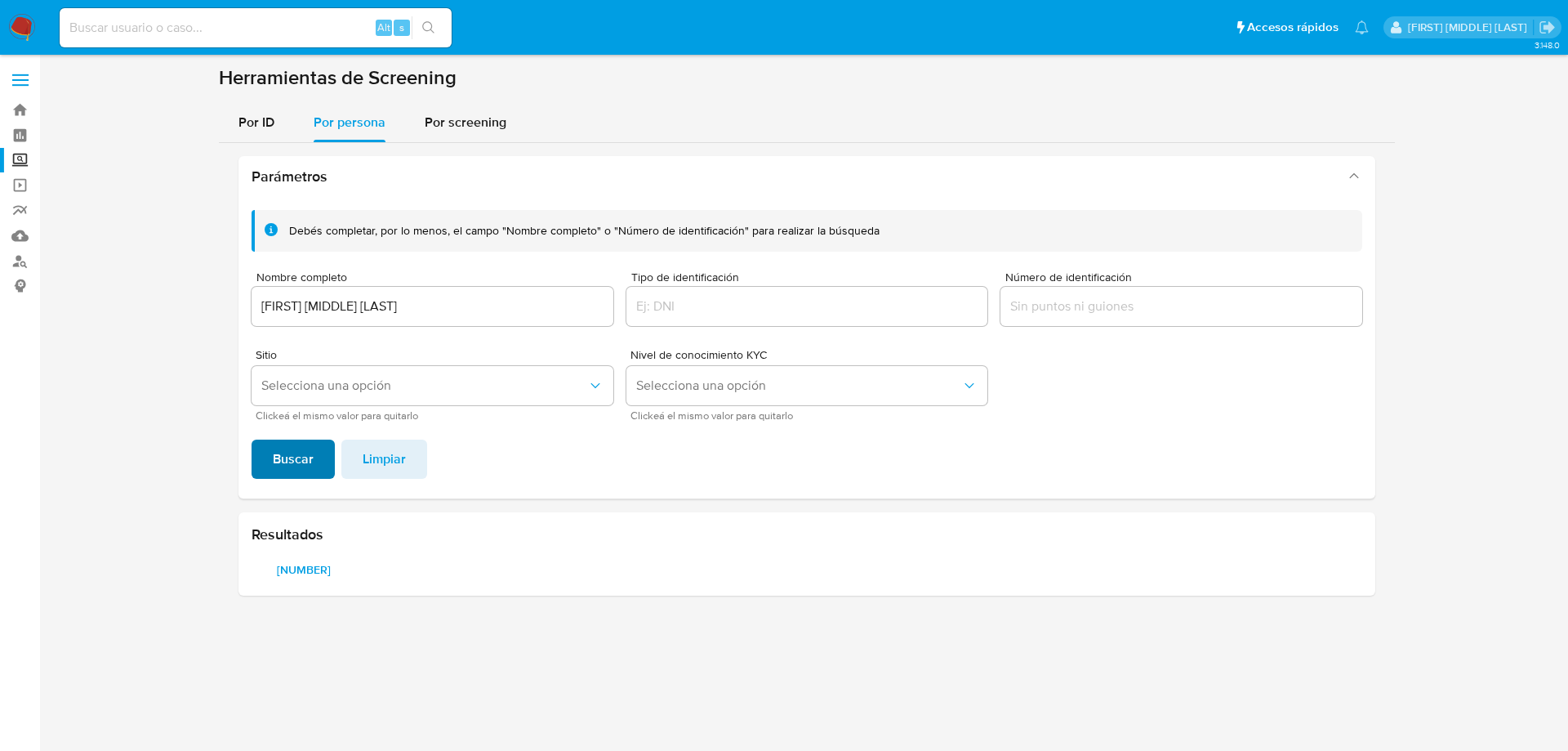 click on "Buscar" at bounding box center (293, 459) 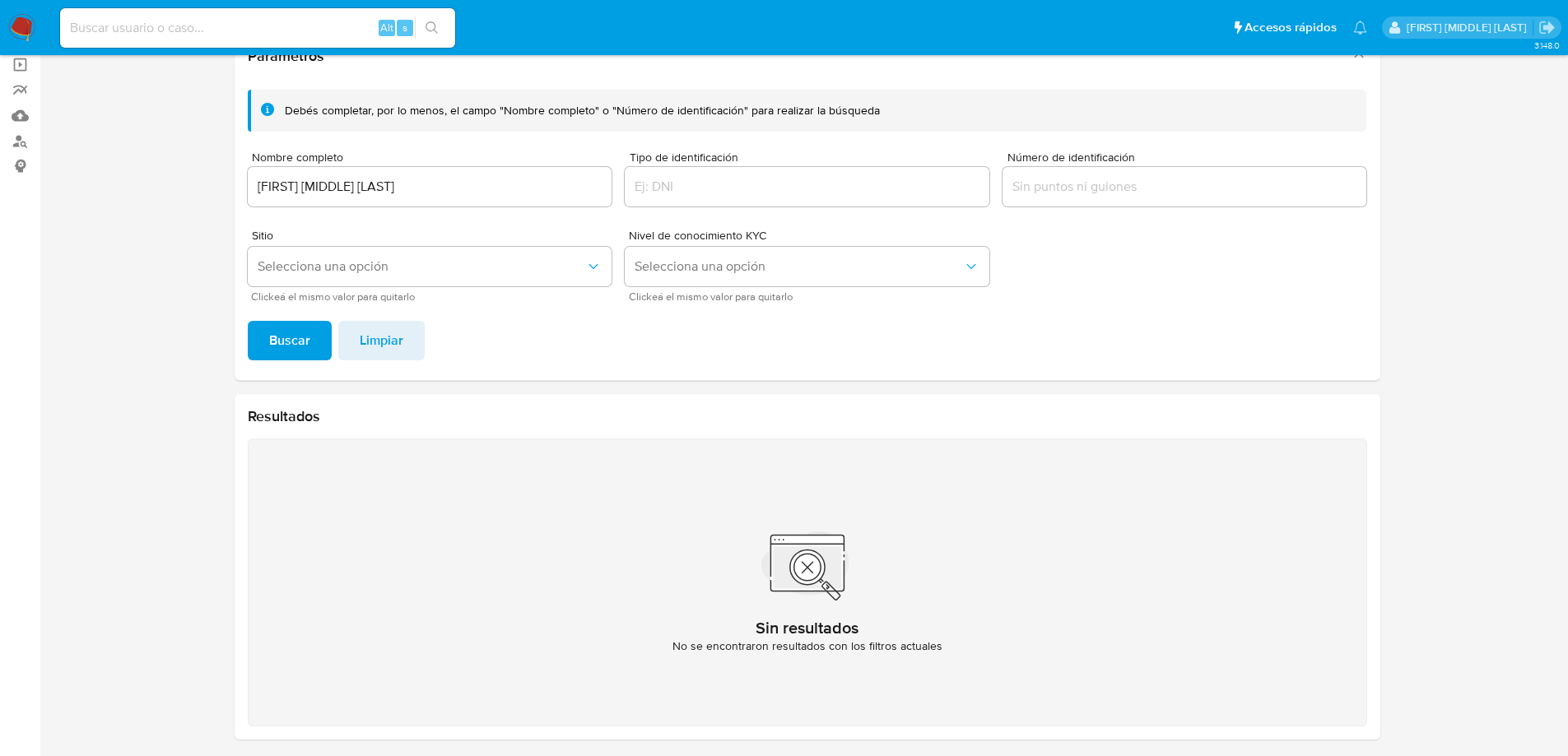scroll, scrollTop: 129, scrollLeft: 0, axis: vertical 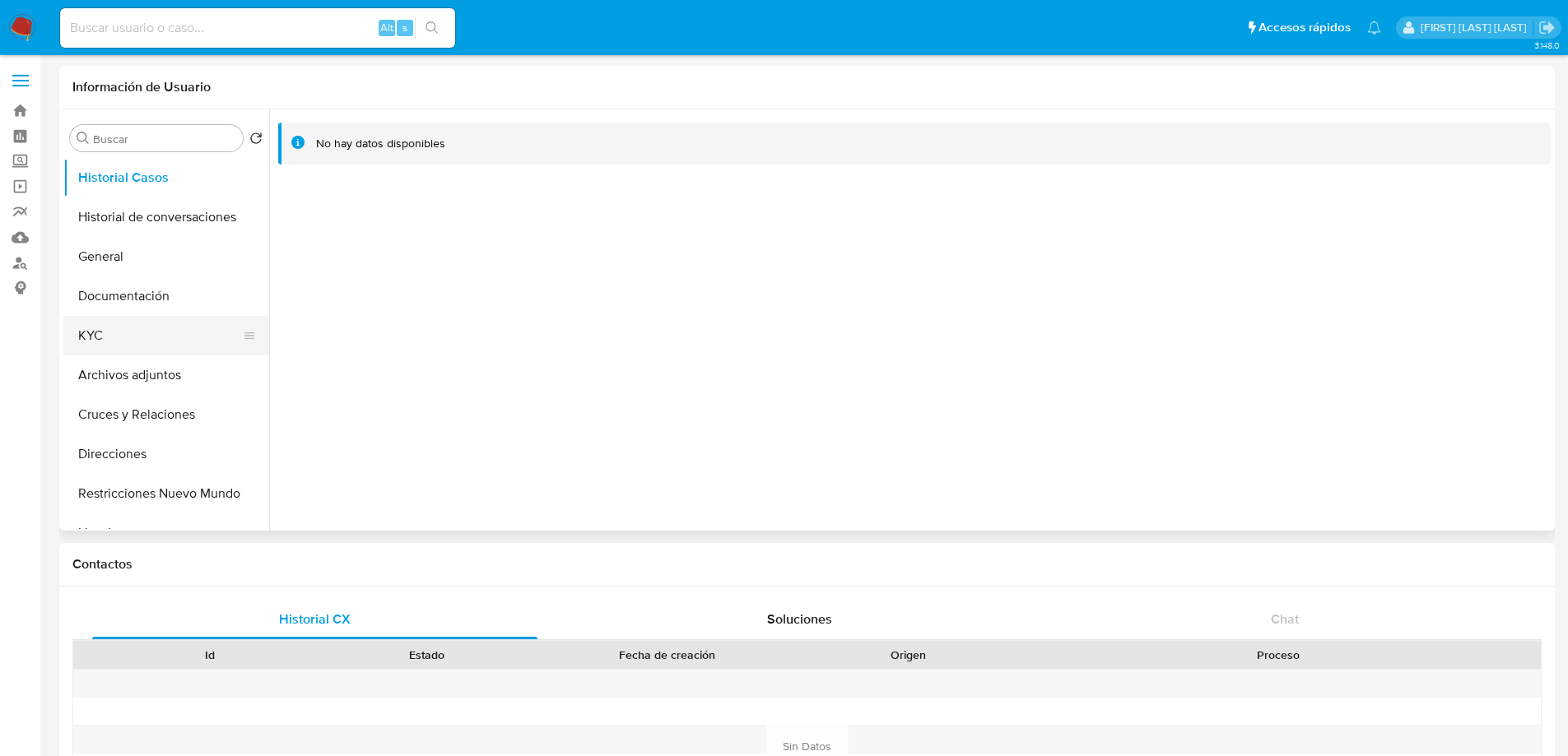 select on "10" 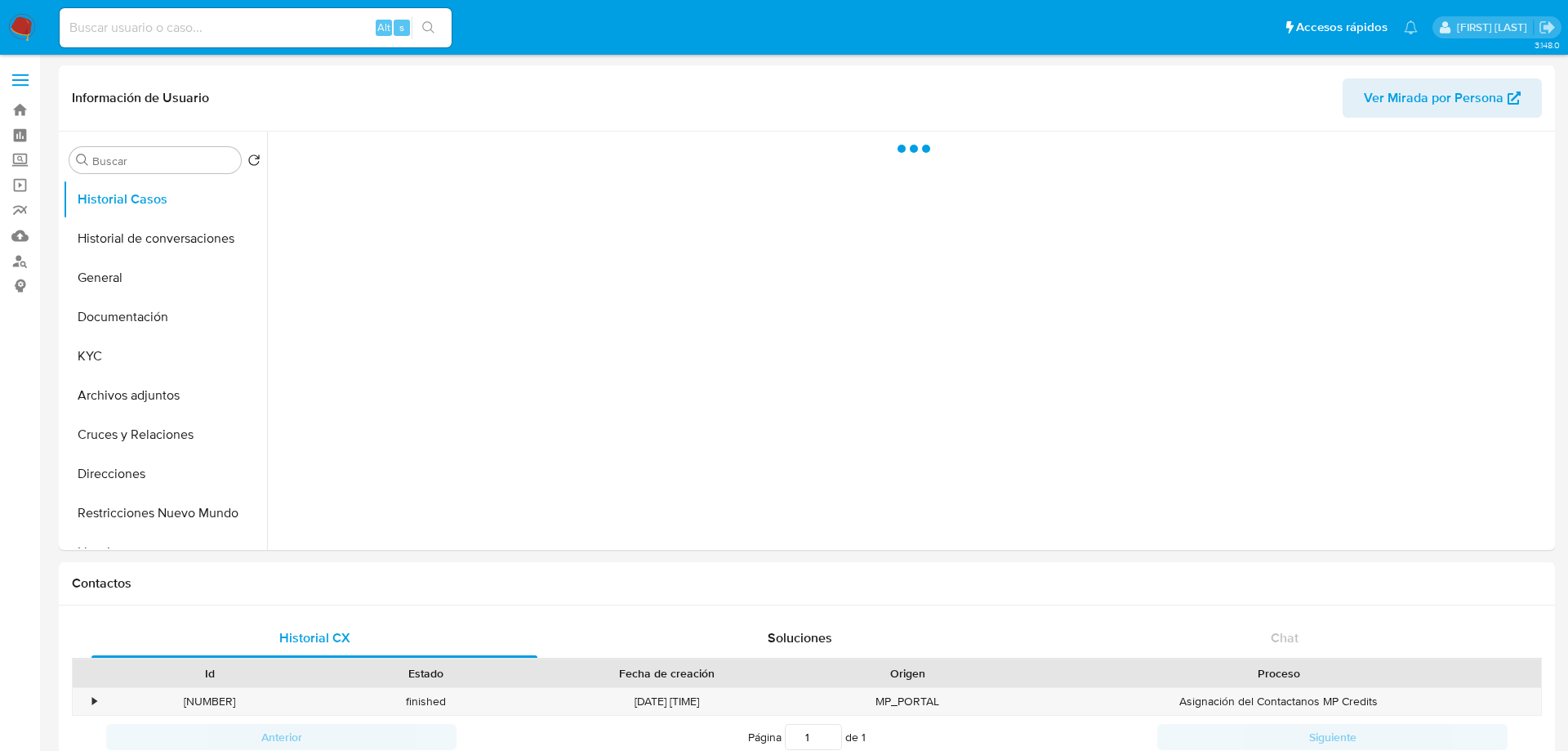 select on "10" 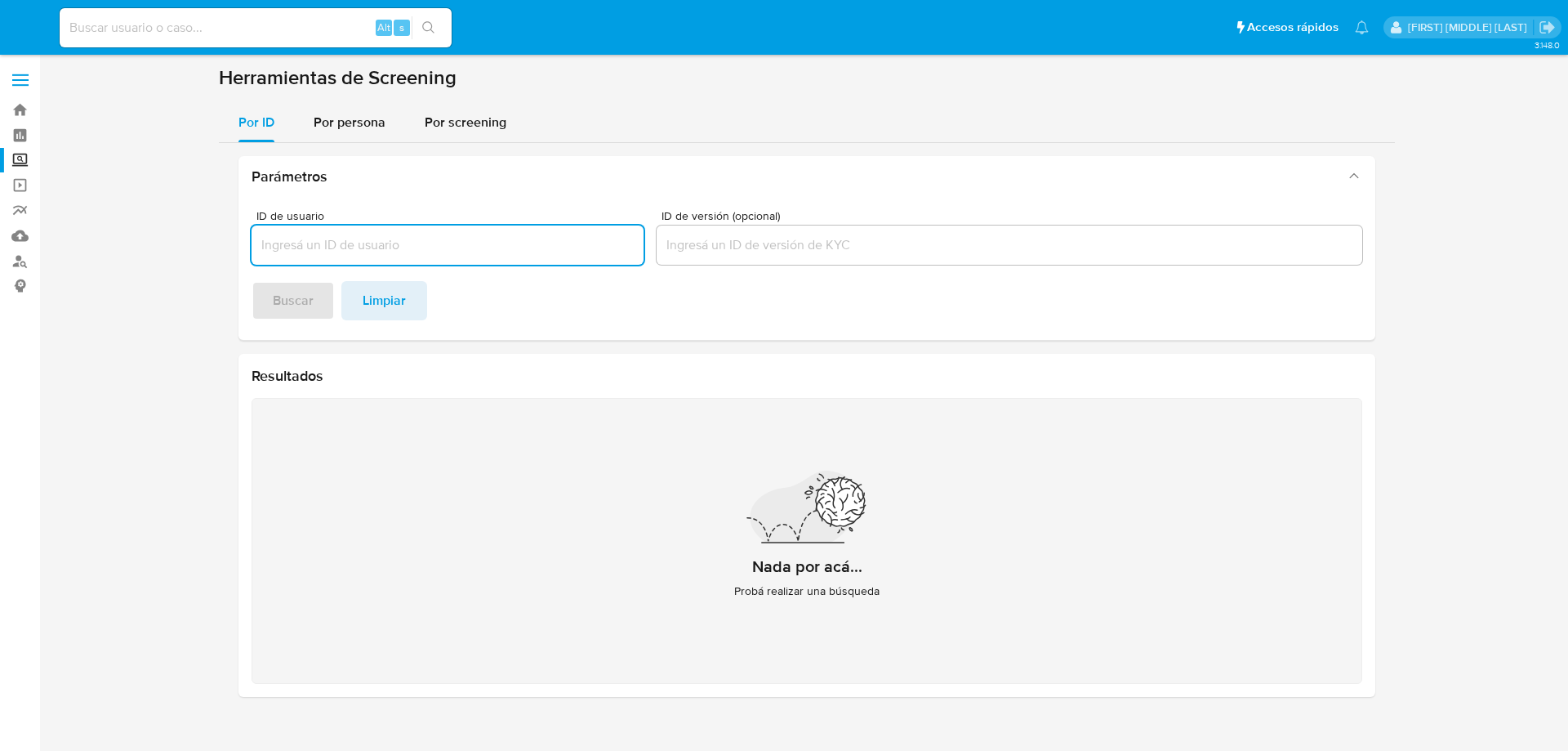 scroll, scrollTop: 0, scrollLeft: 0, axis: both 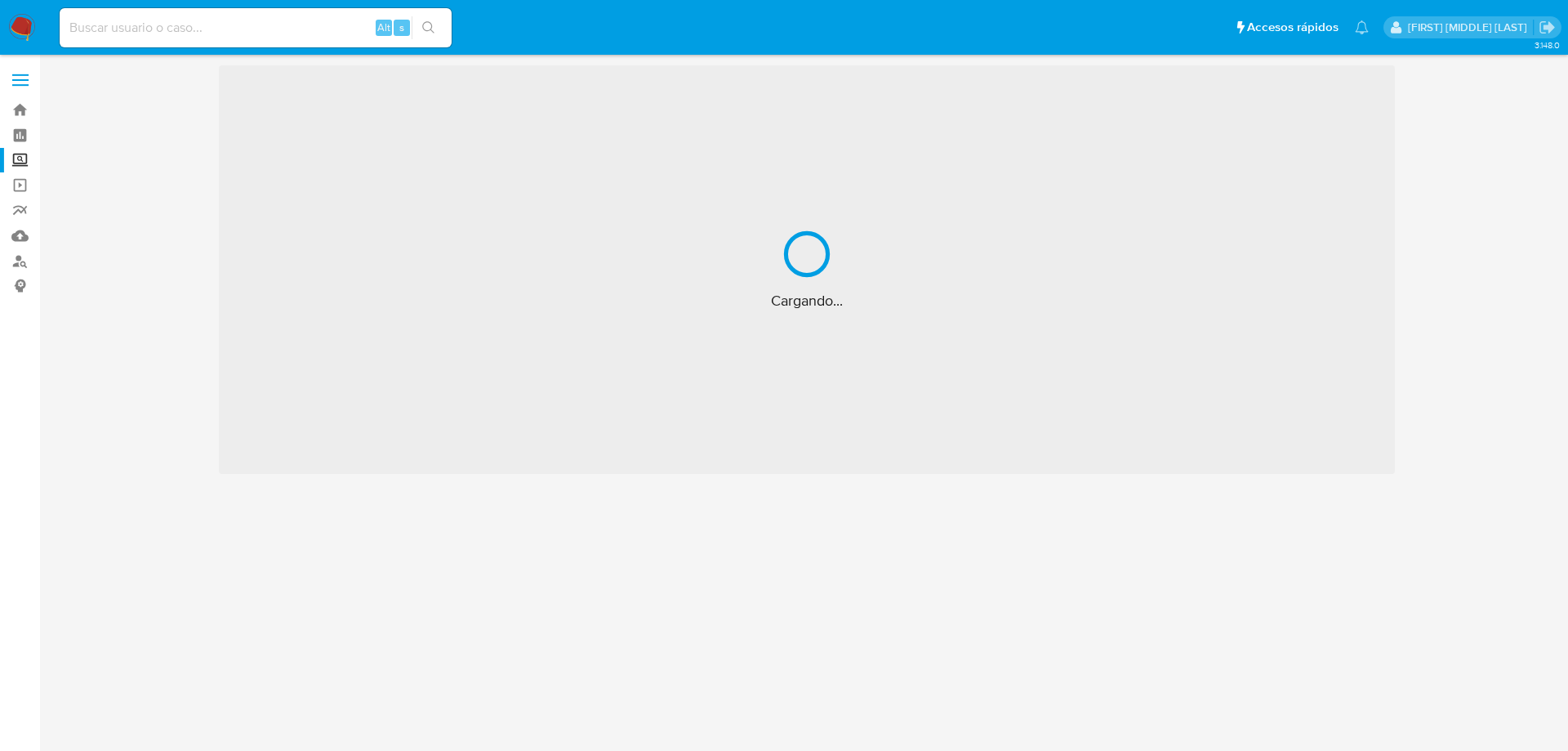 click on "Alt s" at bounding box center (256, 28) 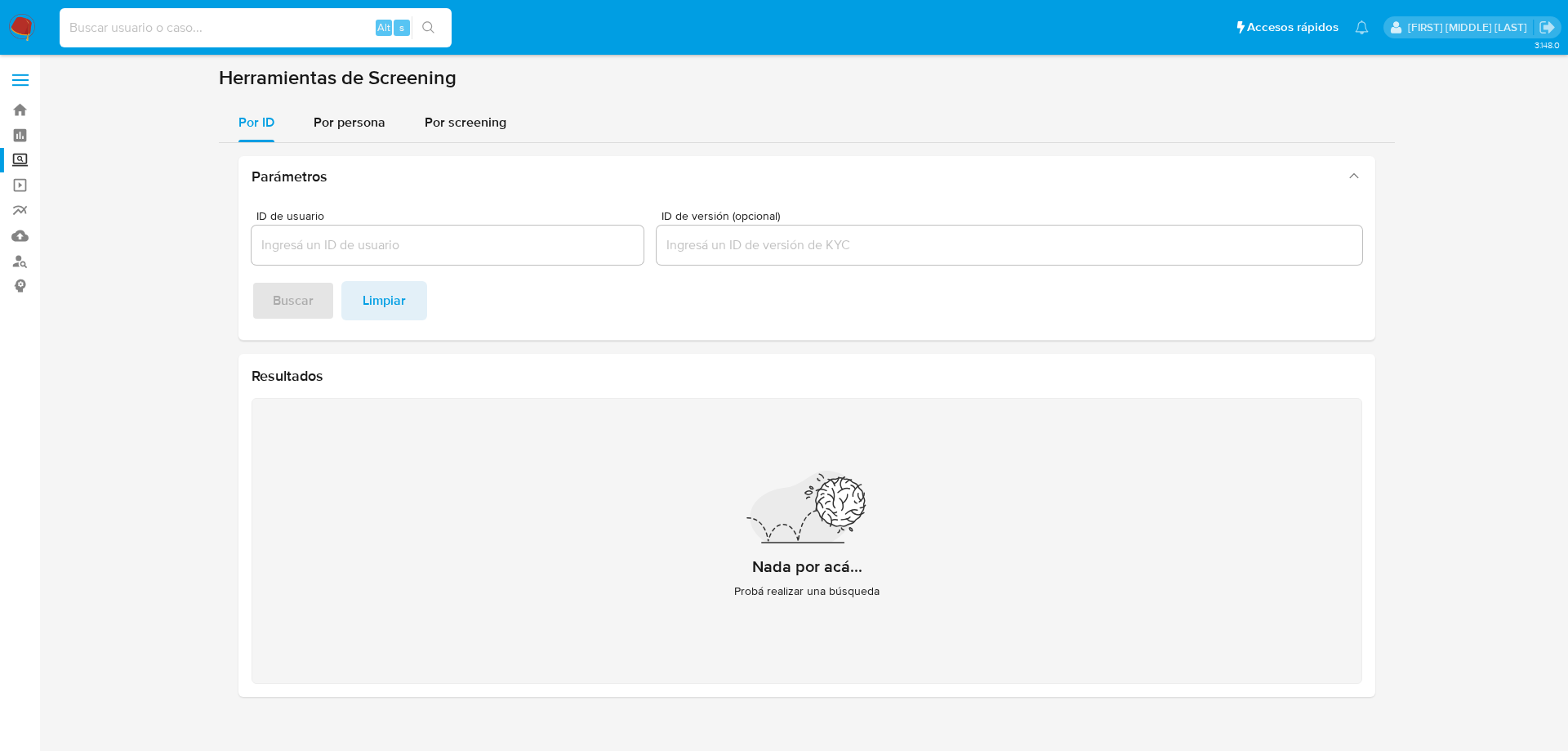 click at bounding box center [256, 28] 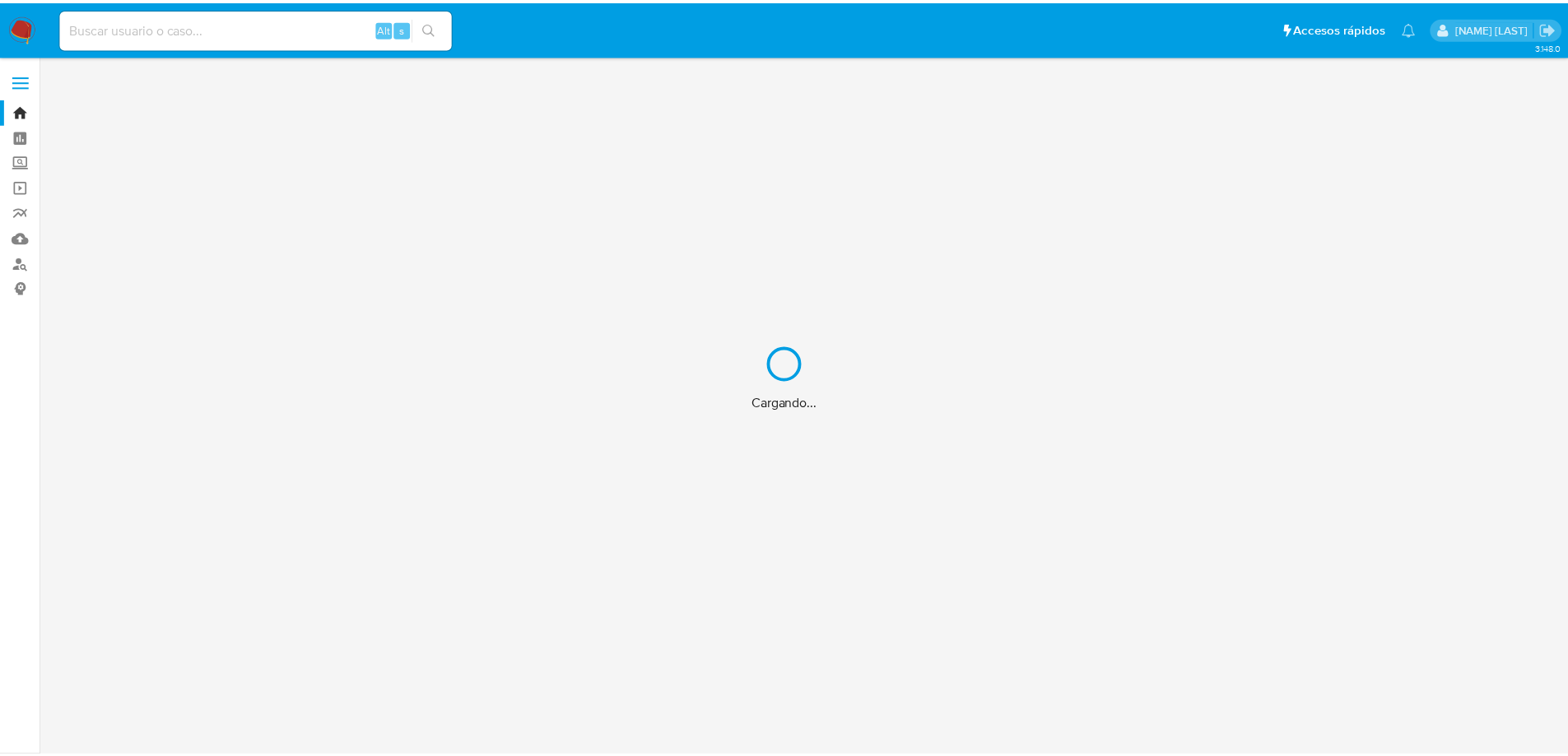 scroll, scrollTop: 0, scrollLeft: 0, axis: both 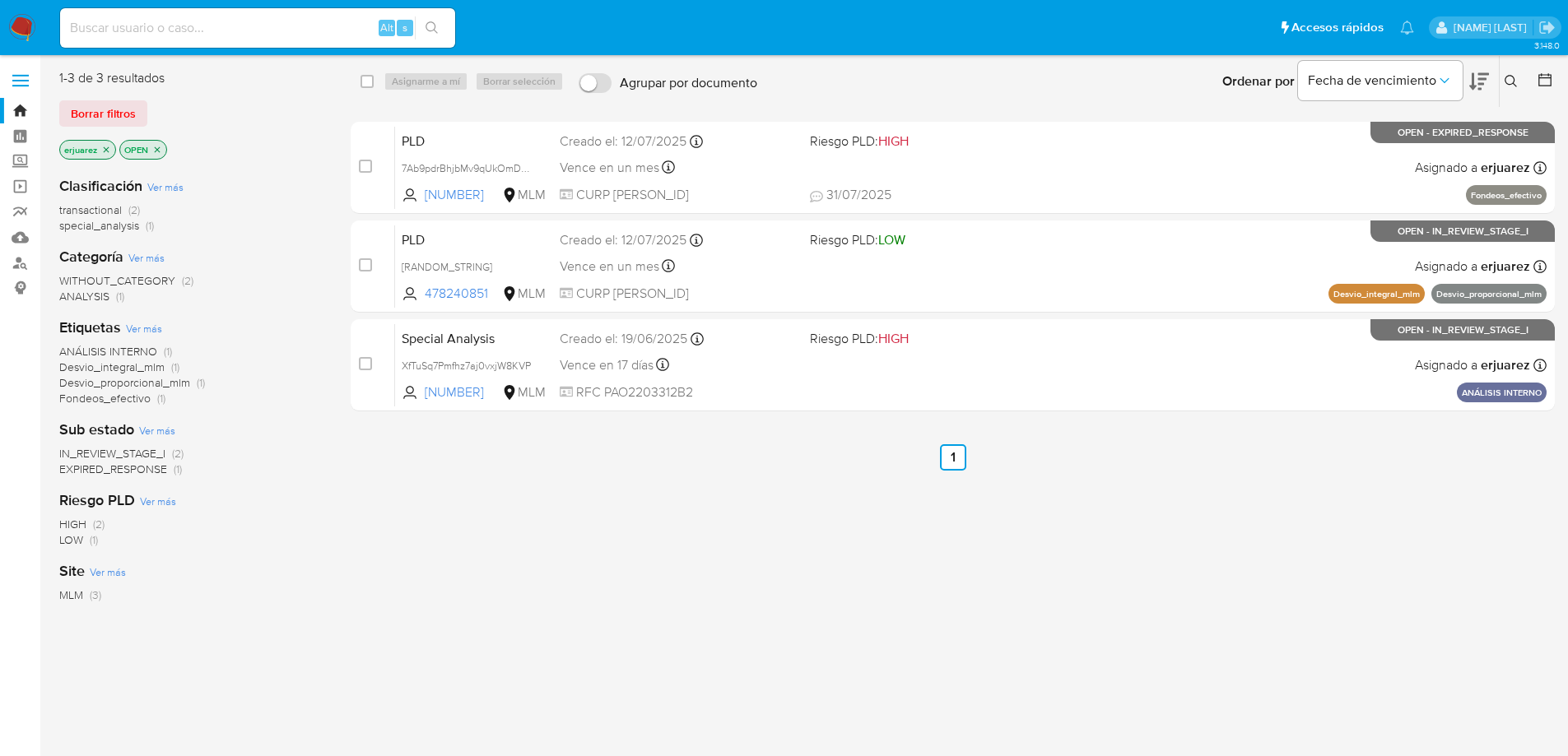 click 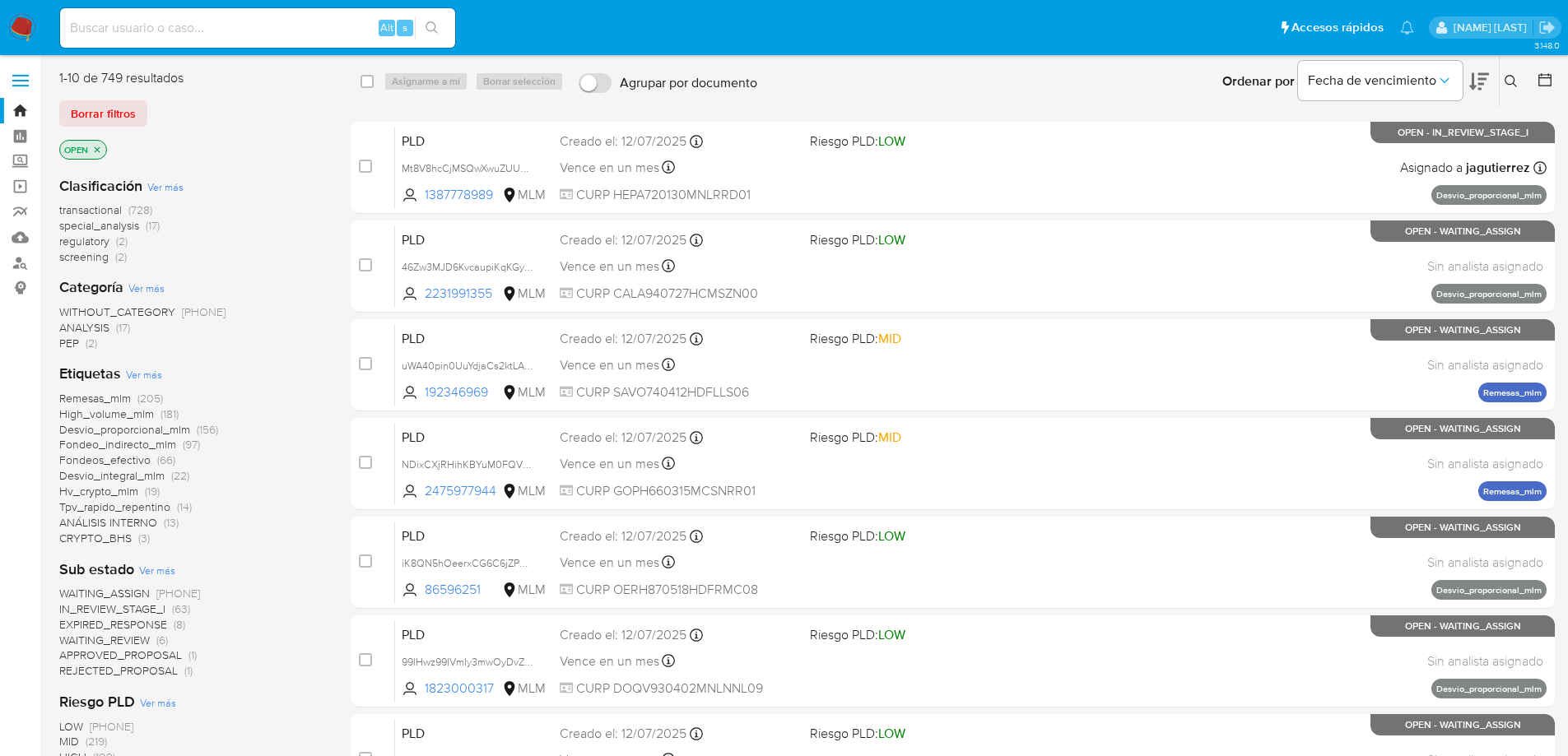 click at bounding box center [1513, 81] 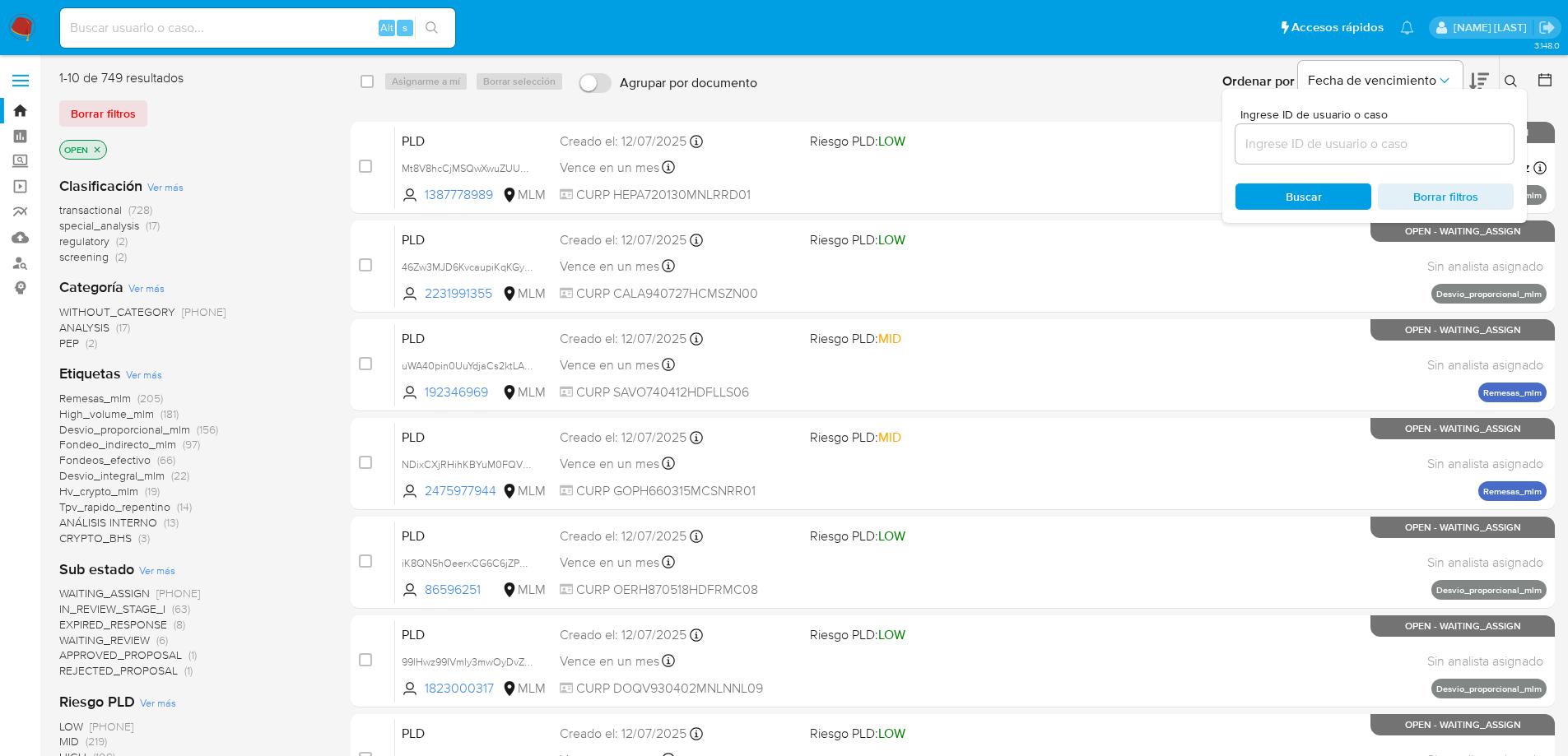 click at bounding box center [1375, 144] 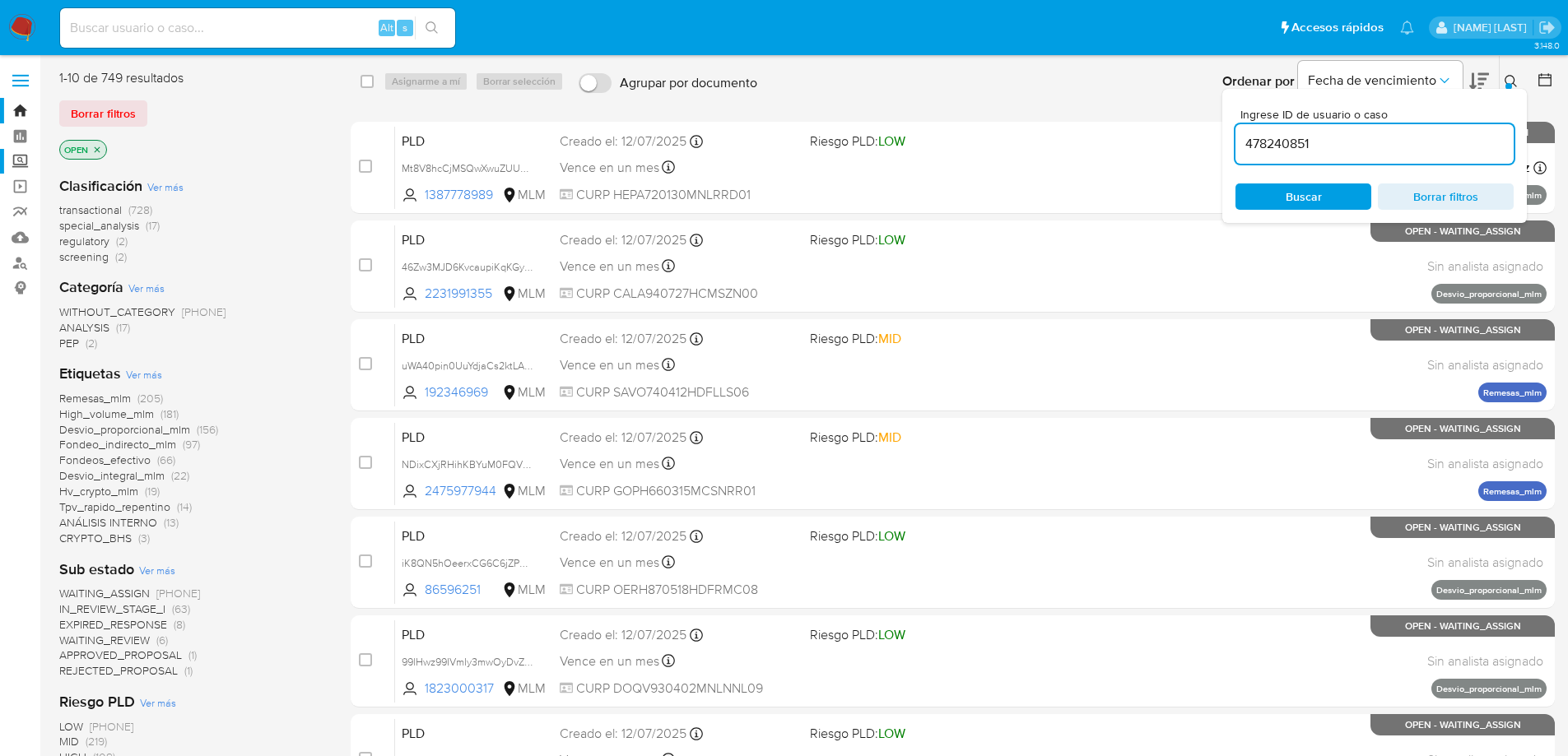 type on "478240851" 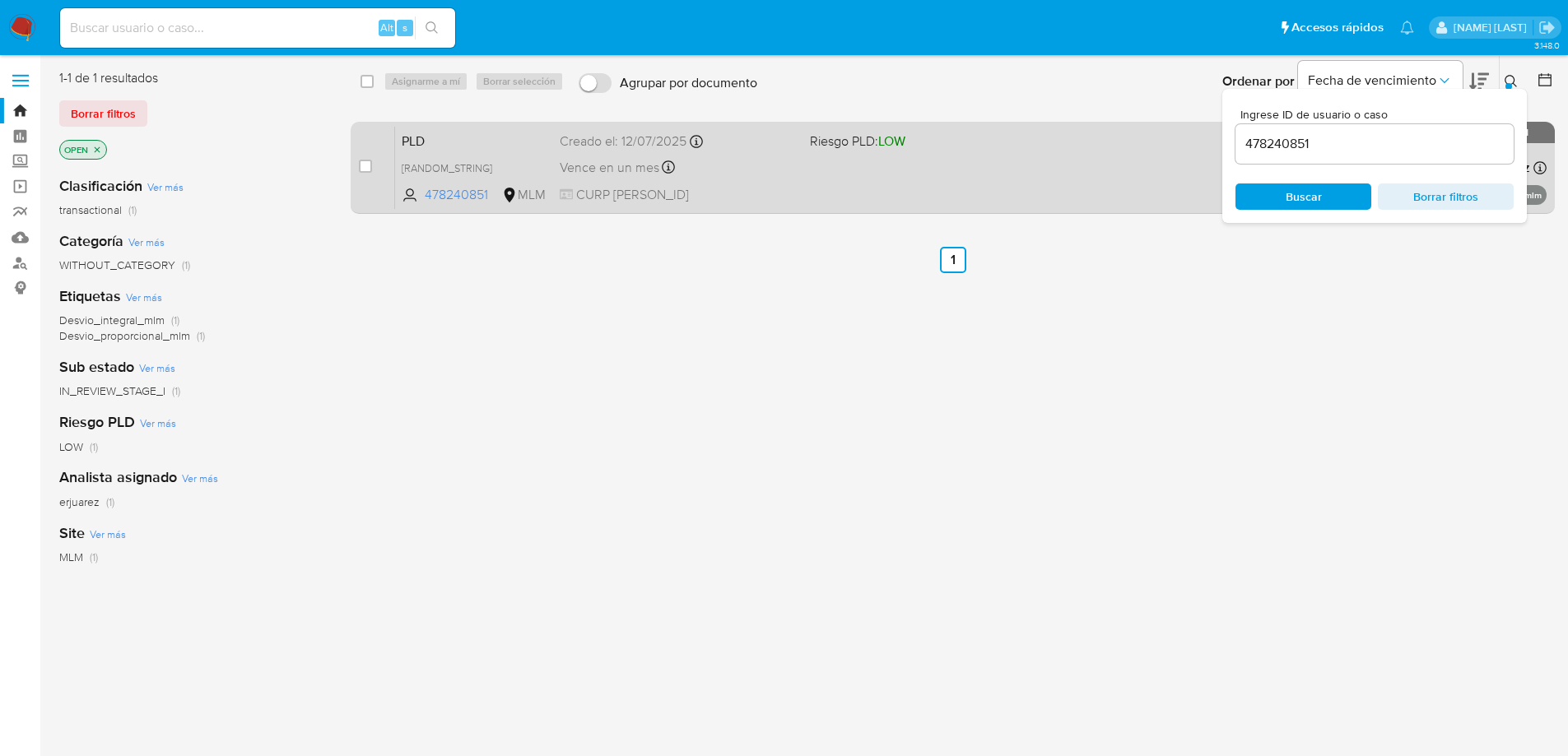 drag, startPoint x: 461, startPoint y: 163, endPoint x: 364, endPoint y: 180, distance: 98.47842 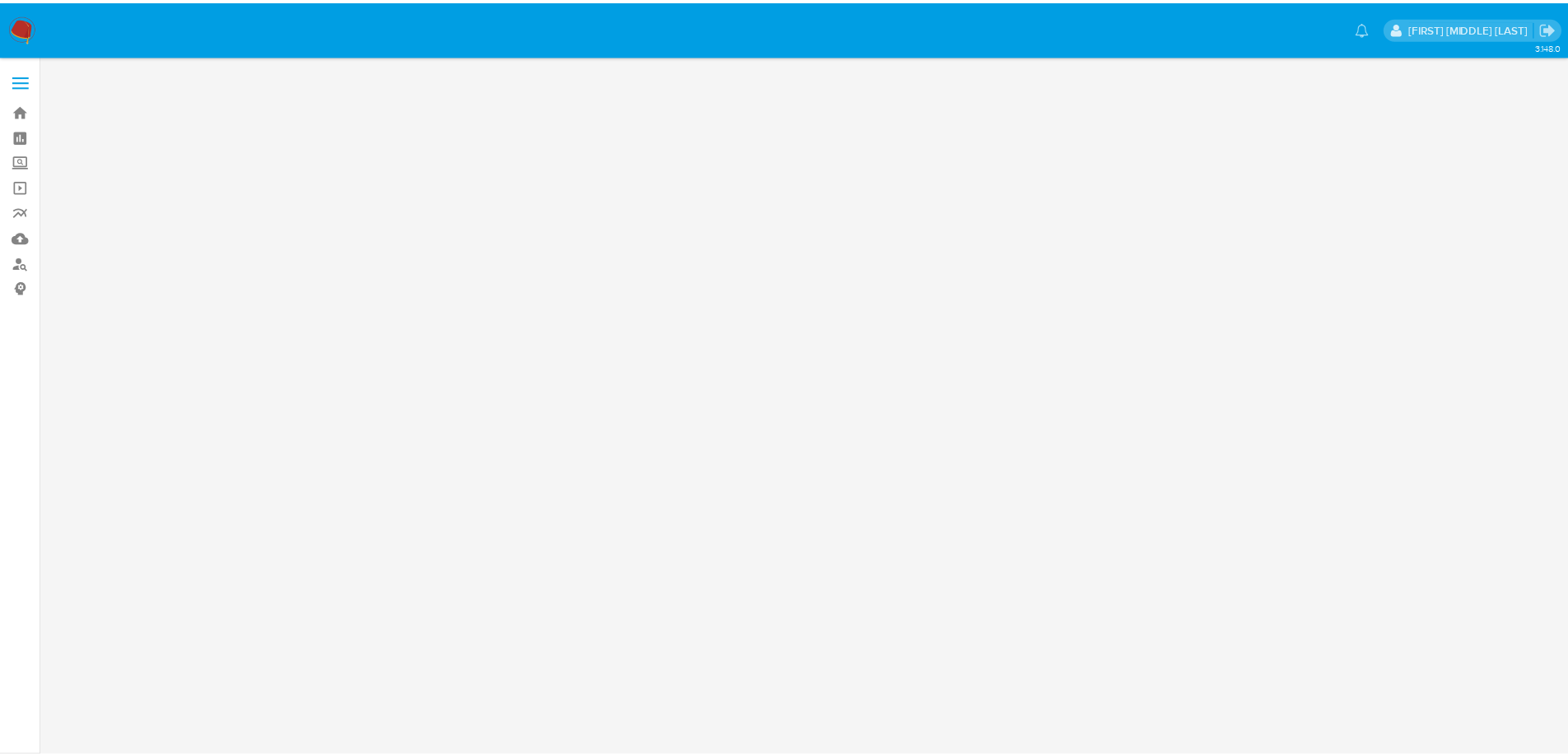scroll, scrollTop: 0, scrollLeft: 0, axis: both 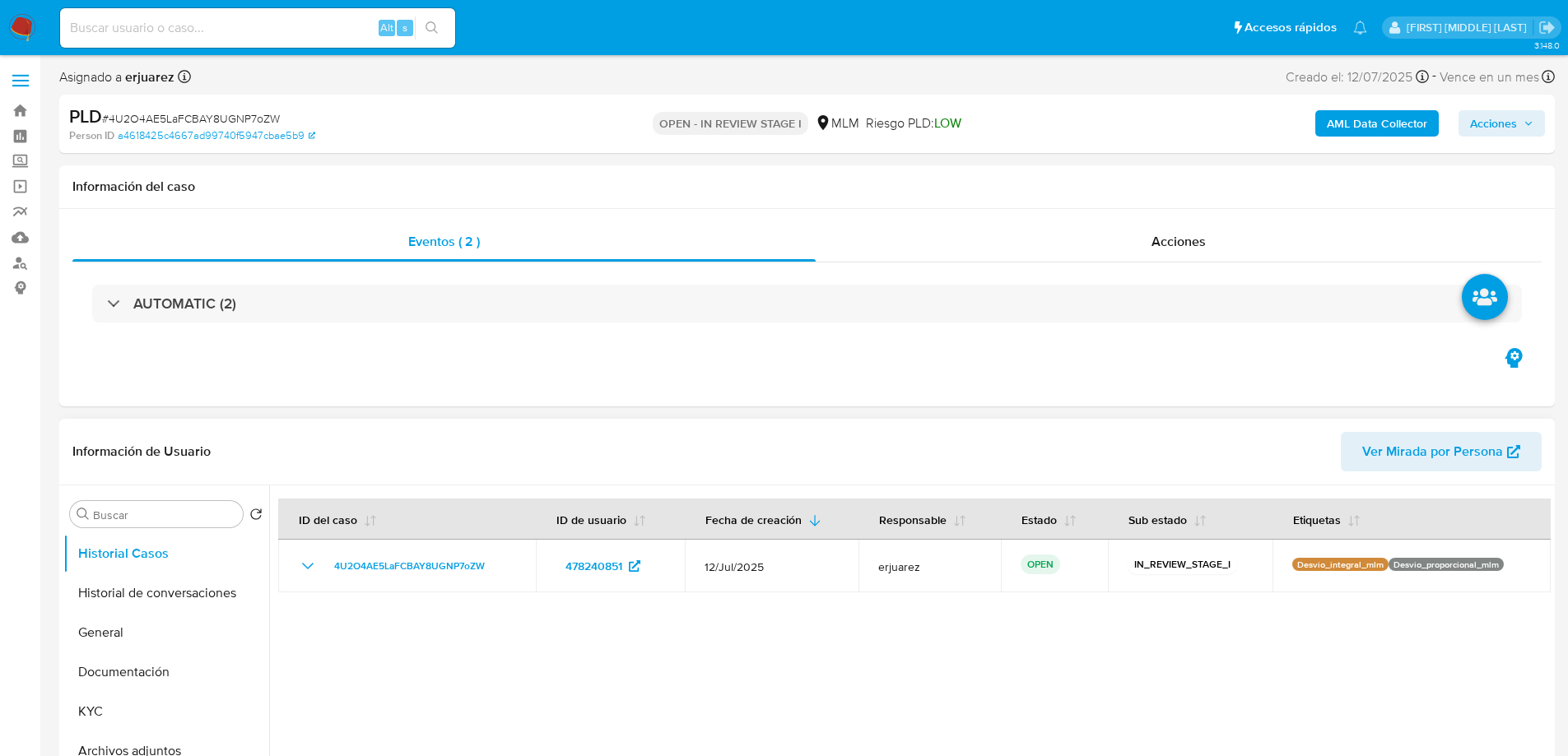 select on "10" 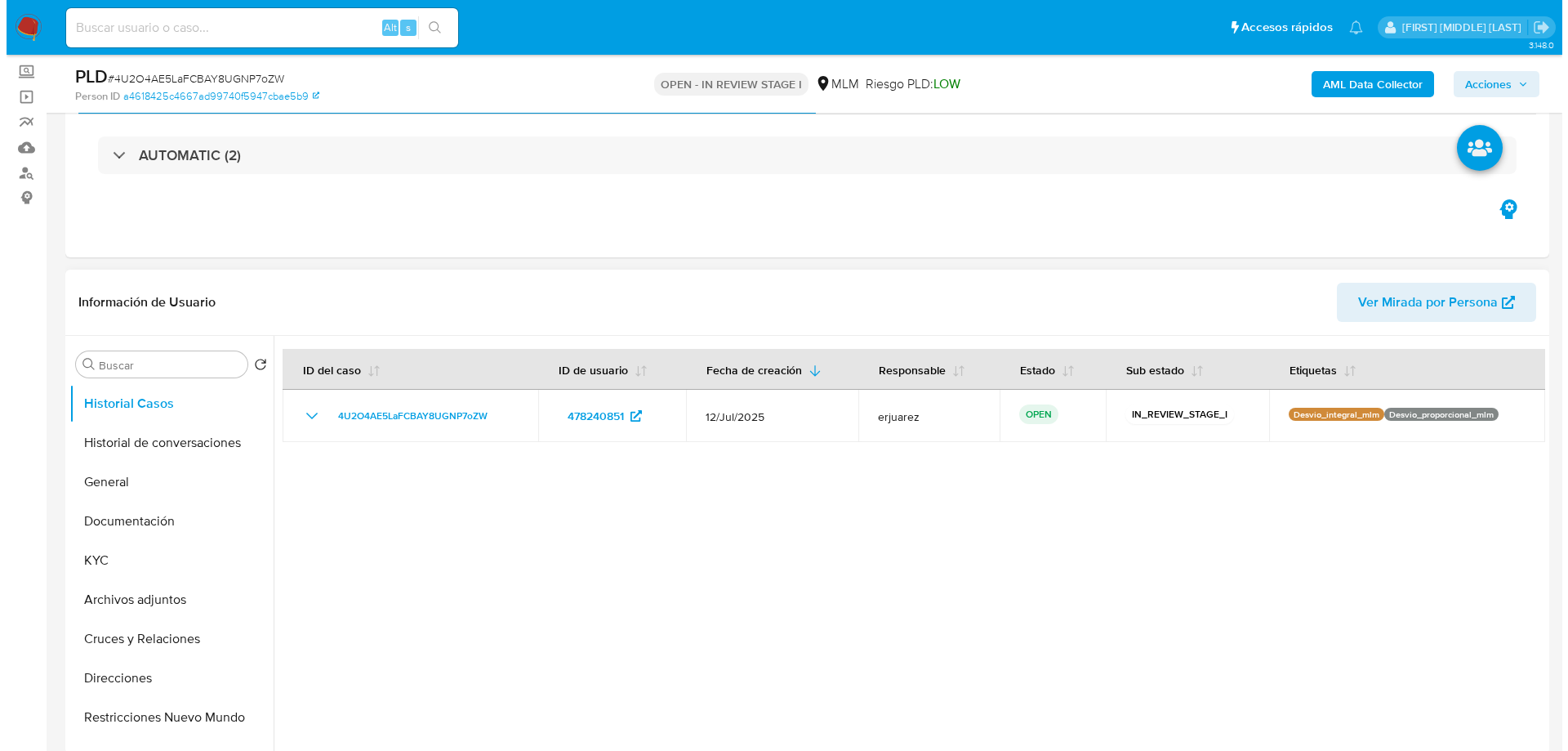 scroll, scrollTop: 245, scrollLeft: 0, axis: vertical 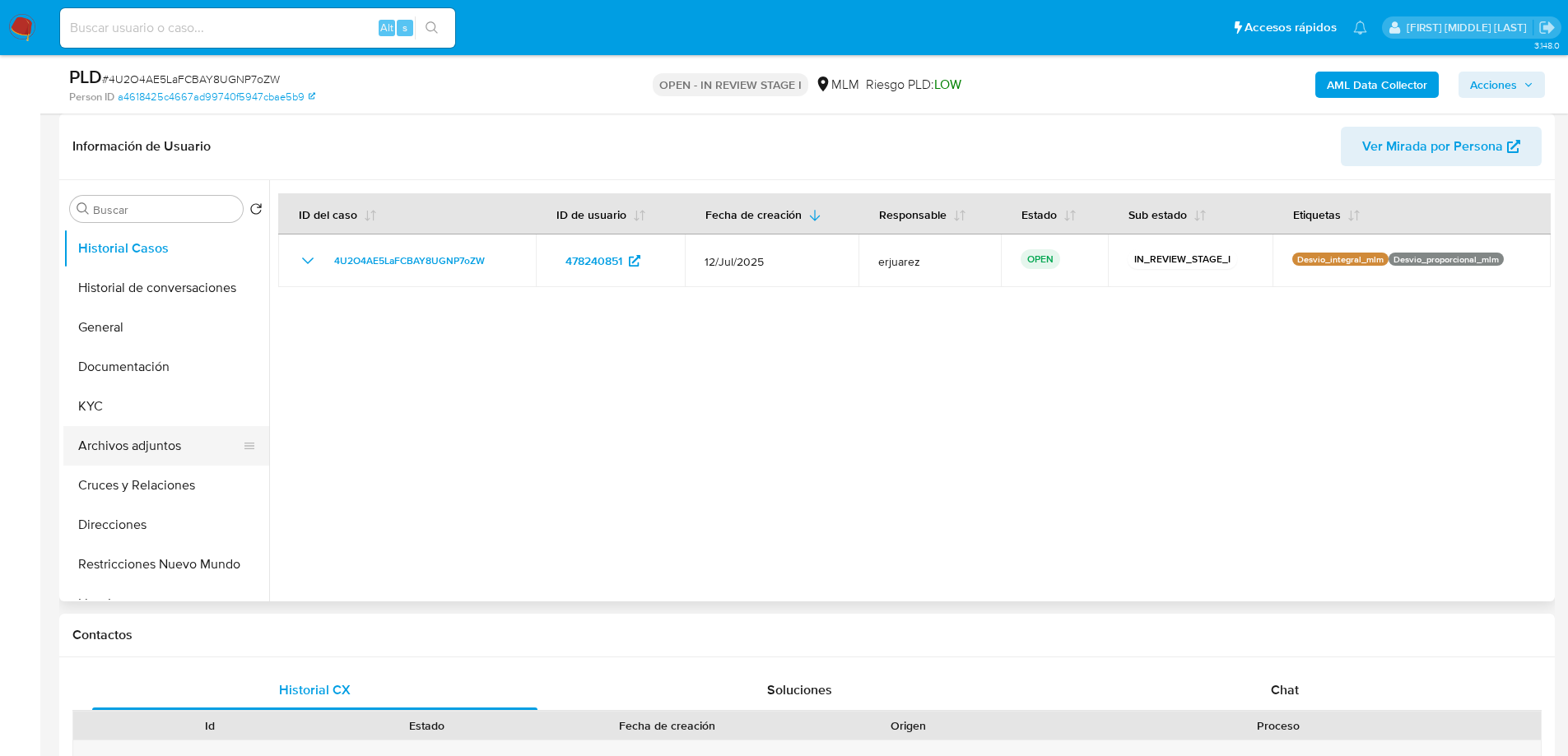 drag, startPoint x: 143, startPoint y: 443, endPoint x: 106, endPoint y: 452, distance: 38.07887 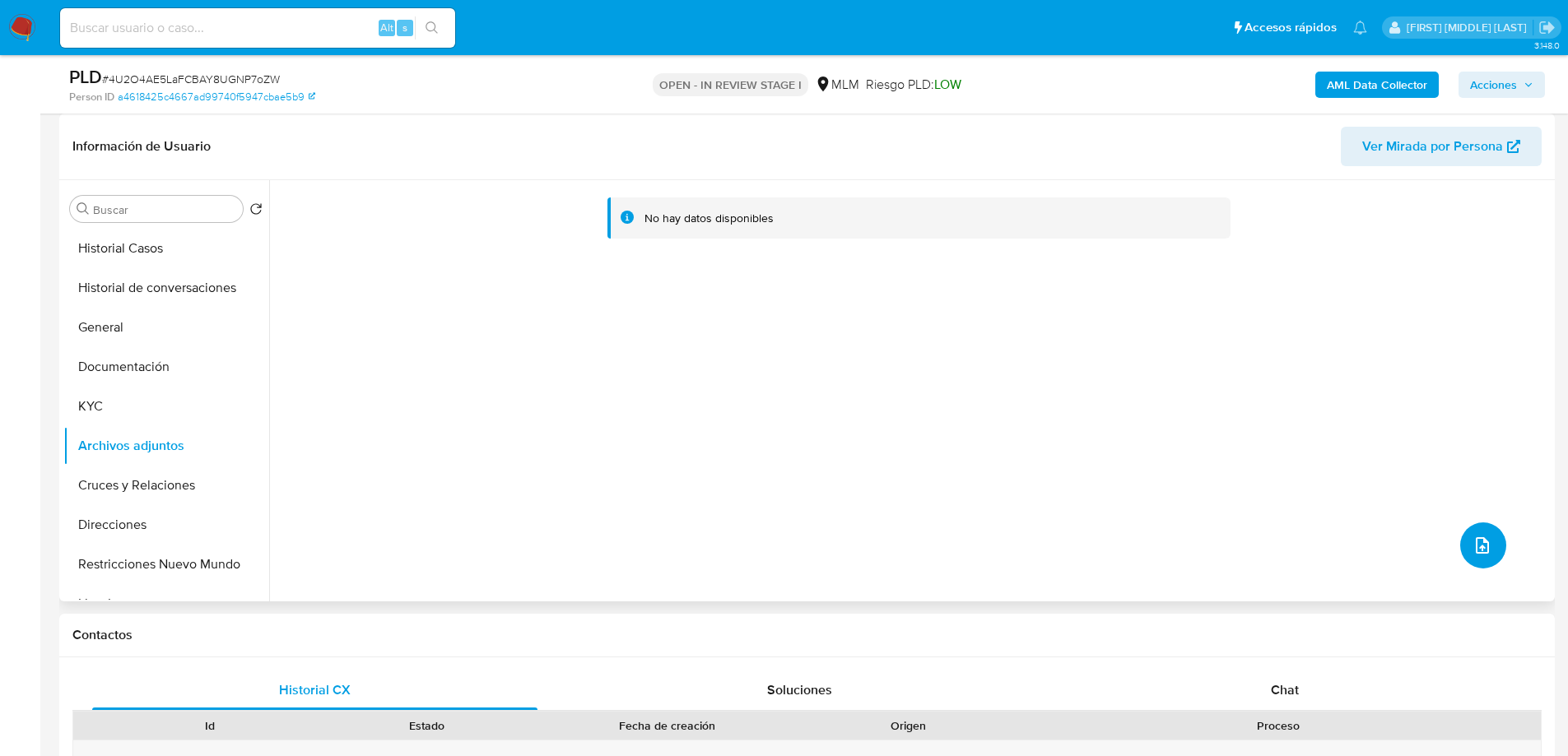 click 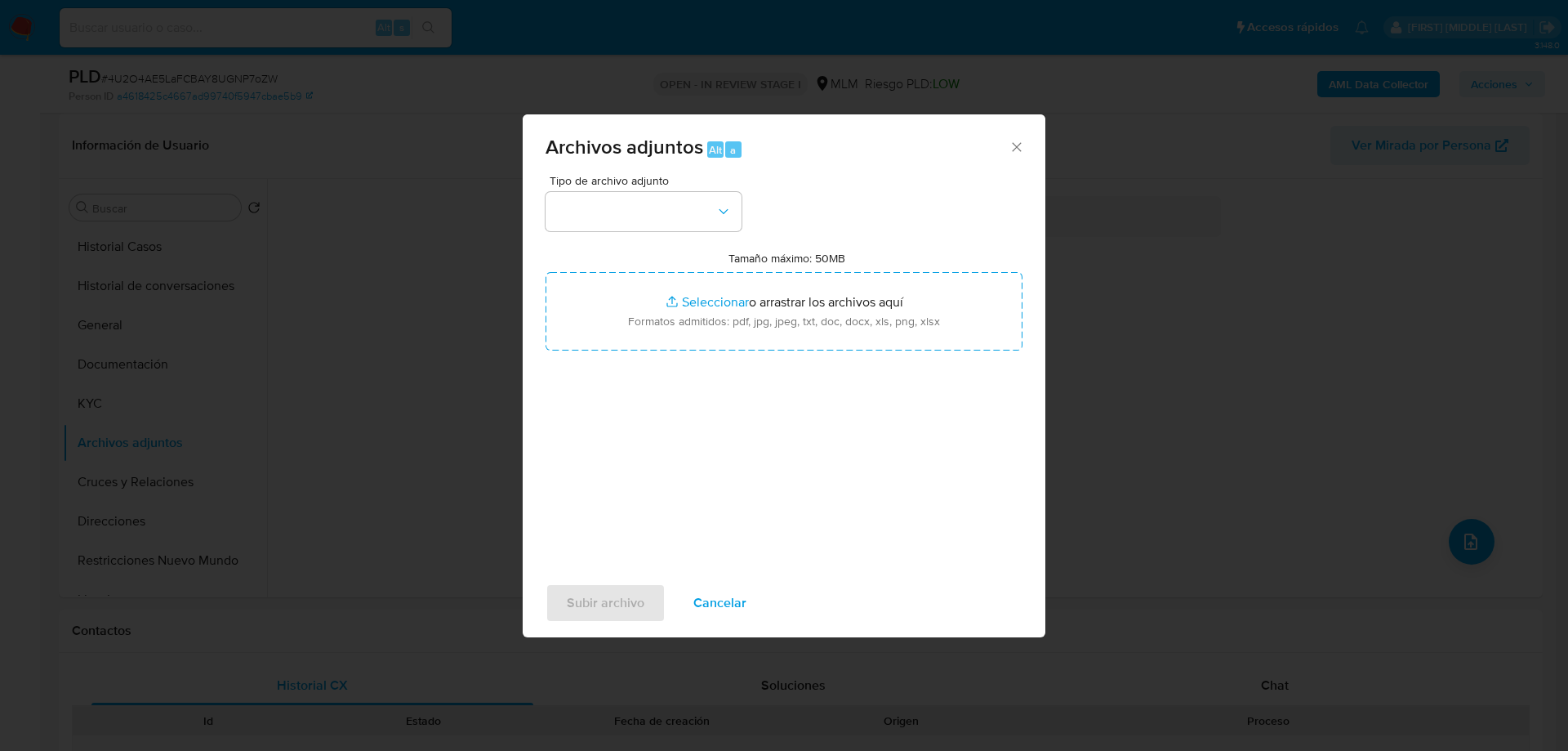 click at bounding box center [644, 212] 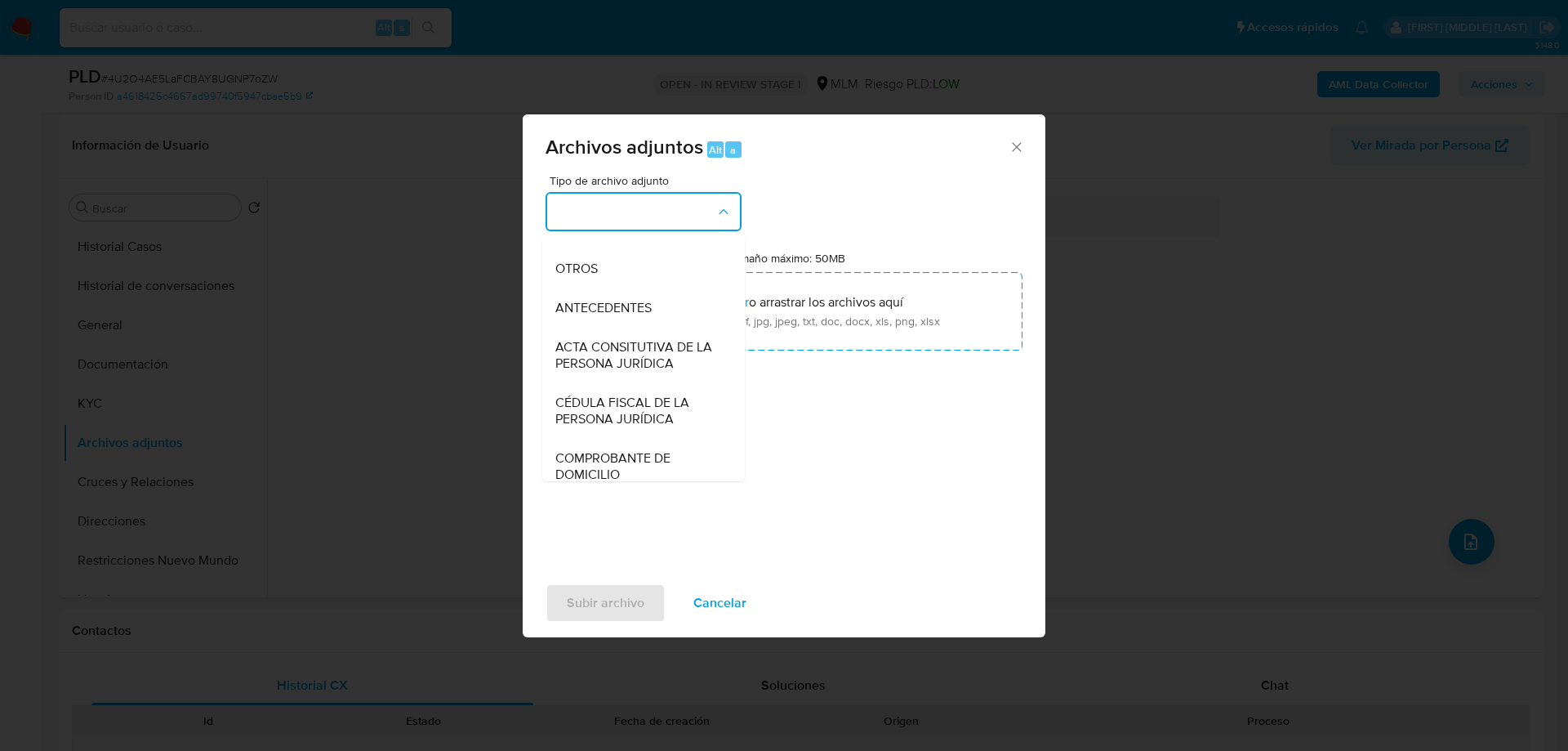 scroll, scrollTop: 222, scrollLeft: 0, axis: vertical 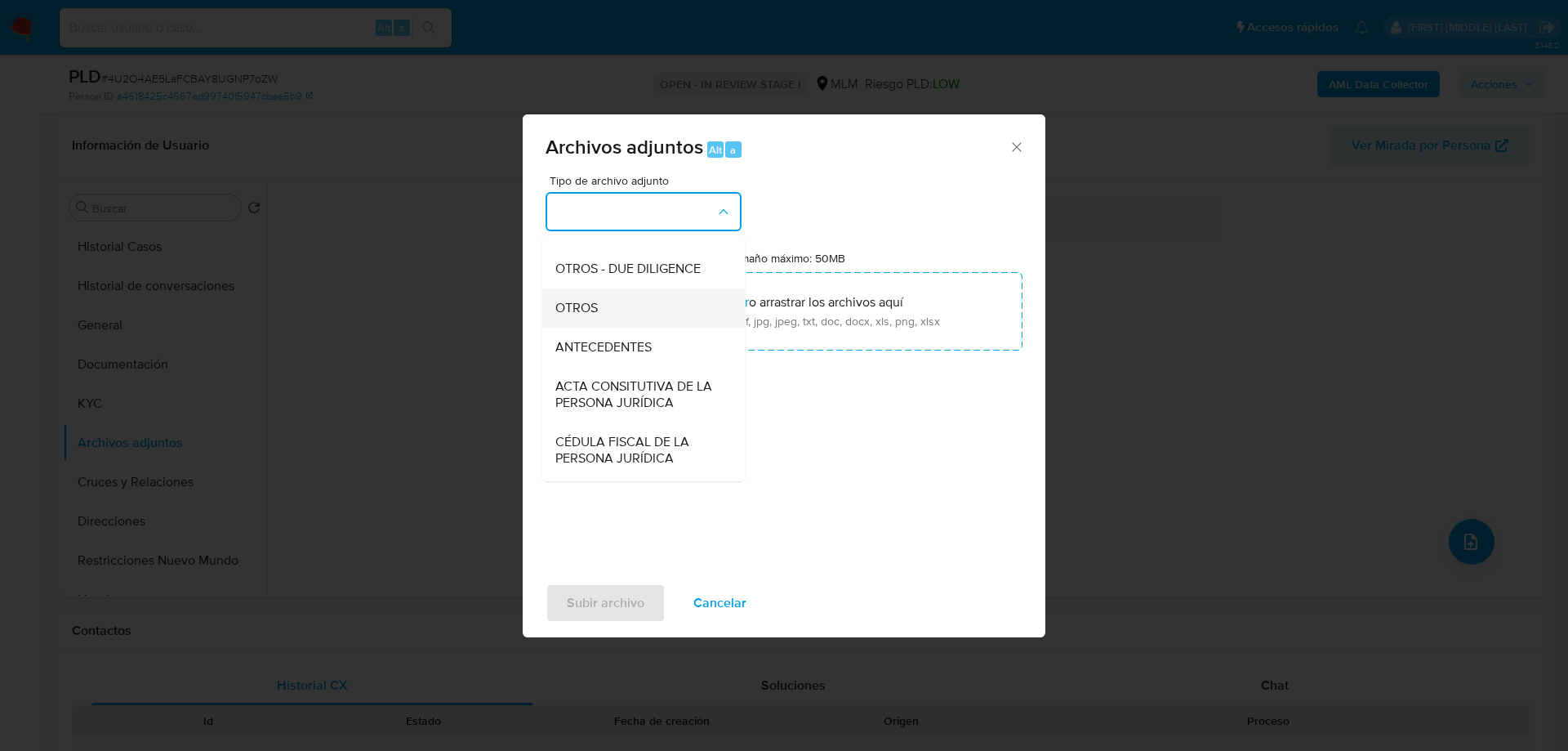 click on "OTROS" at bounding box center (639, 308) 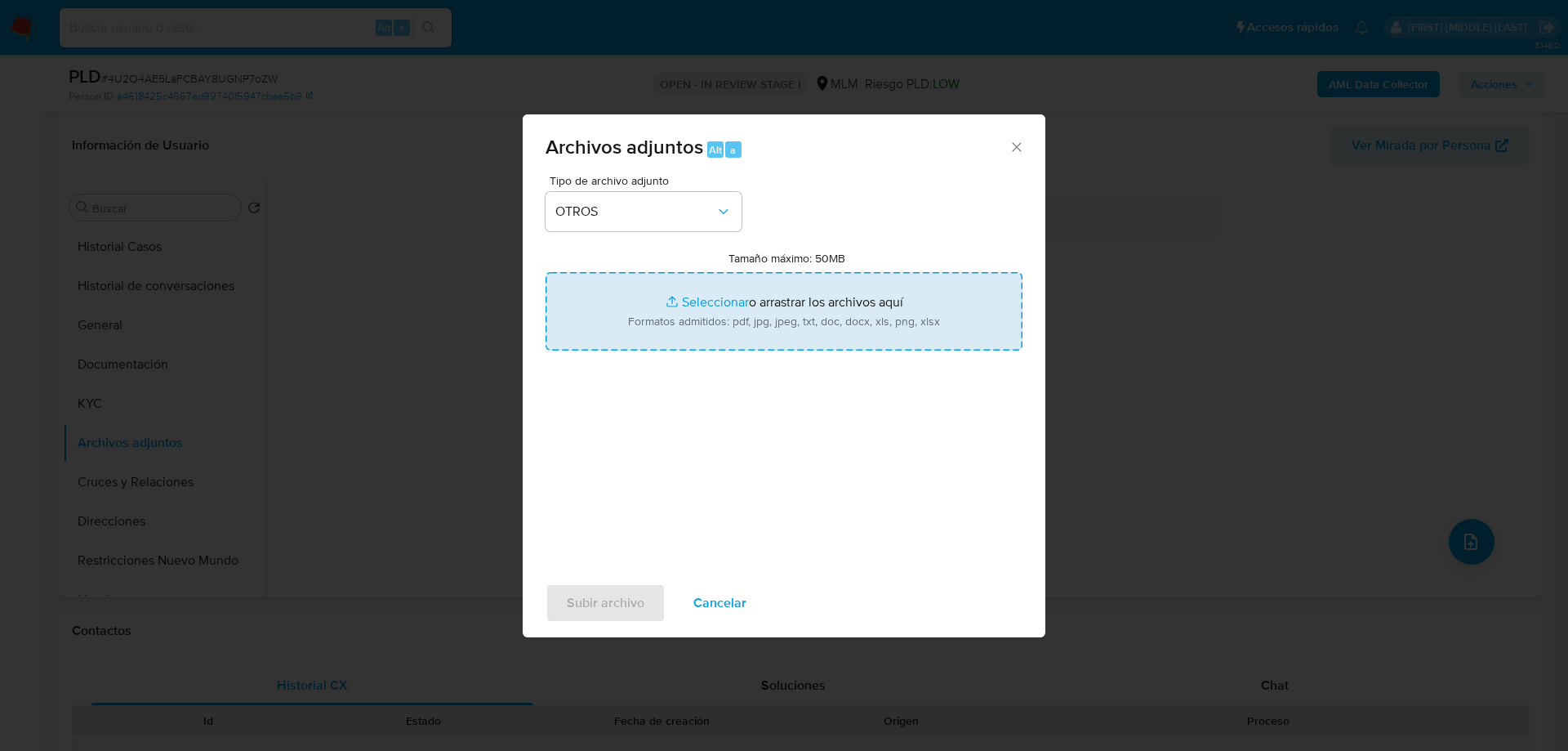 click on "Tamaño máximo: 50MB Seleccionar archivos" at bounding box center [784, 311] 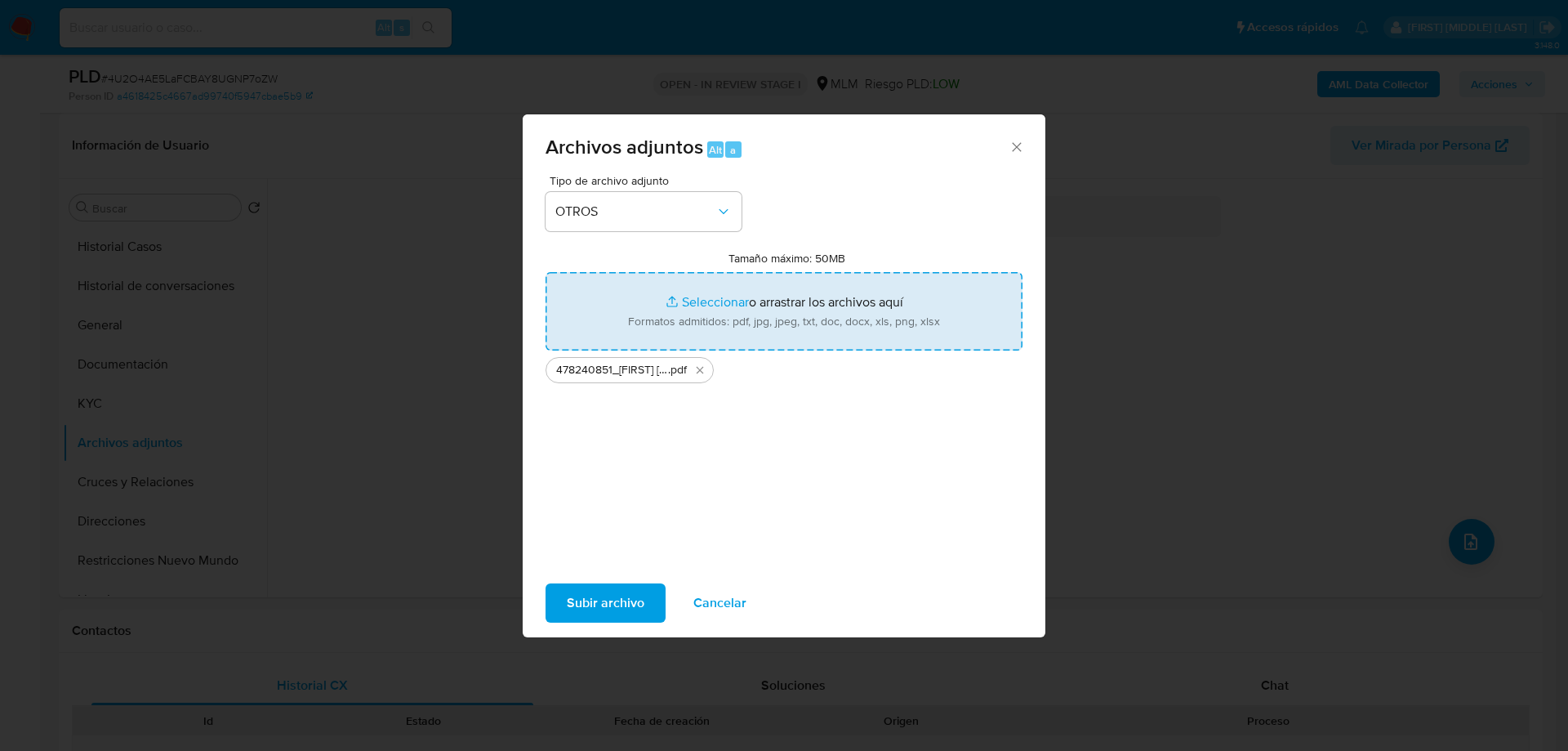 click on "Tamaño máximo: 50MB Seleccionar archivos" at bounding box center (784, 311) 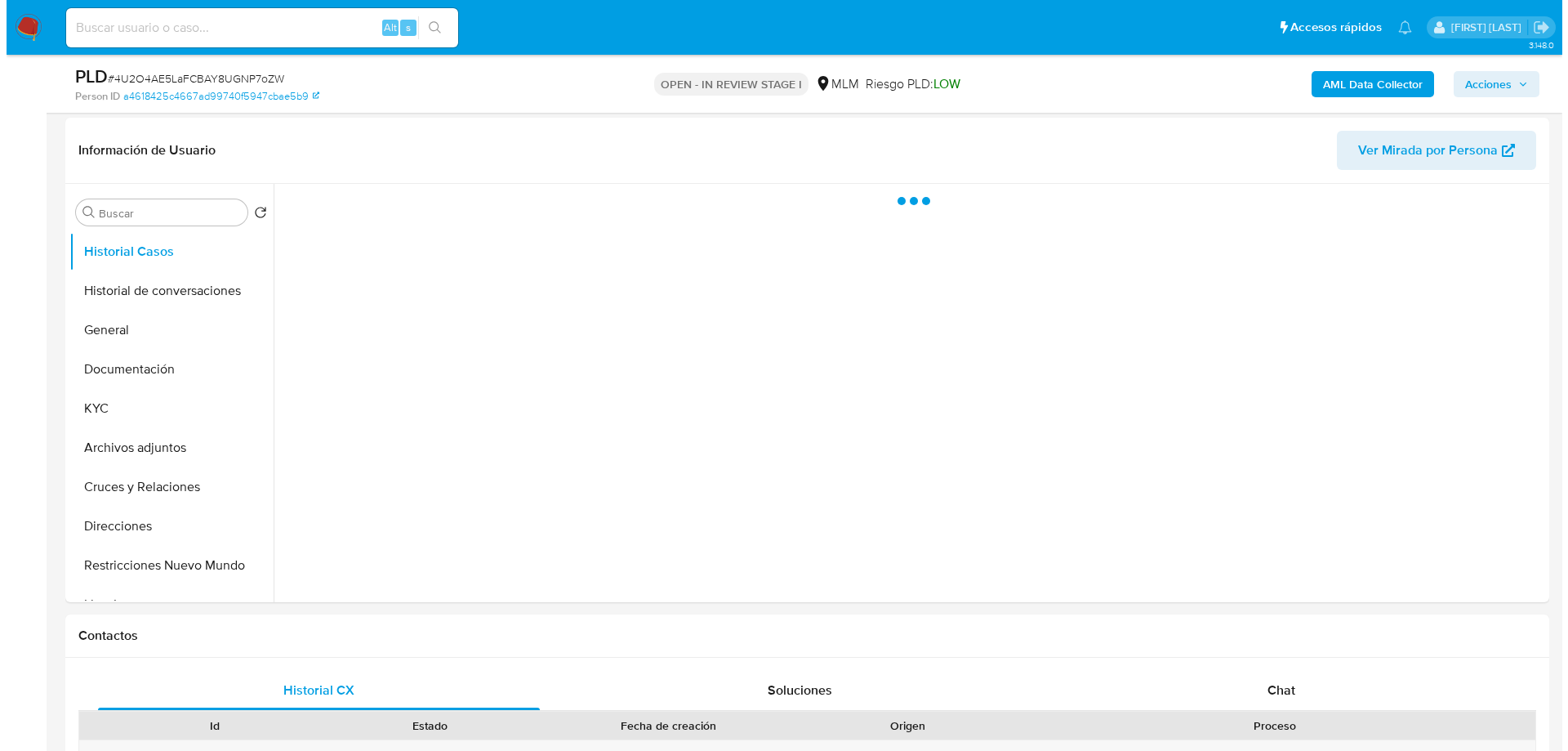 scroll, scrollTop: 245, scrollLeft: 0, axis: vertical 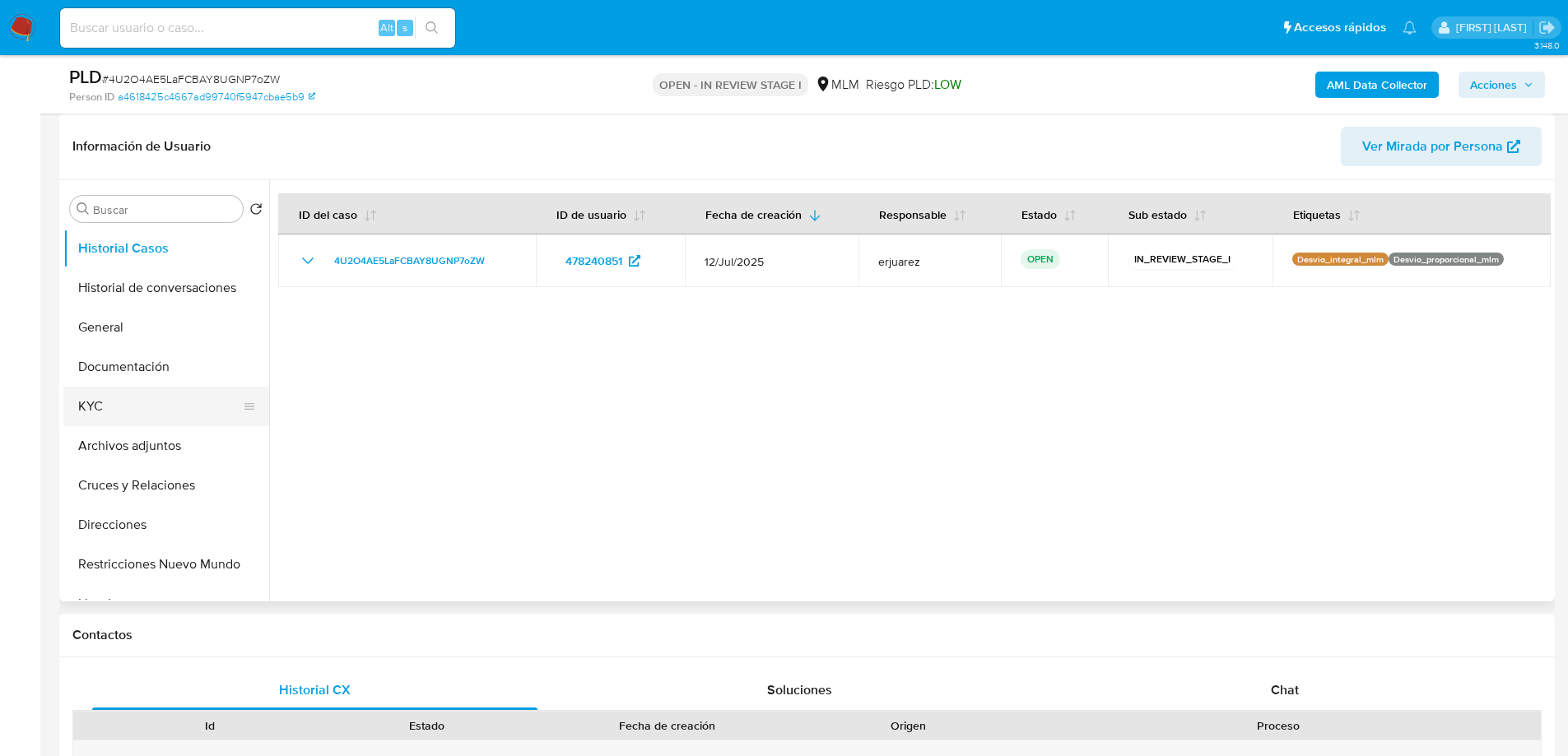 click on "KYC" at bounding box center (160, 406) 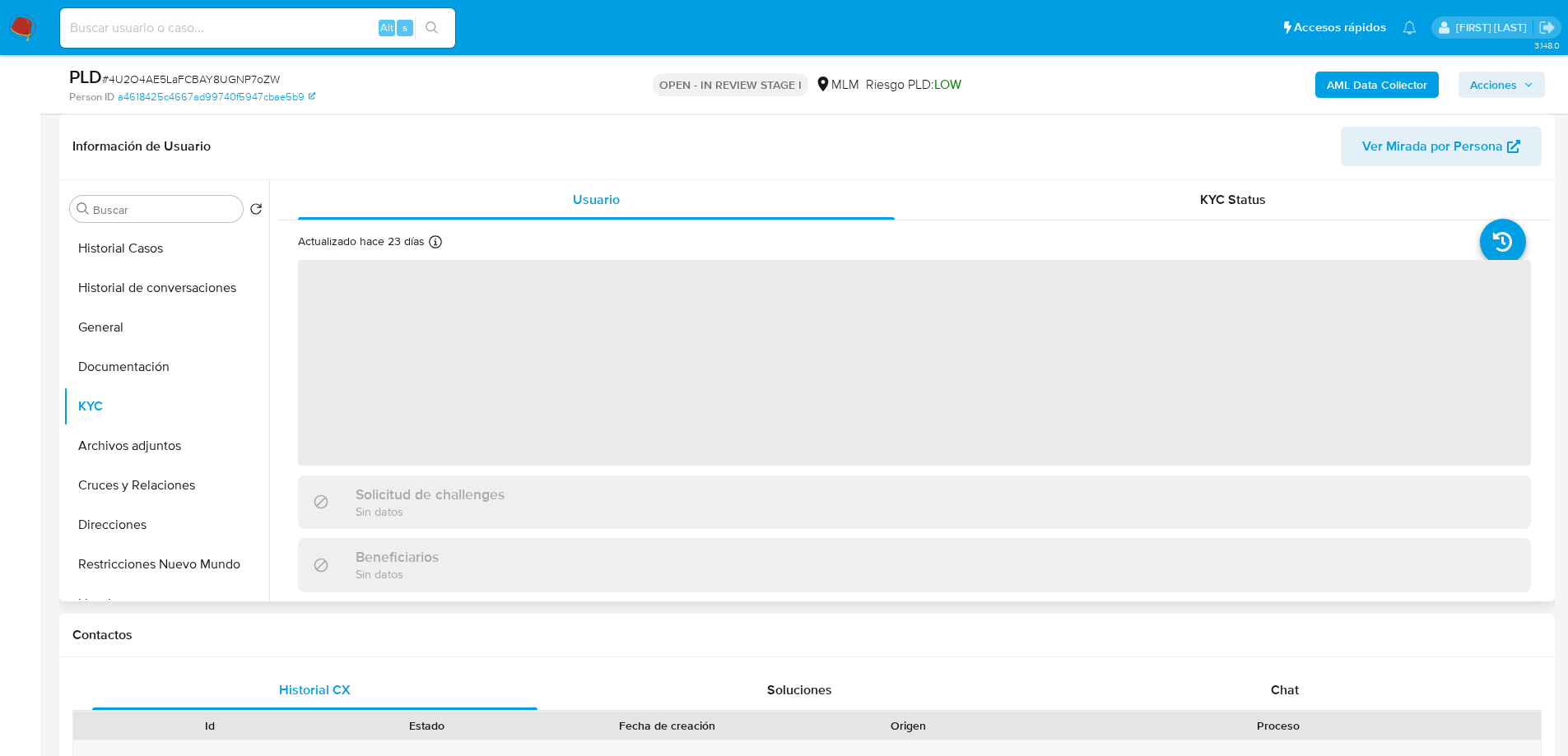 select on "10" 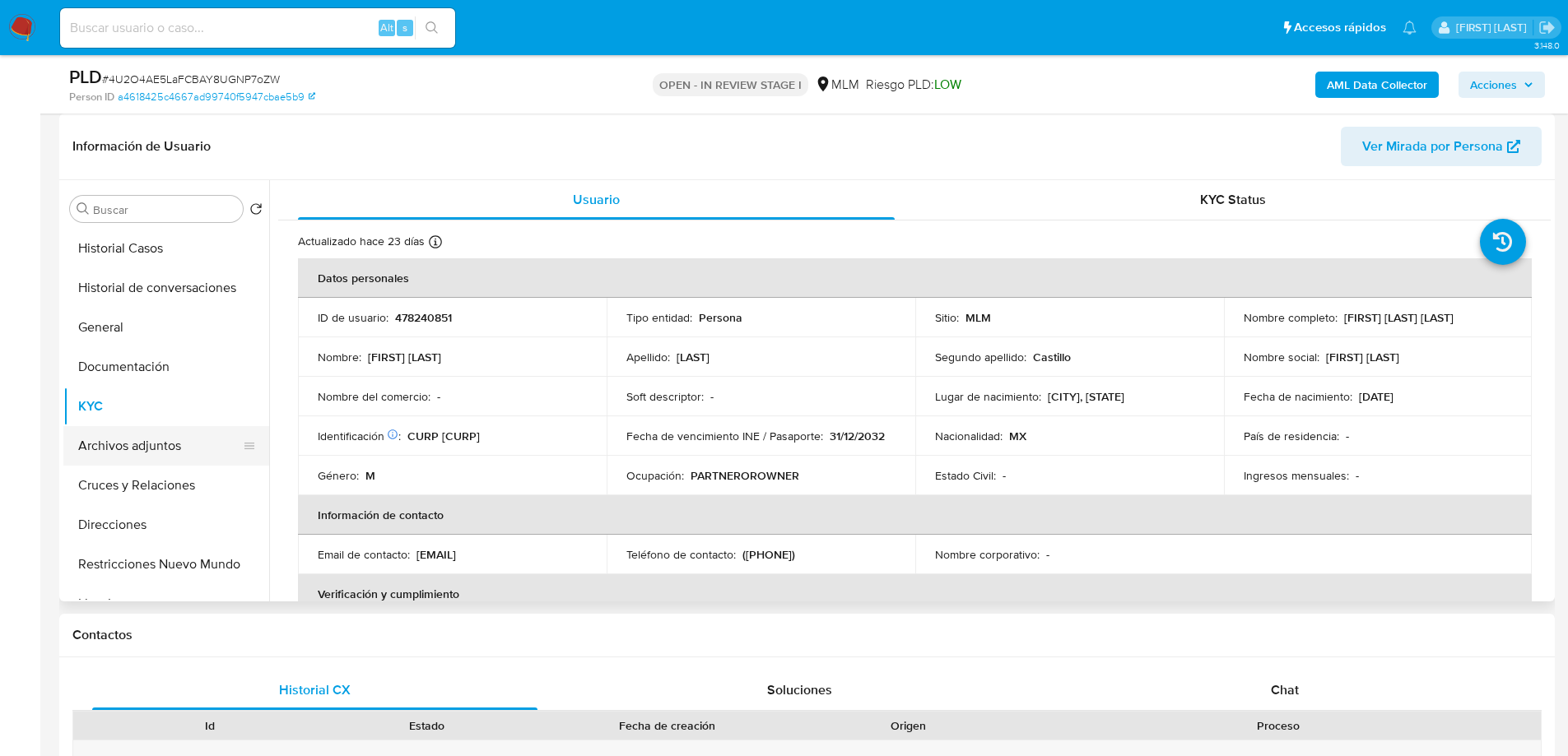 click on "Archivos adjuntos" at bounding box center [160, 446] 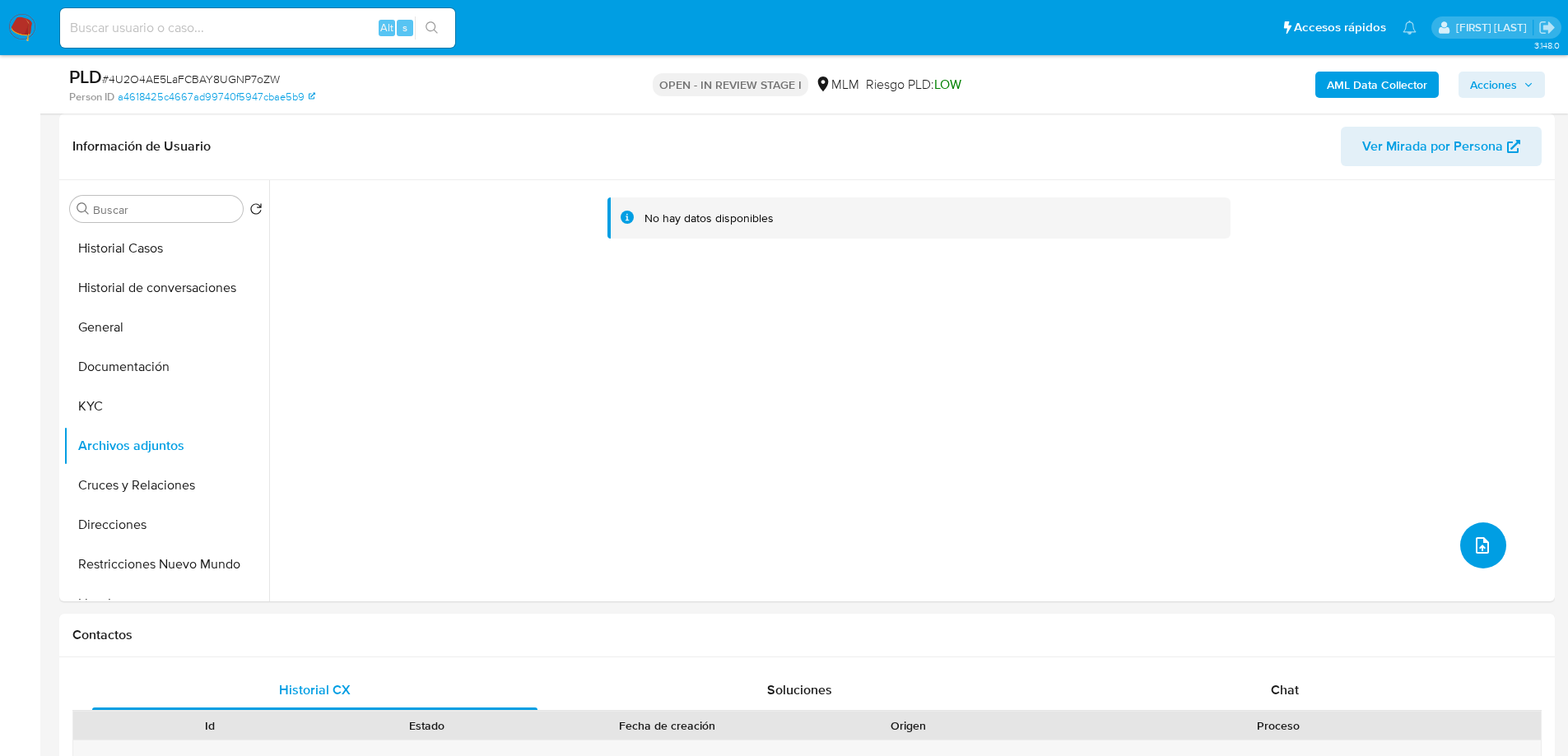 click at bounding box center (1483, 545) 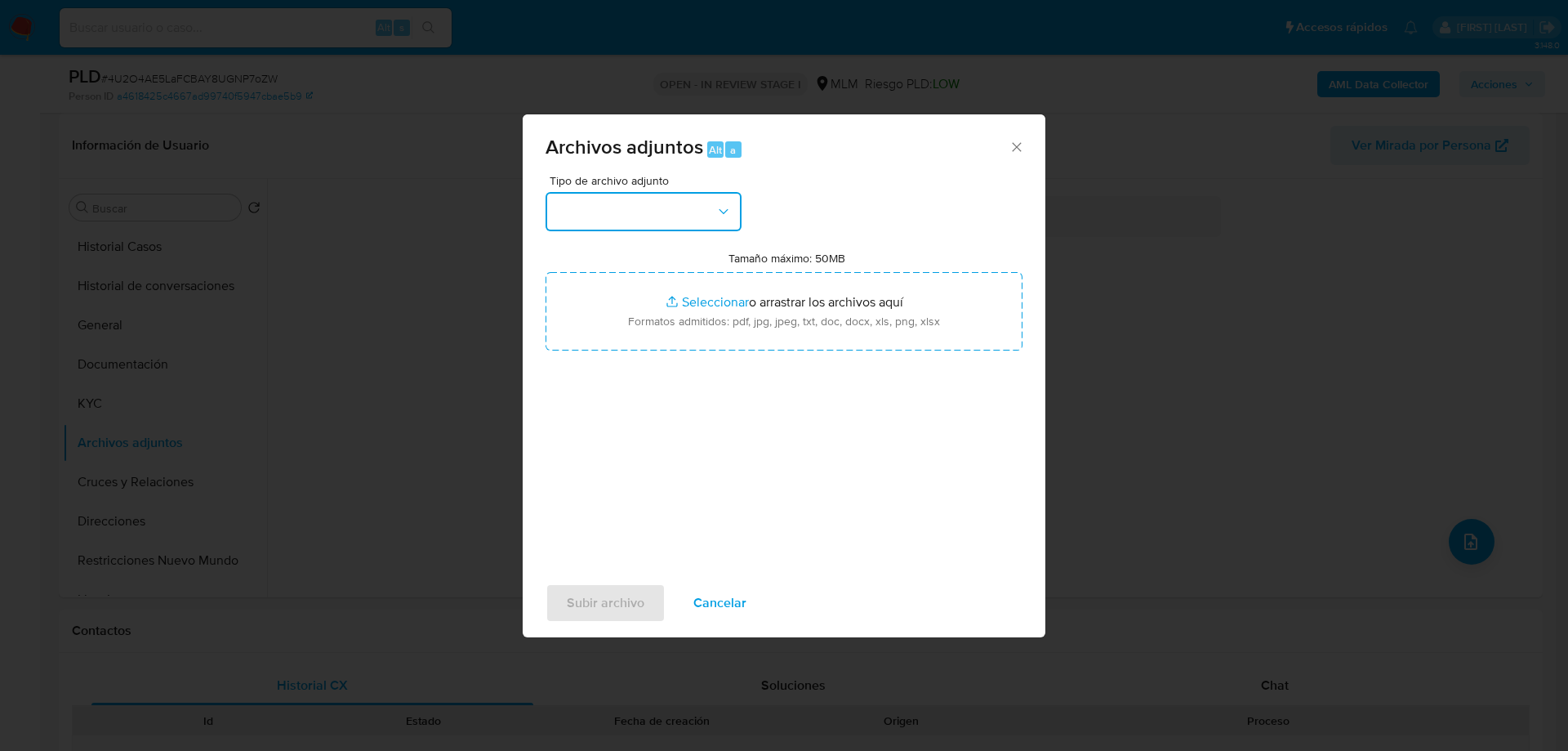 click at bounding box center [644, 212] 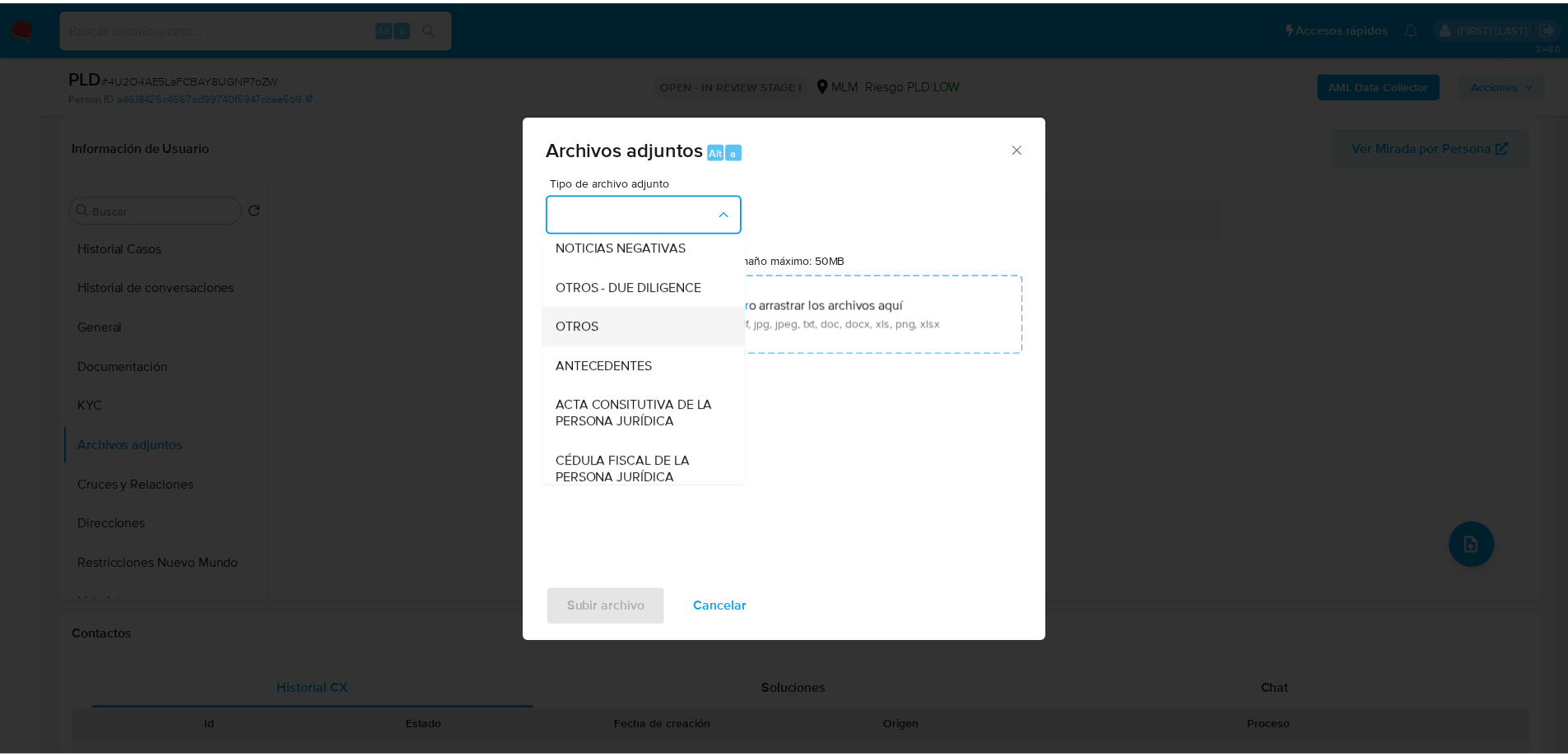 scroll, scrollTop: 247, scrollLeft: 0, axis: vertical 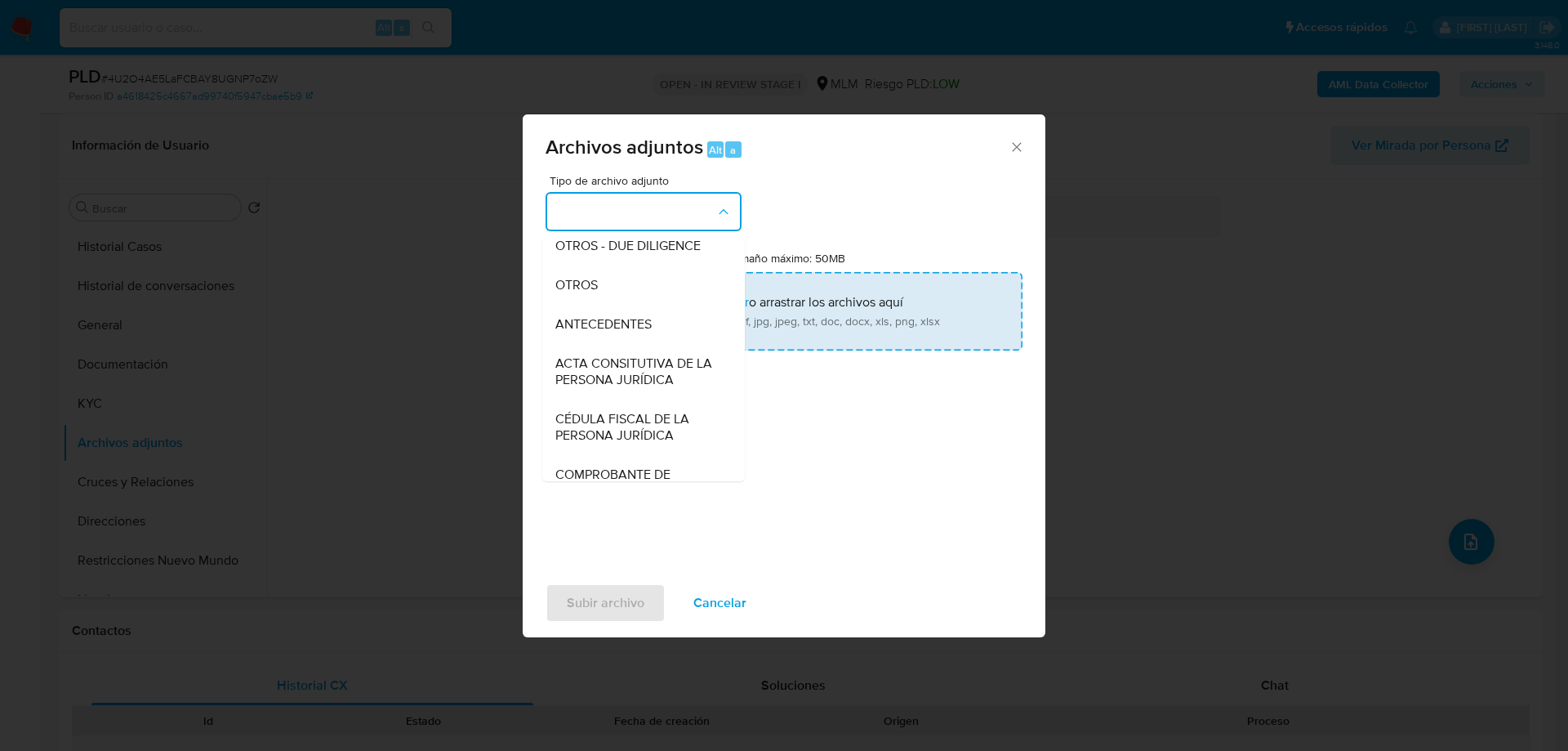 click on "OTROS" at bounding box center [577, 285] 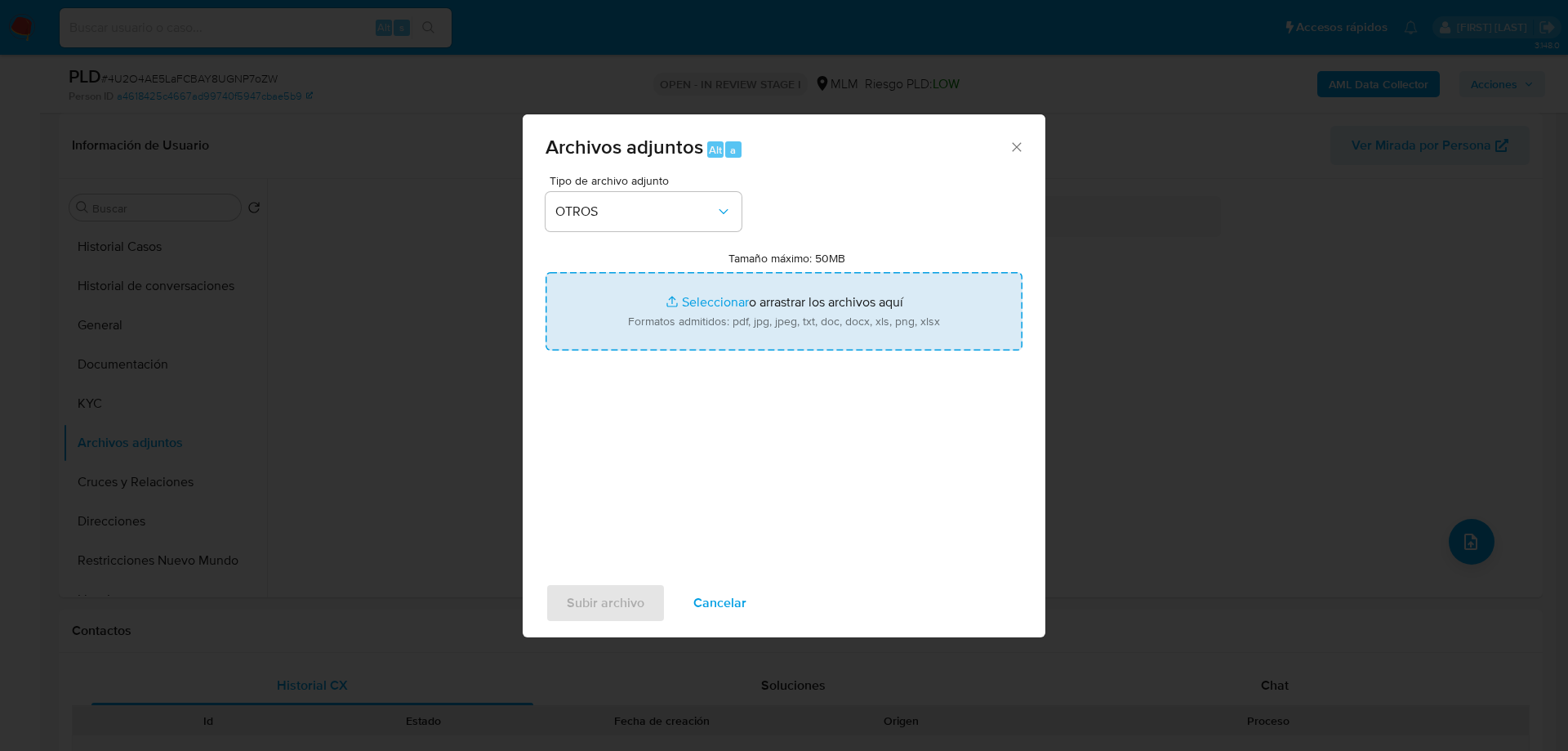 click on "Tamaño máximo: 50MB Seleccionar archivos" at bounding box center (784, 311) 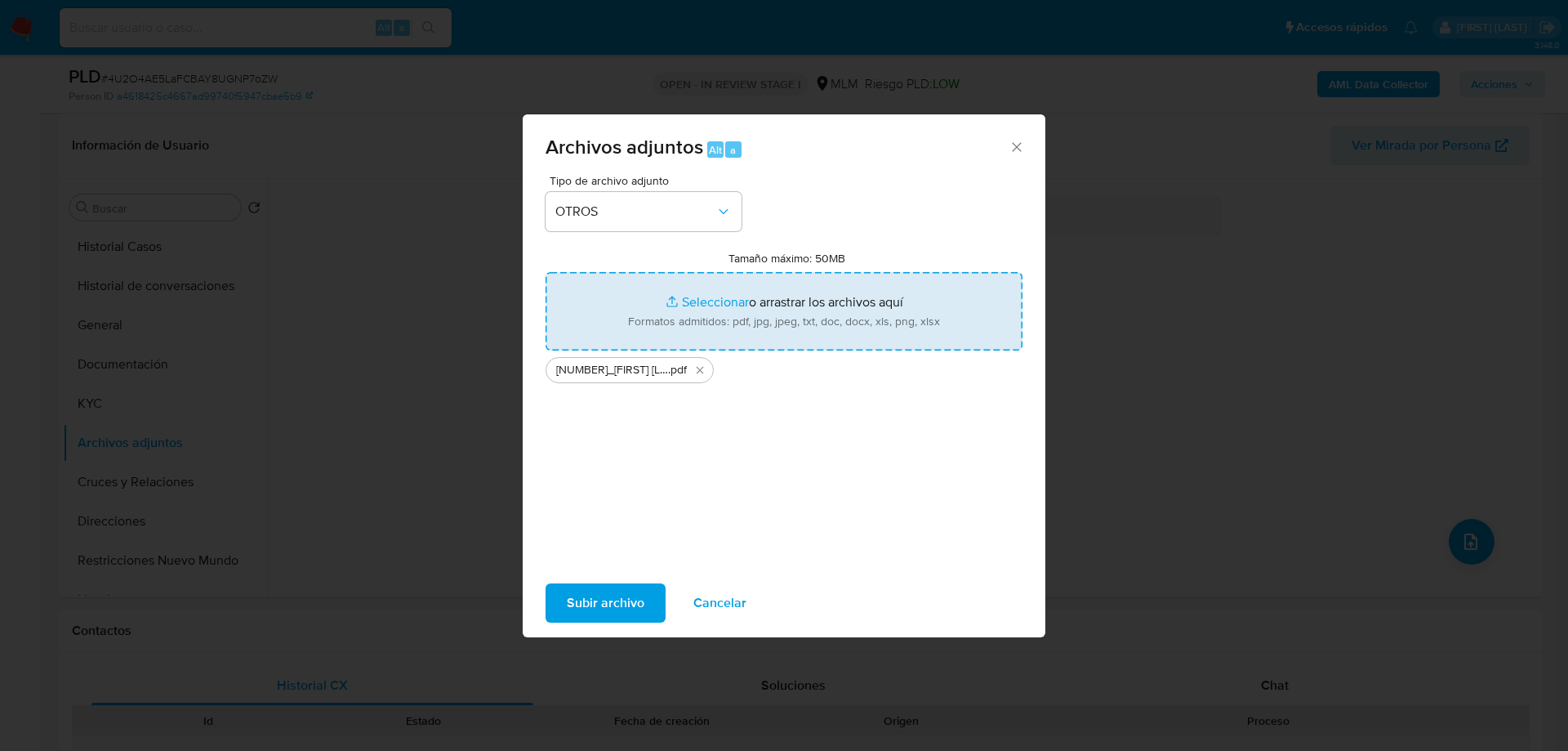 click on "Tamaño máximo: 50MB Seleccionar archivos" at bounding box center (784, 311) 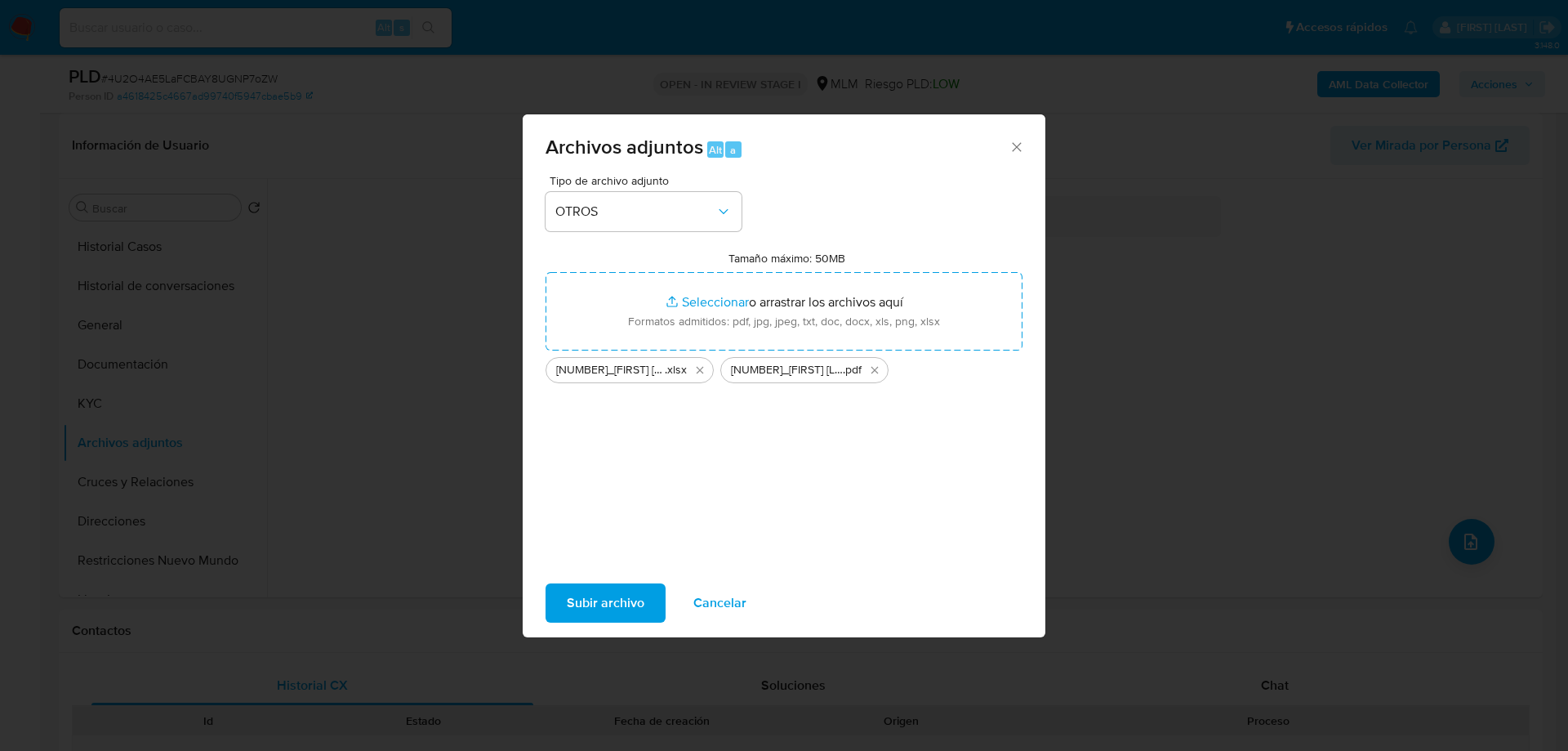 click on "Subir archivo" at bounding box center (605, 603) 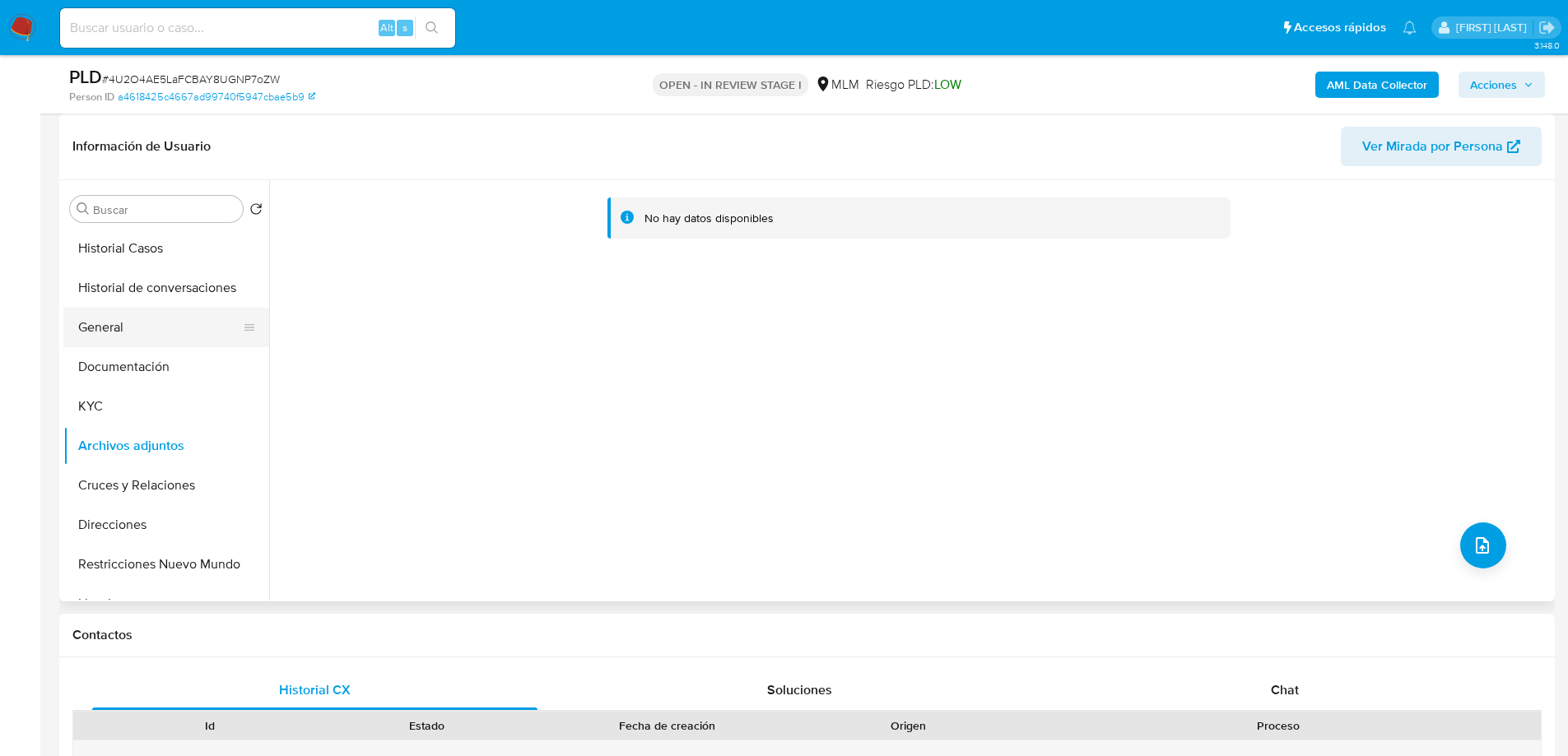 click on "General" at bounding box center [160, 327] 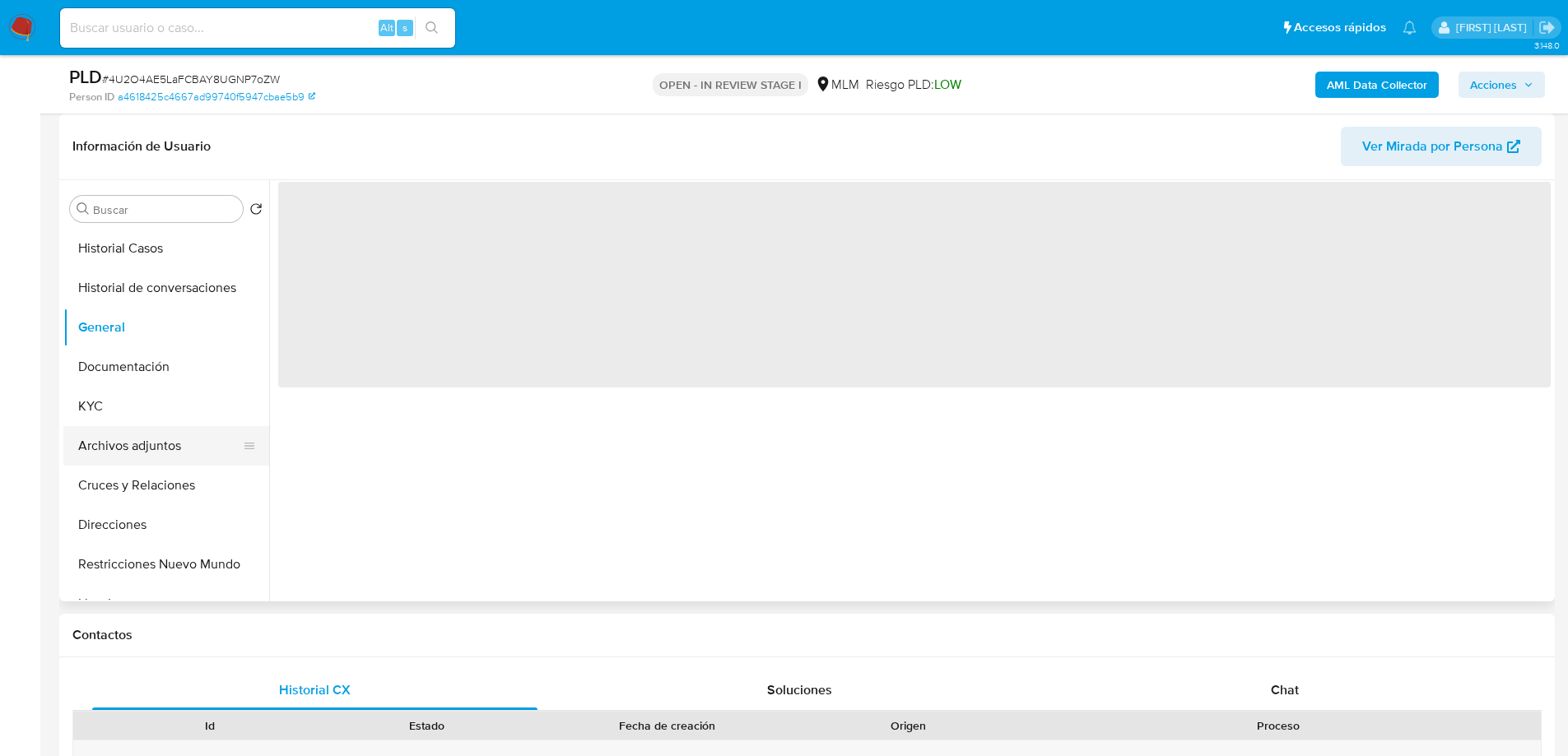 click on "Archivos adjuntos" at bounding box center (160, 446) 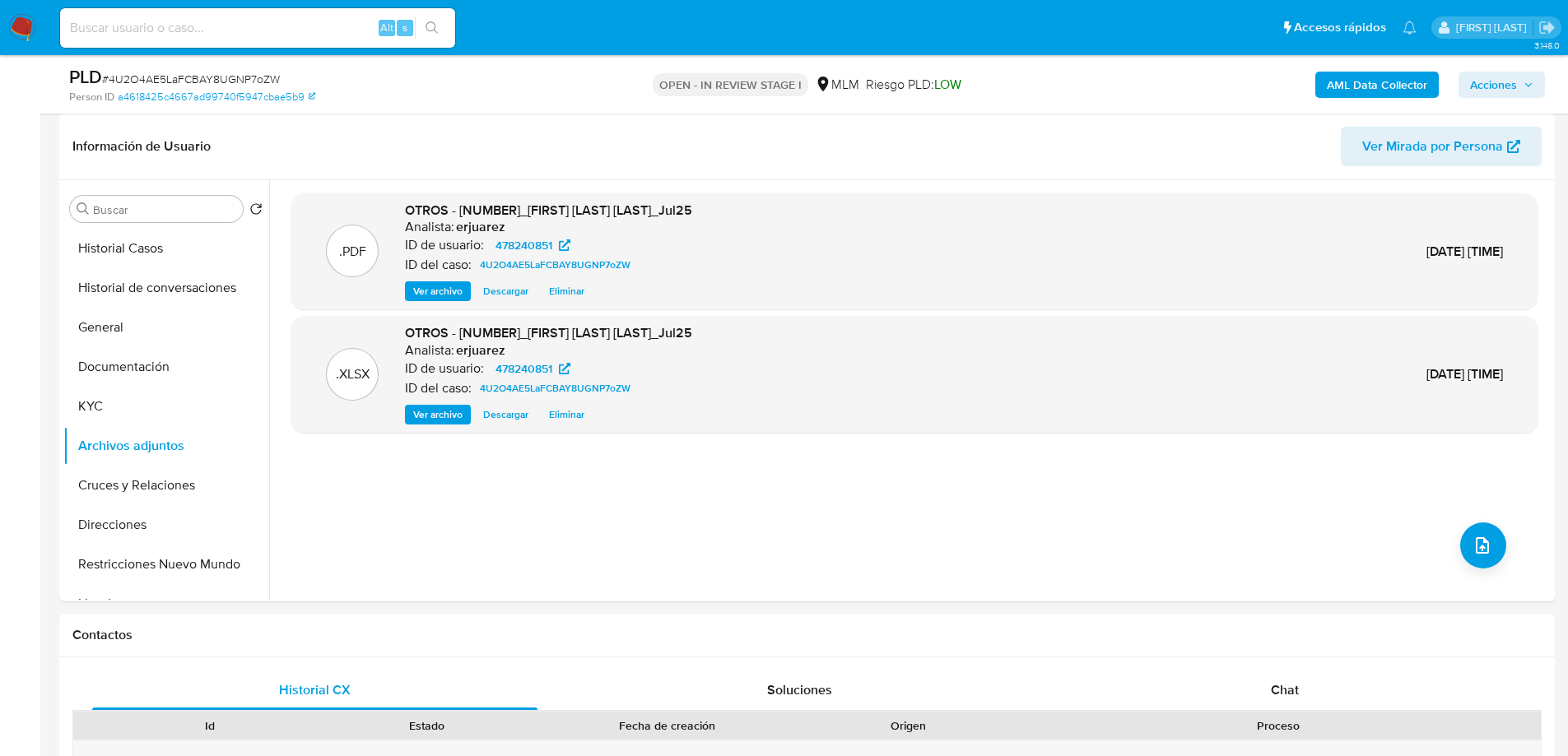 click 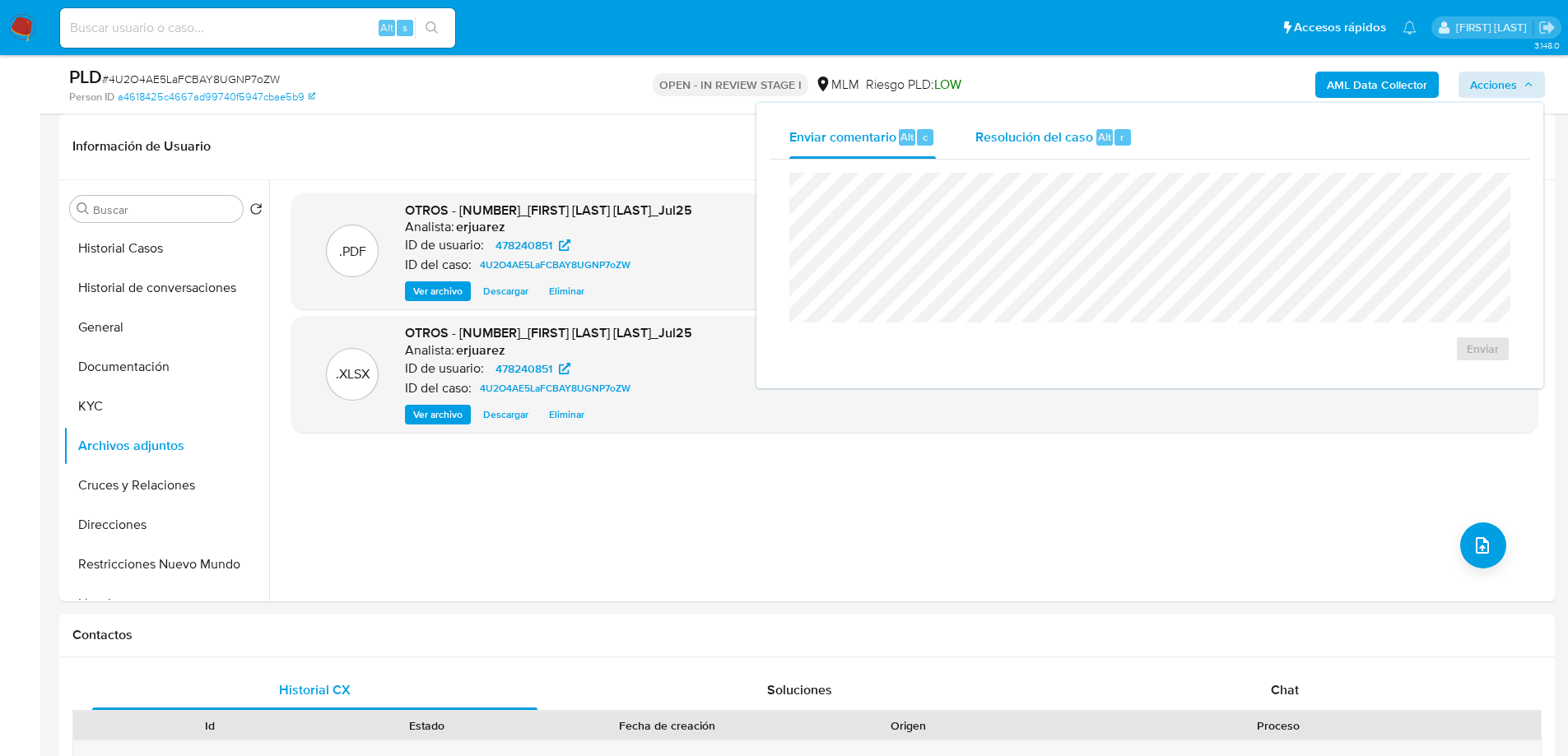 click on "Resolución del caso" at bounding box center (1034, 136) 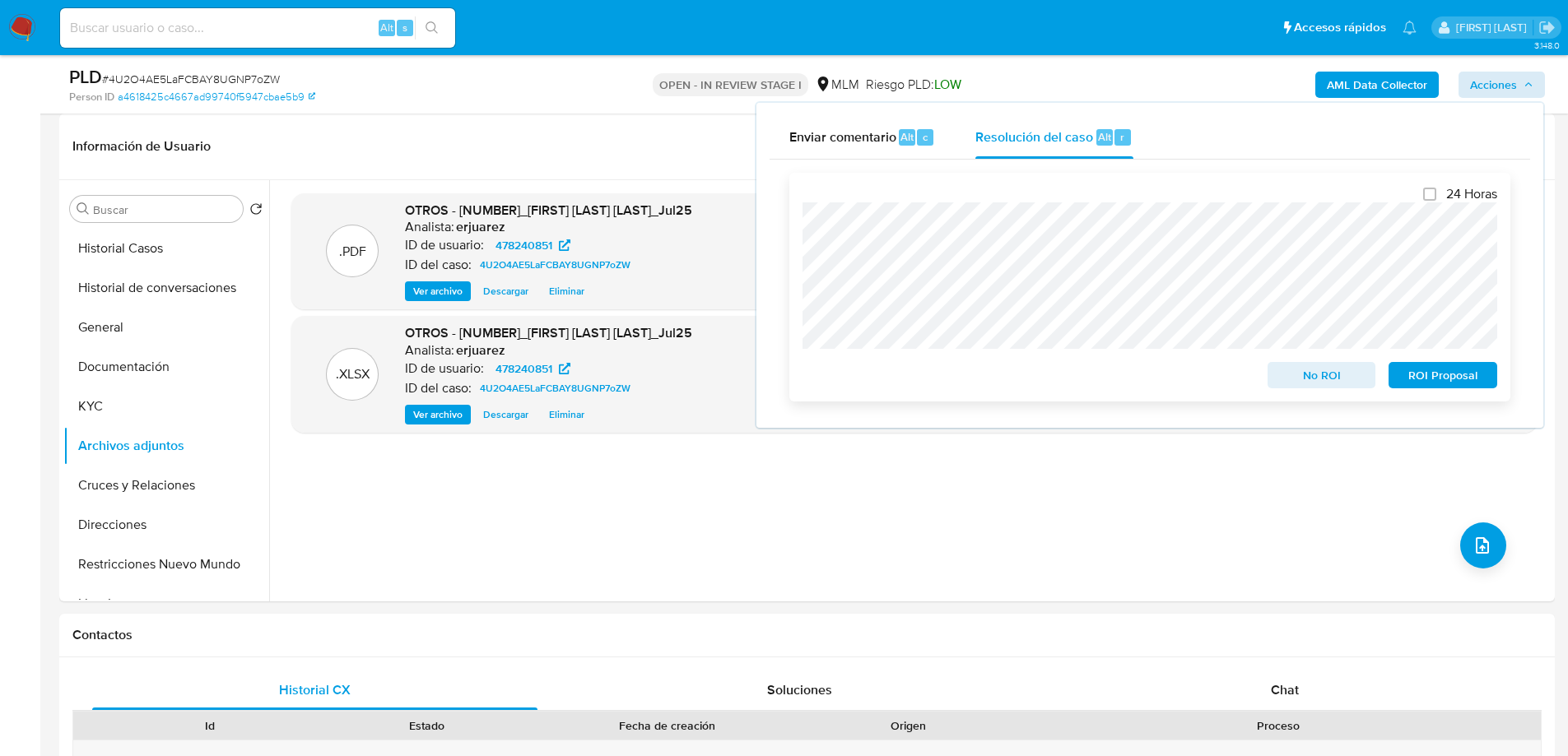 click on "ROI Proposal" at bounding box center (1443, 375) 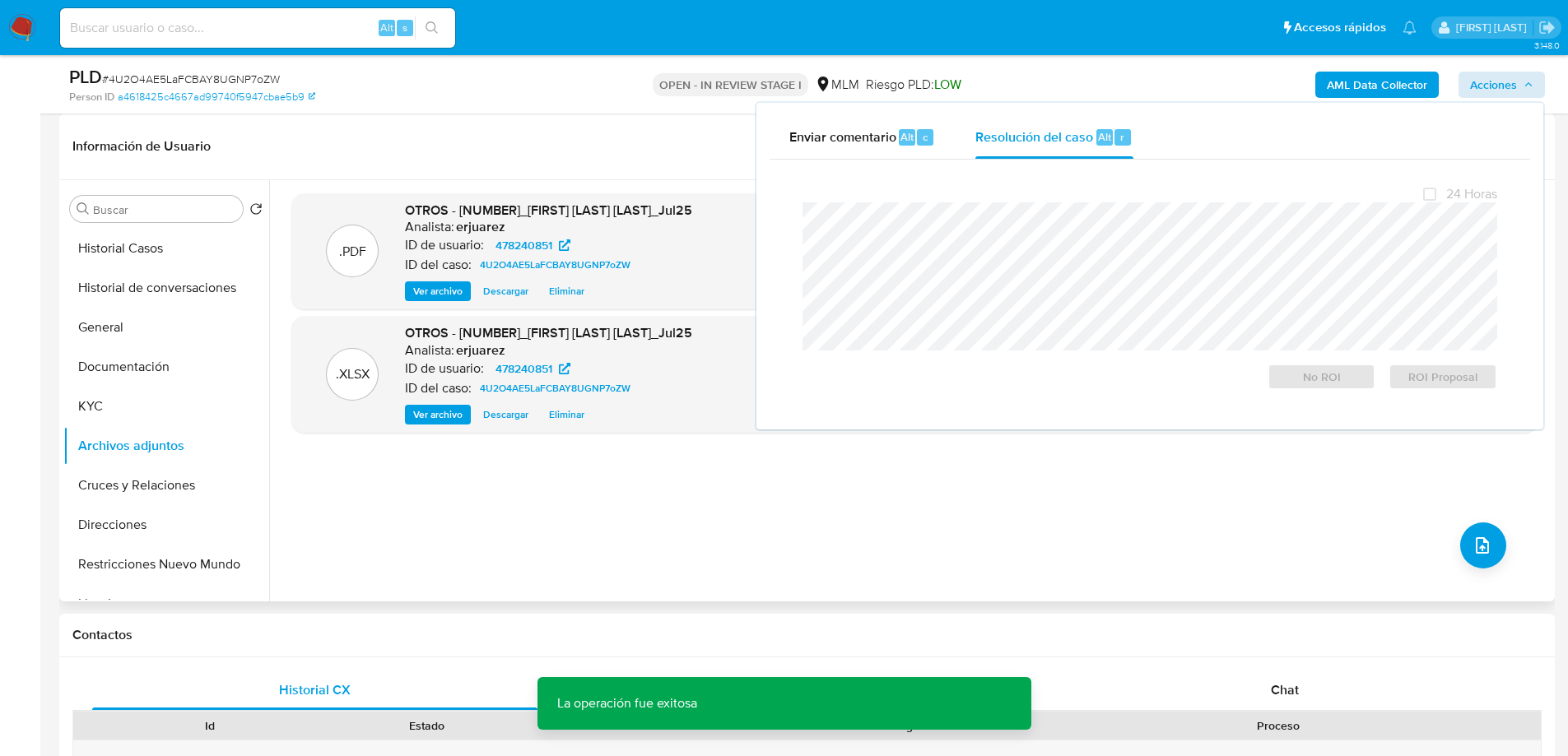 drag, startPoint x: 616, startPoint y: 508, endPoint x: 704, endPoint y: 329, distance: 199.46178 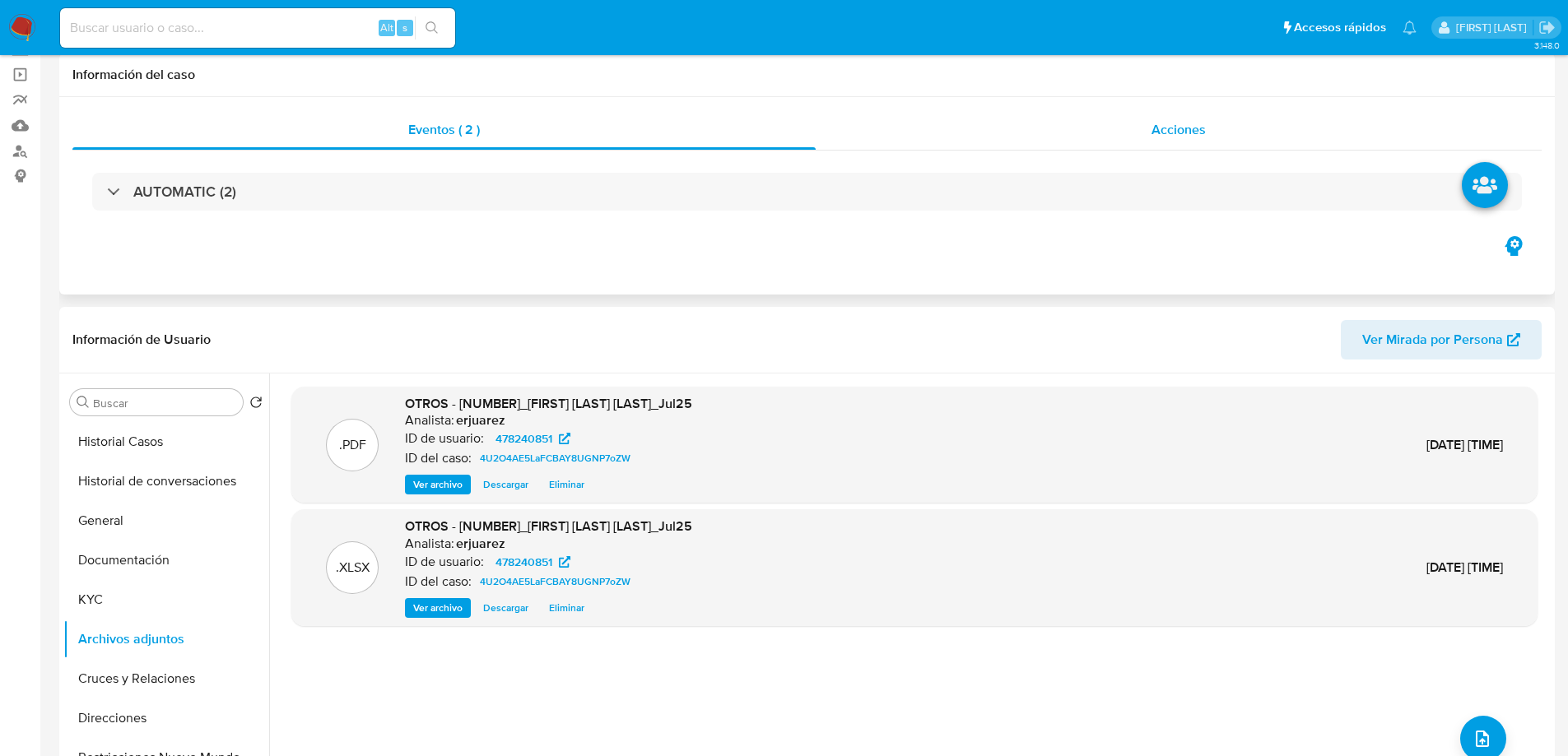 scroll, scrollTop: 0, scrollLeft: 0, axis: both 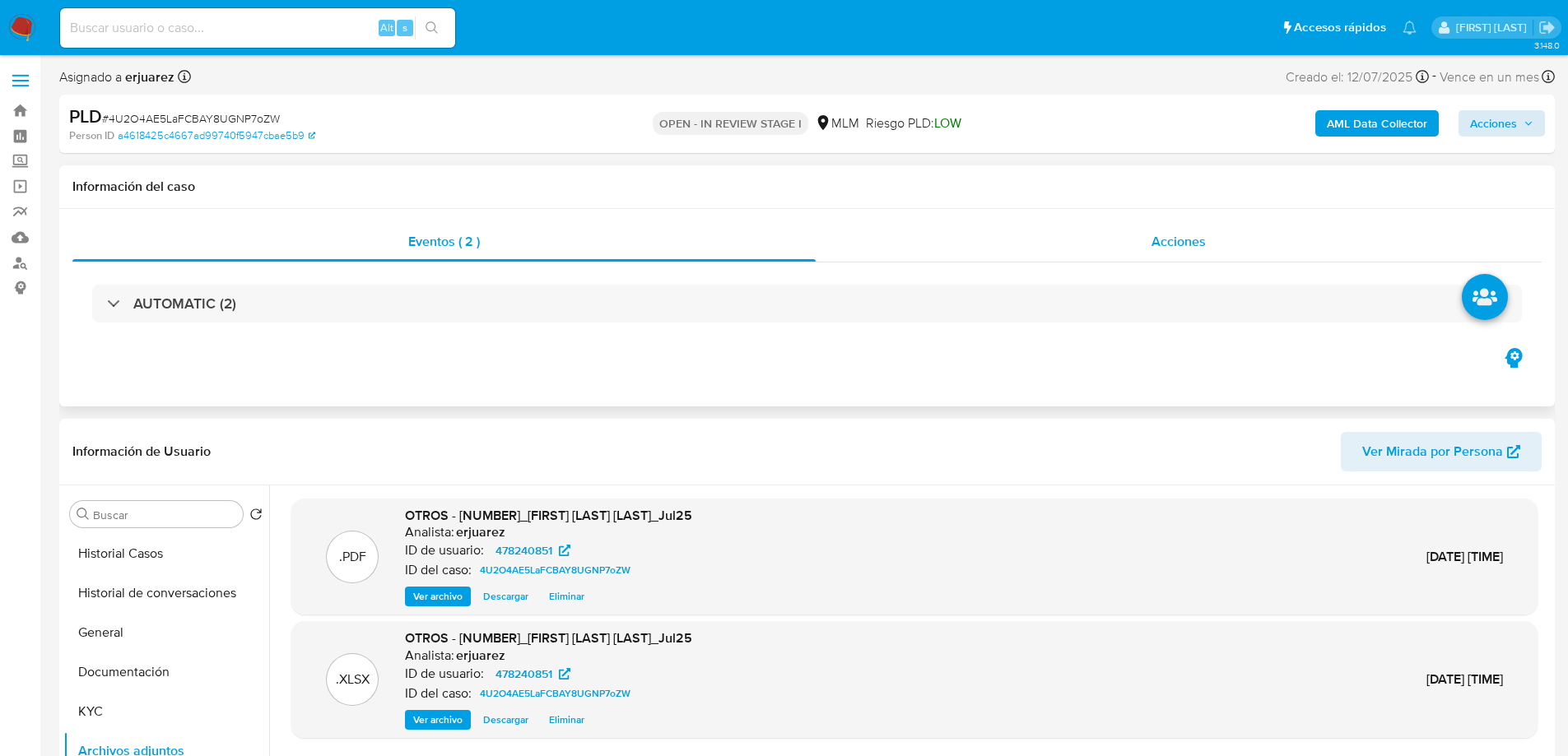 click on "Acciones" at bounding box center [1179, 242] 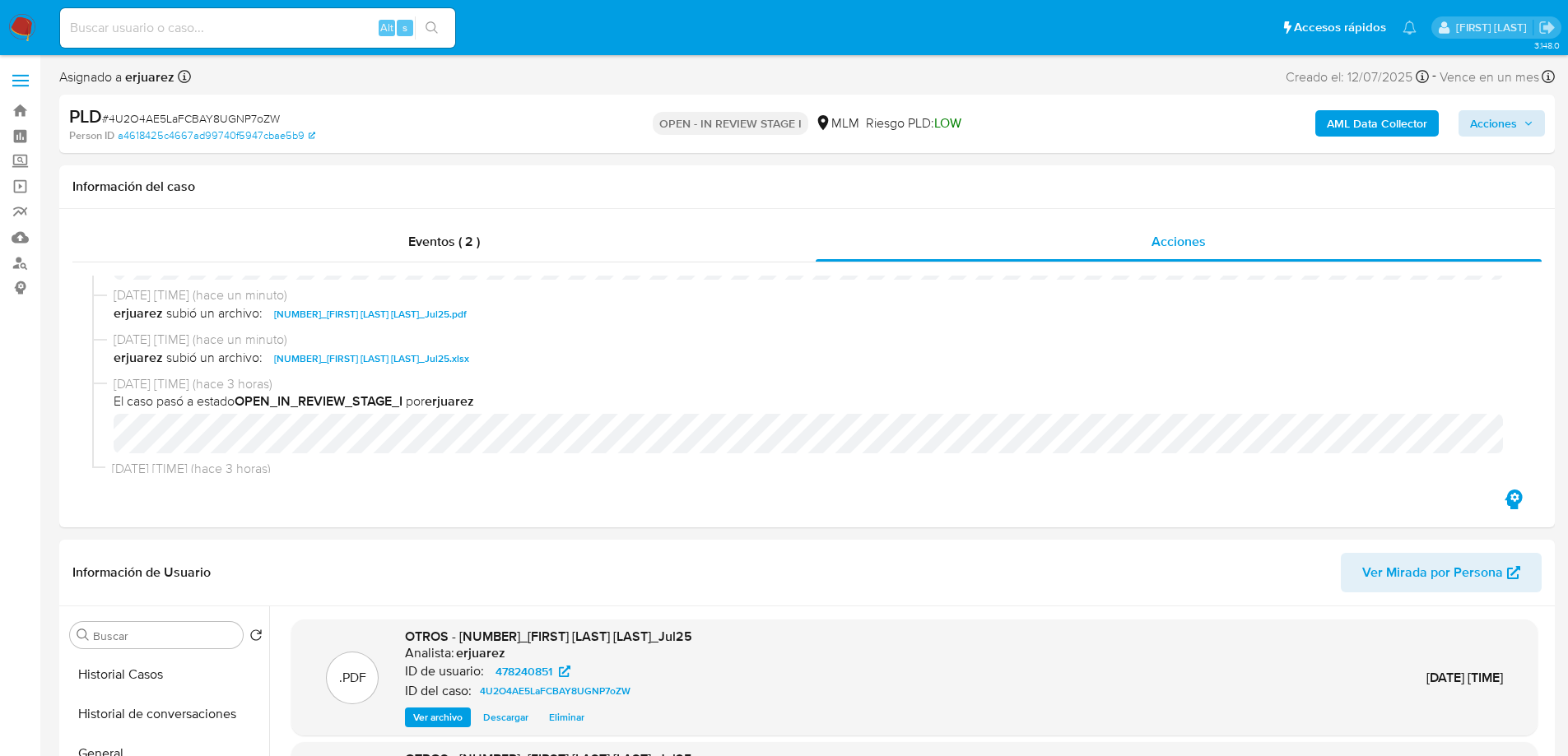 scroll, scrollTop: 316, scrollLeft: 0, axis: vertical 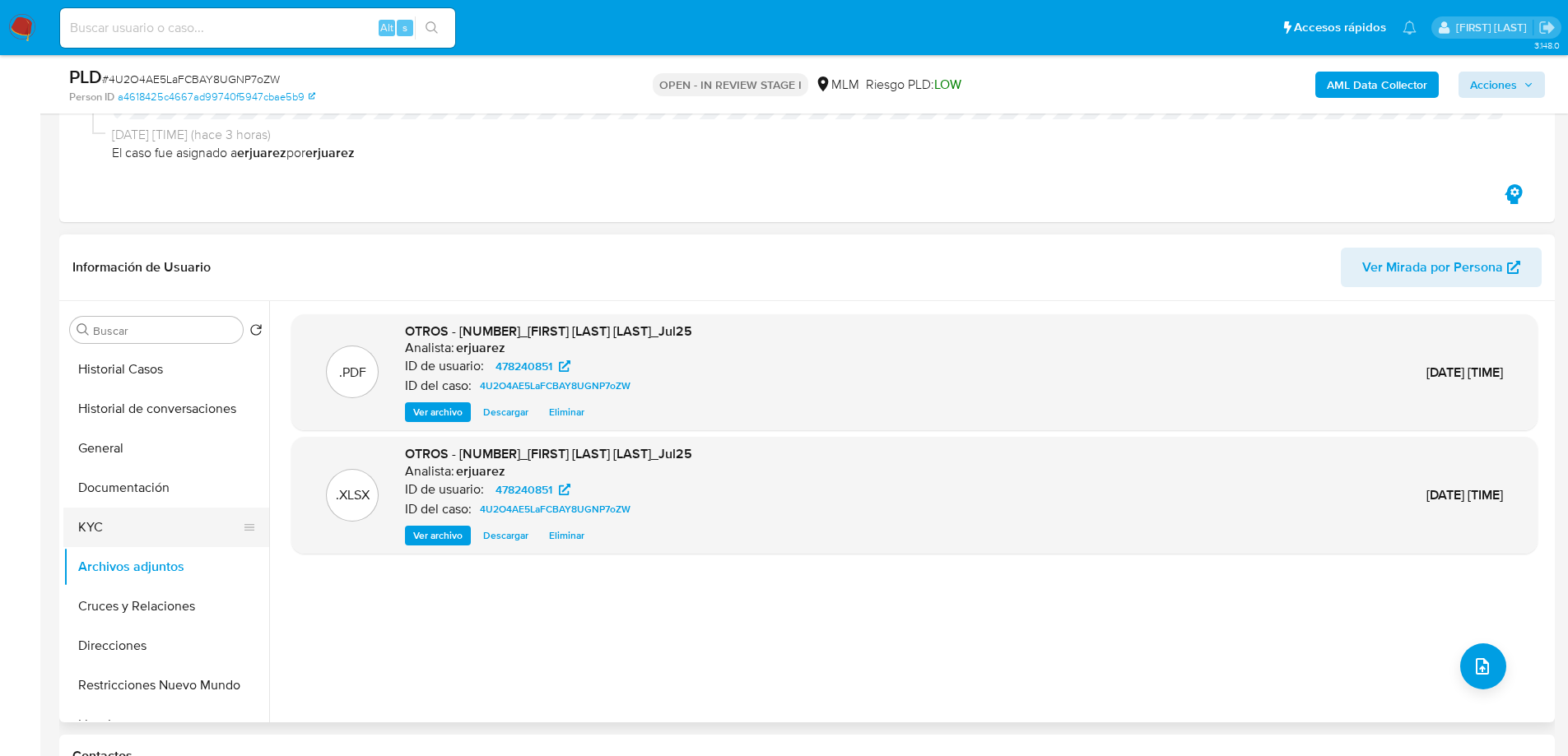 click on "KYC" at bounding box center (160, 527) 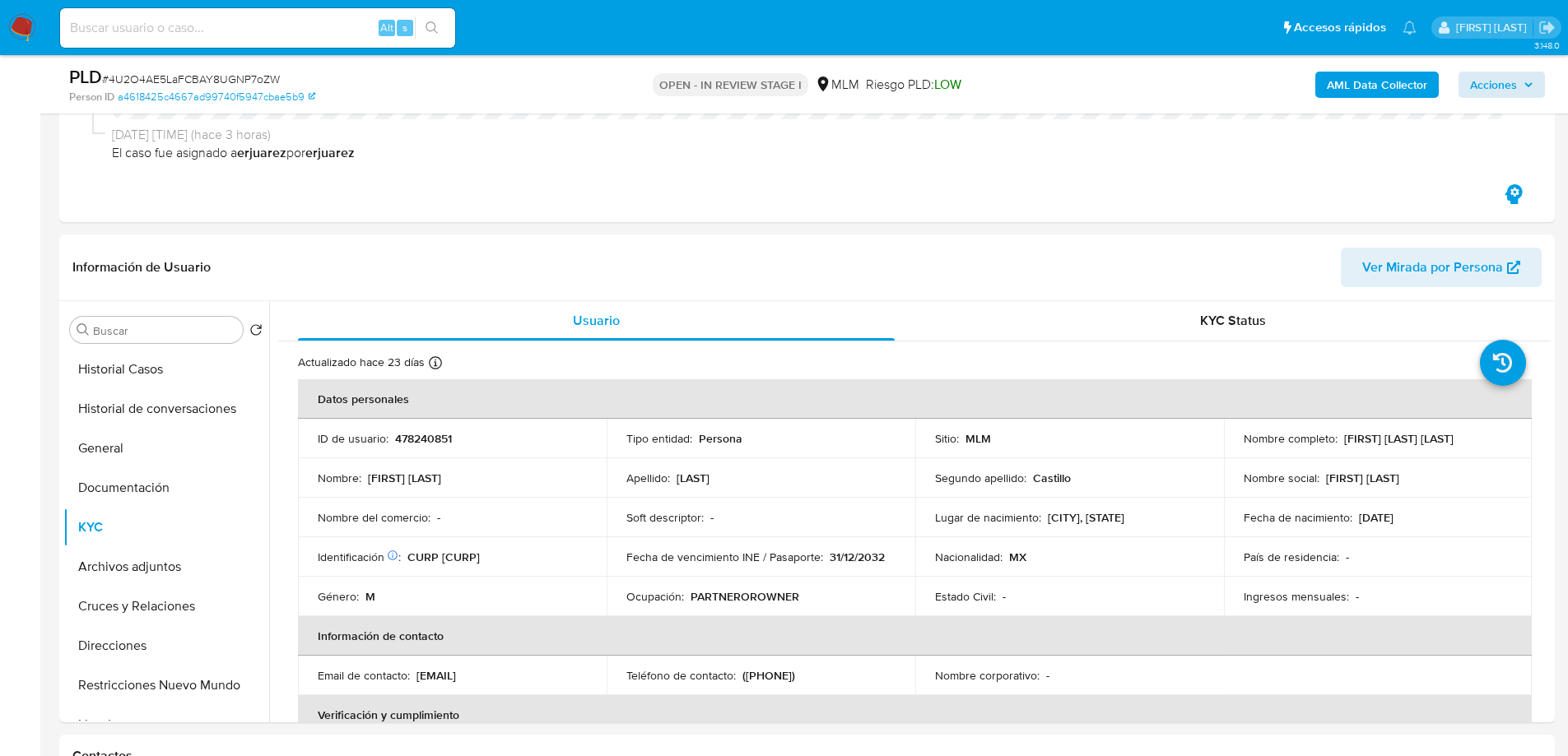 click at bounding box center [22, 28] 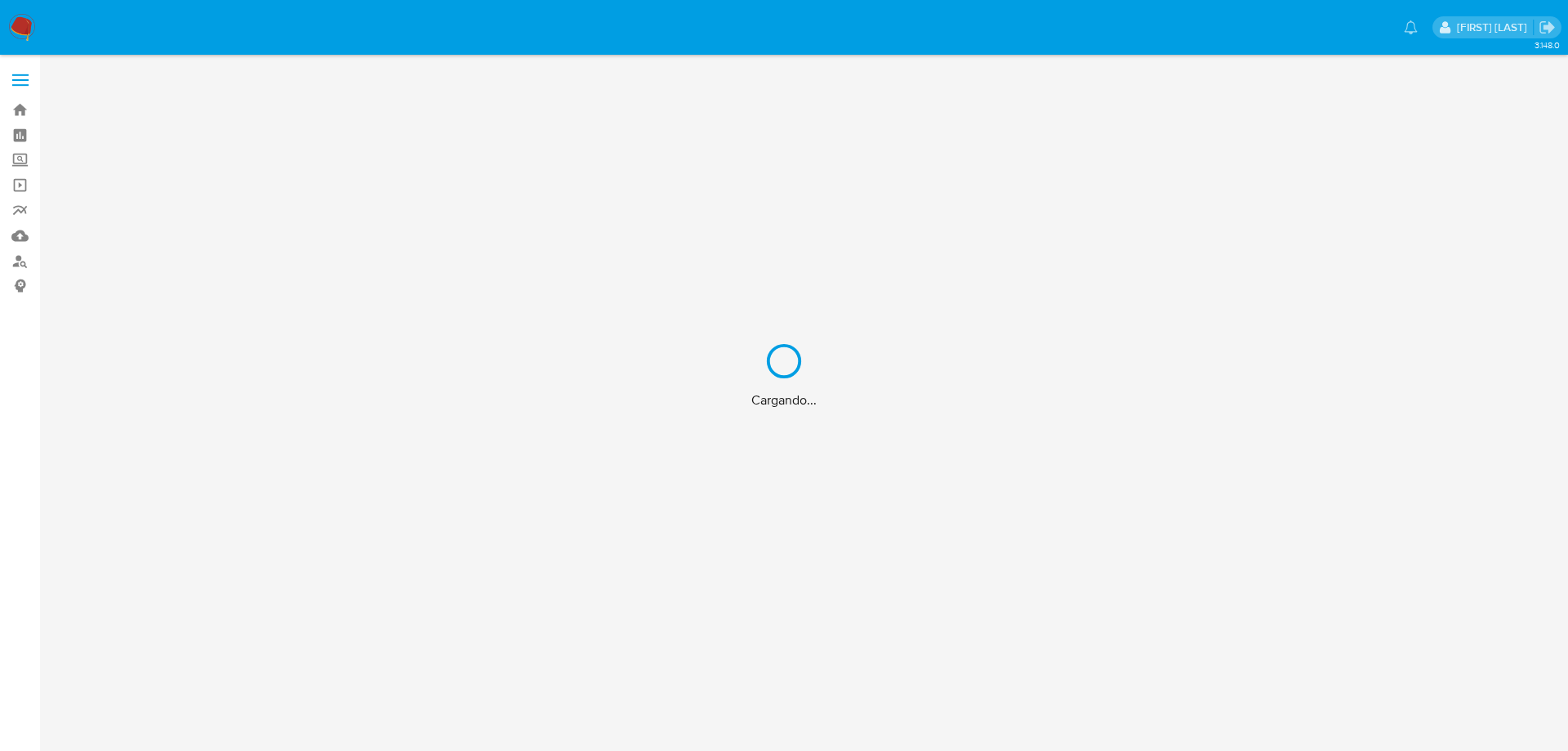 scroll, scrollTop: 0, scrollLeft: 0, axis: both 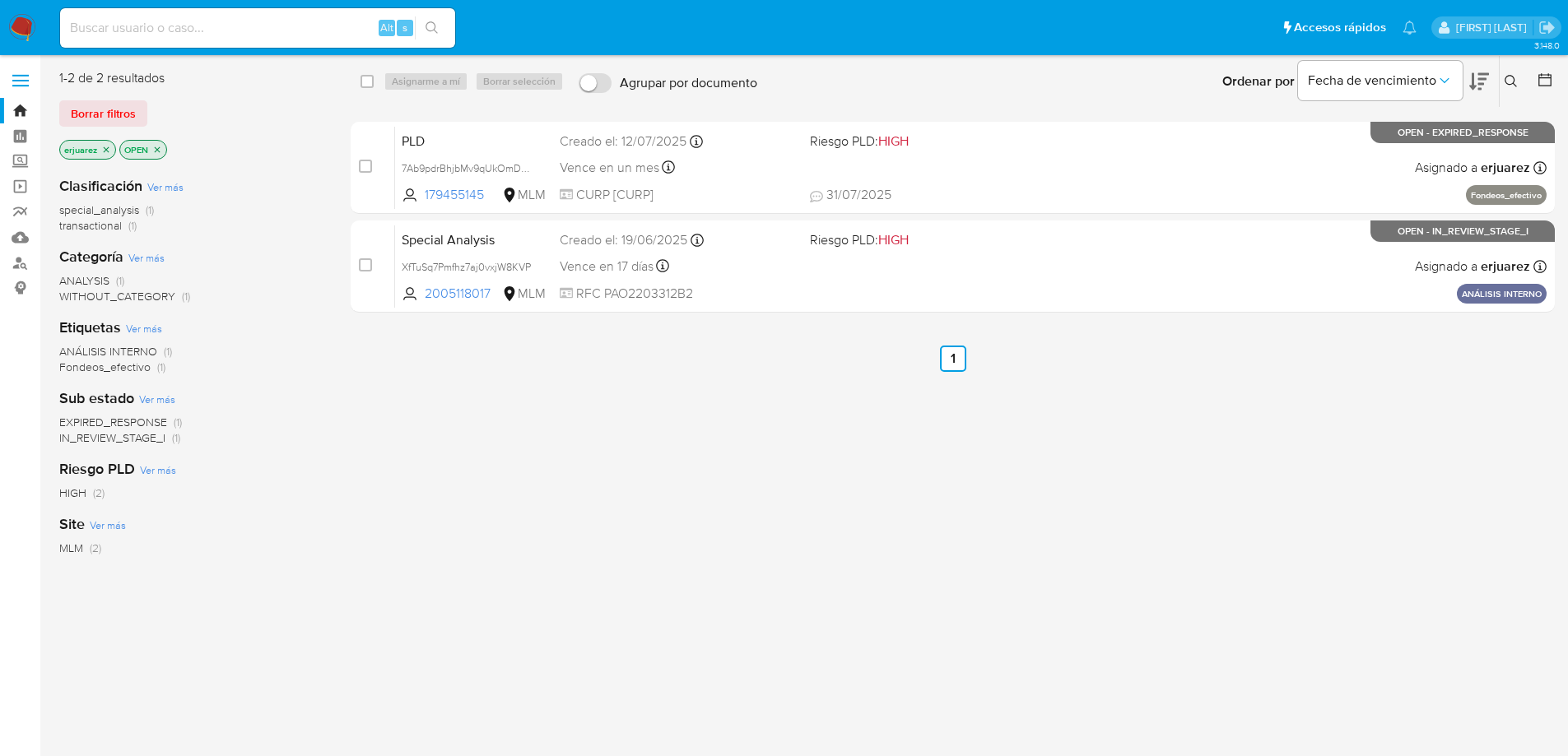click on "select-all-cases-checkbox Asignarme a mí Borrar selección Agrupar por documento Ordenar por Fecha de vencimiento   No es posible ordenar los resultados mientras se encuentren agrupados. Ingrese ID de usuario o caso Buscar Borrar filtros case-item-checkbox   No es posible asignar el caso PLD 7Ab9pdrBhjbMv9qUkOmDPxpw 179455145 MLM Riesgo PLD:  HIGH Creado el: [DATE]   Creado el: [DATE] [TIME] Vence en un mes   Vence el [DATE] [TIME] CURP   HESE940303HTCRNR00 31/07/2025   31/07/2025 07:53 Asignado a   erjuarez   Asignado el: [DATE] [TIME] Fondeos_efectivo OPEN - EXPIRED_RESPONSE  case-item-checkbox   No es posible asignar el caso Special Analysis XfTuSq7Pmfhz7aj0vxjW8KVP 2005118017 MLM Riesgo PLD:  HIGH Creado el: [DATE]   Creado el: [DATE] [TIME] Vence en 17 días   Vence el [DATE] [TIME] RFC   PAO2203312B2 Asignado a   erjuarez   Asignado el: [DATE] [TIME] ANÁLISIS INTERNO OPEN - IN_REVIEW_STAGE_I  Anterior 1 Siguiente" at bounding box center (952, 435) 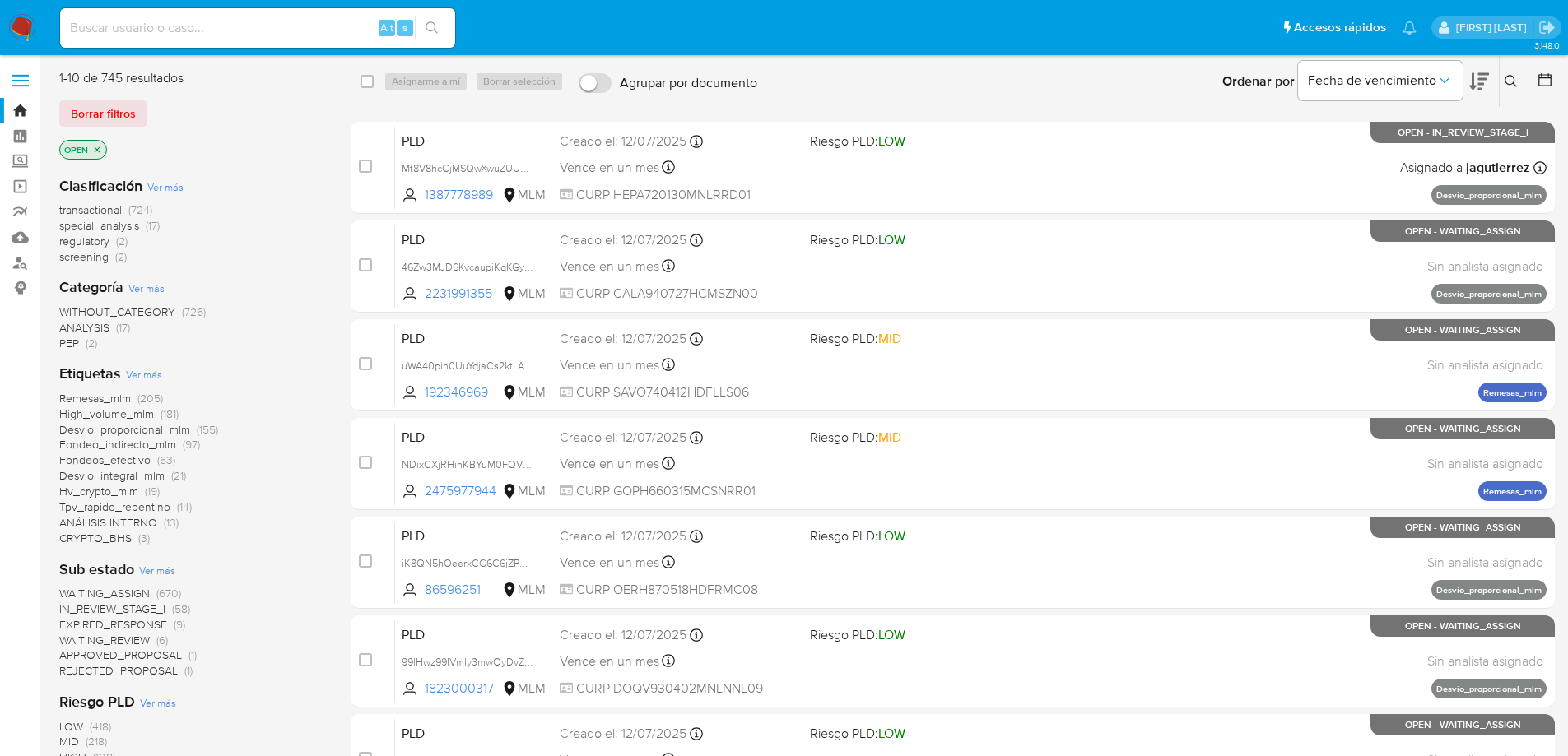 drag, startPoint x: 1508, startPoint y: 79, endPoint x: 1498, endPoint y: 79, distance: 10 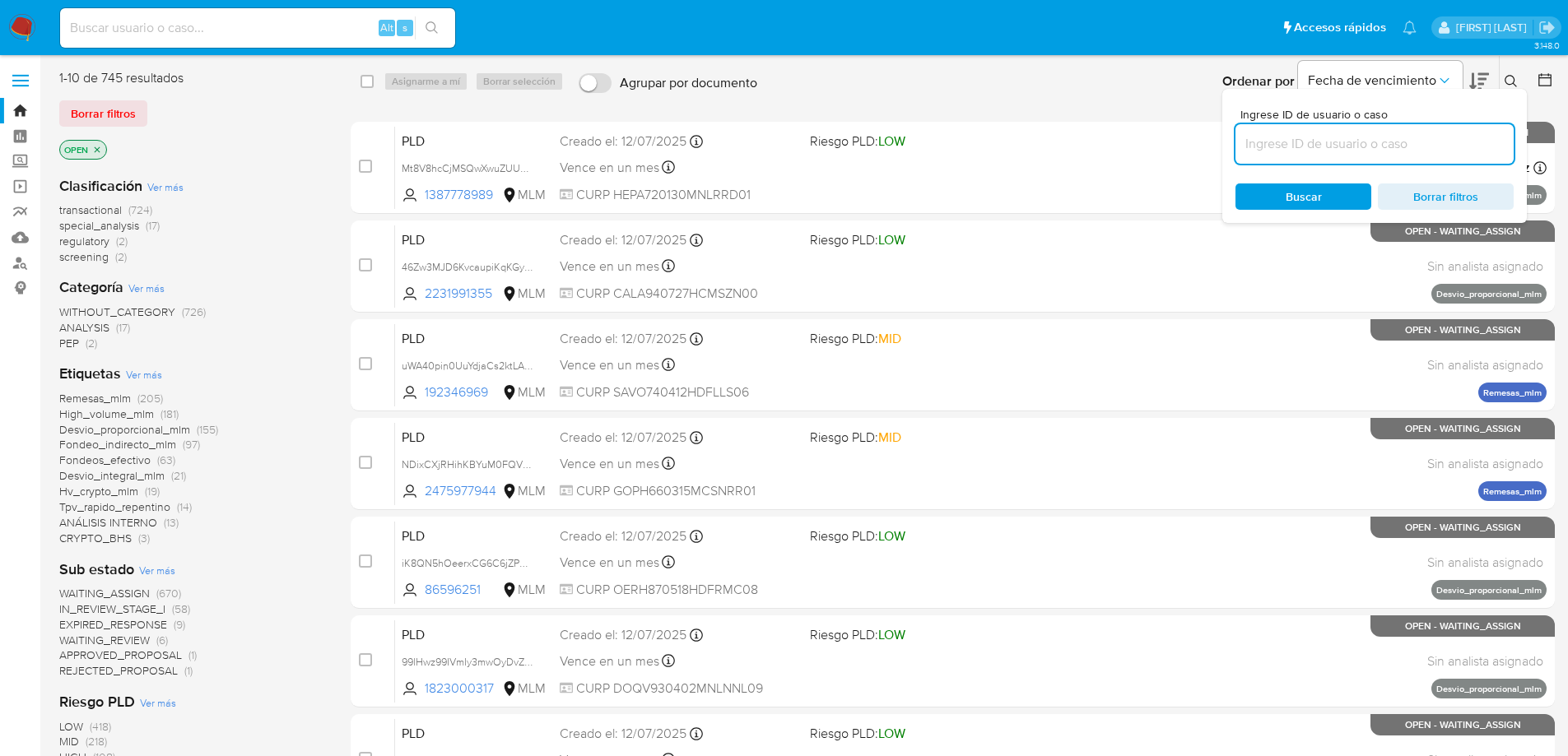 click at bounding box center (1375, 144) 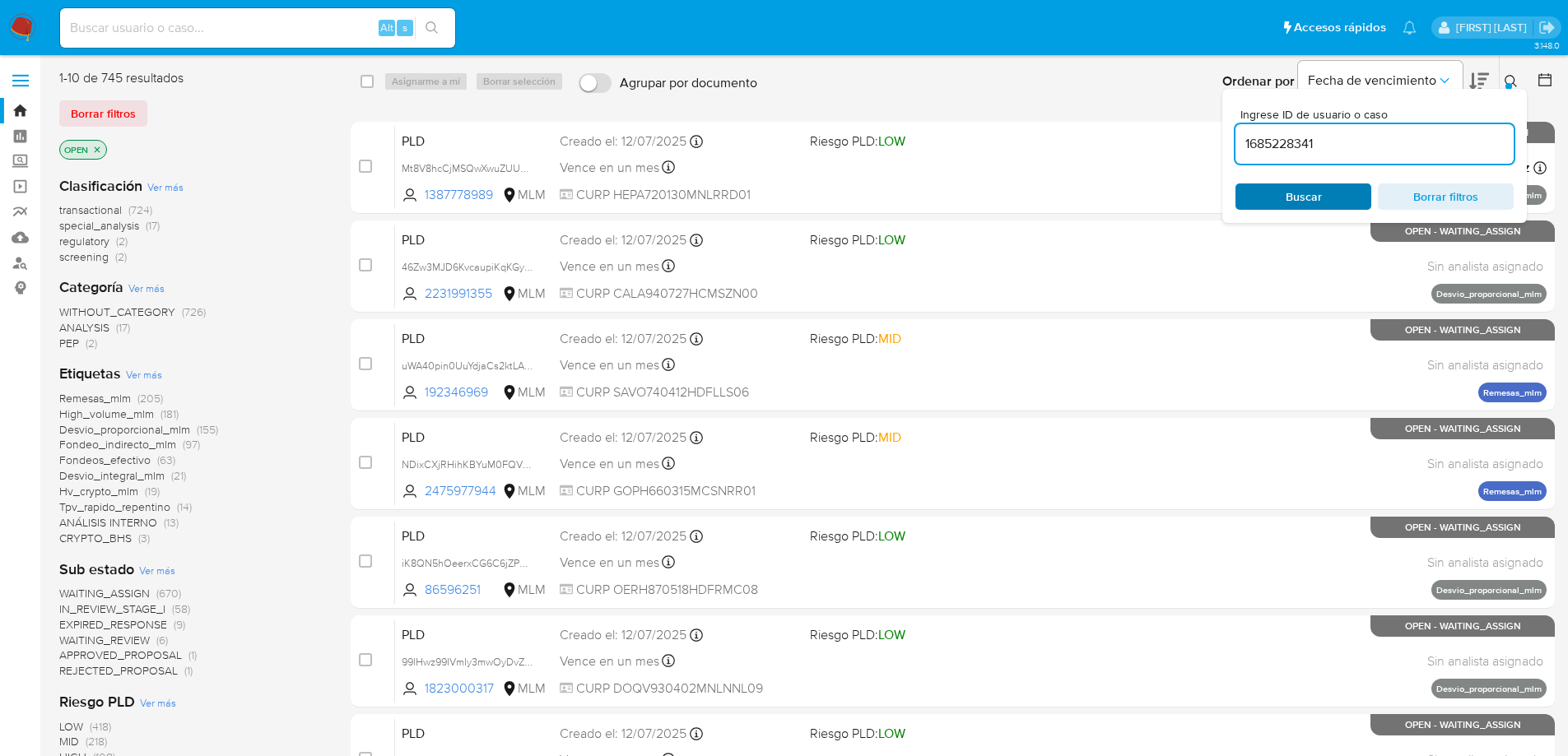 type on "1685228341" 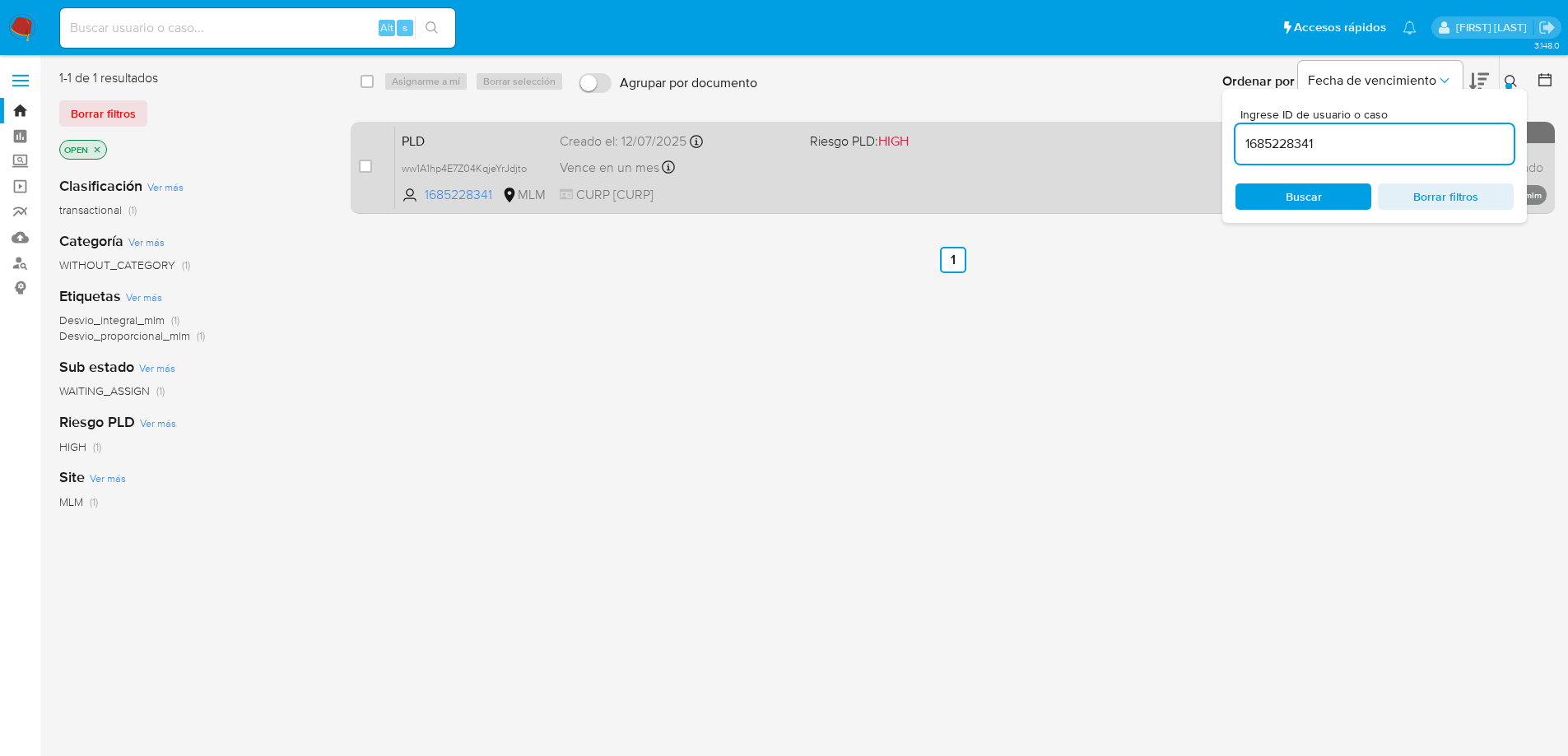 click on "PLD ww1A1hp4E7Z04KqjeYrJdjto 1685228341 MLM Riesgo PLD:  HIGH Creado el: [DATE]   Creado el: [DATE] [TIME] Vence en un mes   Vence el [DATE] [TIME] CURP   SAQC910901HSRLNS08 Sin analista asignado   Asignado el: - Desvio_integral_mlm Desvio_proporcional_mlm OPEN - WAITING_ASSIGN" at bounding box center [970, 167] 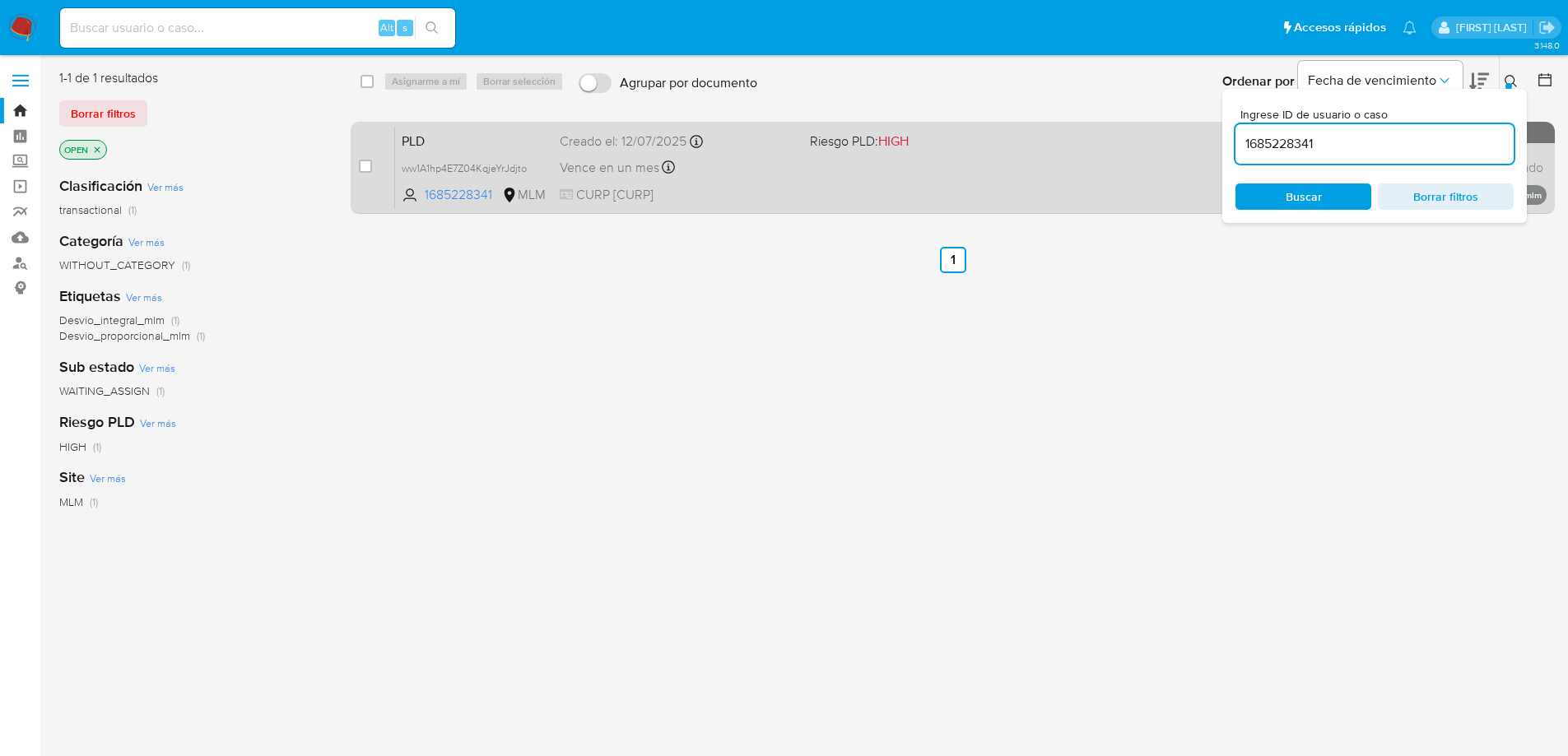 click on "case-item-checkbox   No es posible asignar el caso PLD ww1A1hp4E7Z04KqjeYrJdjto 1685228341 MLM Riesgo PLD:  HIGH Creado el: [DATE]   Creado el: [DATE] [TIME] Vence en un mes   Vence el [DATE] [TIME] CURP   SAQC910901HSRLNS08 Sin analista asignado   Asignado el: - Desvio_integral_mlm Desvio_proporcional_mlm OPEN - WAITING_ASSIGN" at bounding box center [952, 168] 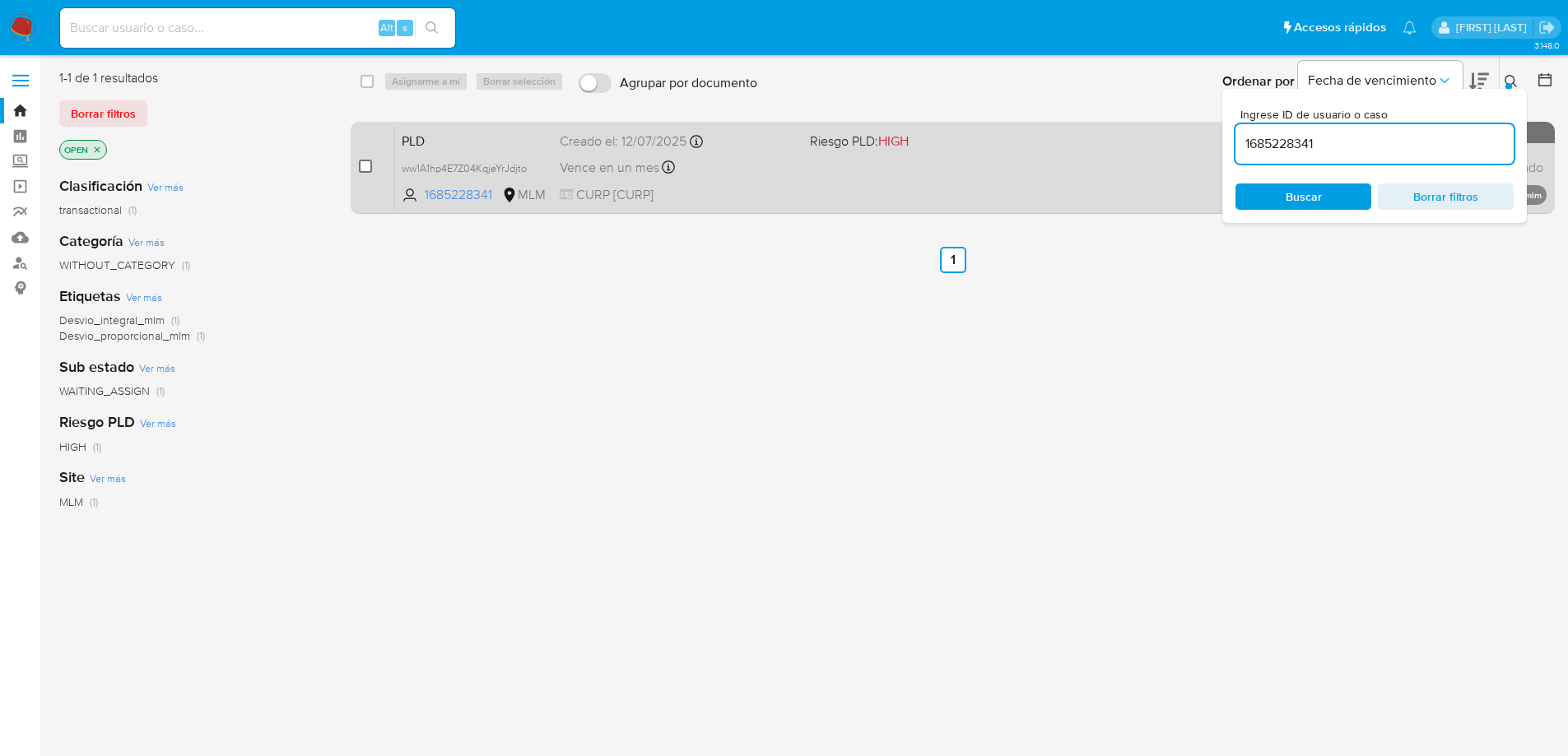 click at bounding box center [365, 166] 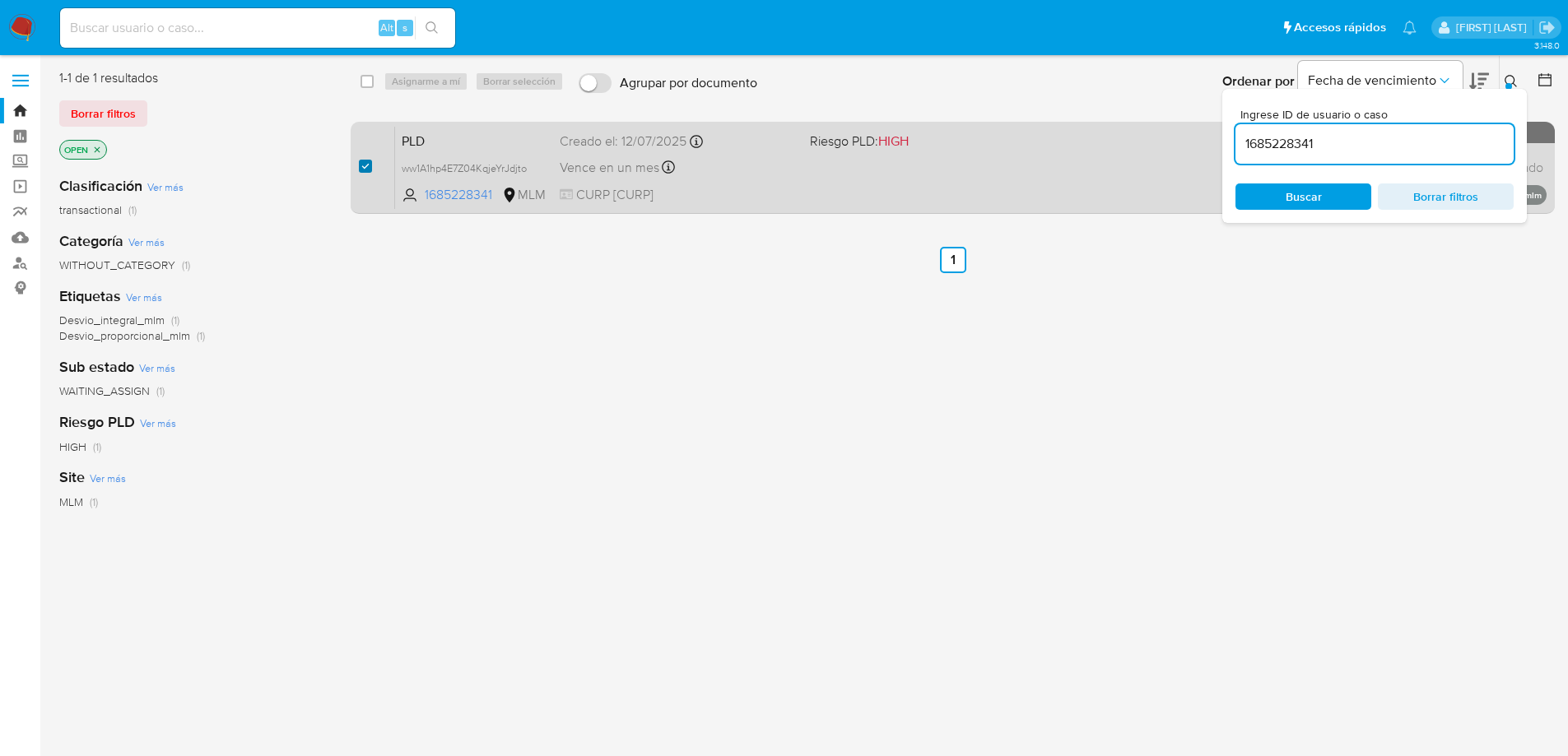 checkbox on "true" 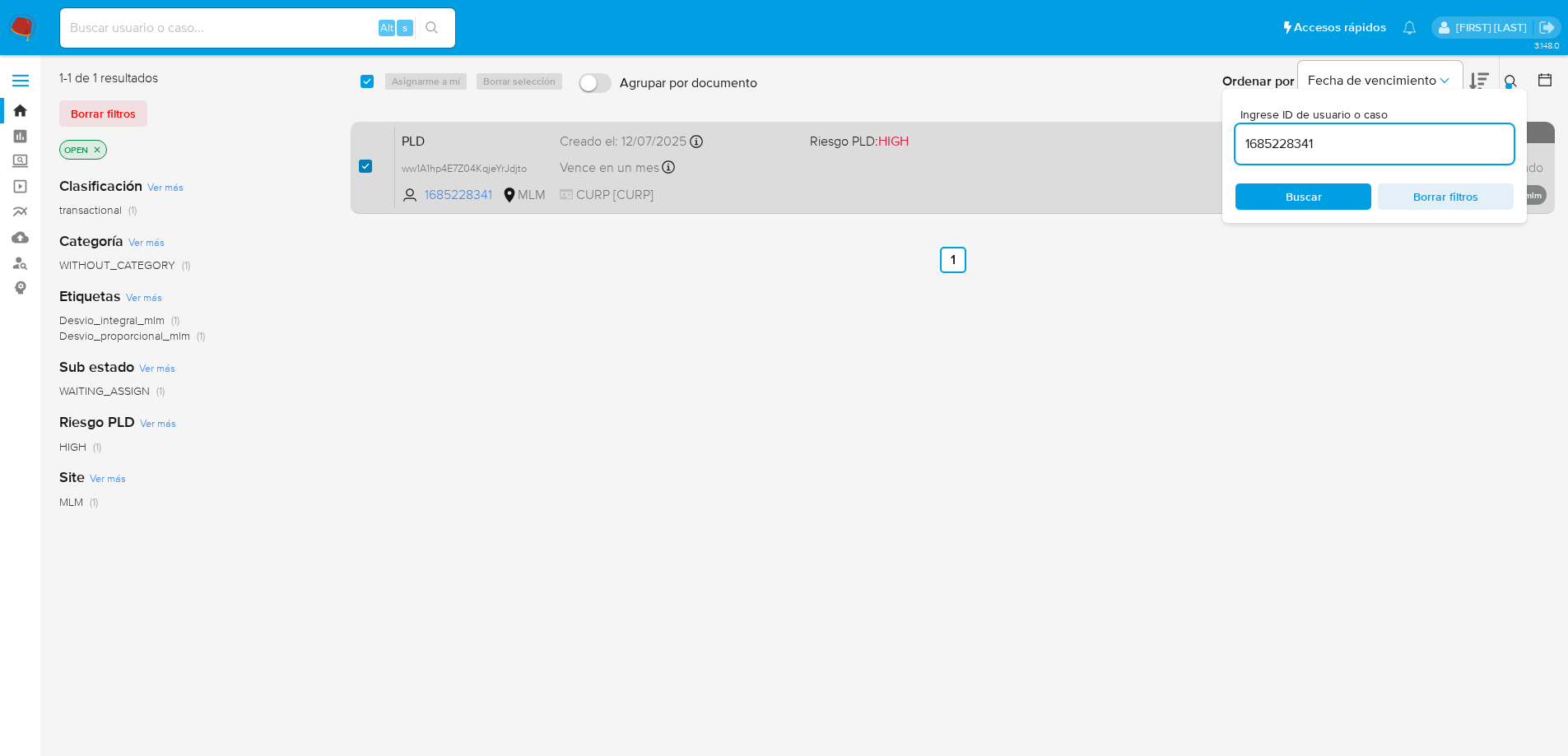 checkbox on "true" 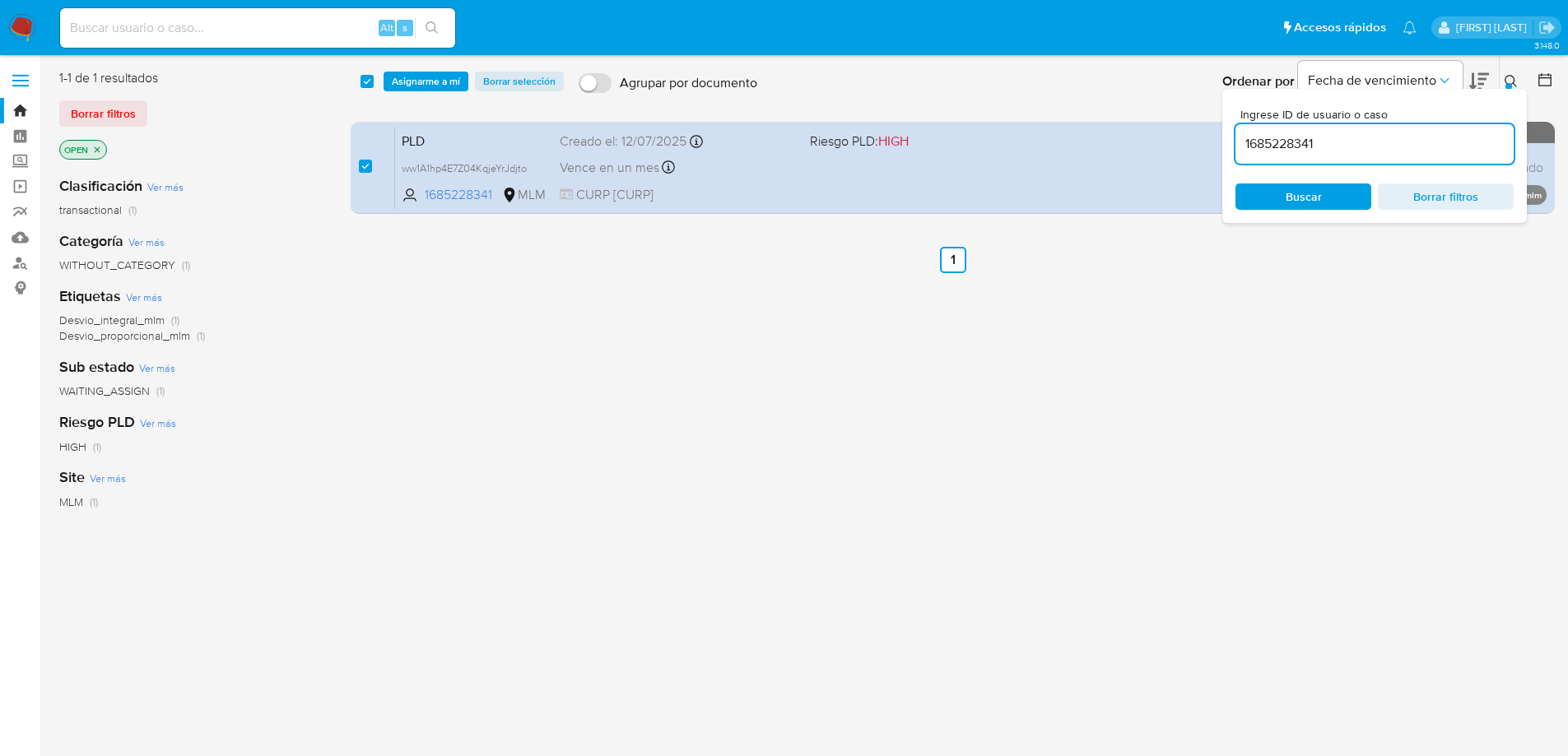 drag, startPoint x: 418, startPoint y: 81, endPoint x: 434, endPoint y: 95, distance: 21.260292 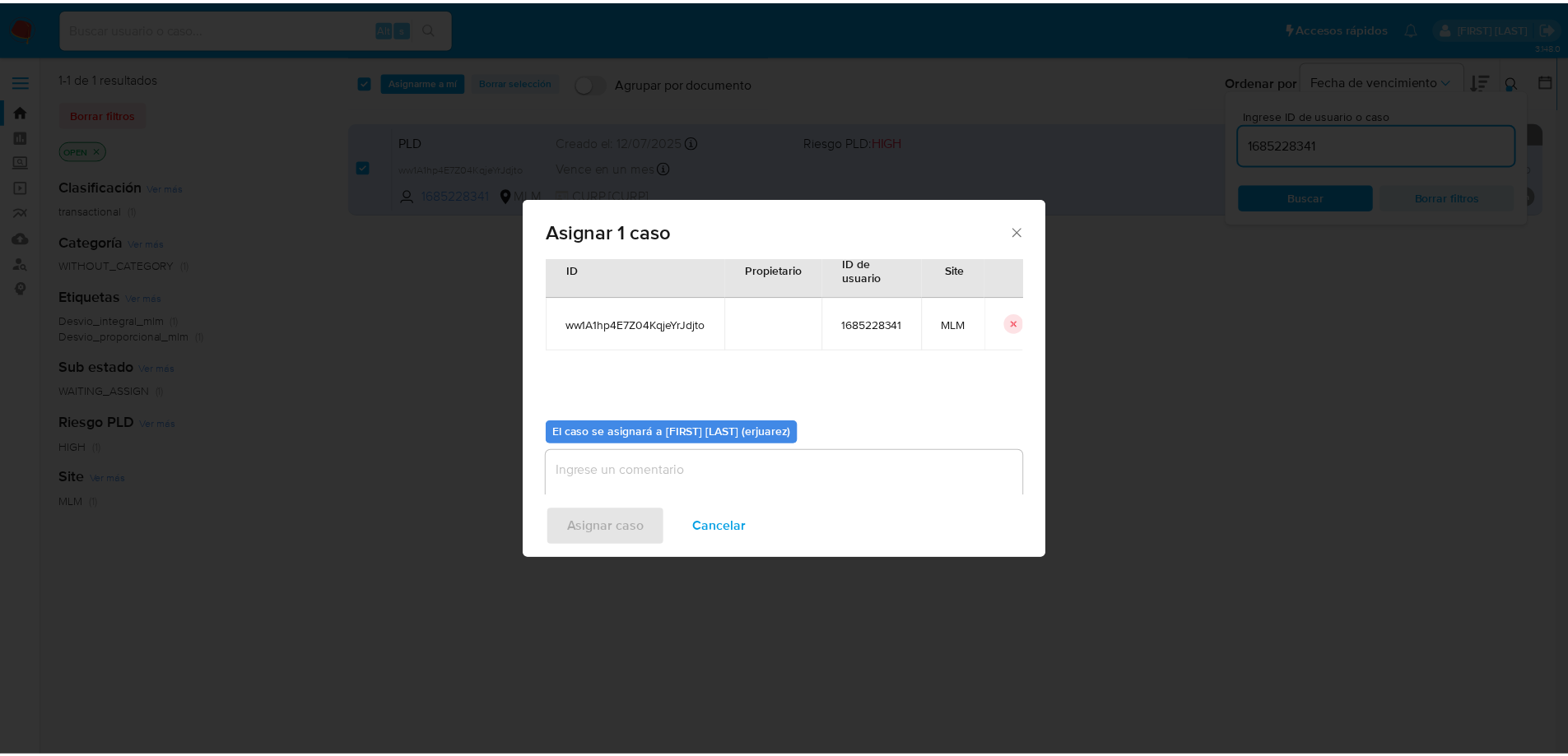 scroll, scrollTop: 86, scrollLeft: 0, axis: vertical 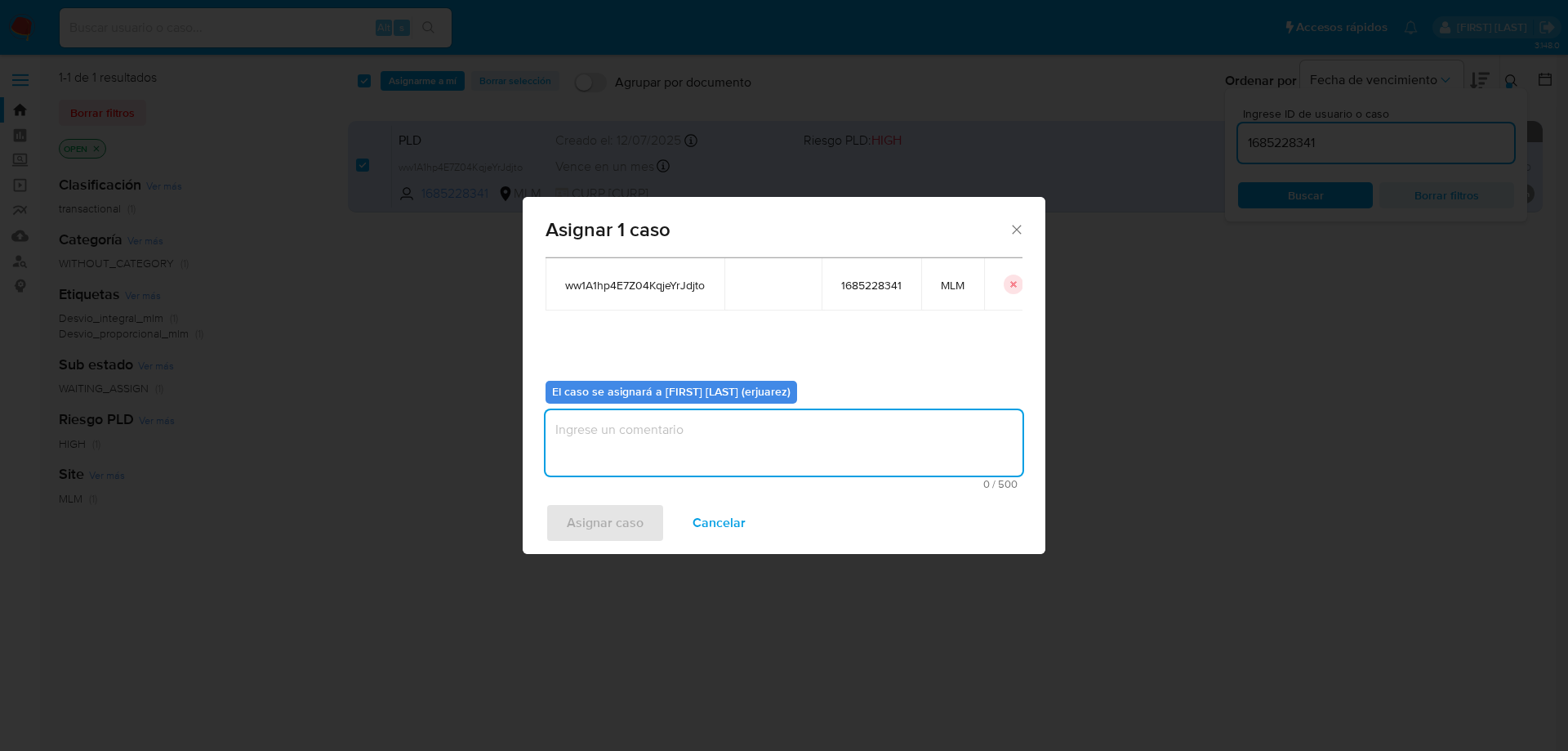 click at bounding box center [784, 443] 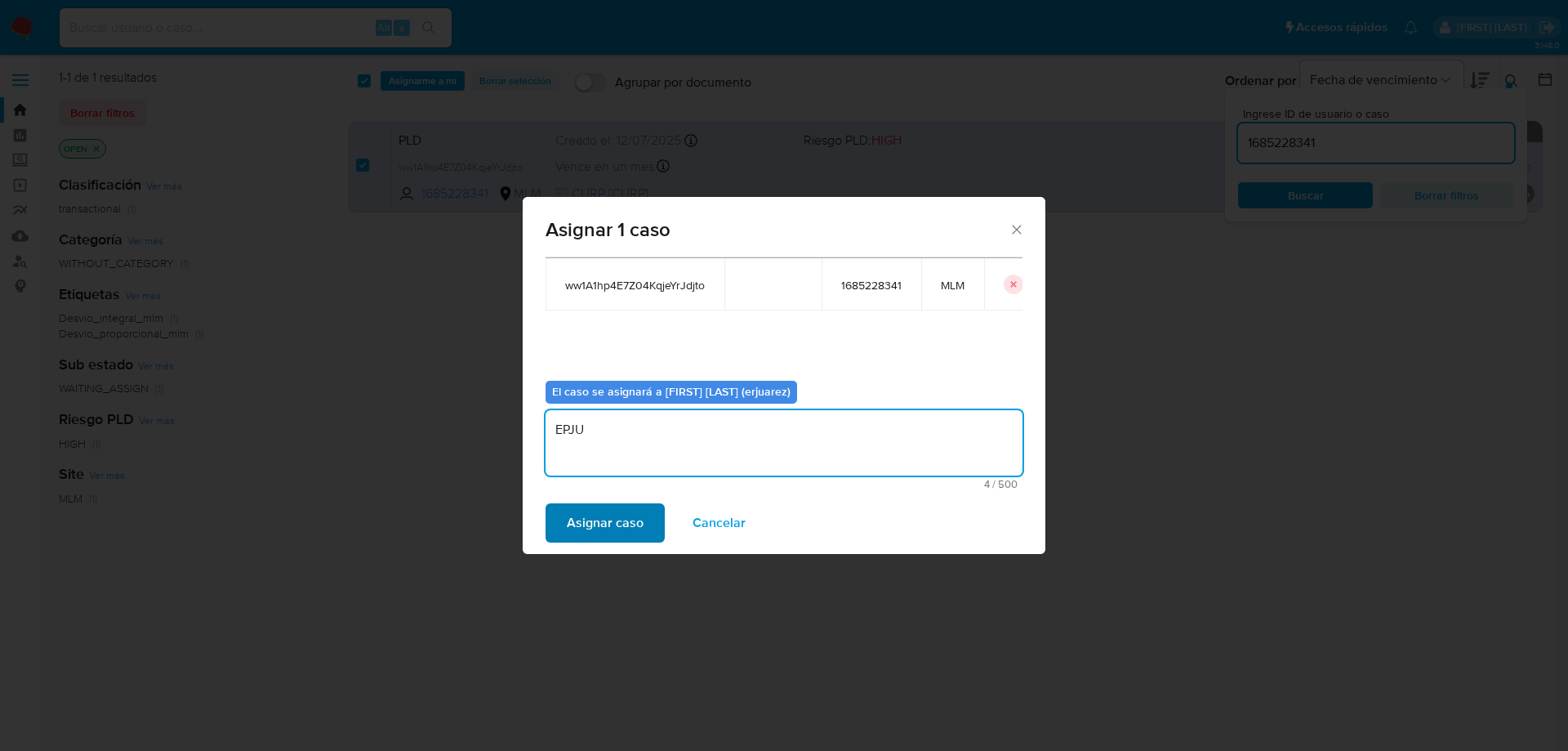 type on "EPJU" 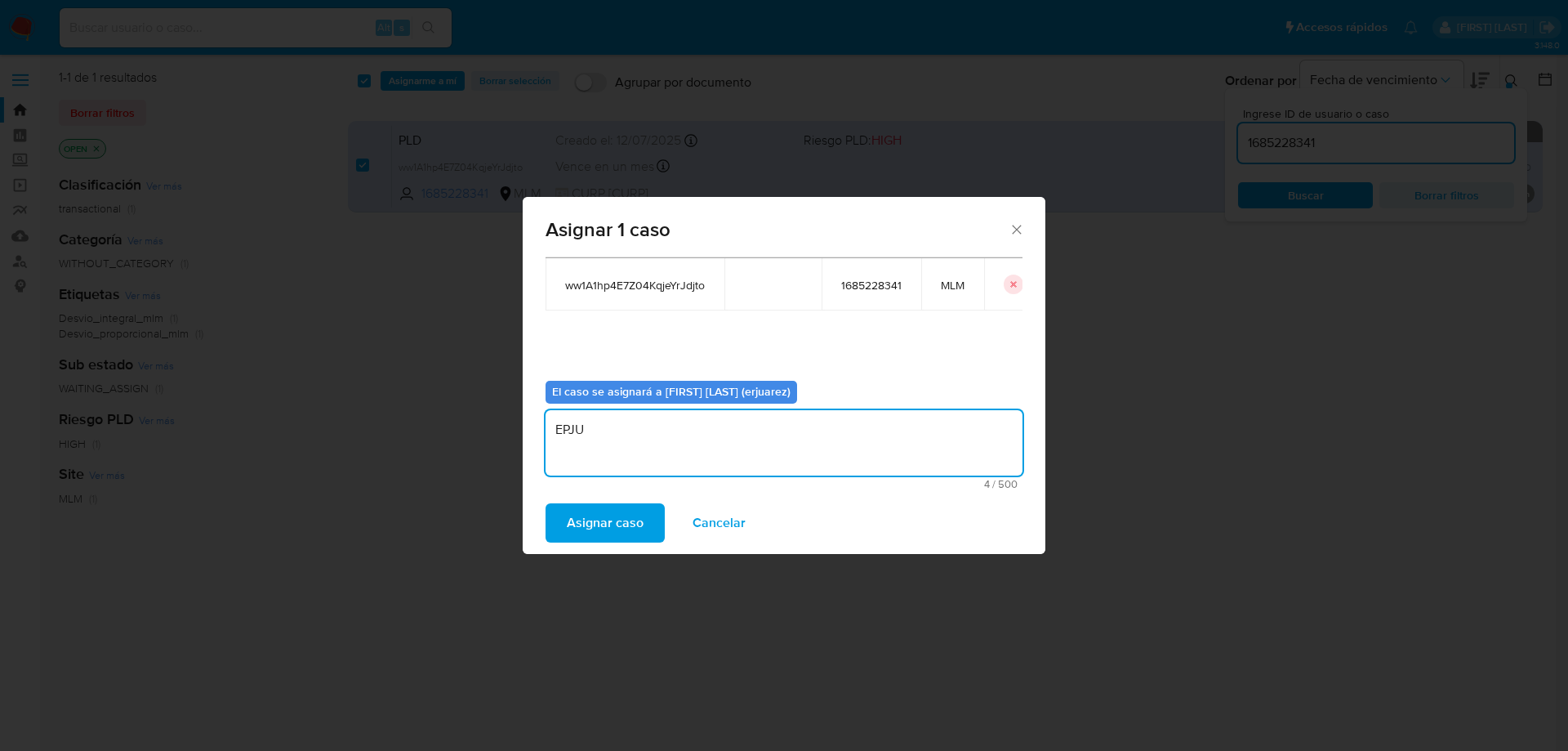 click on "Asignar caso" at bounding box center [605, 523] 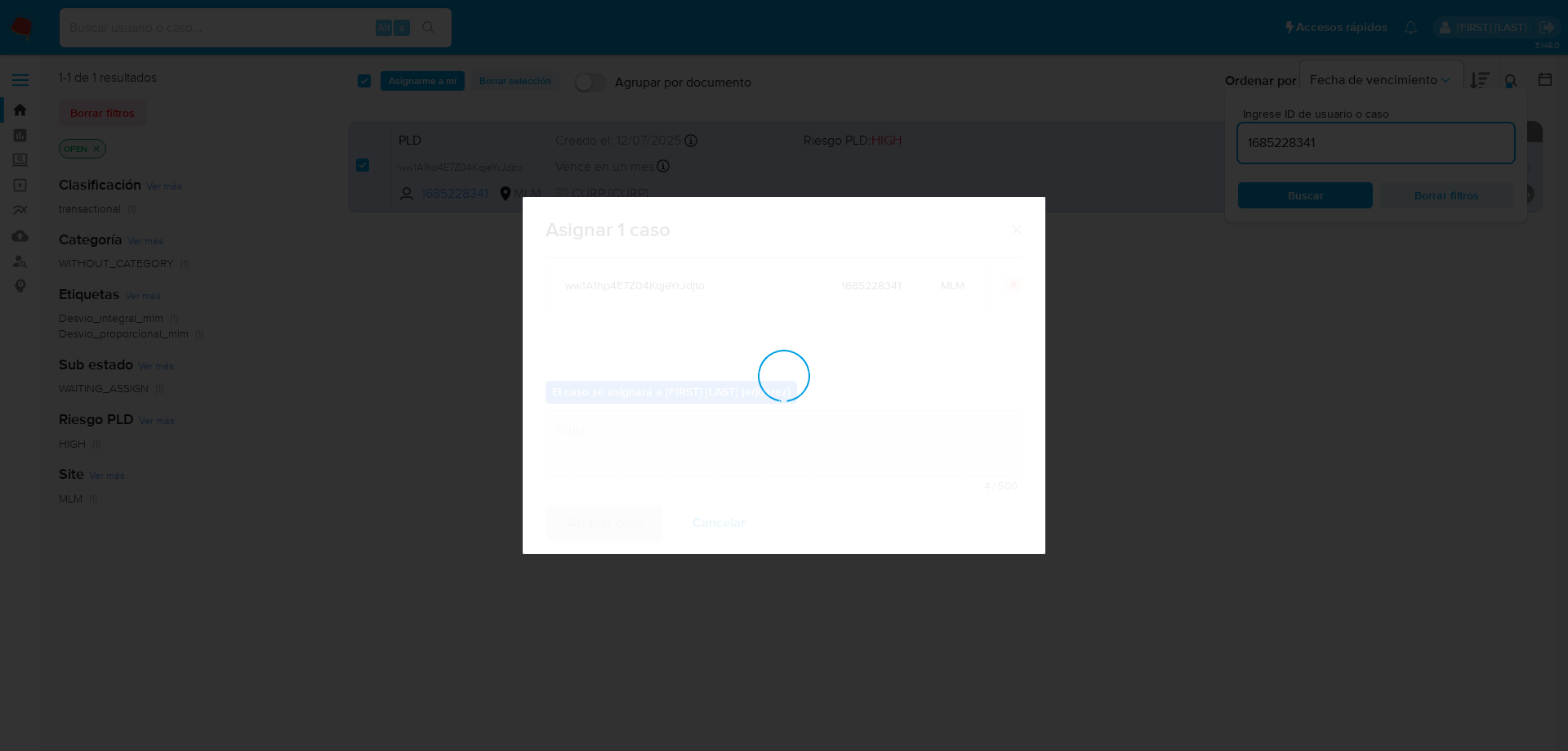 type 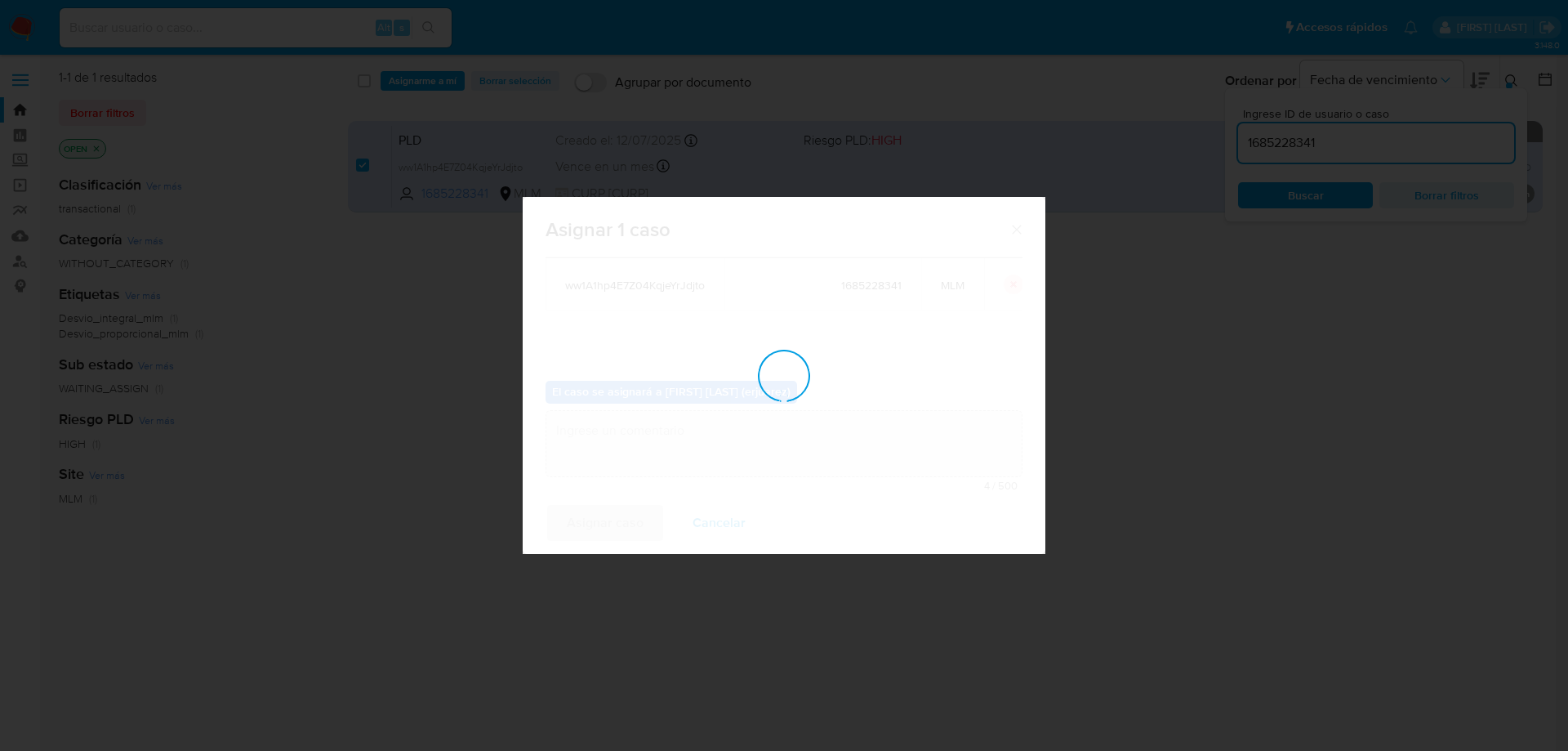 checkbox on "false" 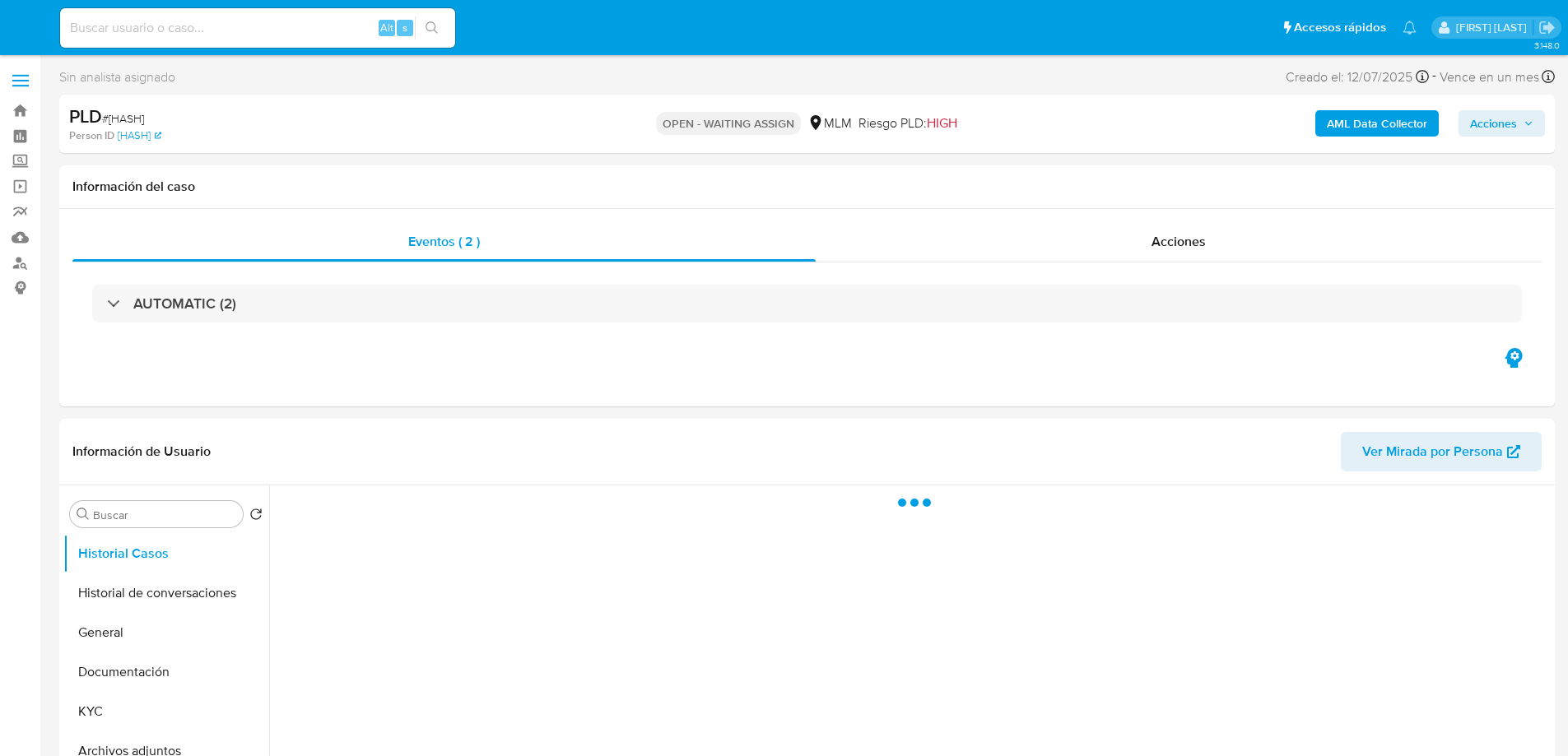 select on "10" 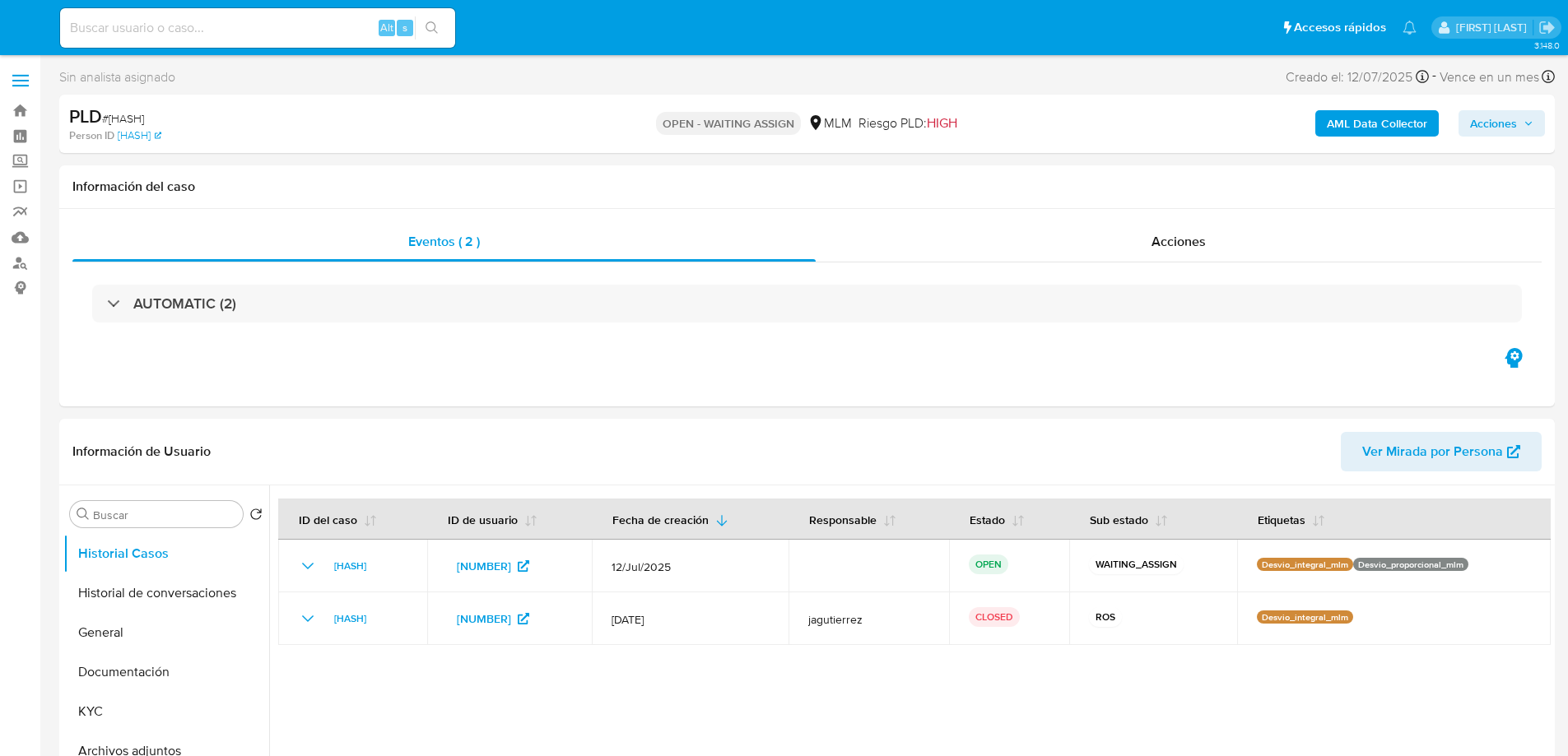 scroll, scrollTop: 0, scrollLeft: 0, axis: both 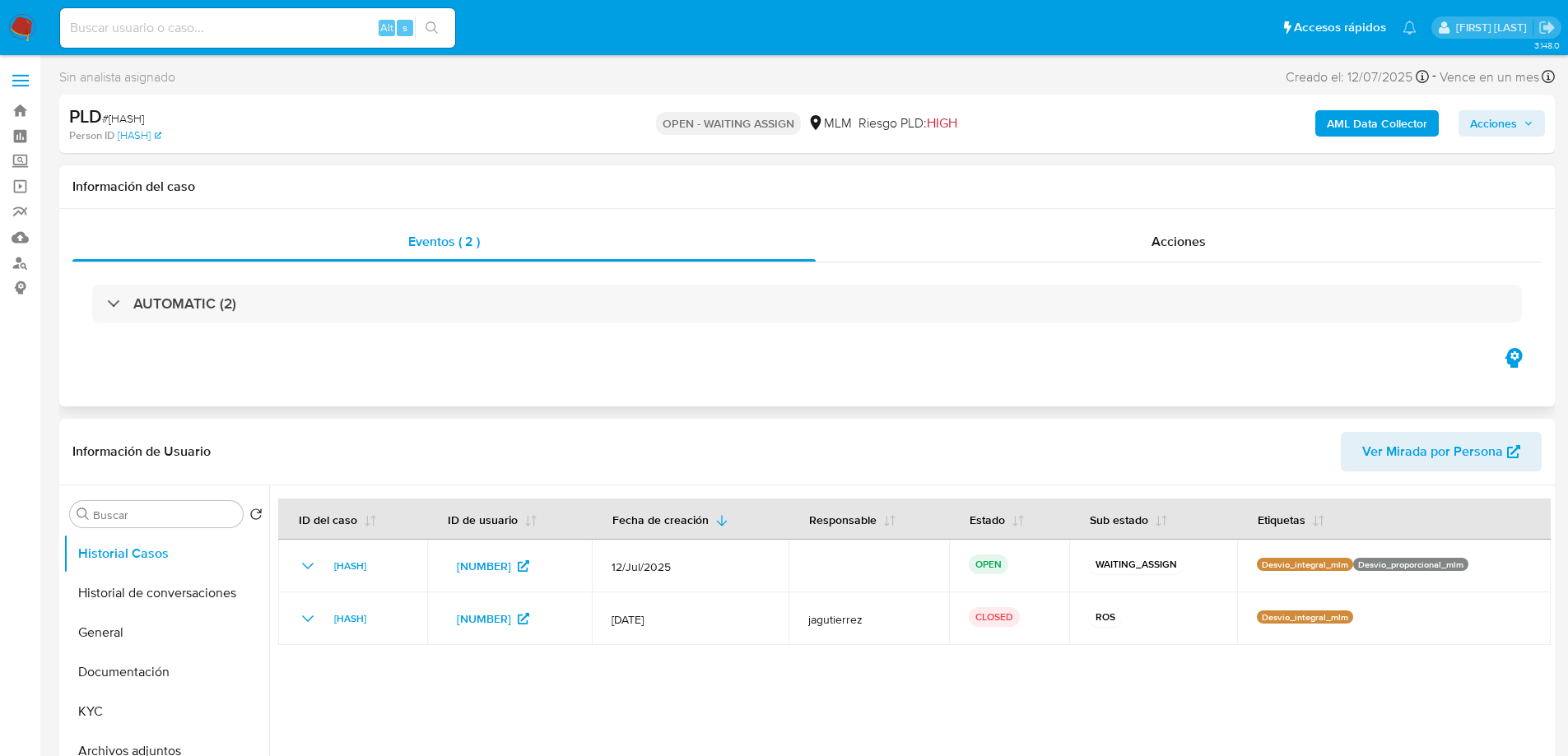 drag, startPoint x: 151, startPoint y: 637, endPoint x: 546, endPoint y: 354, distance: 485.91563 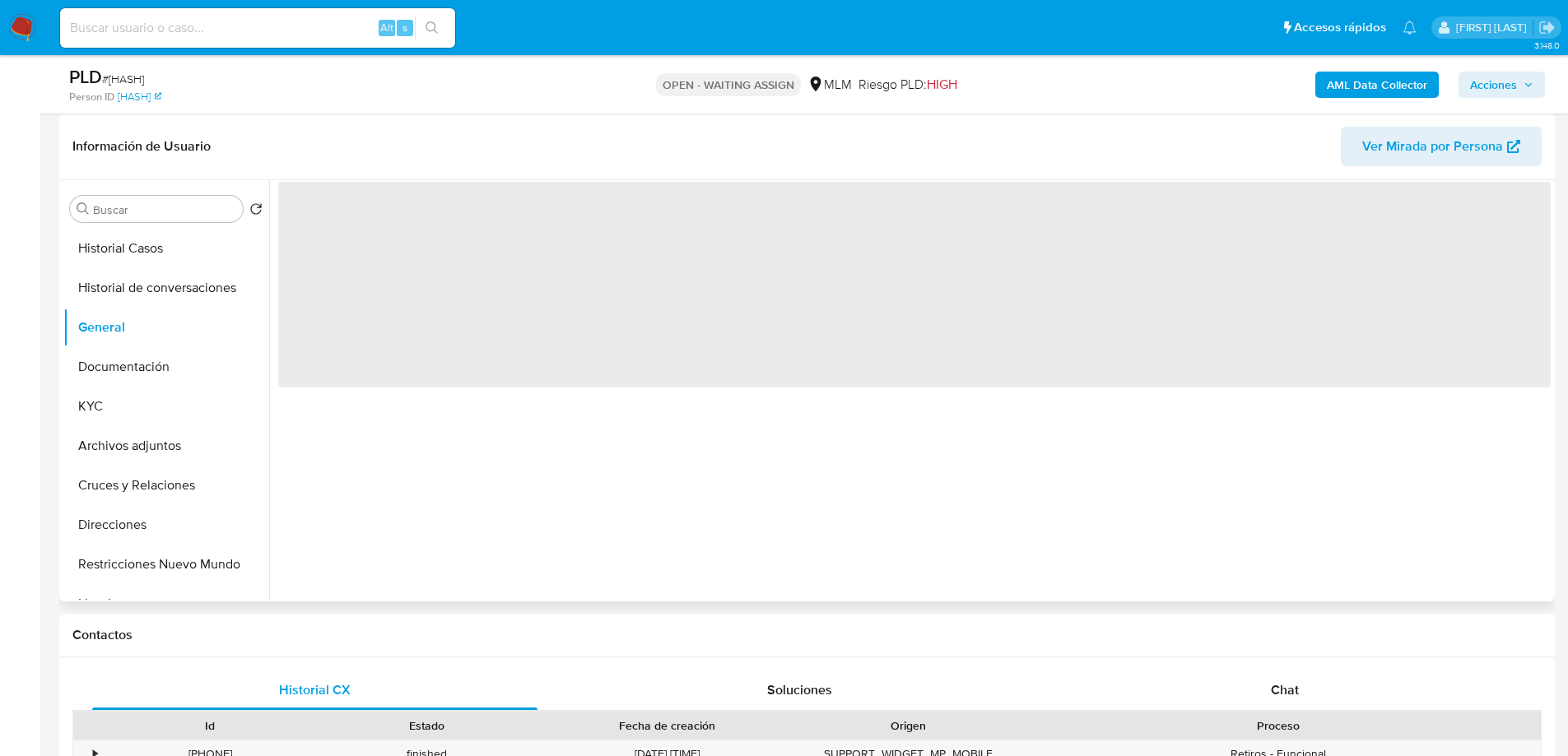 type 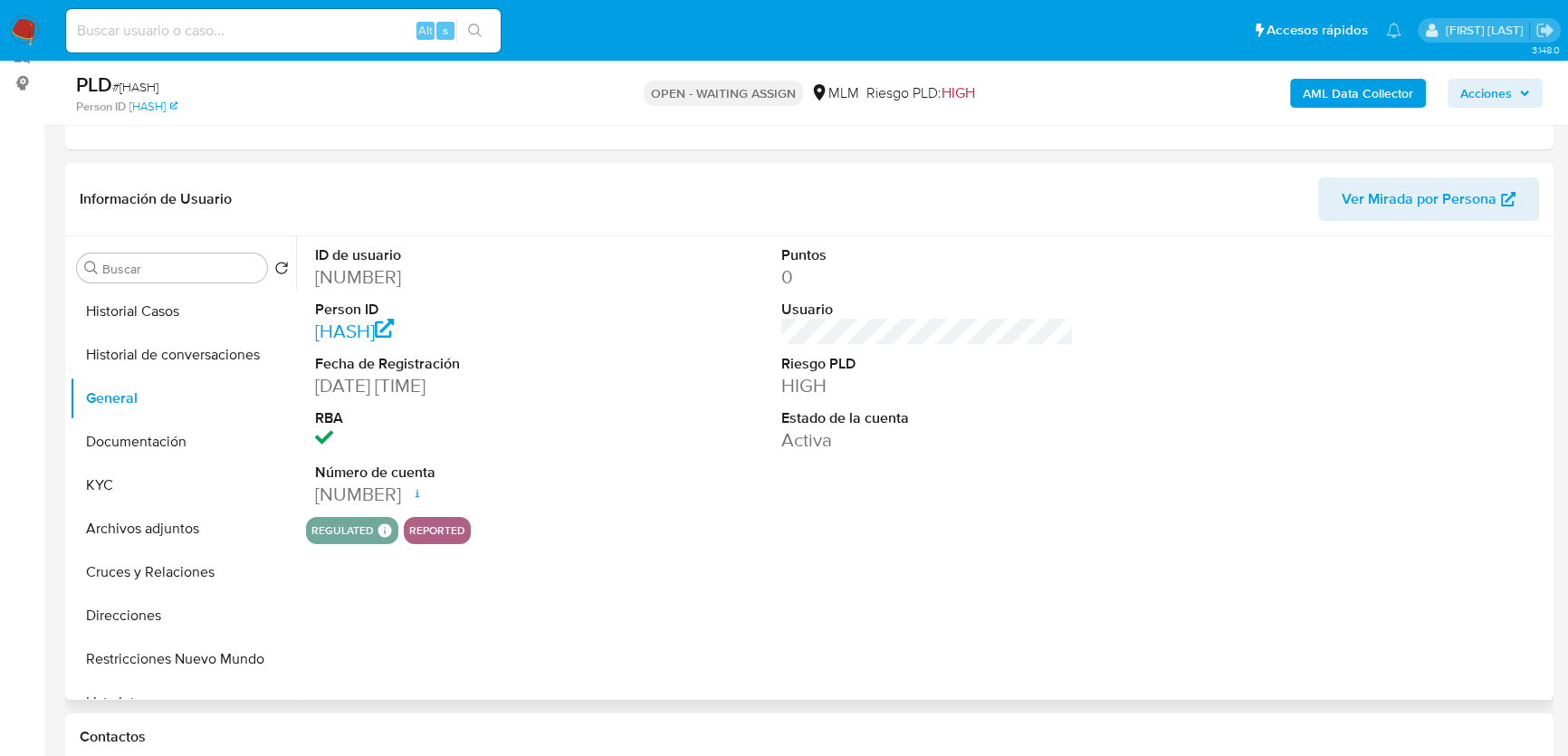 scroll, scrollTop: 263, scrollLeft: 0, axis: vertical 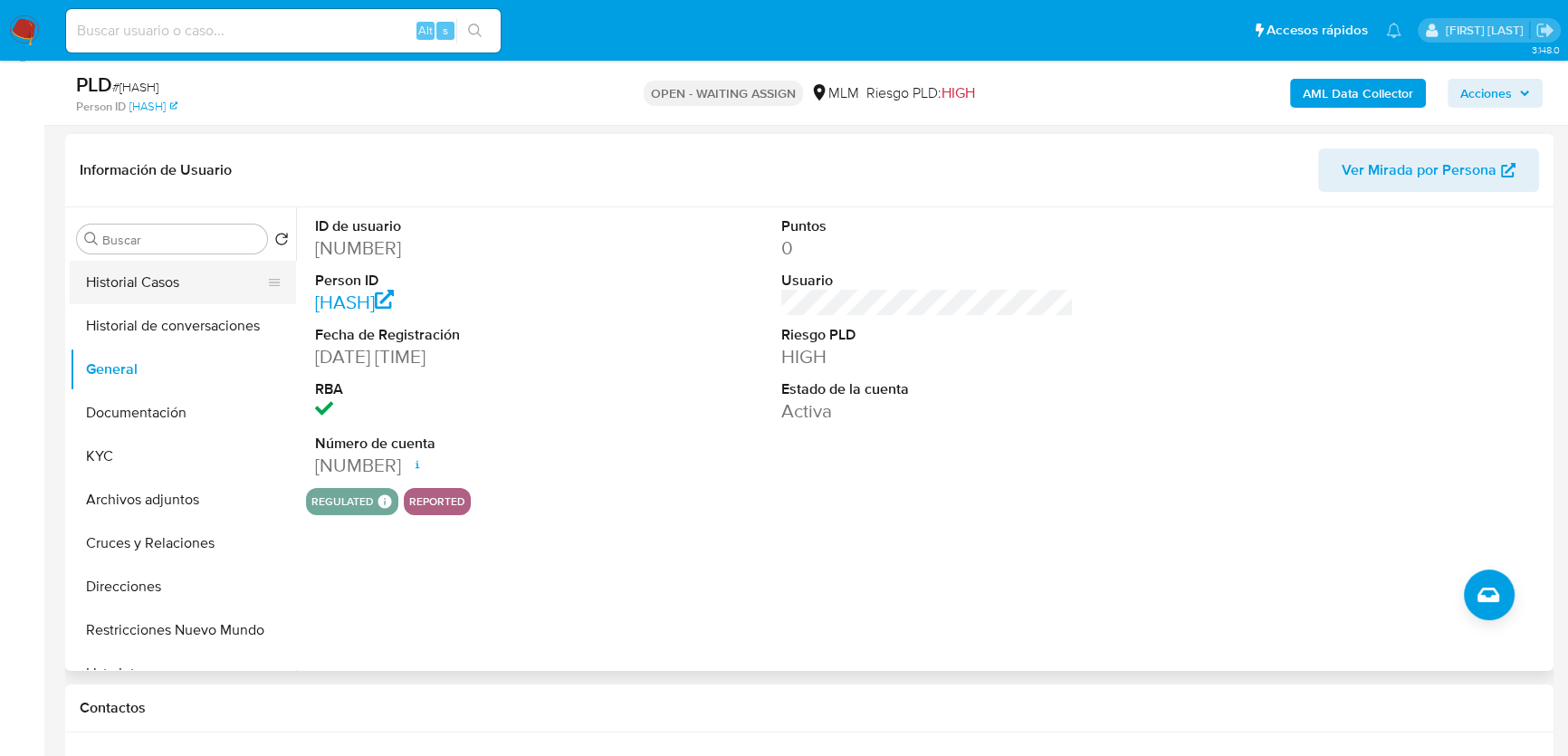 click on "Historial Casos" at bounding box center [176, 282] 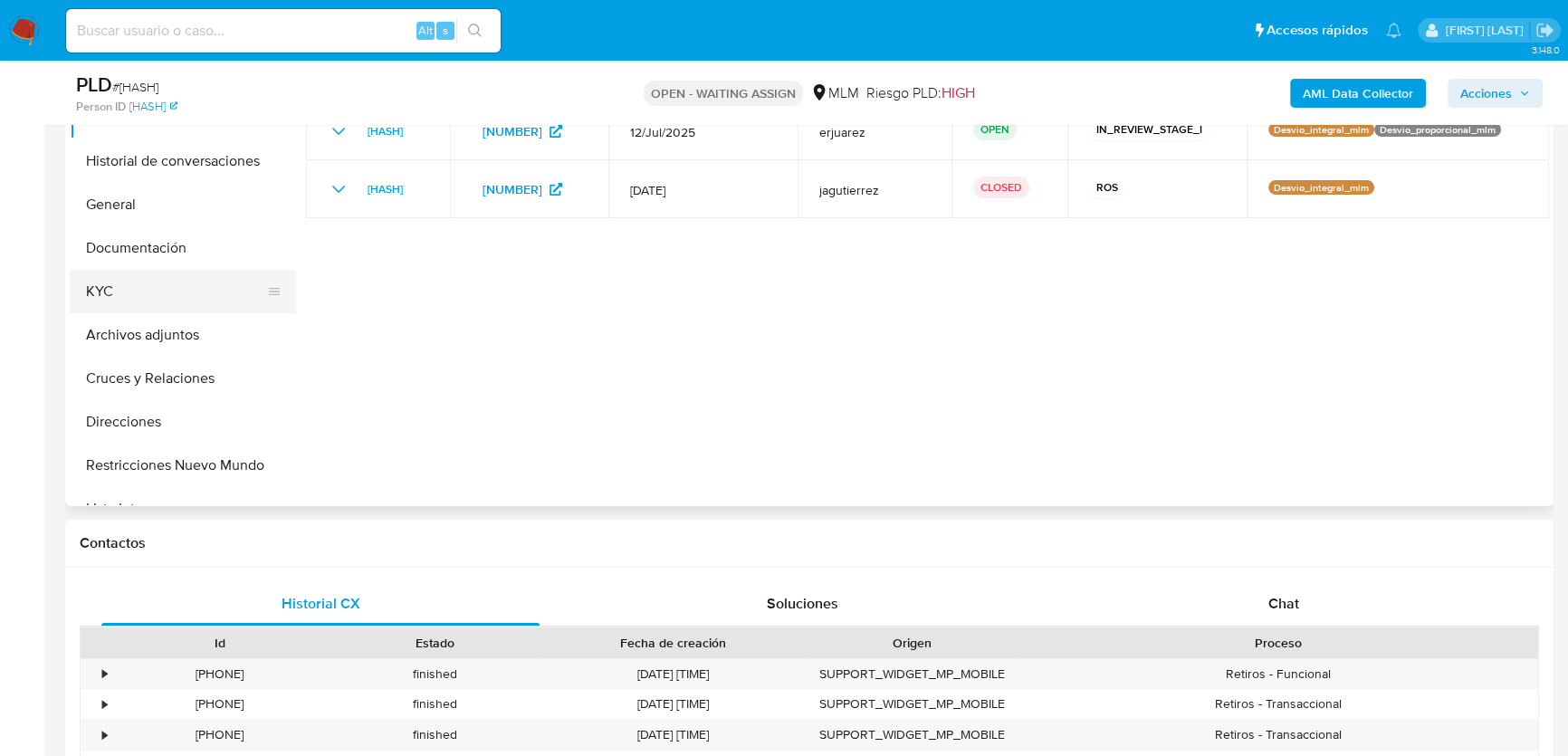 click on "KYC" at bounding box center (176, 292) 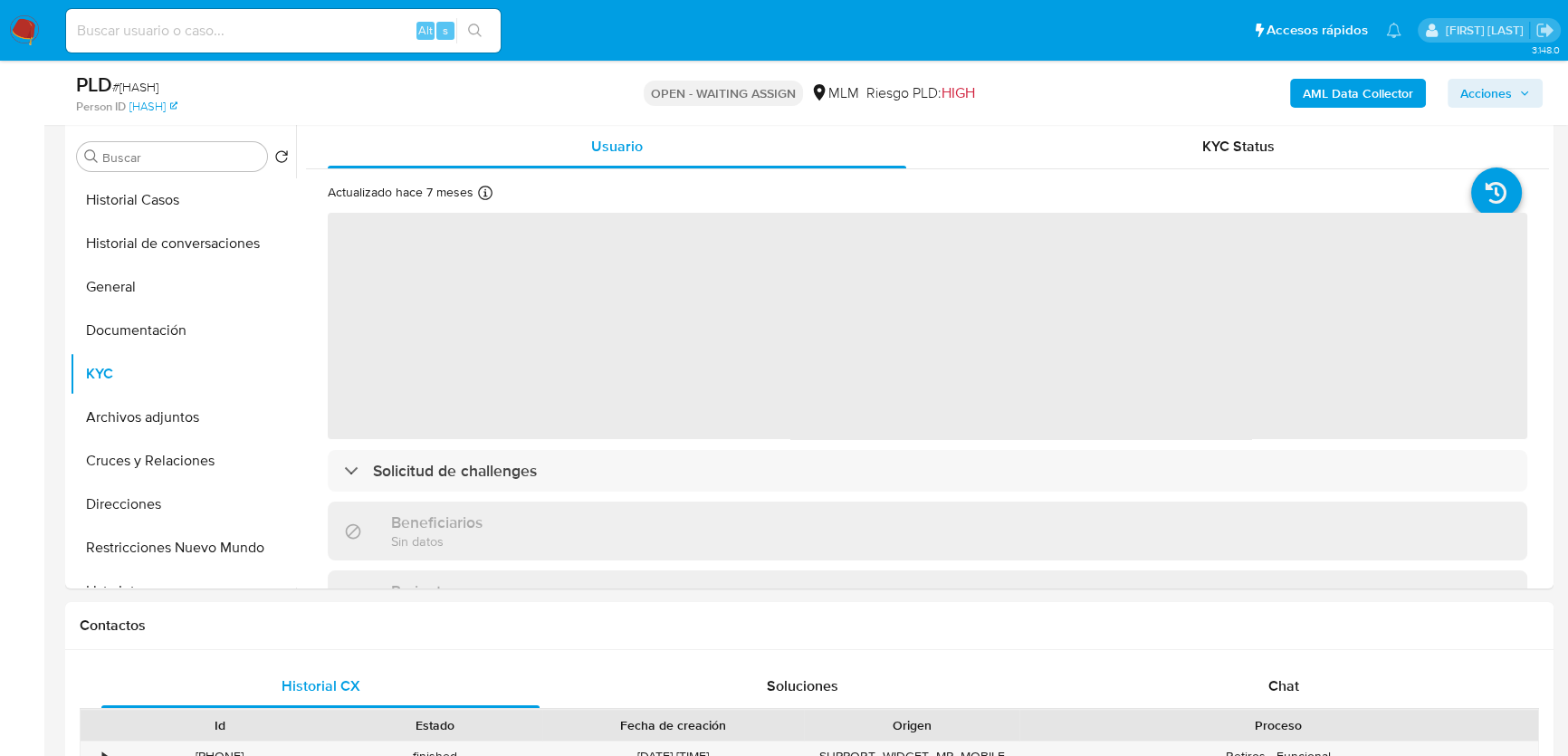 scroll, scrollTop: 263, scrollLeft: 0, axis: vertical 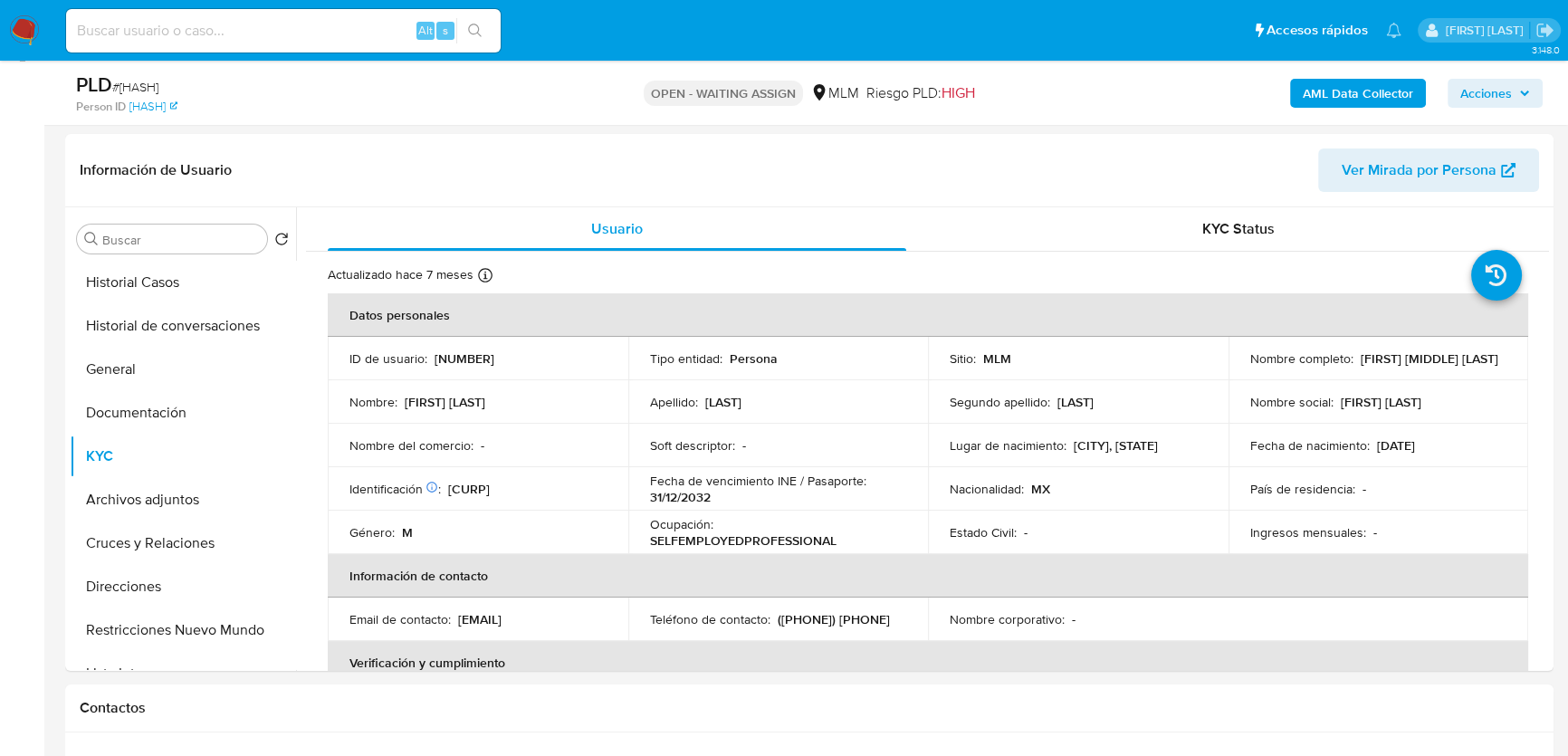 type 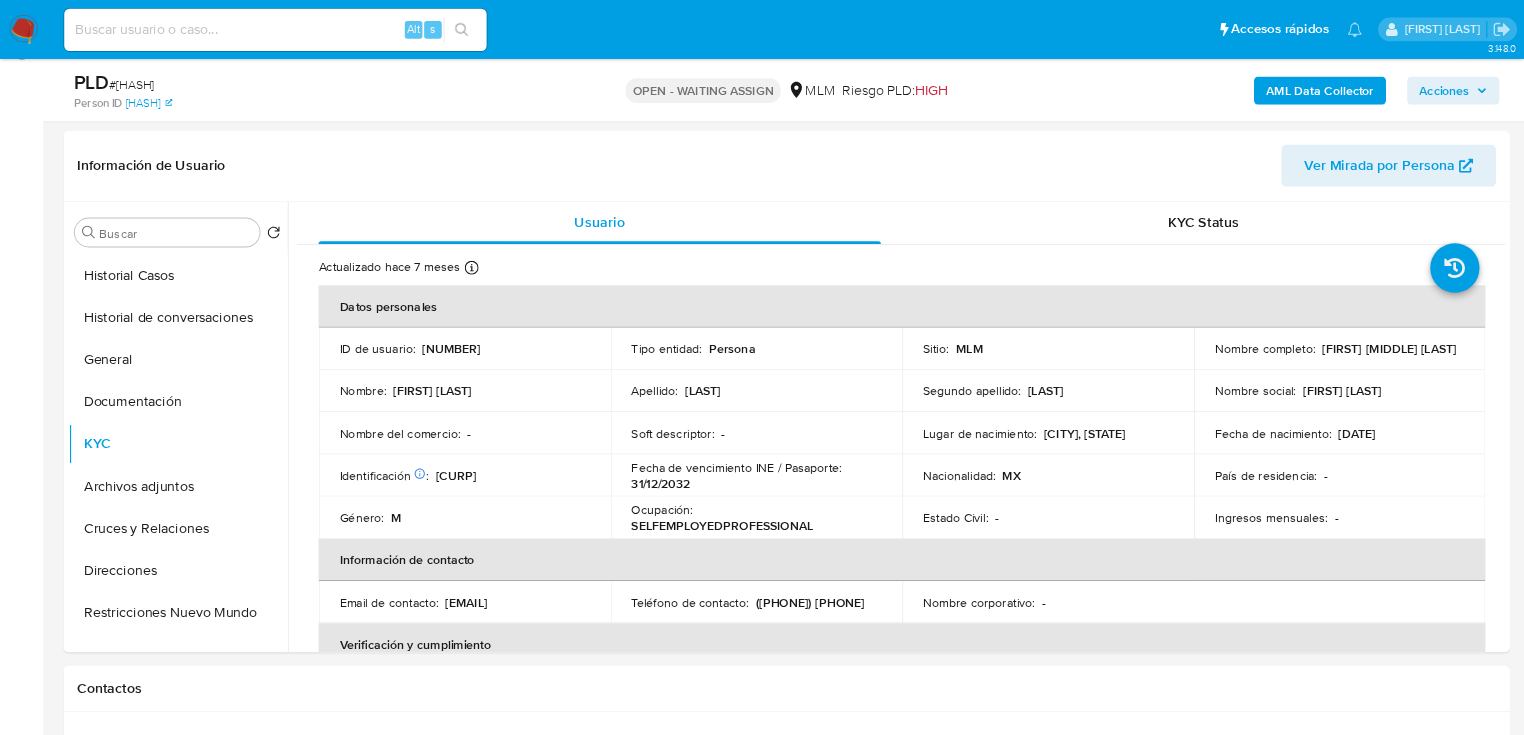 scroll, scrollTop: 291, scrollLeft: 0, axis: vertical 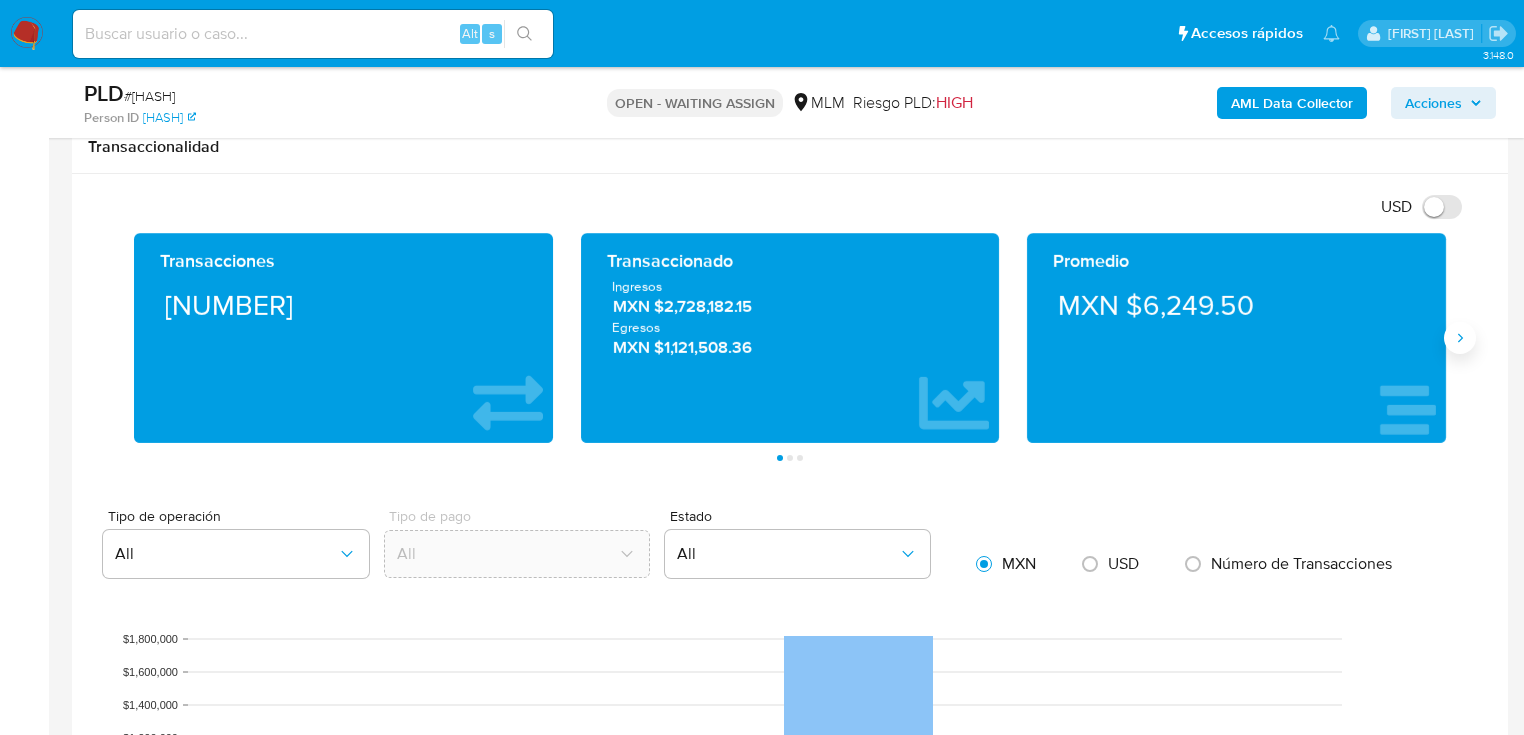 click 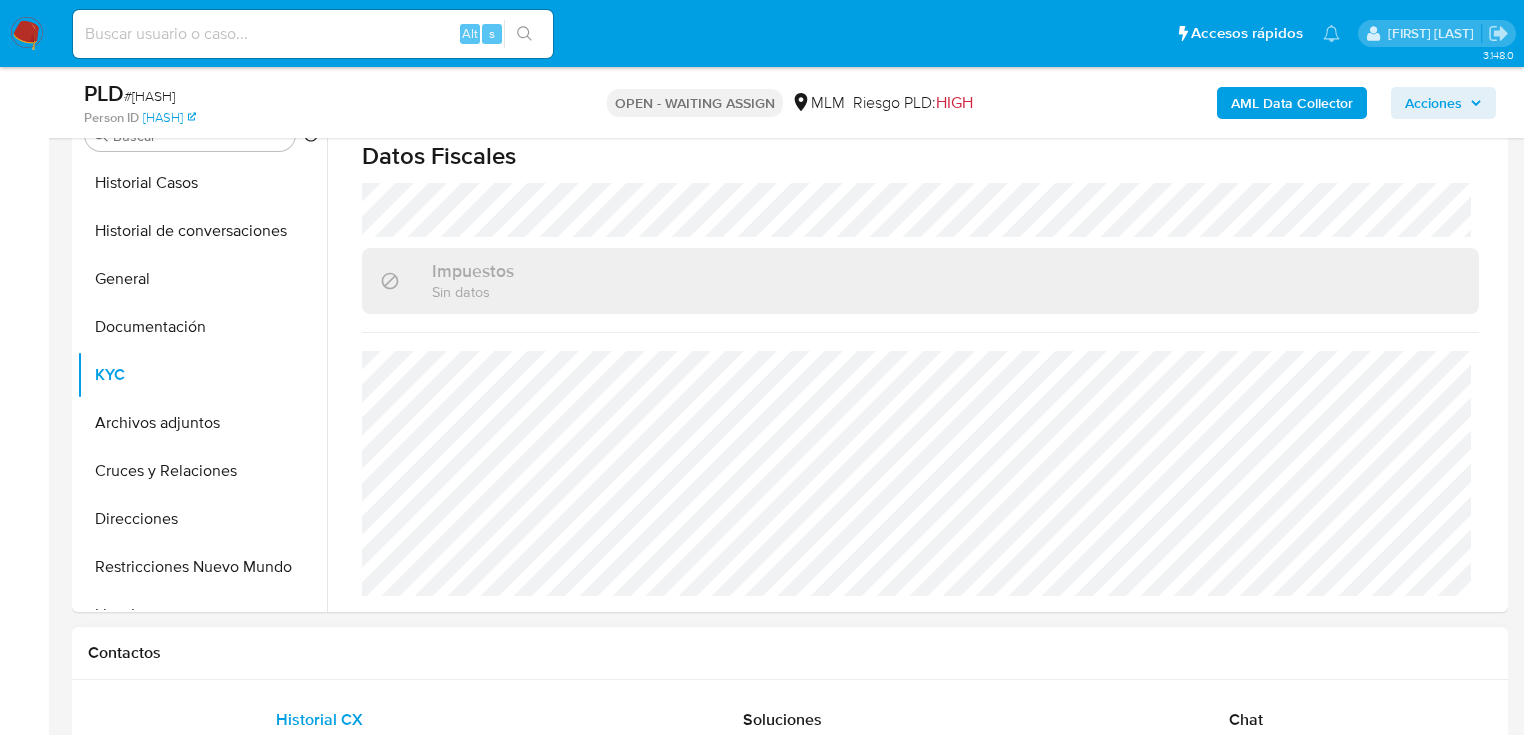scroll, scrollTop: 371, scrollLeft: 0, axis: vertical 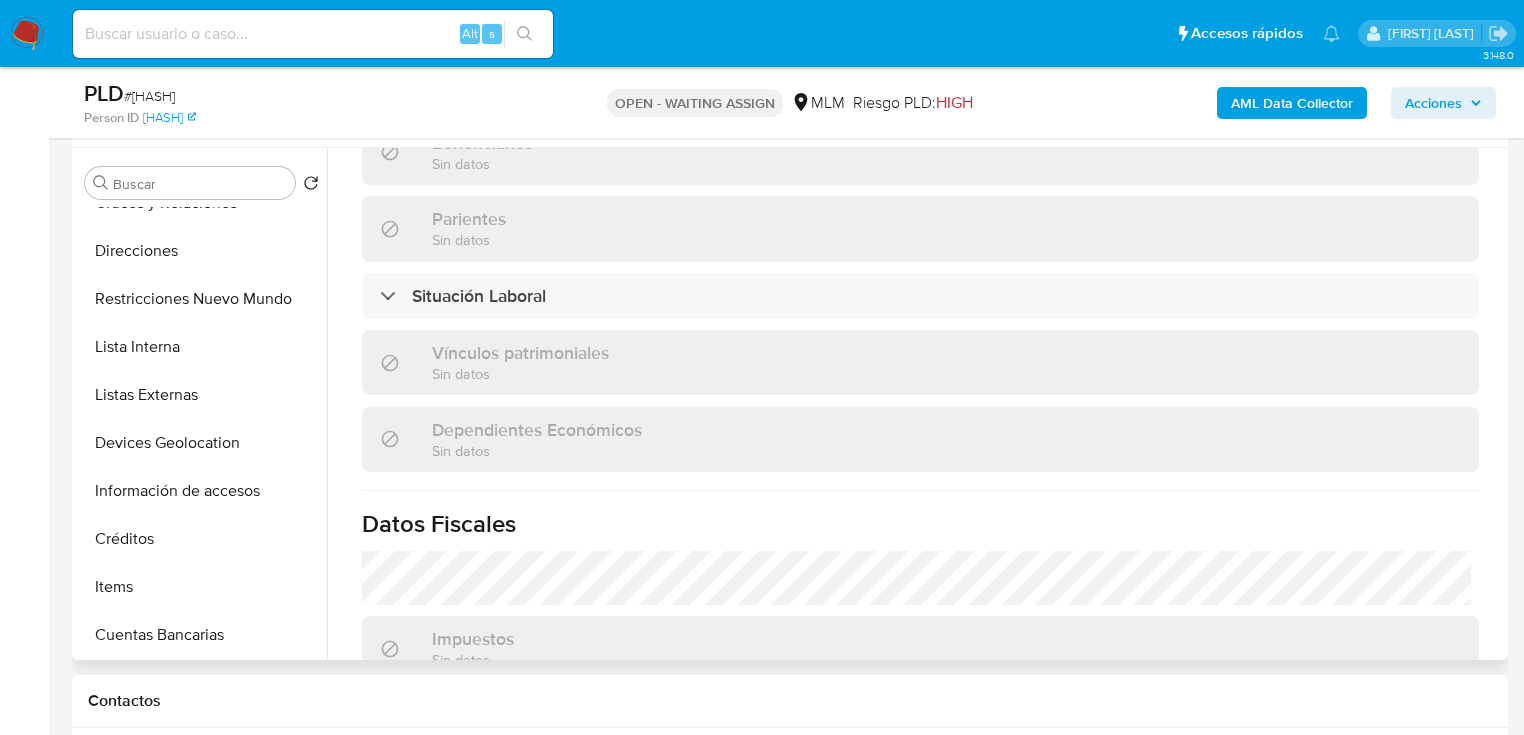 drag, startPoint x: 174, startPoint y: 396, endPoint x: 368, endPoint y: 440, distance: 198.92712 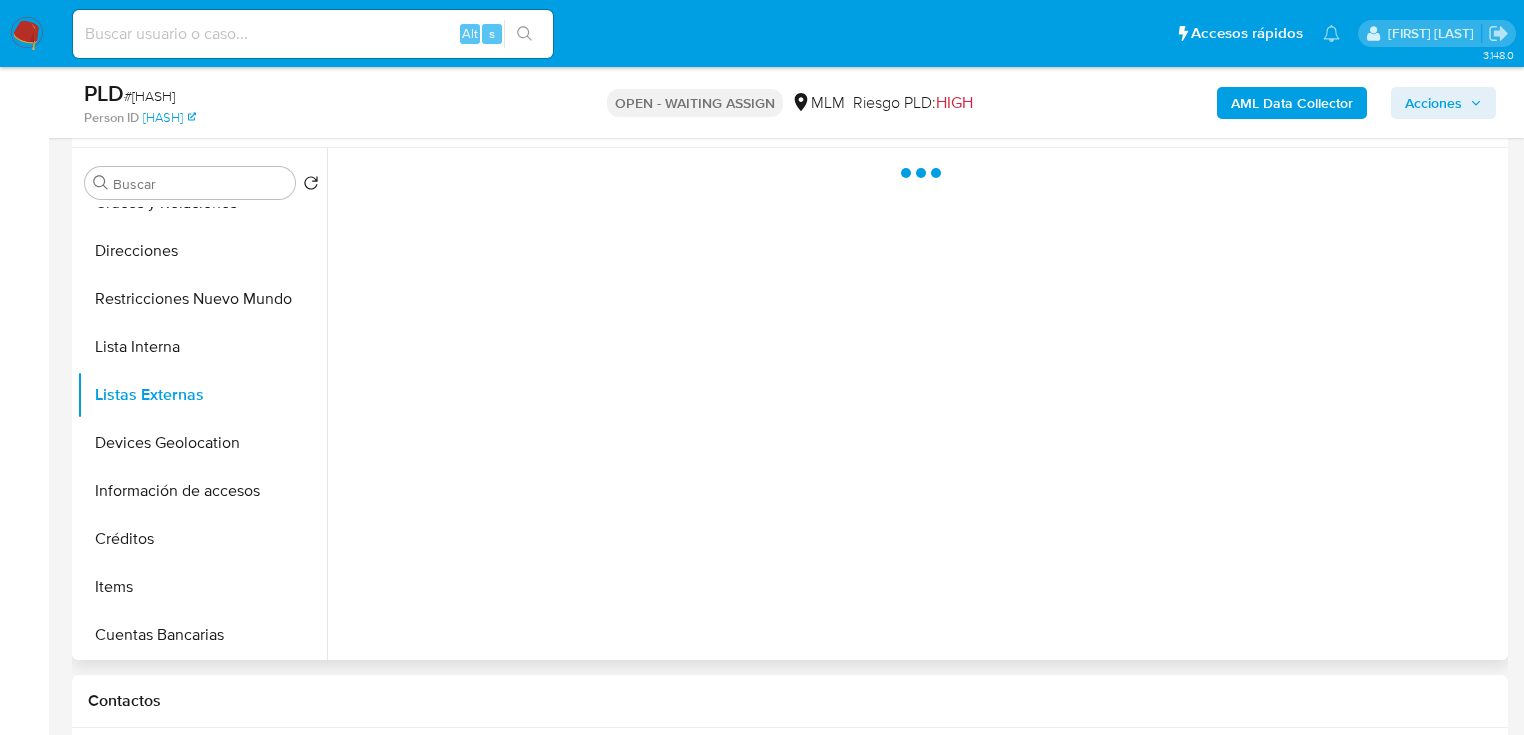scroll, scrollTop: 0, scrollLeft: 0, axis: both 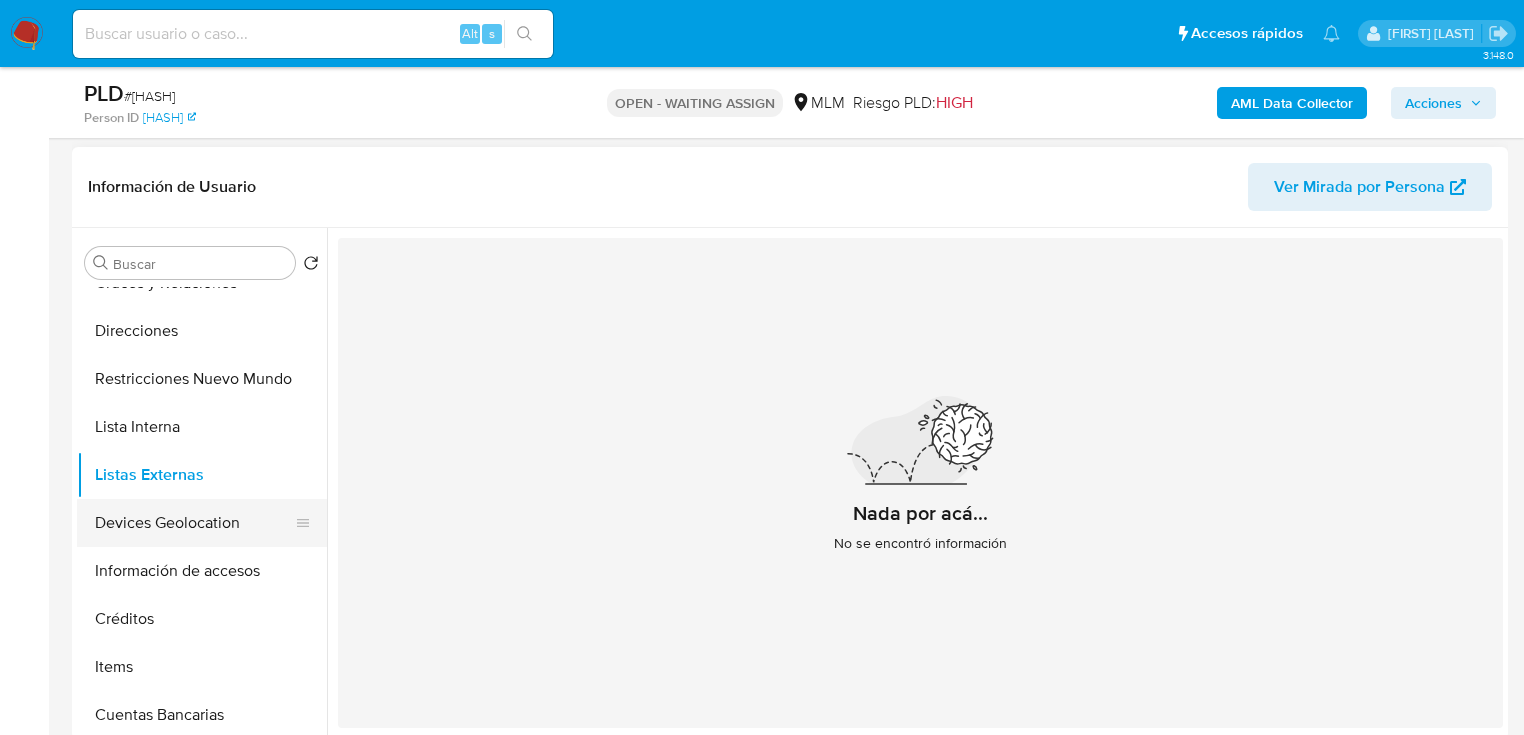drag, startPoint x: 217, startPoint y: 519, endPoint x: 229, endPoint y: 510, distance: 15 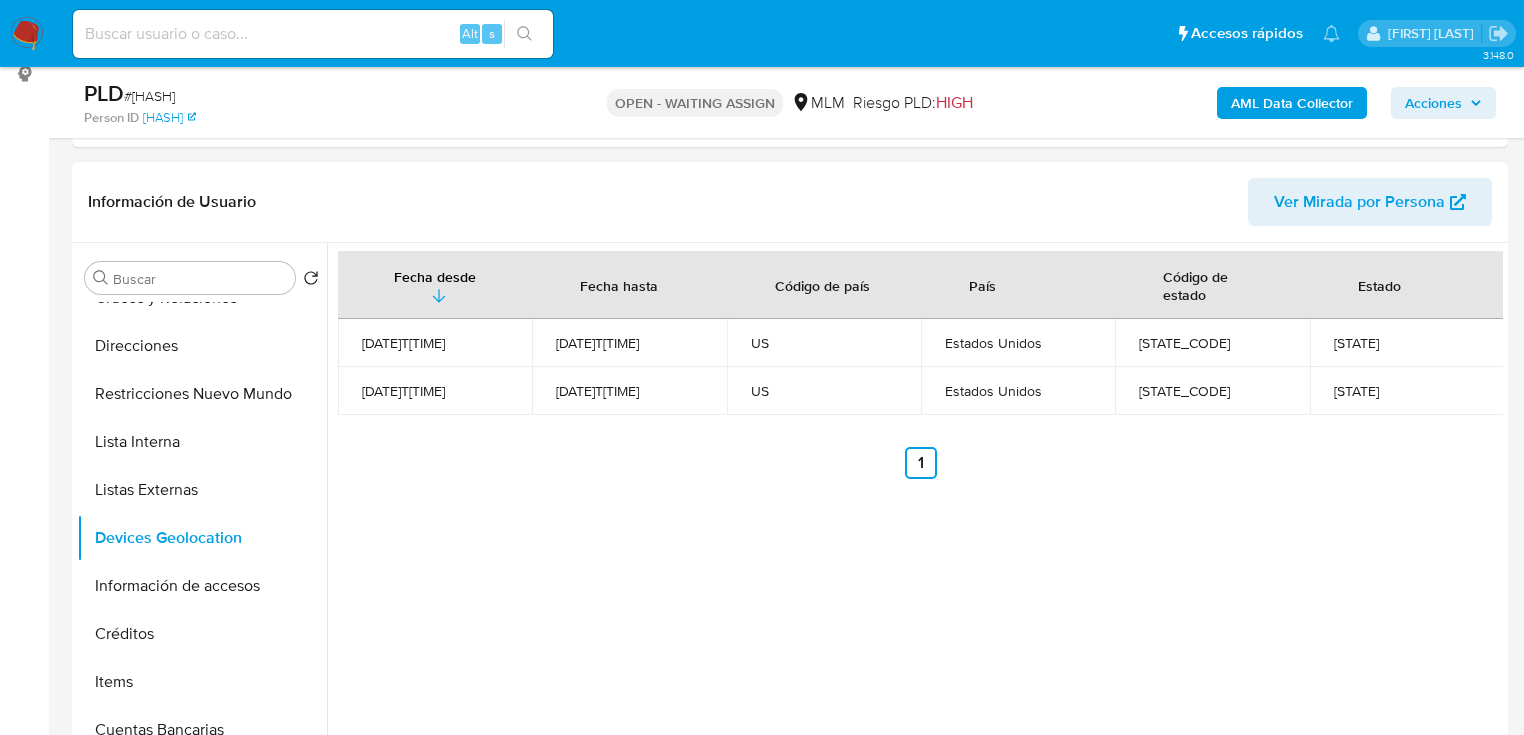 scroll, scrollTop: 211, scrollLeft: 0, axis: vertical 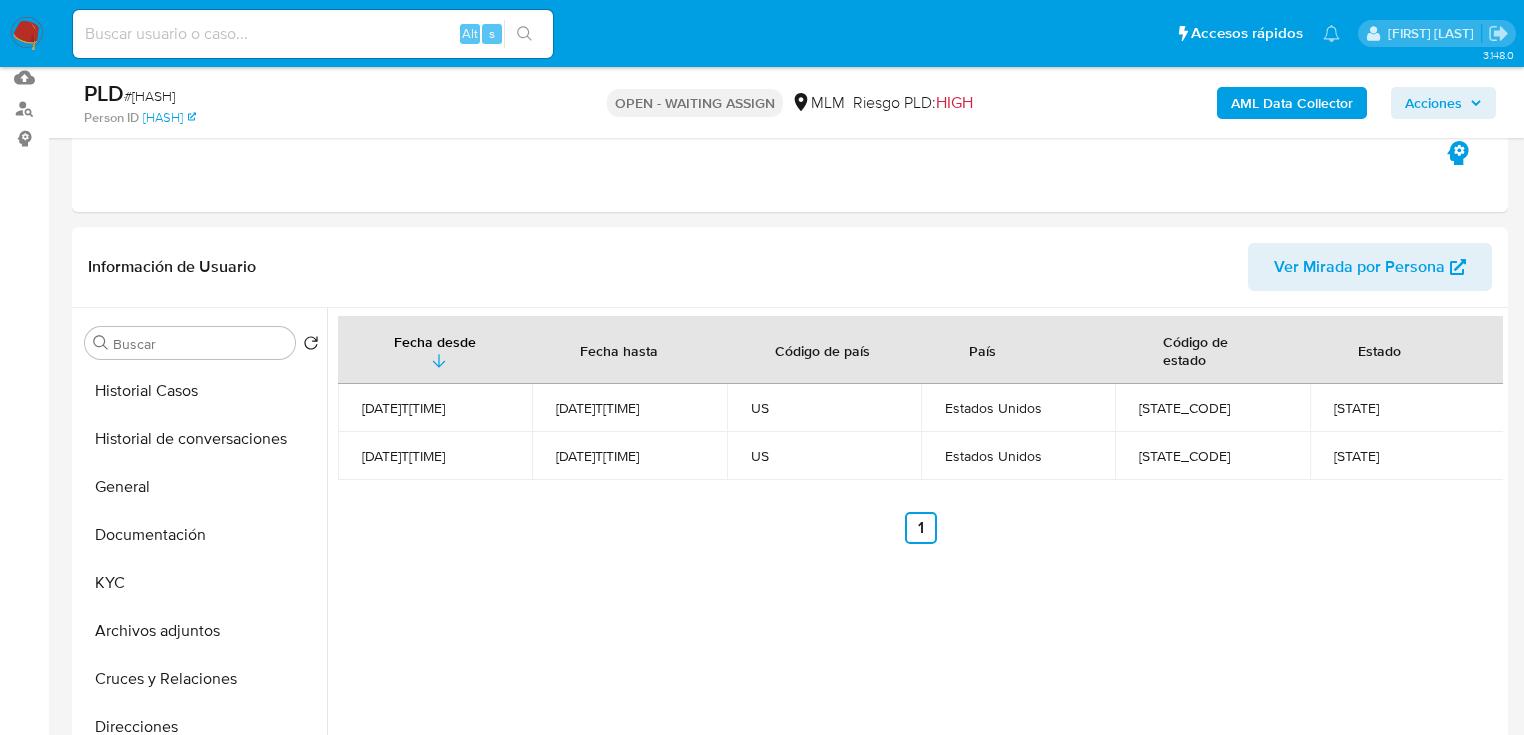 drag, startPoint x: 111, startPoint y: 584, endPoint x: 11, endPoint y: 555, distance: 104.120125 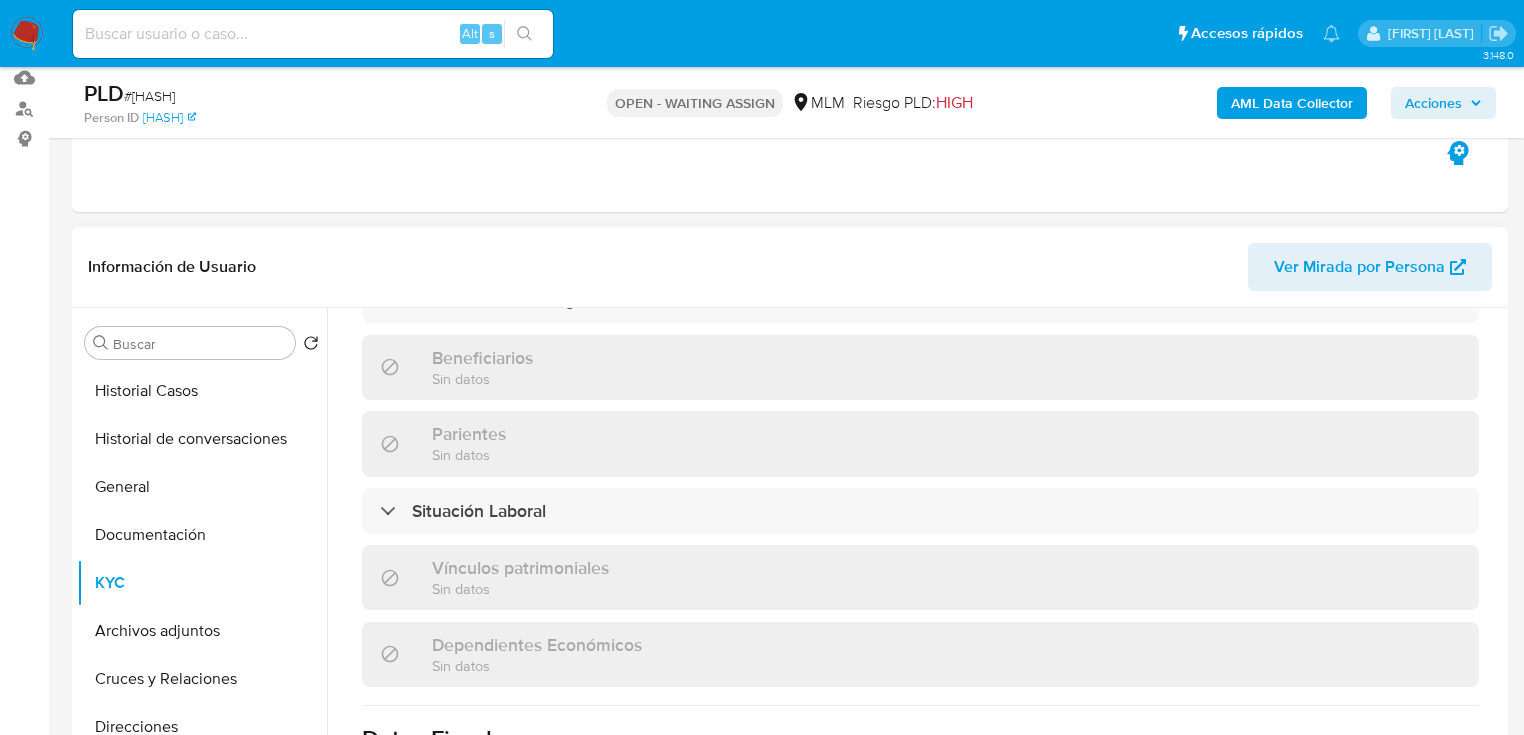 scroll, scrollTop: 1267, scrollLeft: 0, axis: vertical 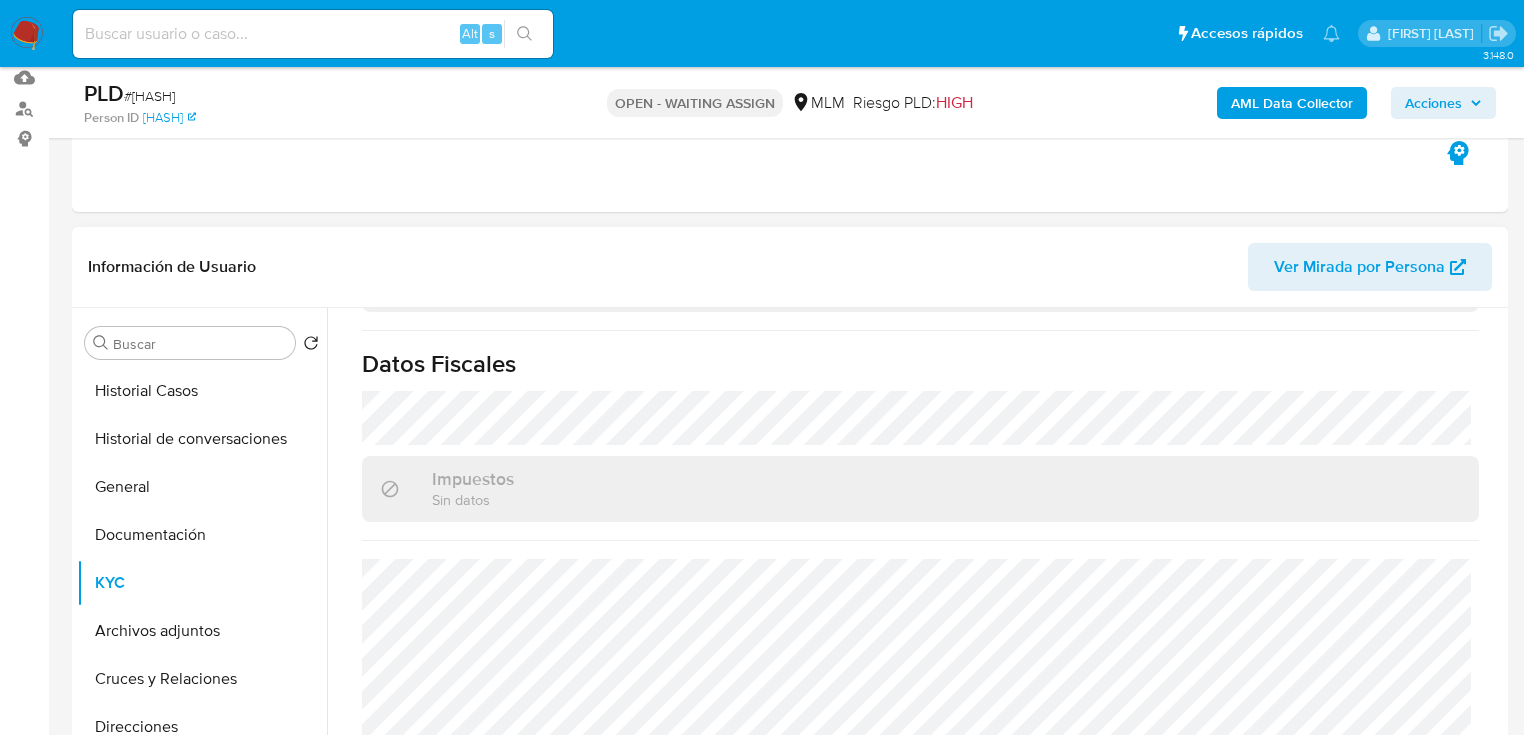 drag, startPoint x: 176, startPoint y: 536, endPoint x: 534, endPoint y: 474, distance: 363.32904 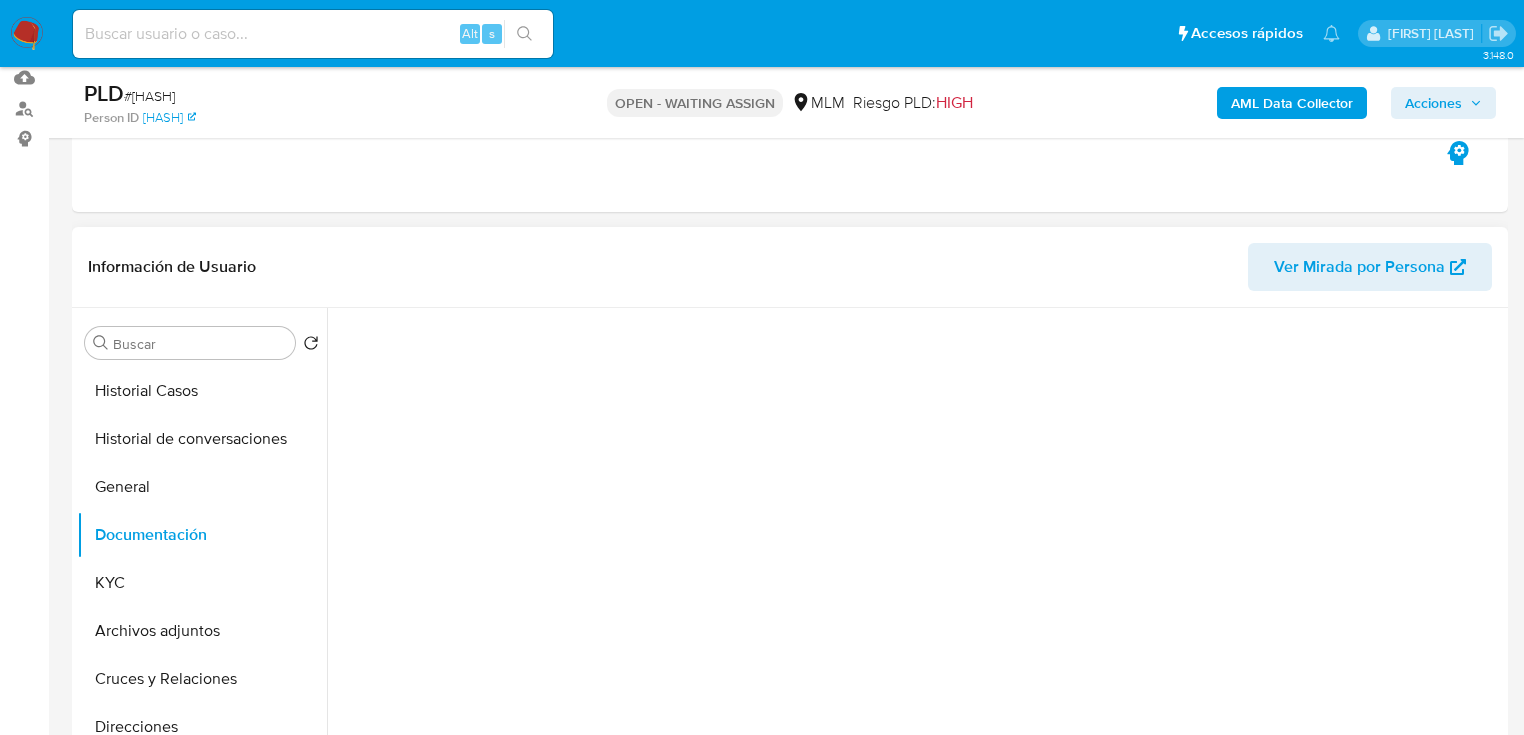 scroll, scrollTop: 291, scrollLeft: 0, axis: vertical 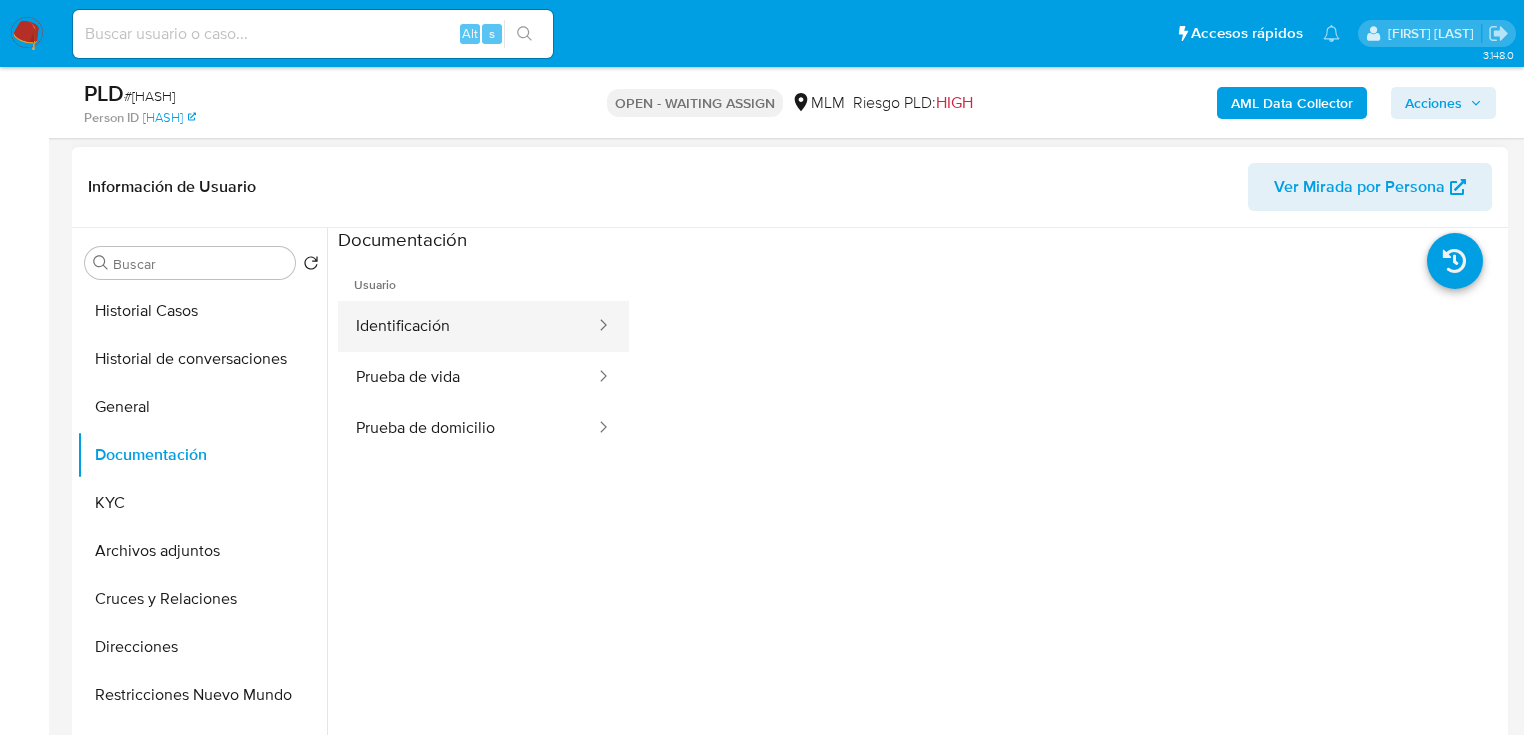drag, startPoint x: 460, startPoint y: 329, endPoint x: 555, endPoint y: 334, distance: 95.131485 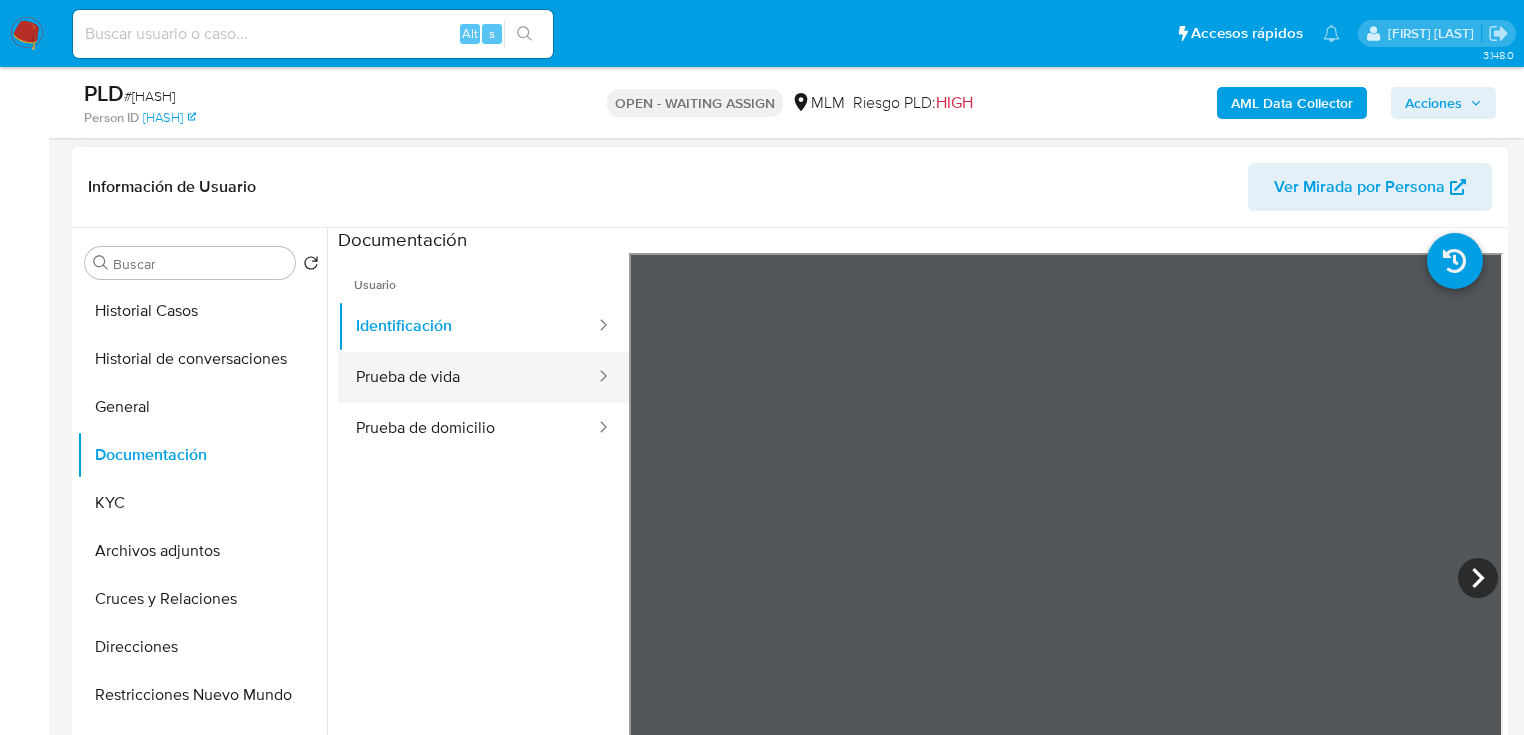 drag, startPoint x: 457, startPoint y: 392, endPoint x: 580, endPoint y: 380, distance: 123.58398 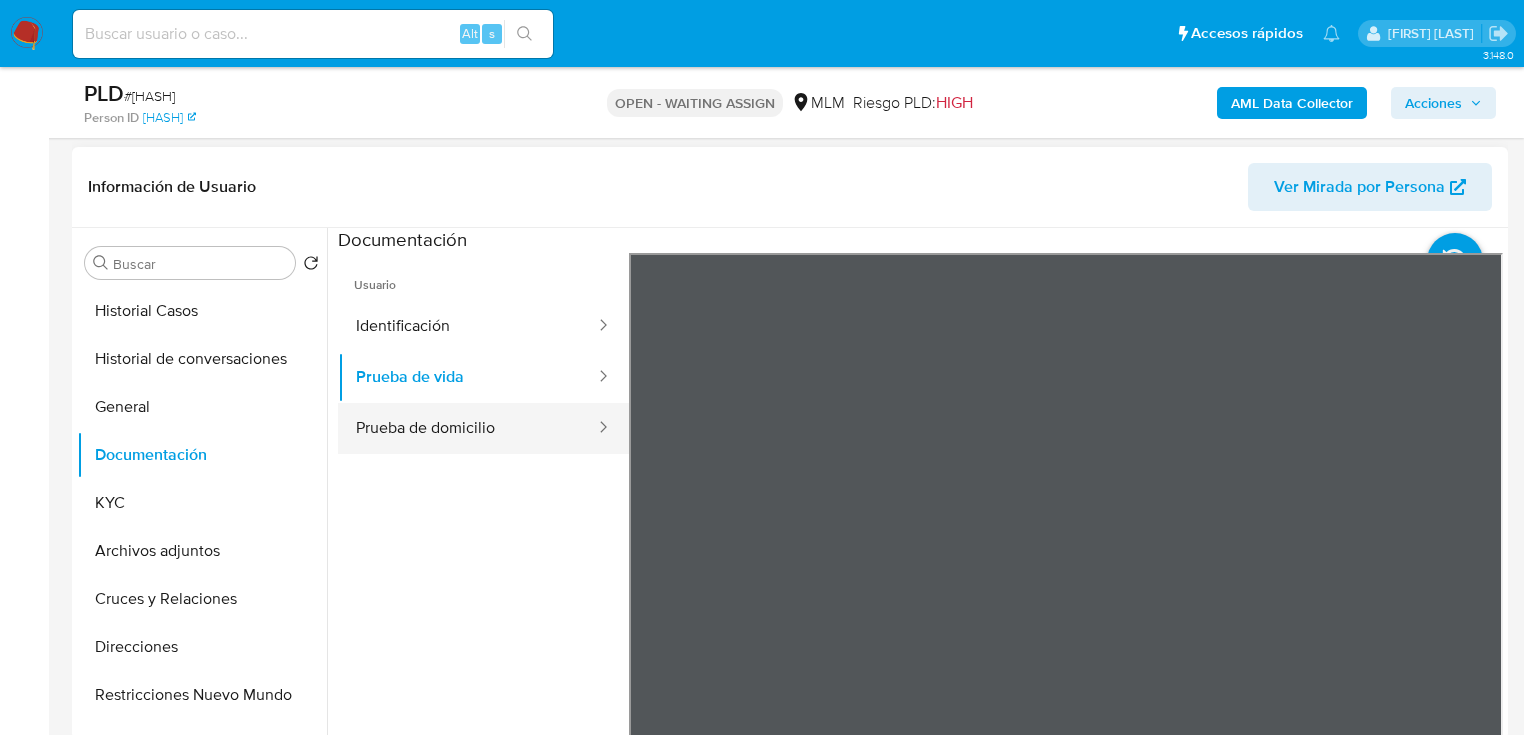 click on "Prueba de domicilio" at bounding box center [467, 428] 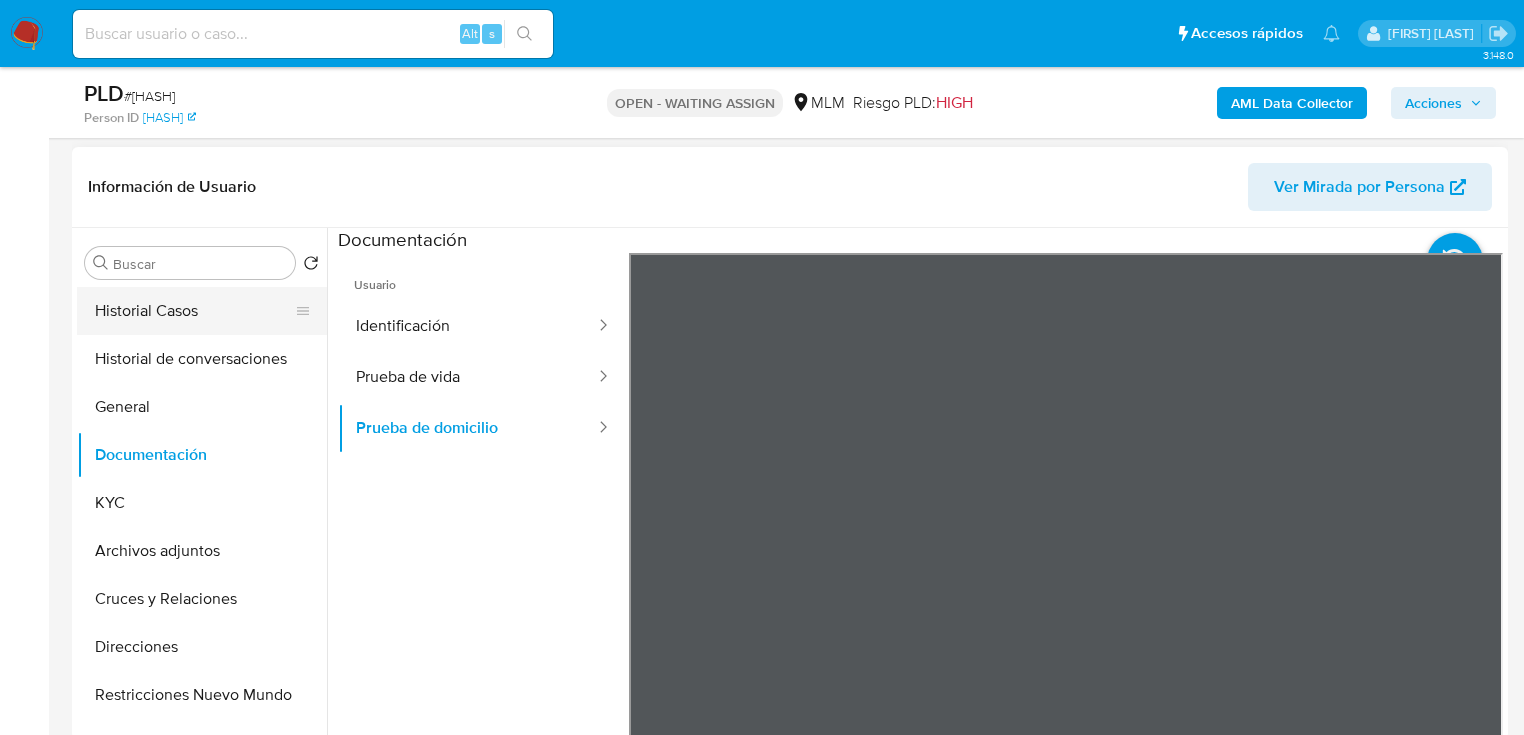 click on "Historial Casos" at bounding box center [194, 311] 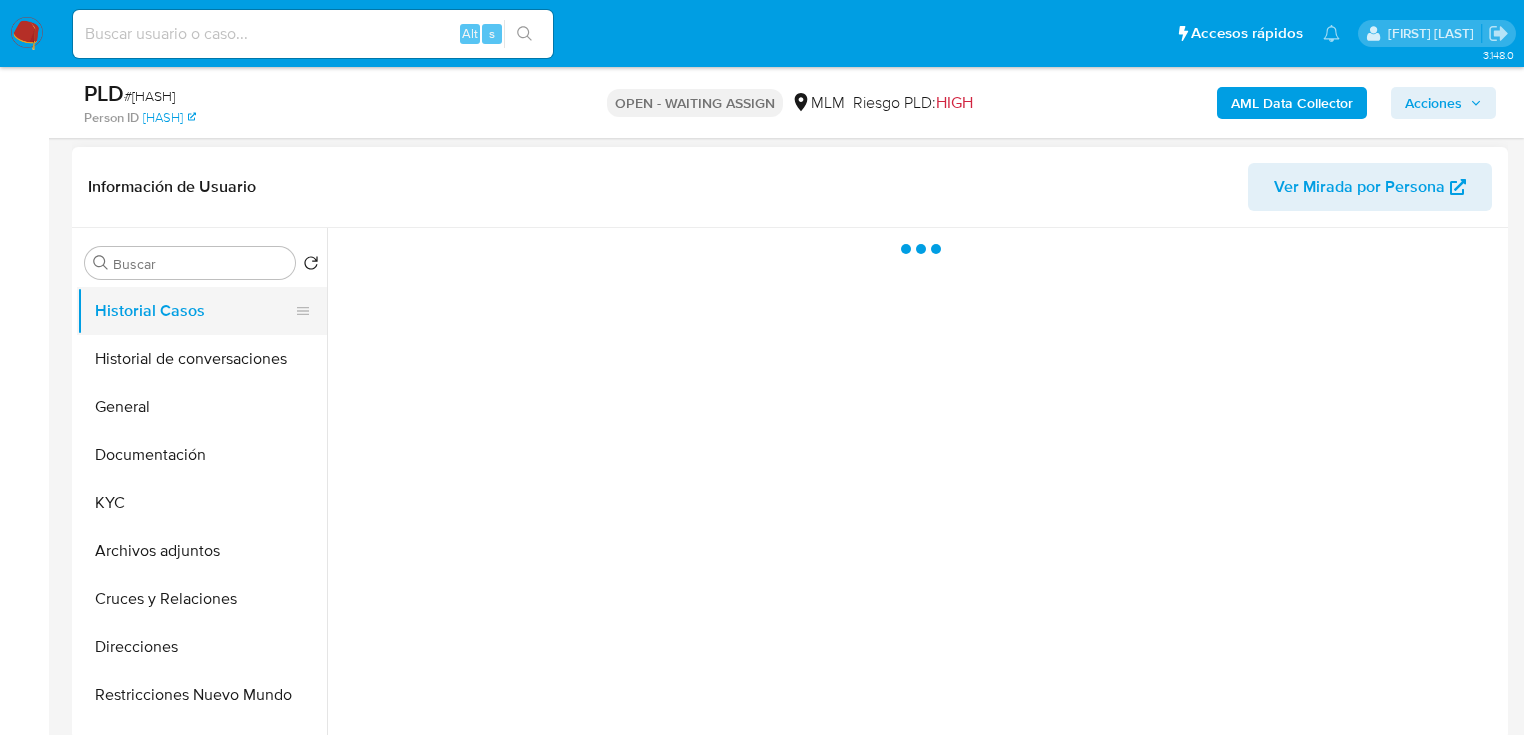 scroll, scrollTop: 211, scrollLeft: 0, axis: vertical 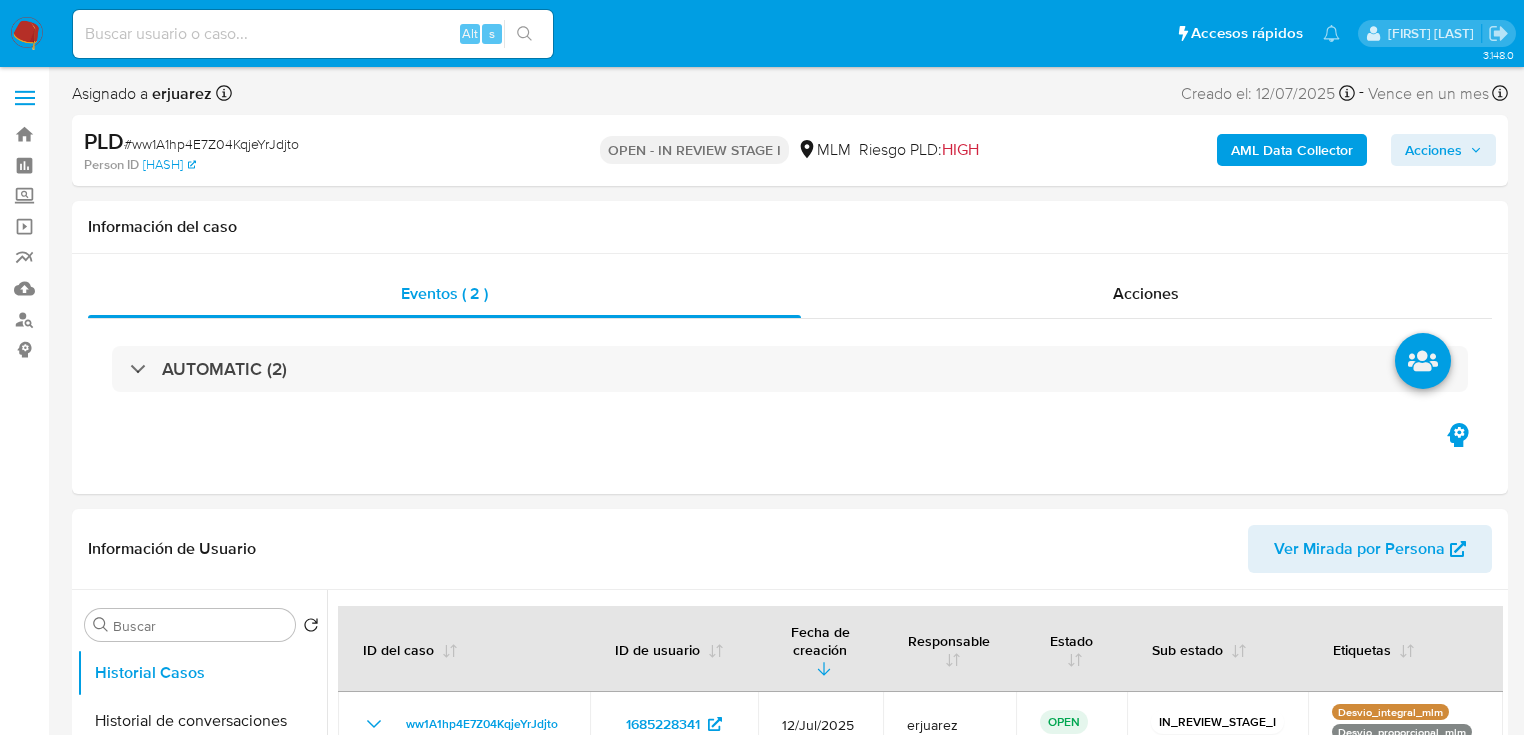 select on "10" 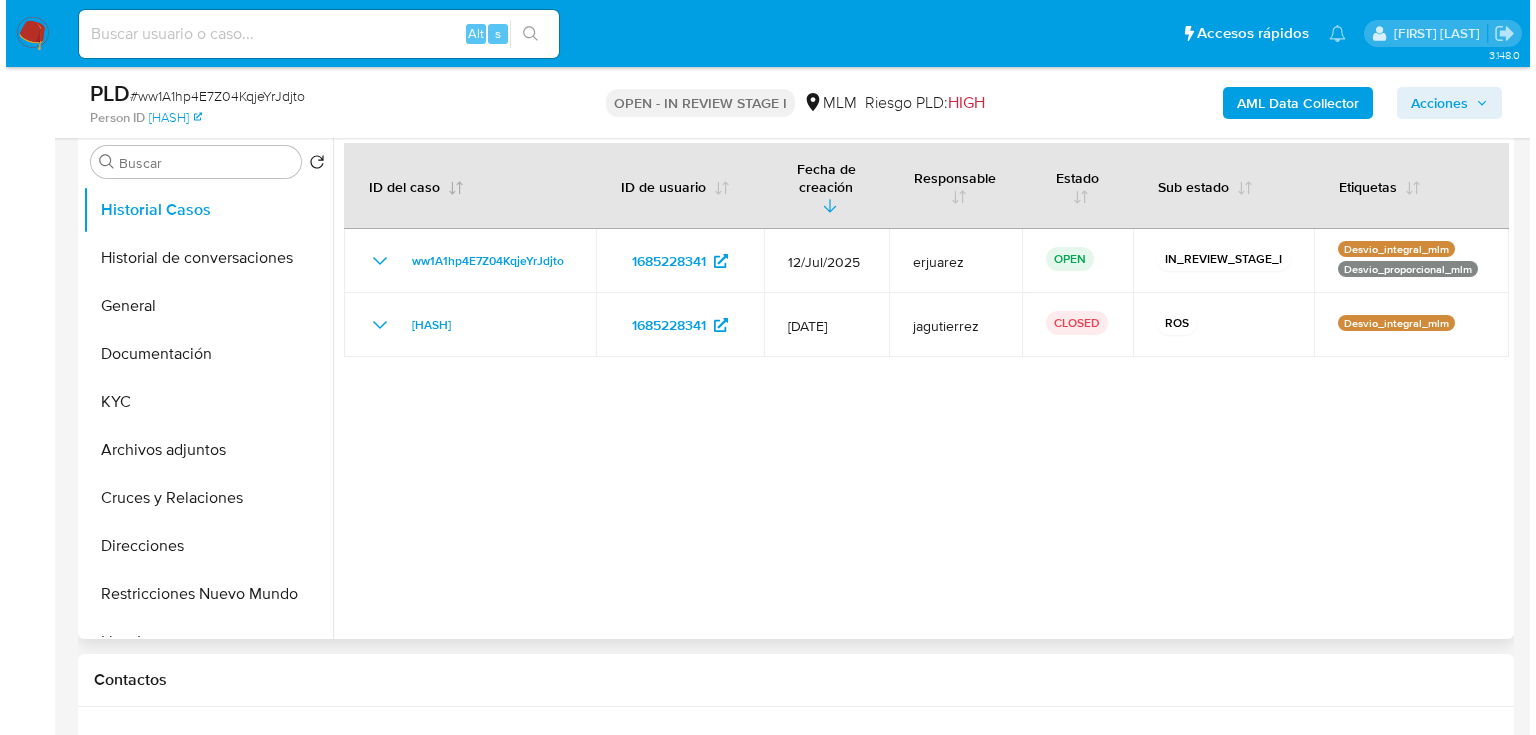 scroll, scrollTop: 400, scrollLeft: 0, axis: vertical 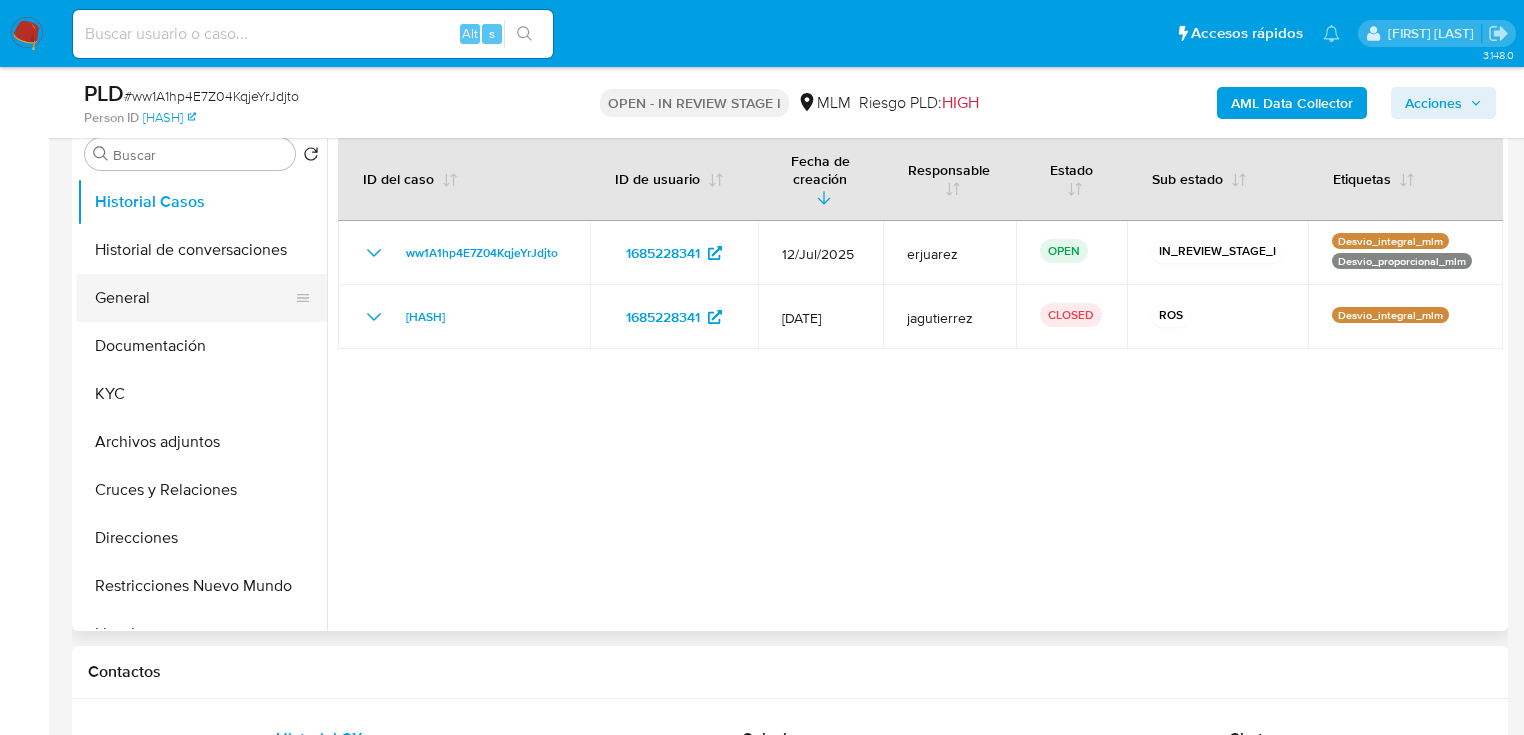 click on "General" at bounding box center [194, 298] 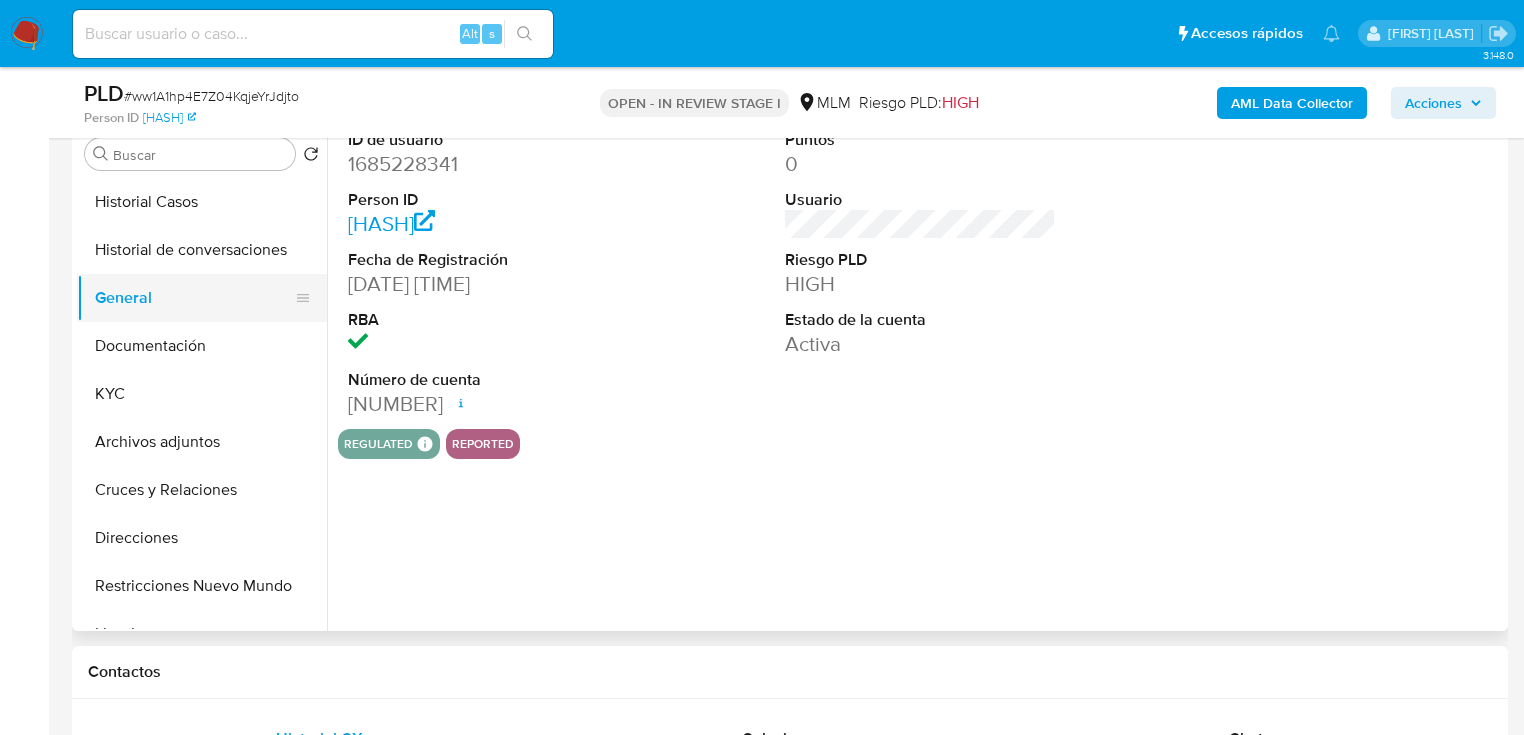 click on "General" at bounding box center (194, 298) 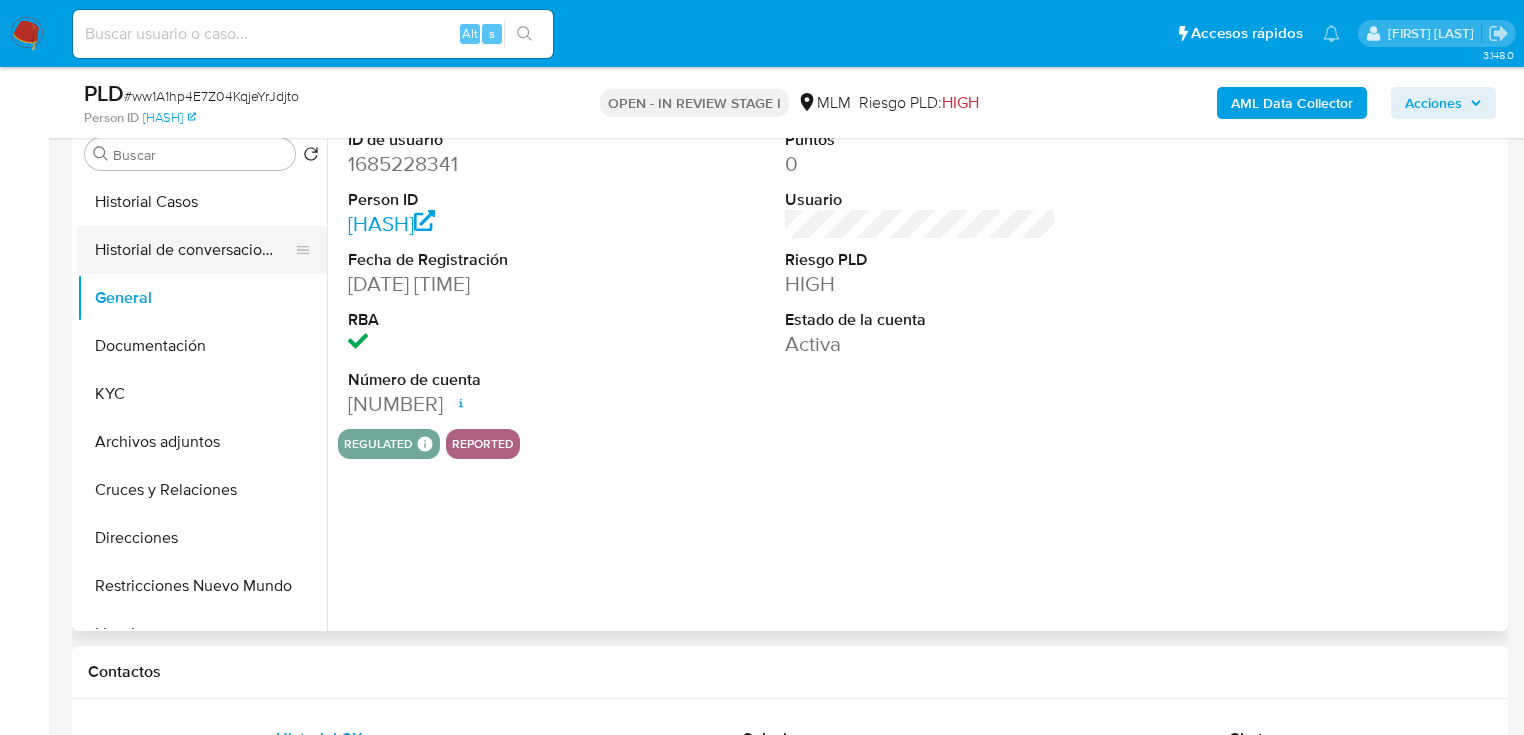 drag, startPoint x: 236, startPoint y: 253, endPoint x: 609, endPoint y: 273, distance: 373.5358 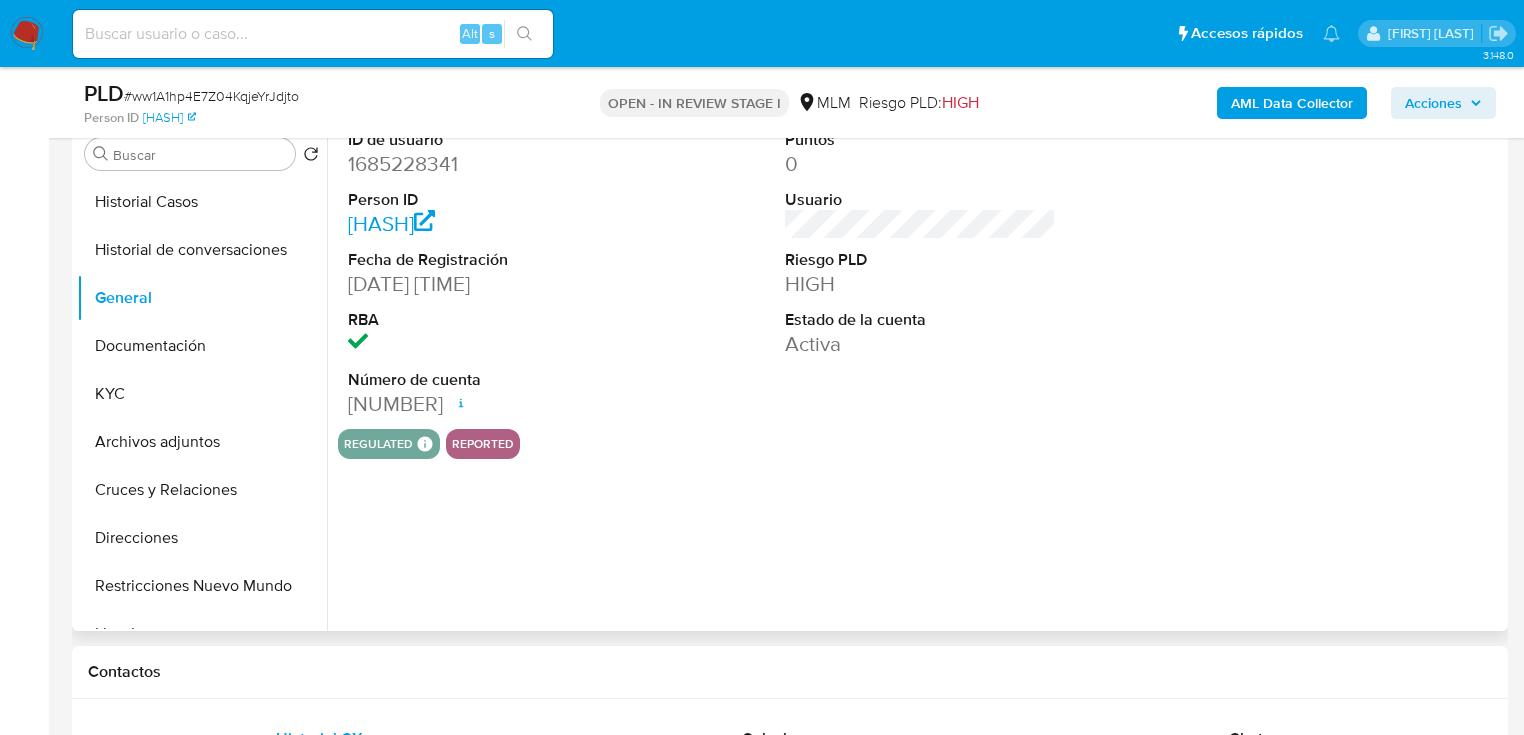 click on "Historial de conversaciones" at bounding box center [202, 250] 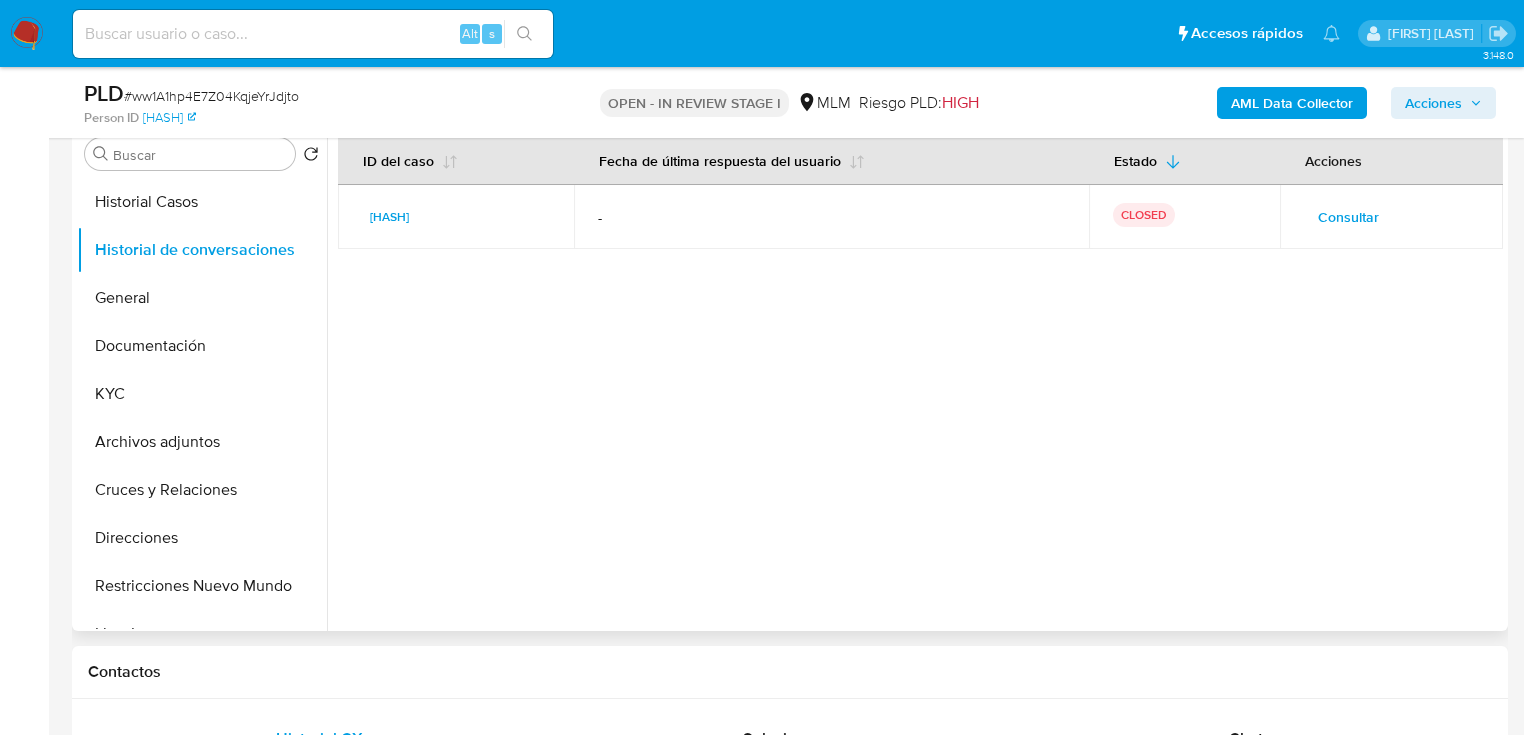 click on "Consultar" at bounding box center [1348, 217] 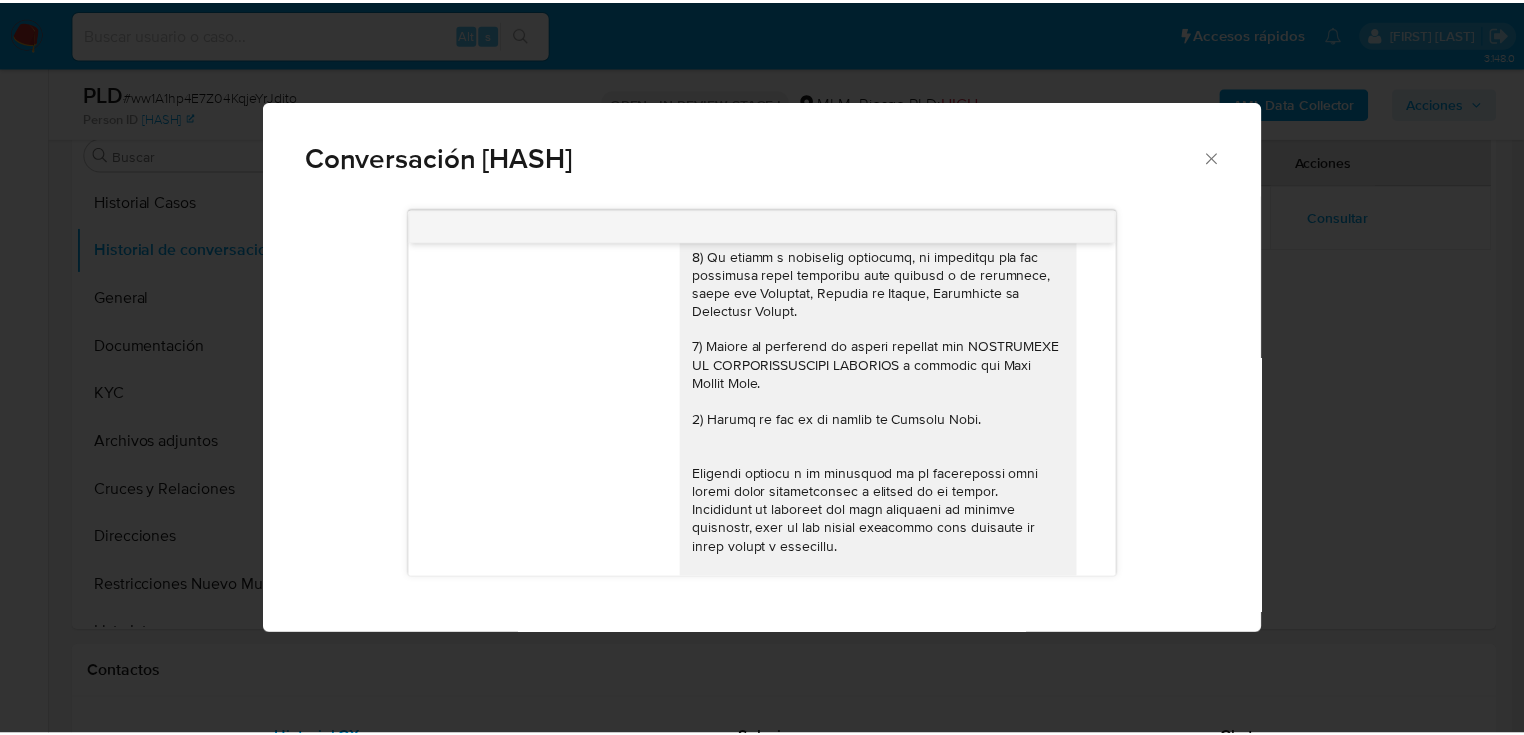 scroll, scrollTop: 324, scrollLeft: 0, axis: vertical 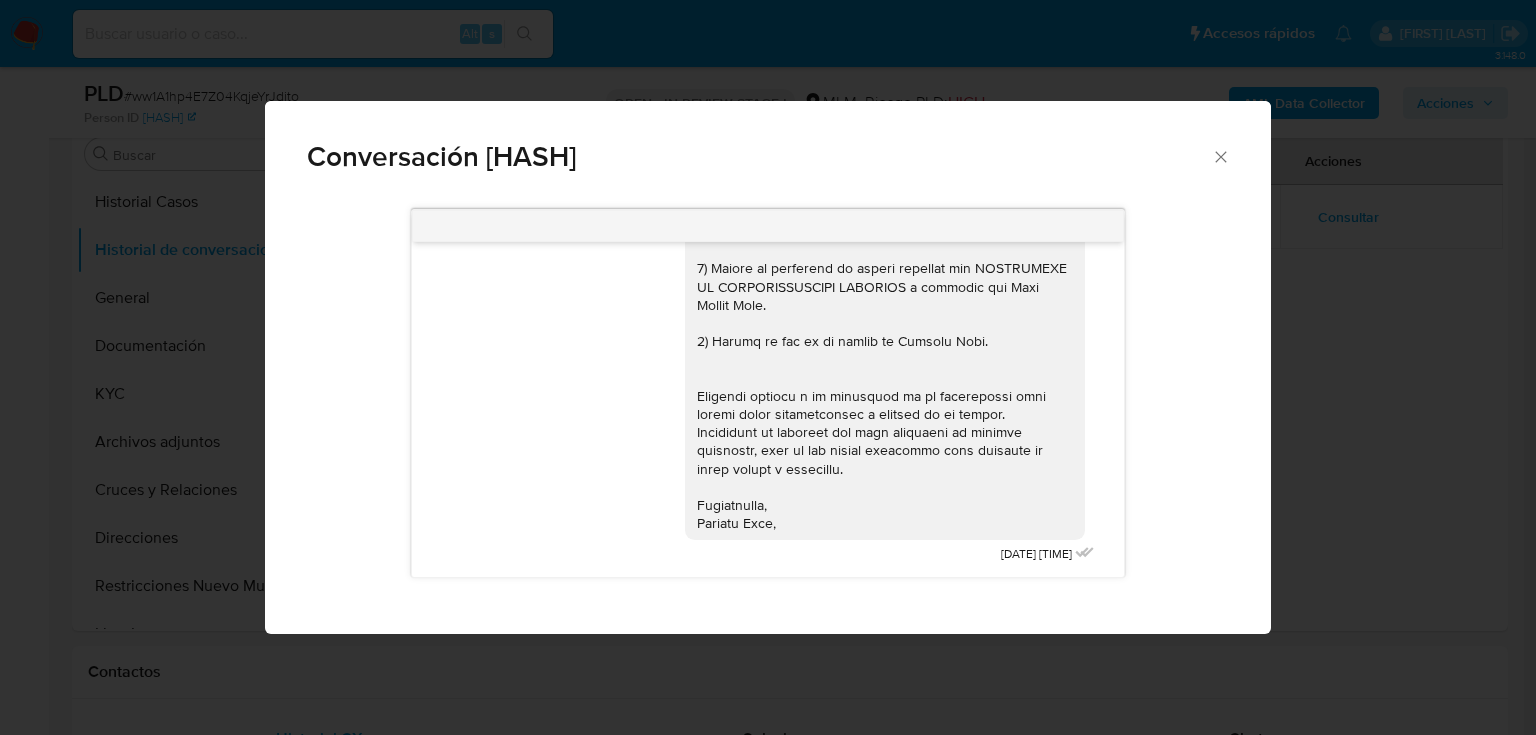 click 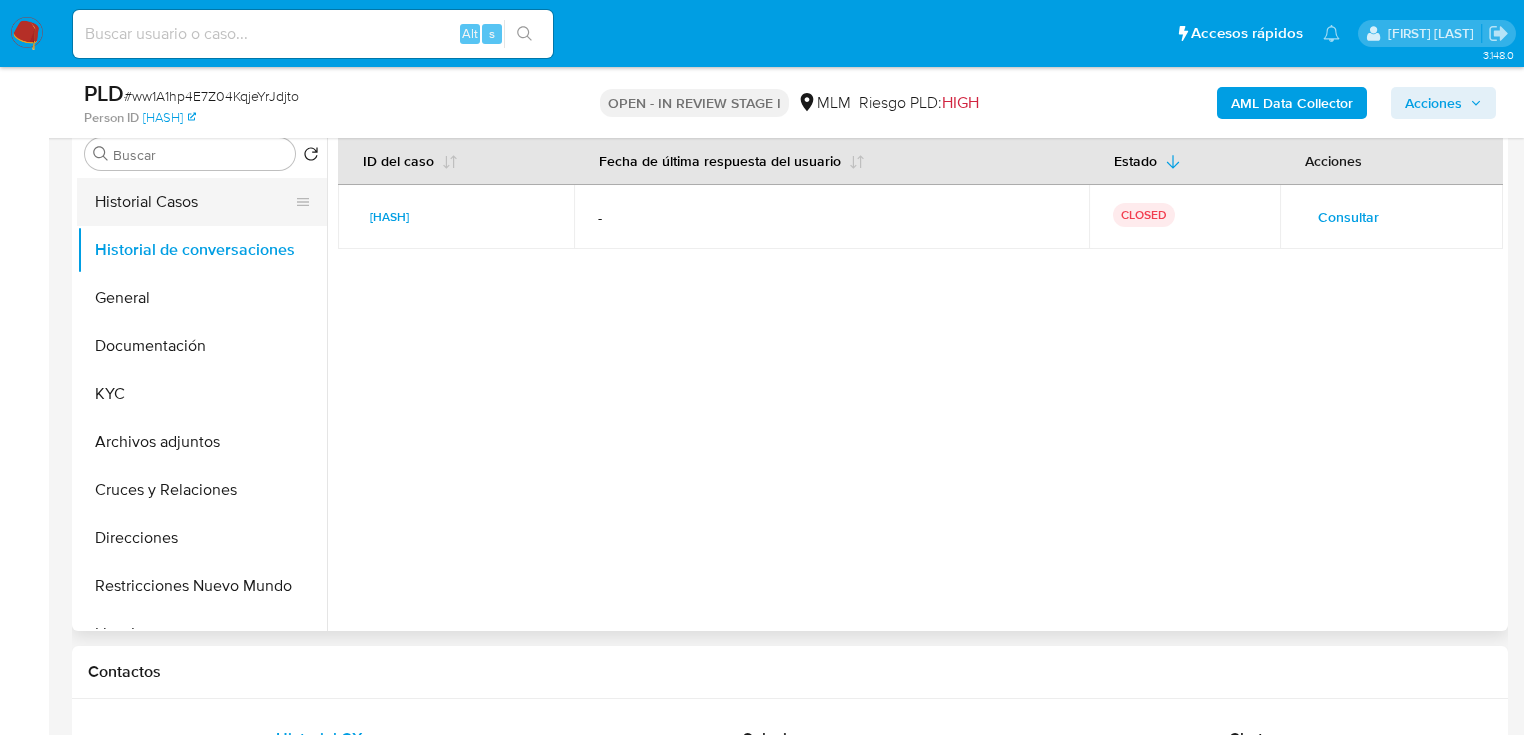 click on "Historial Casos" at bounding box center (194, 202) 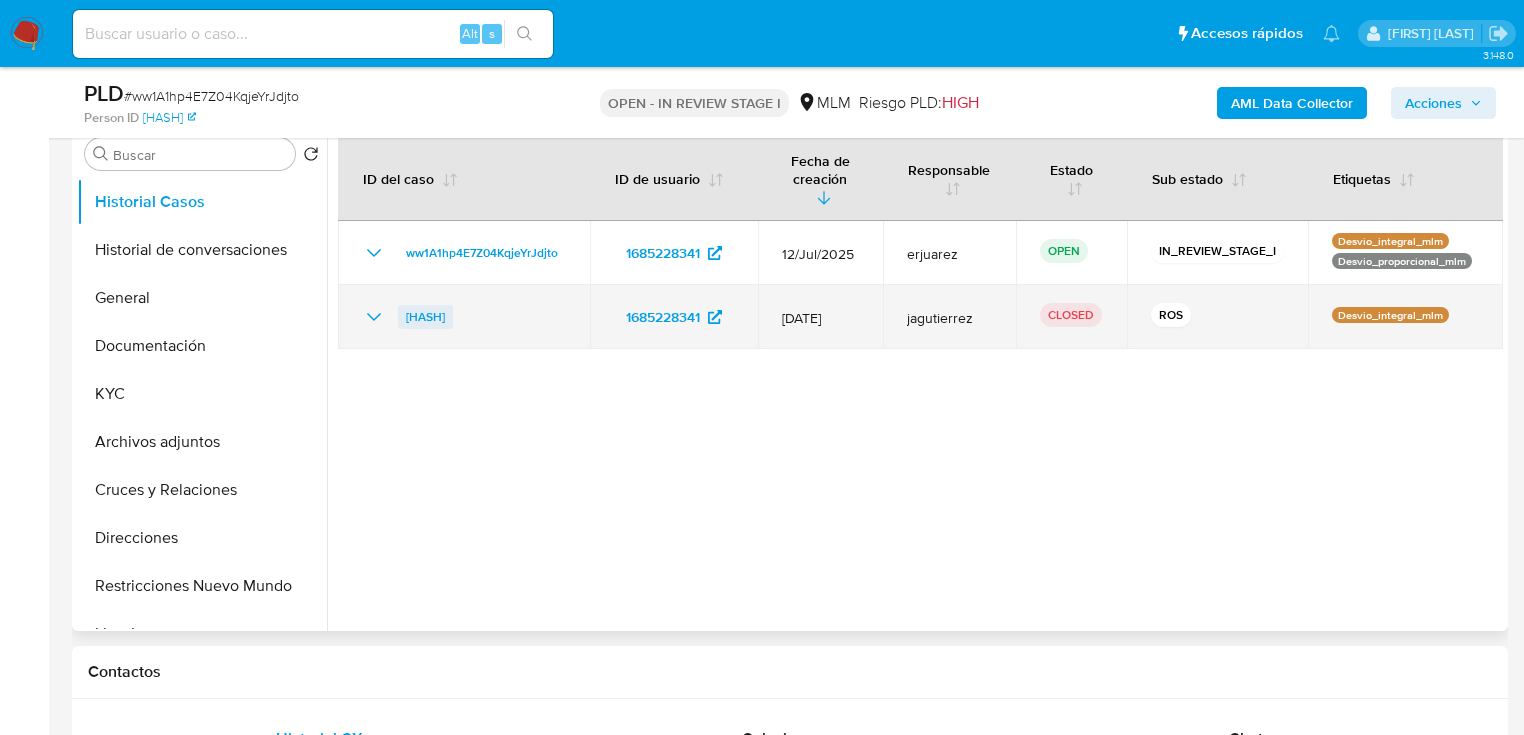 click on "1S5eHQxaT8xCjCHK1zDJBlmV" at bounding box center (425, 317) 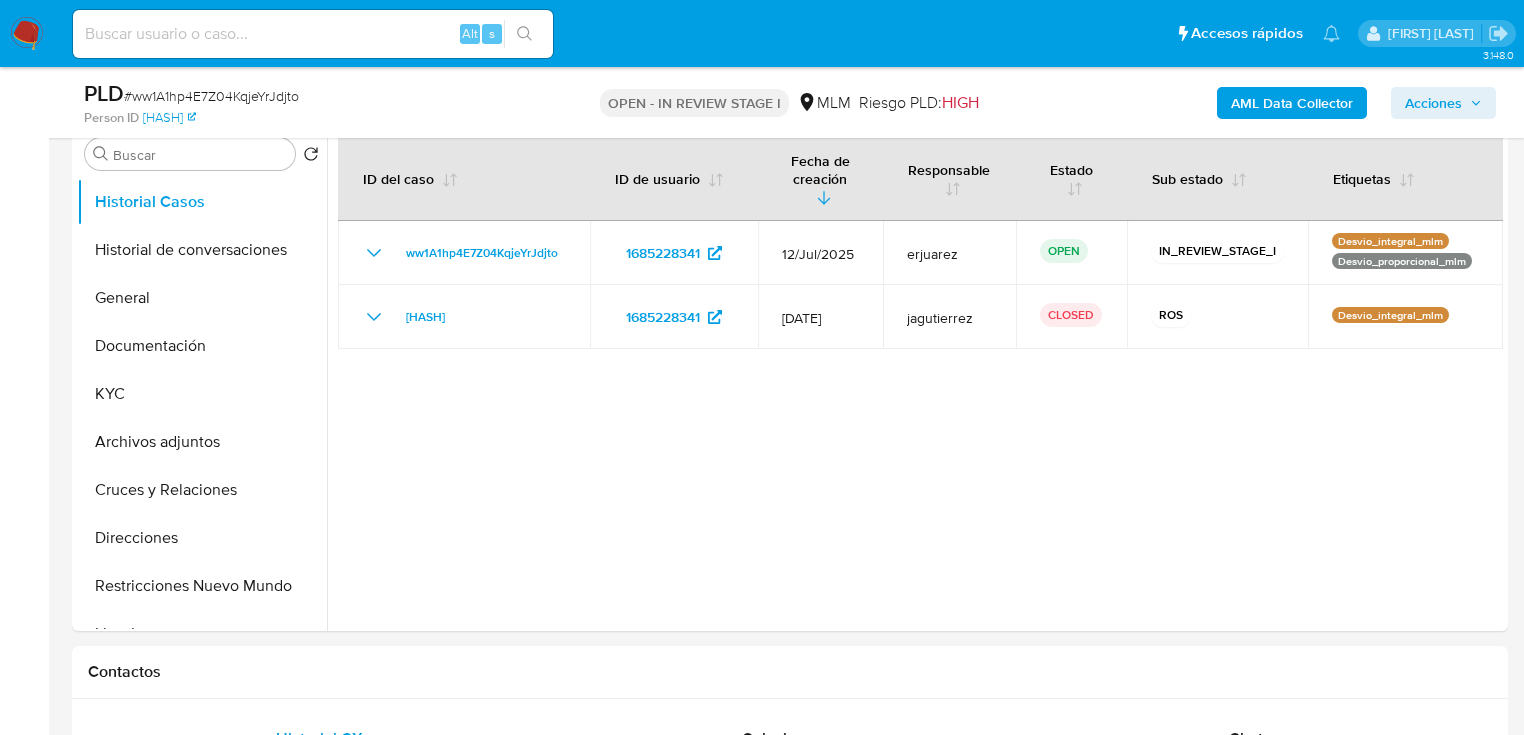 click at bounding box center (313, 34) 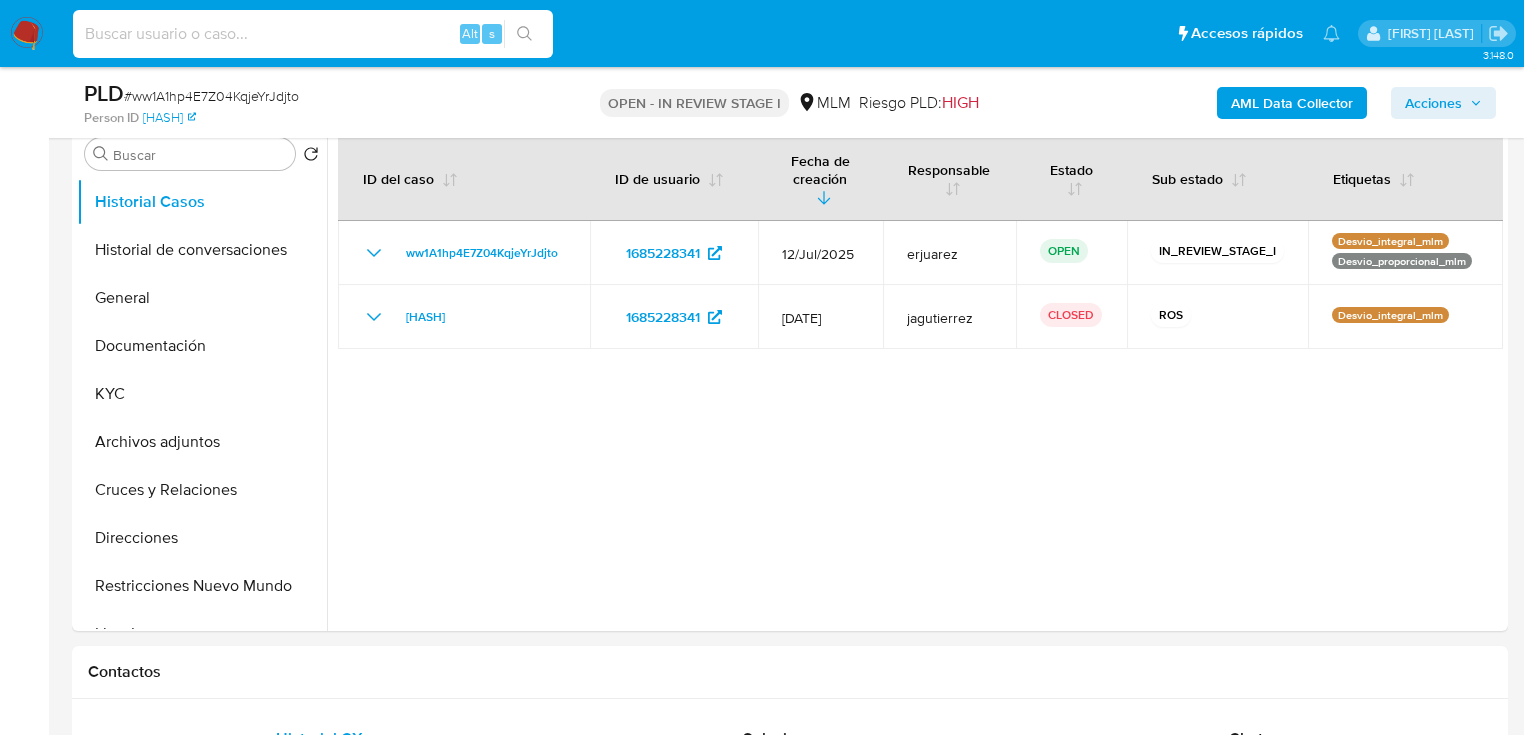 paste on "1470362684" 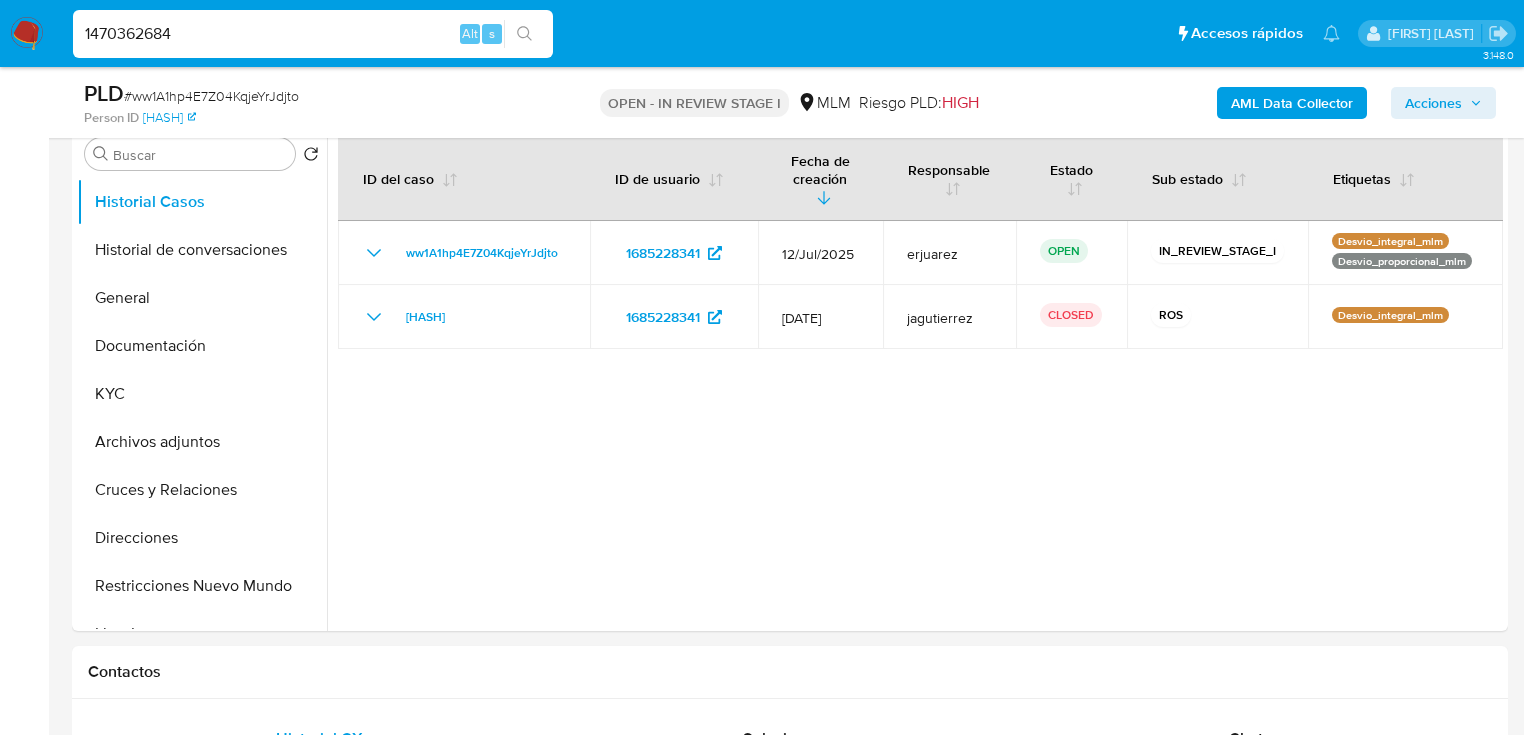type on "1470362684" 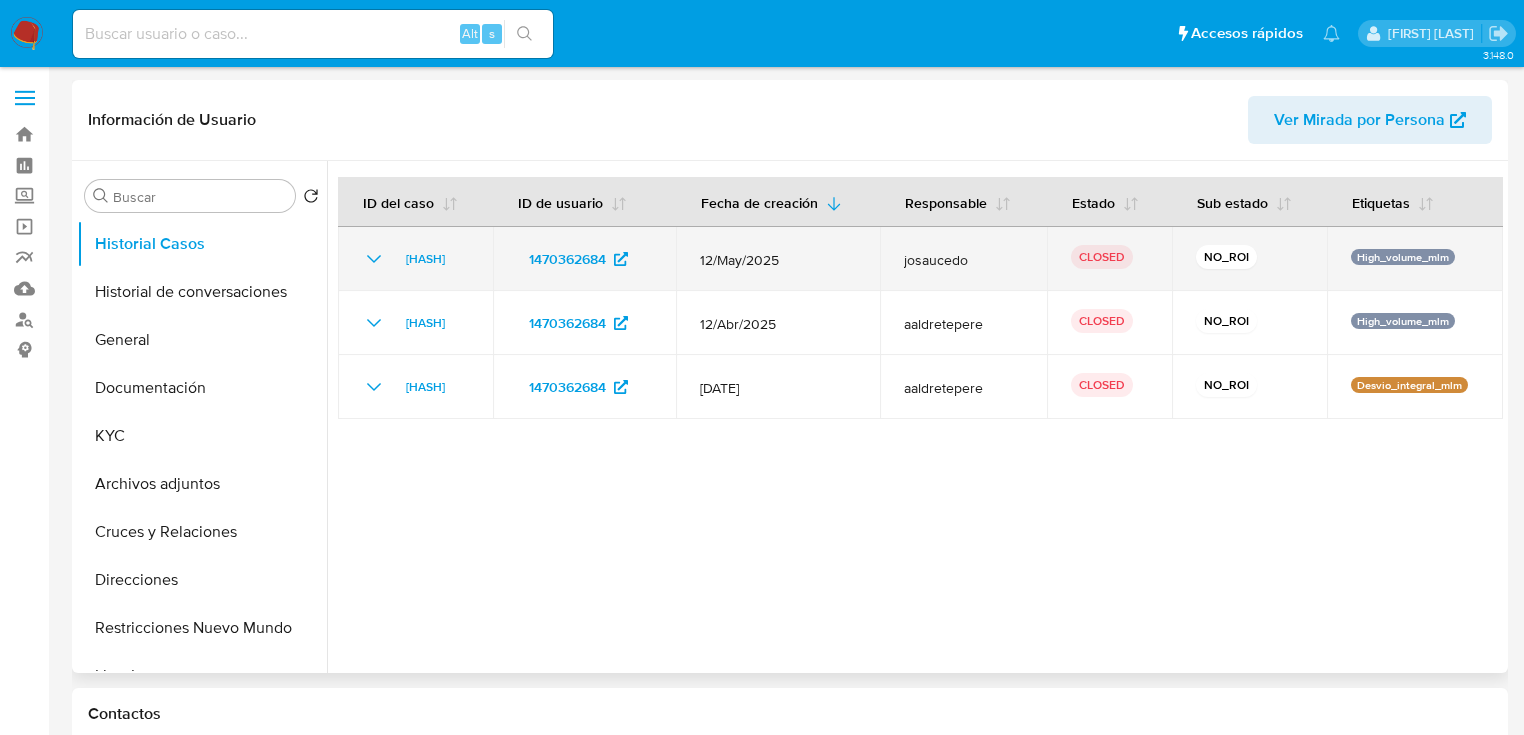 select on "10" 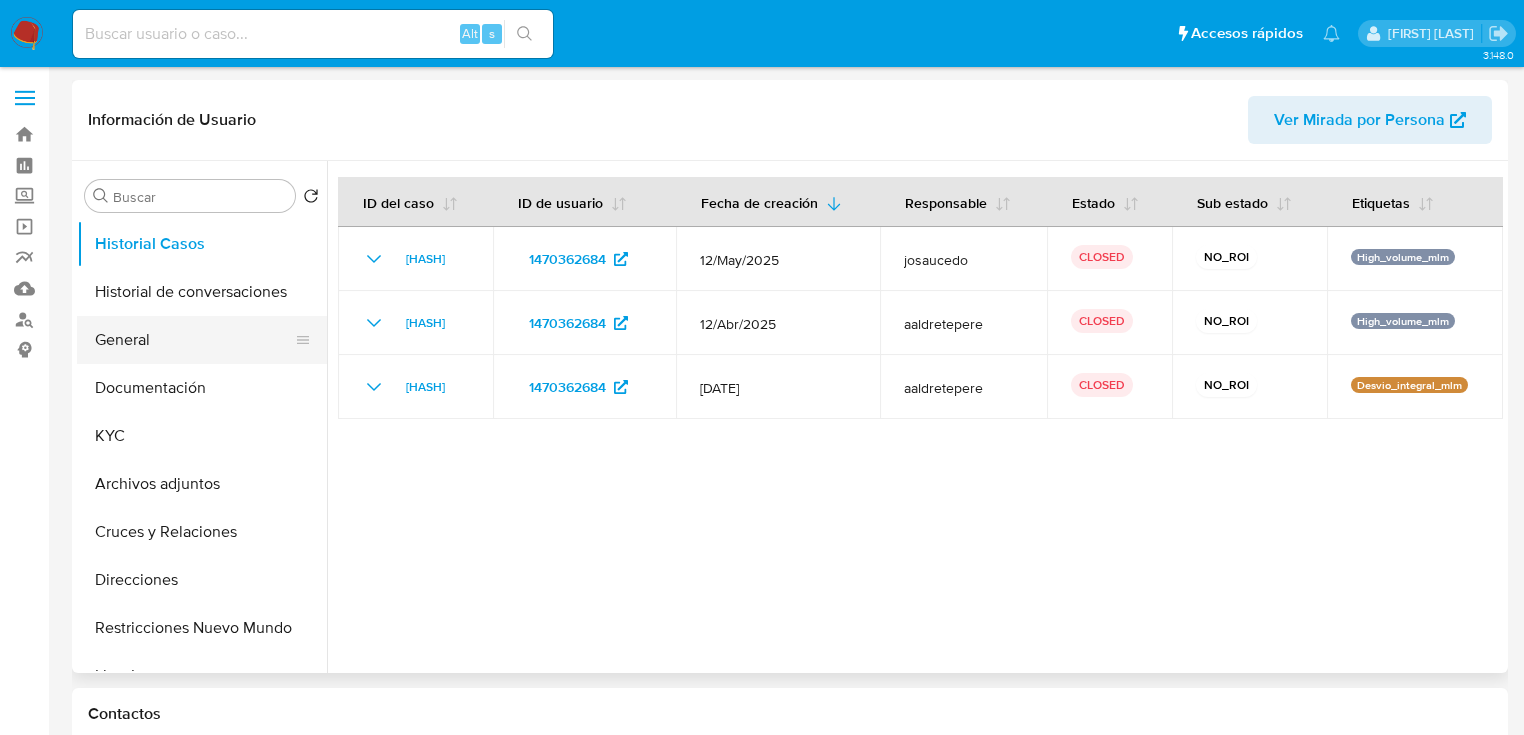 click on "General" at bounding box center (194, 340) 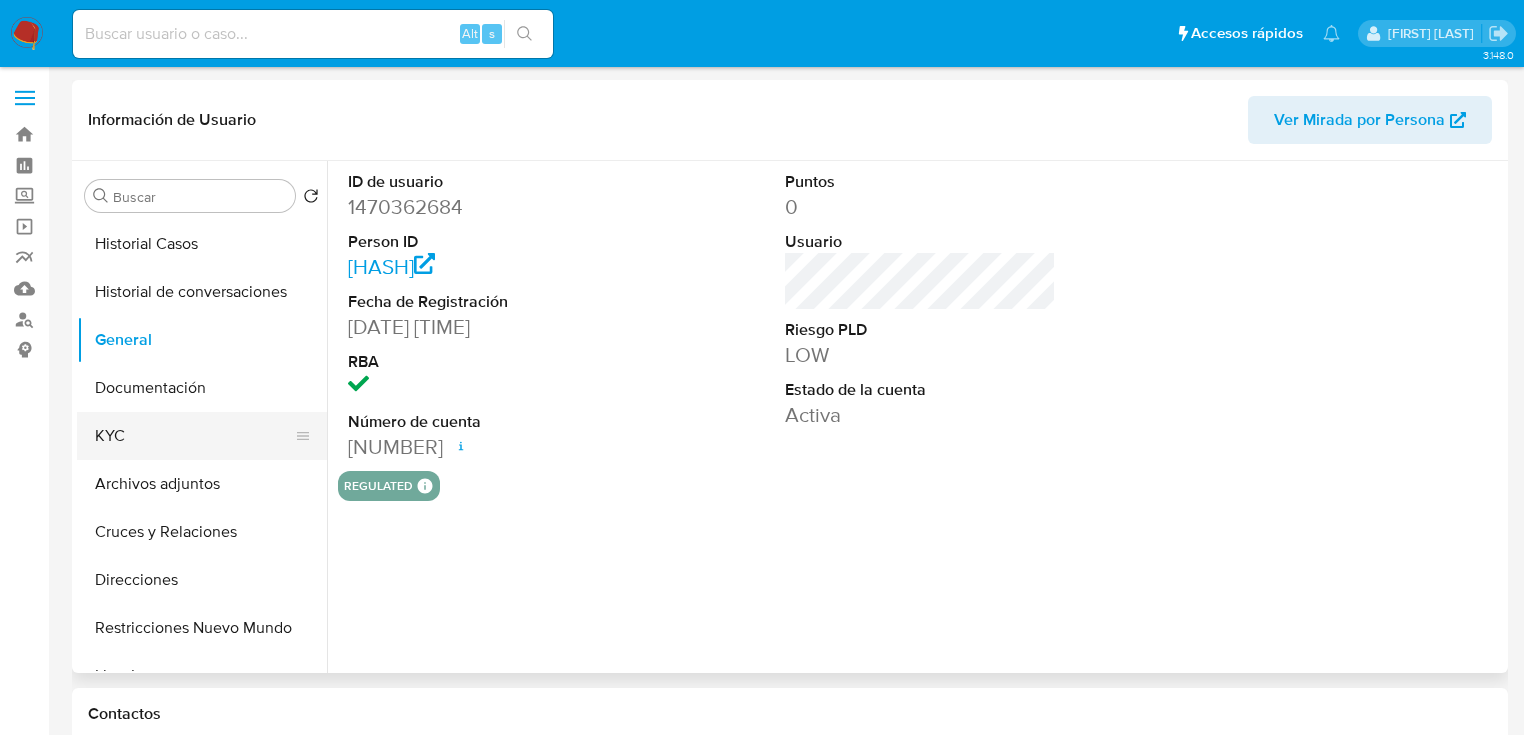 click on "KYC" at bounding box center [194, 436] 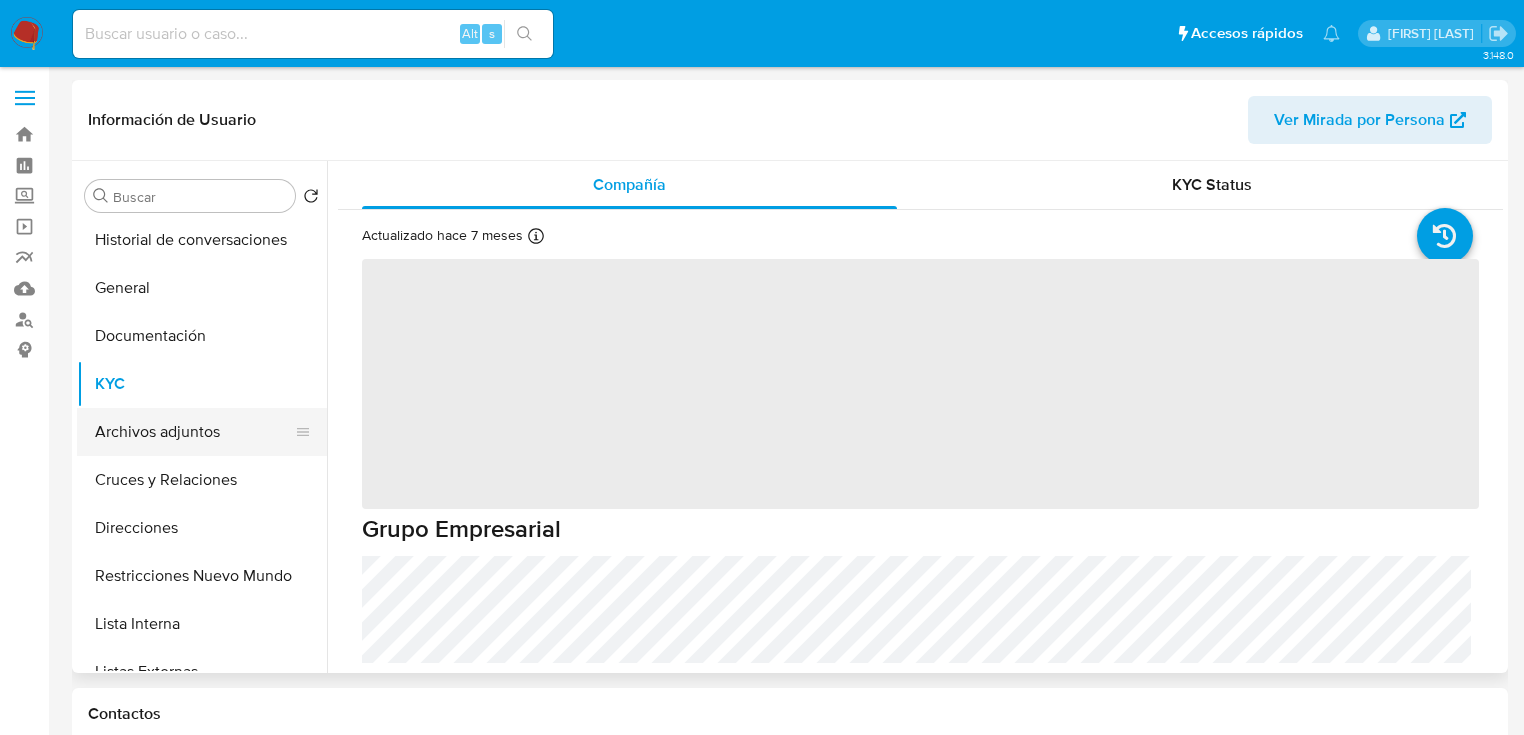 scroll, scrollTop: 160, scrollLeft: 0, axis: vertical 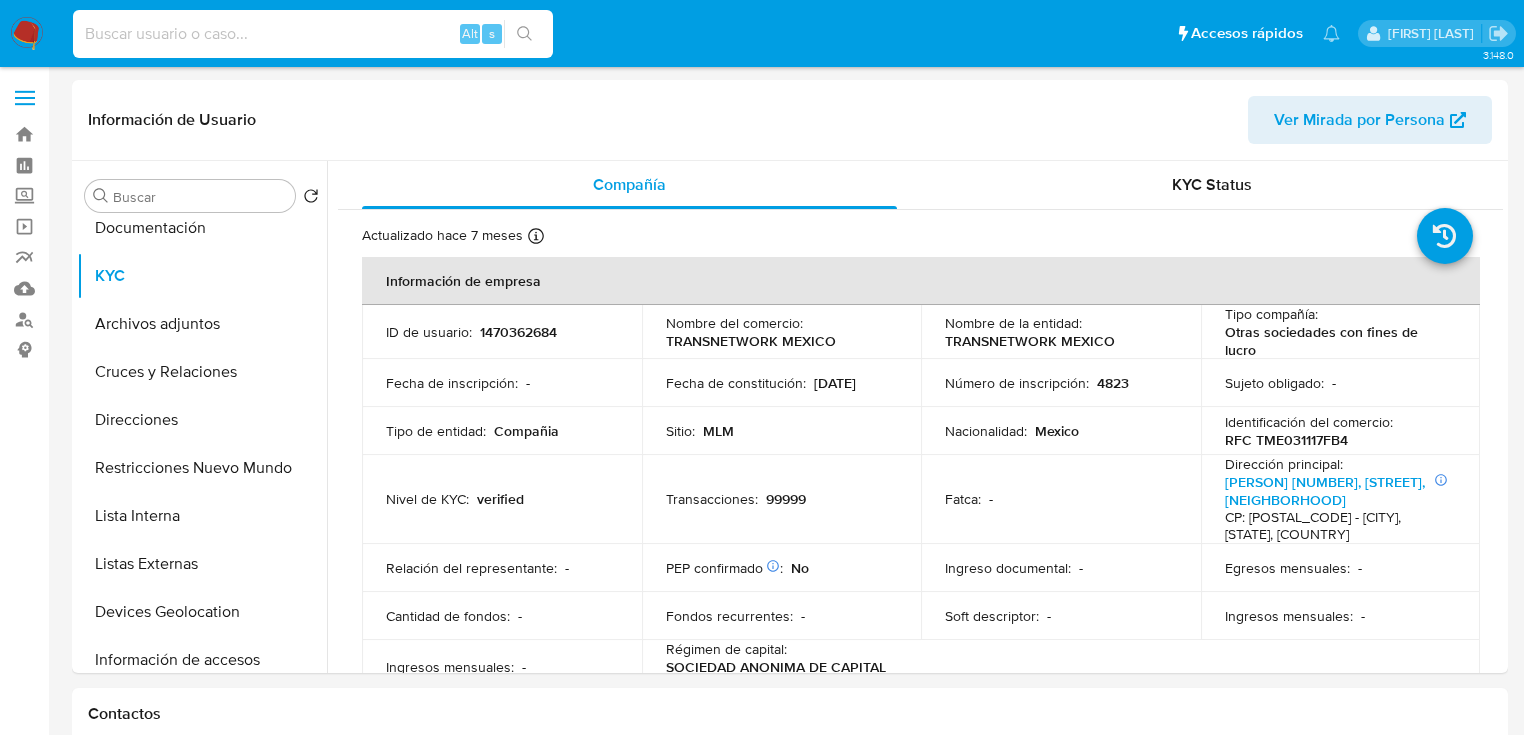click at bounding box center (313, 34) 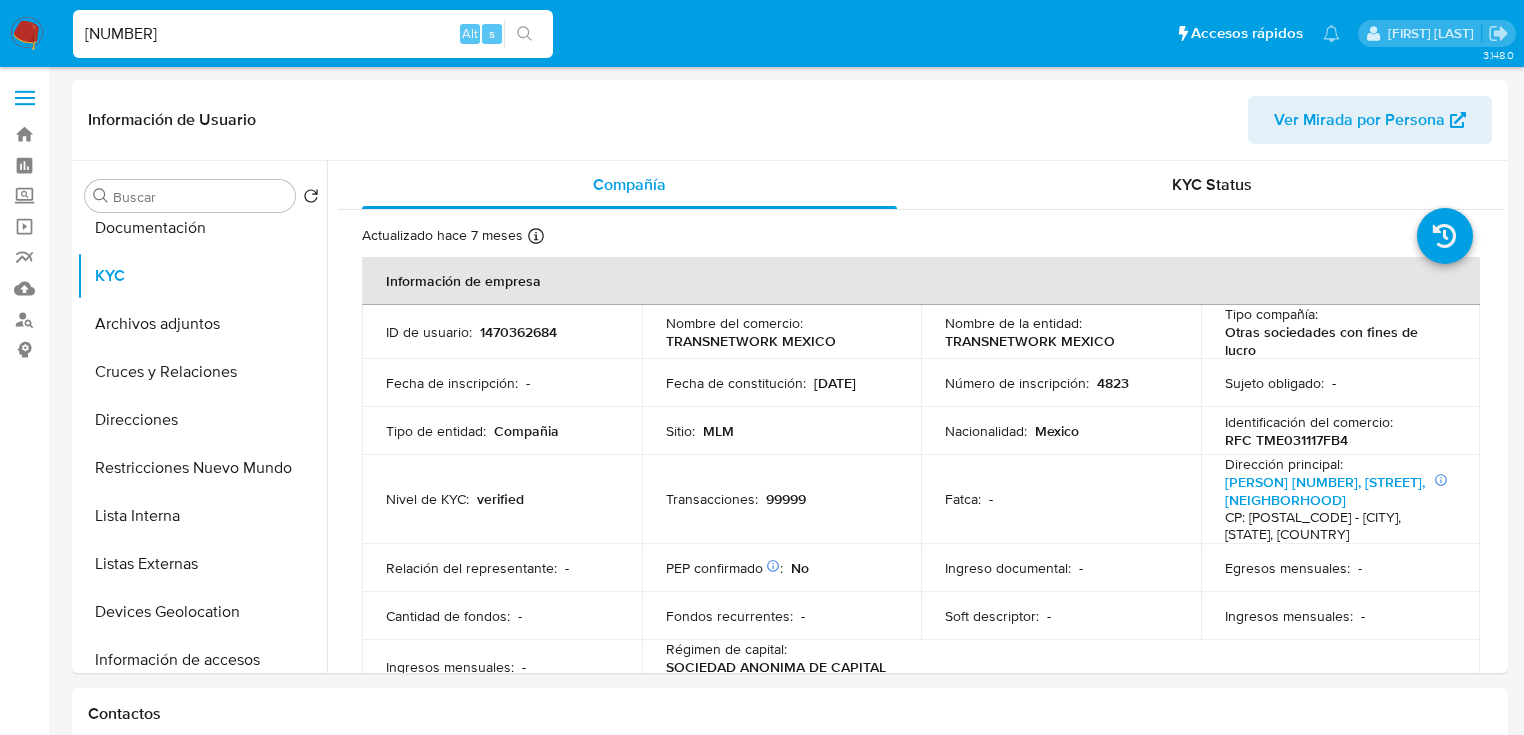 click on "1014027353" at bounding box center (313, 34) 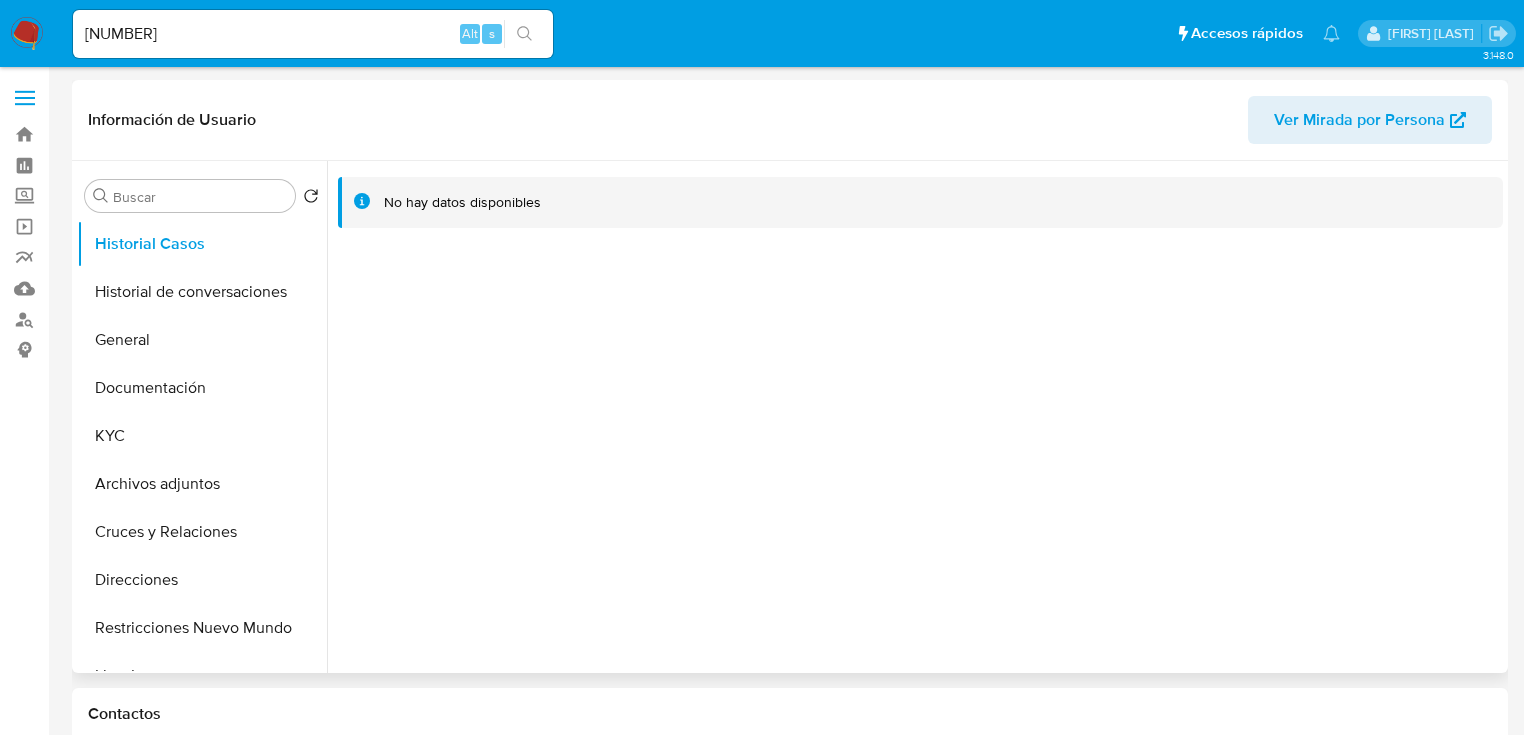 select on "10" 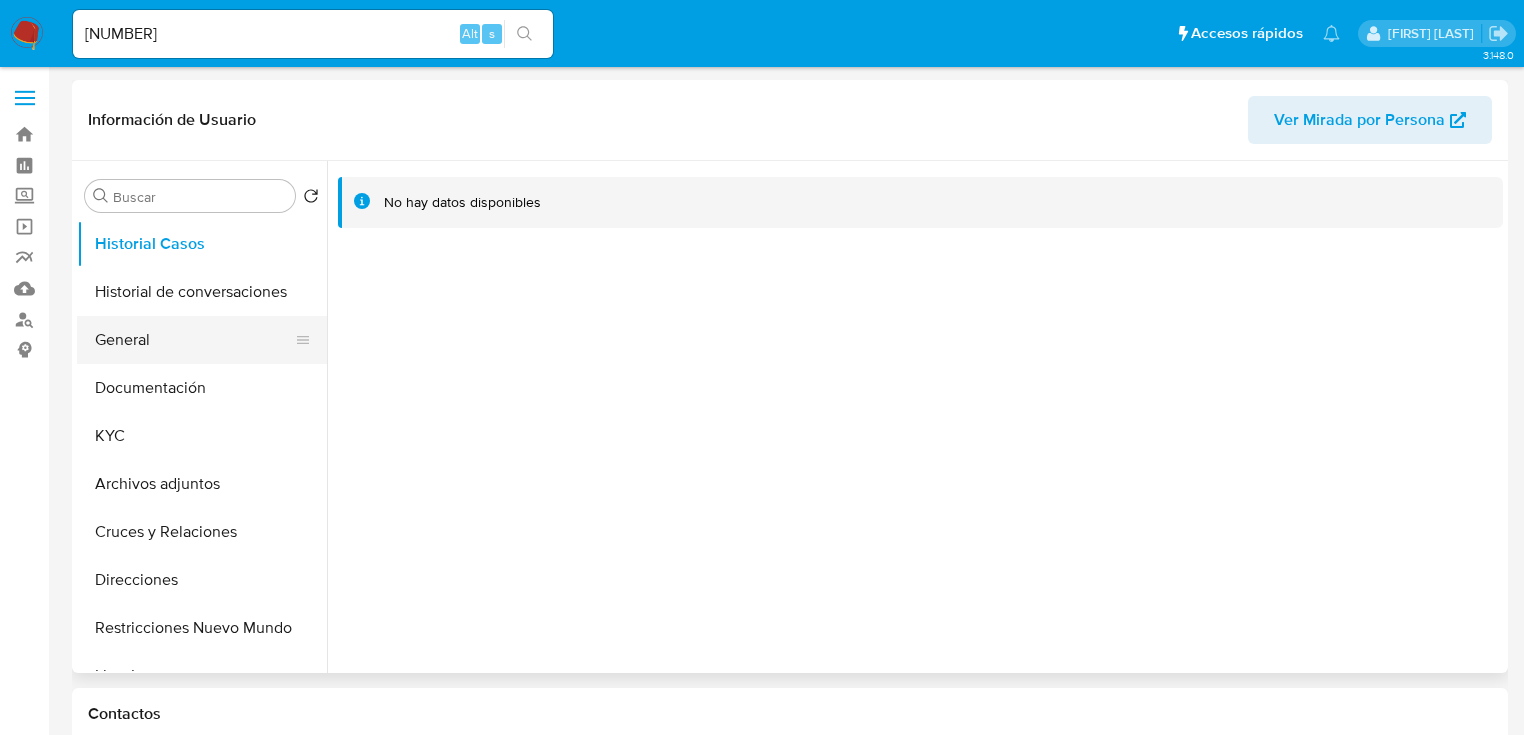 click on "Historial de conversaciones" at bounding box center (202, 292) 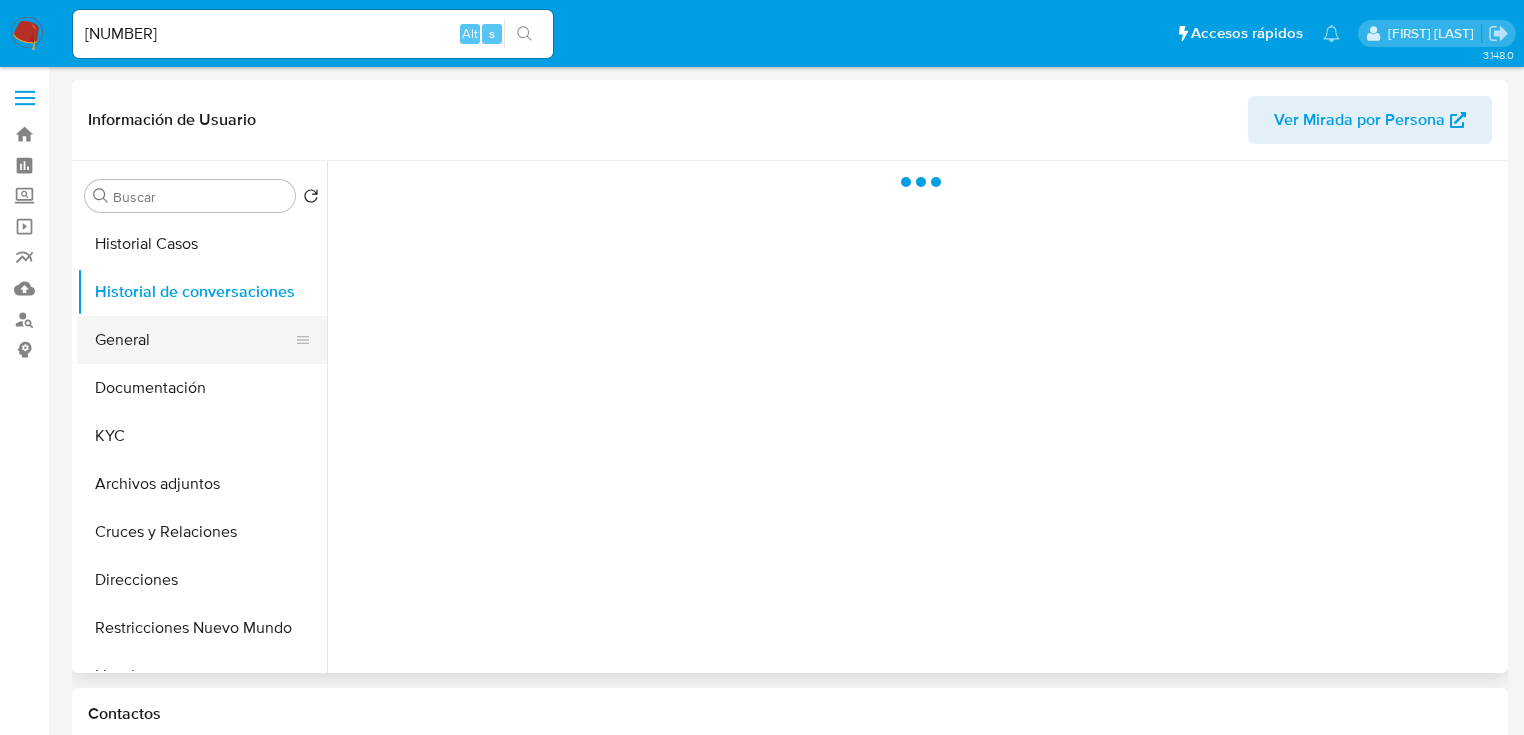 click on "General" at bounding box center (194, 340) 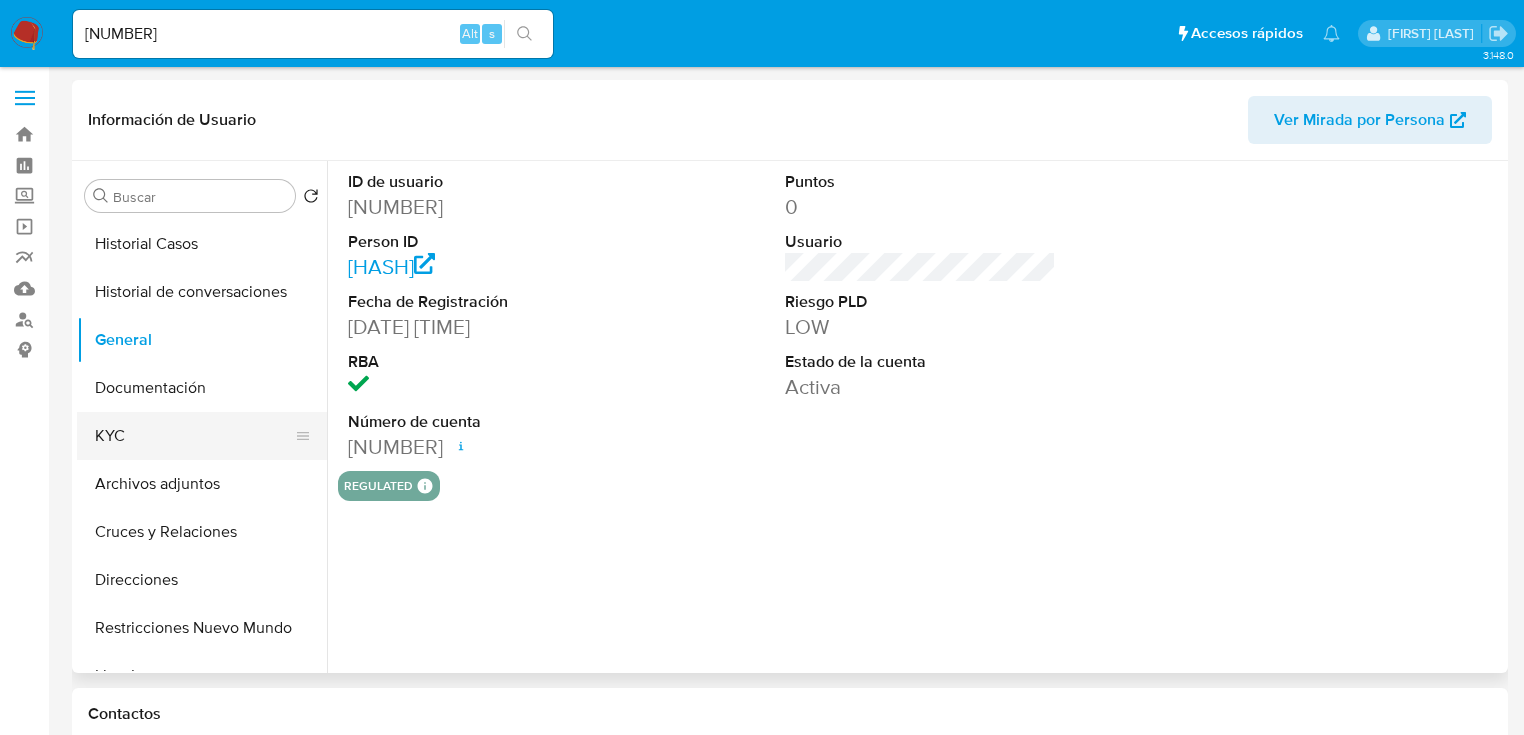click on "KYC" at bounding box center [194, 436] 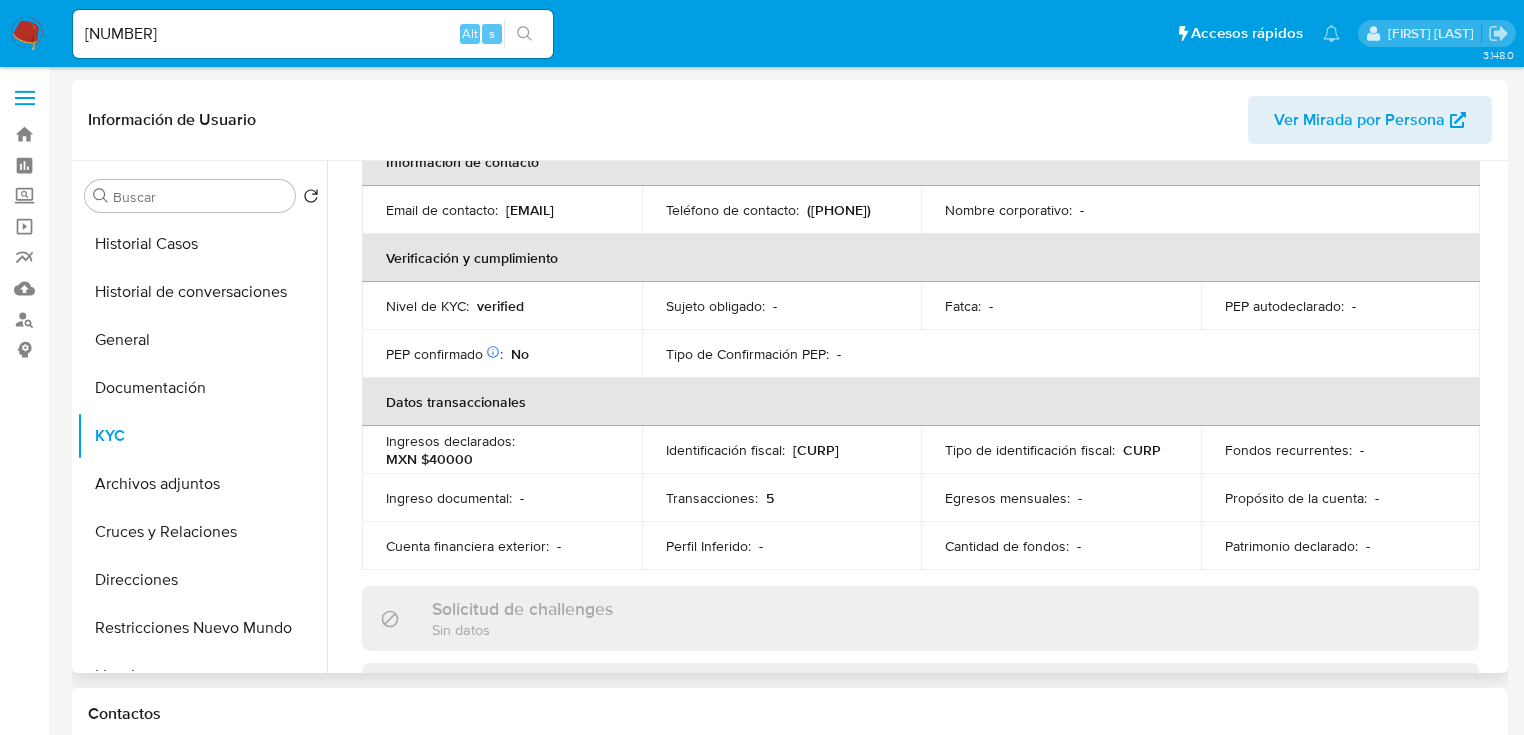scroll, scrollTop: 143, scrollLeft: 0, axis: vertical 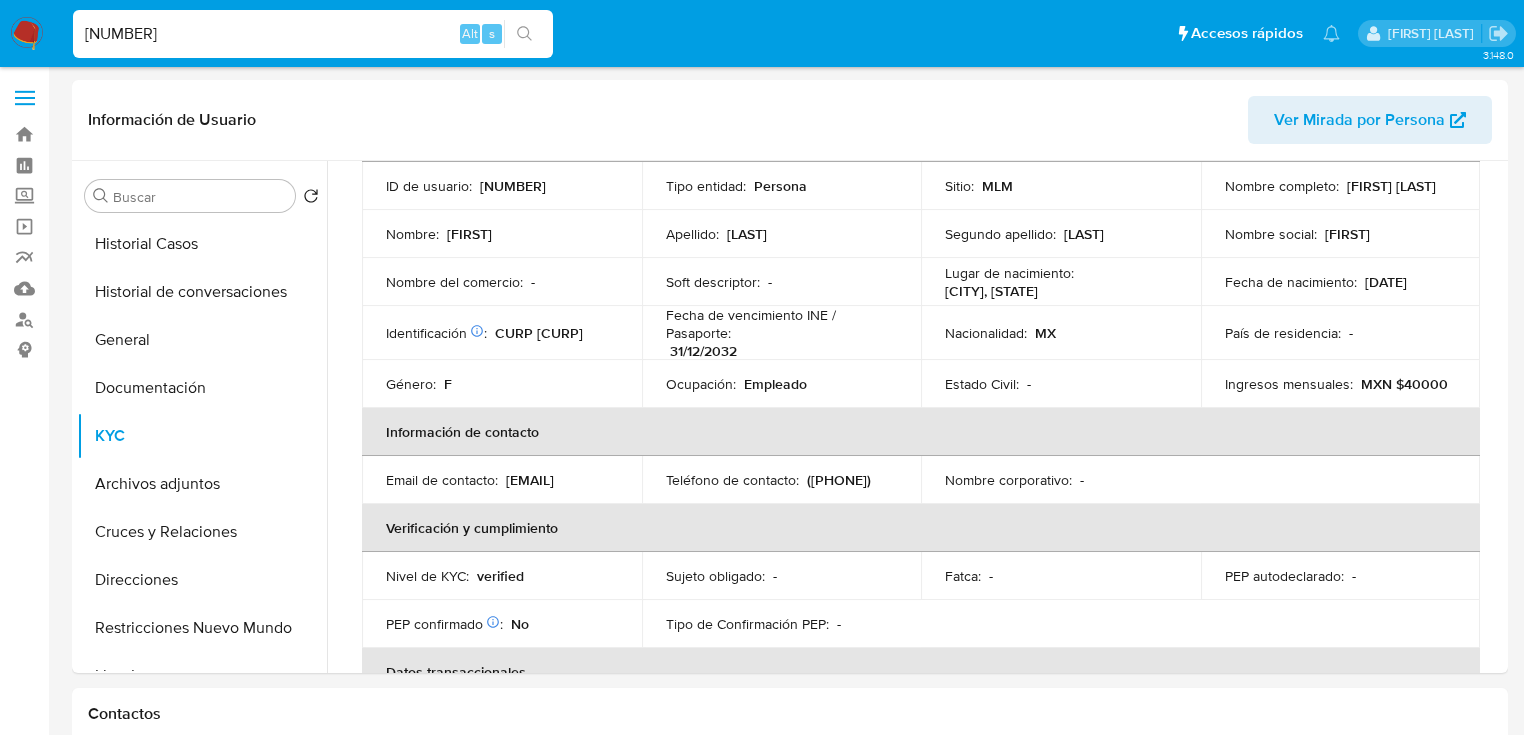 drag, startPoint x: 197, startPoint y: 32, endPoint x: 317, endPoint y: 44, distance: 120.59851 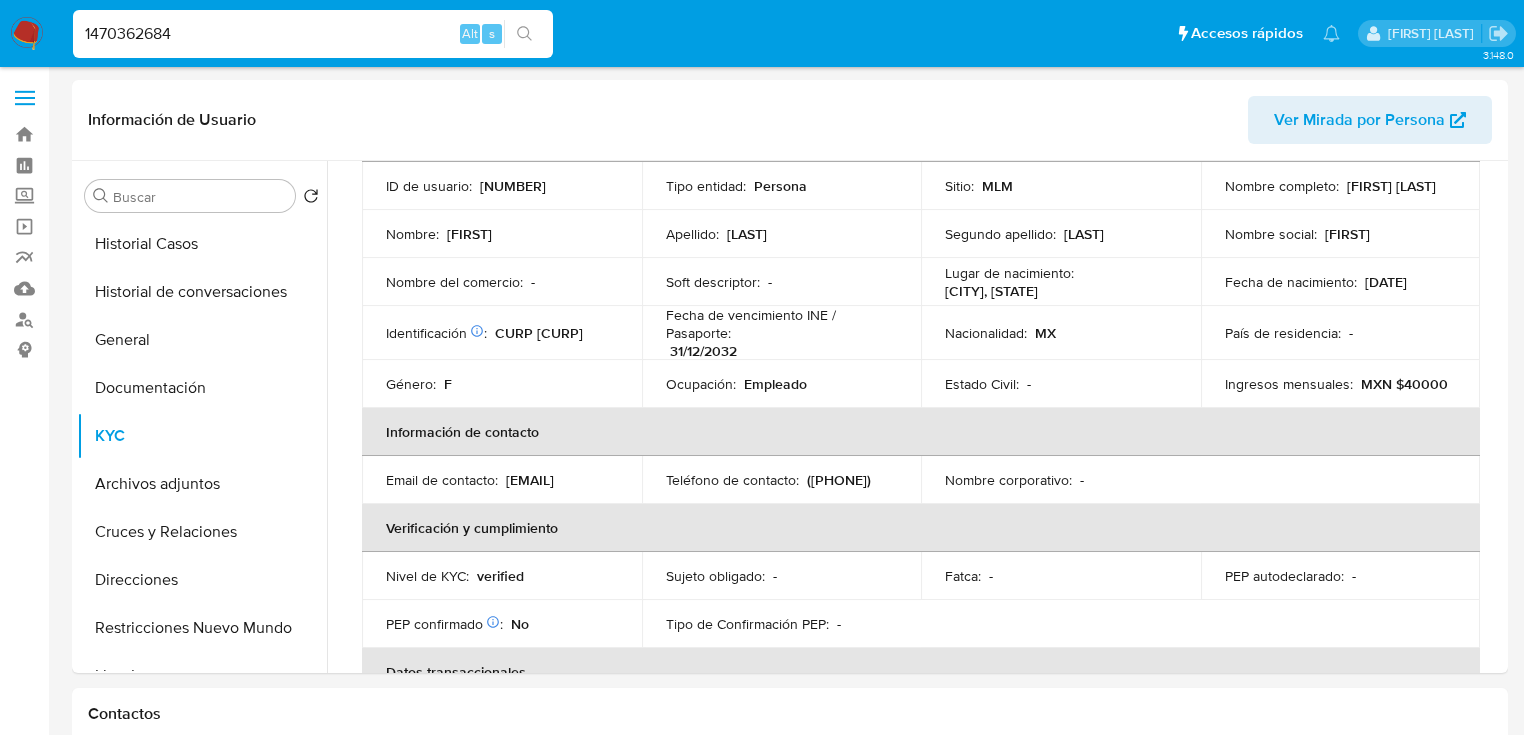 type on "1470362684" 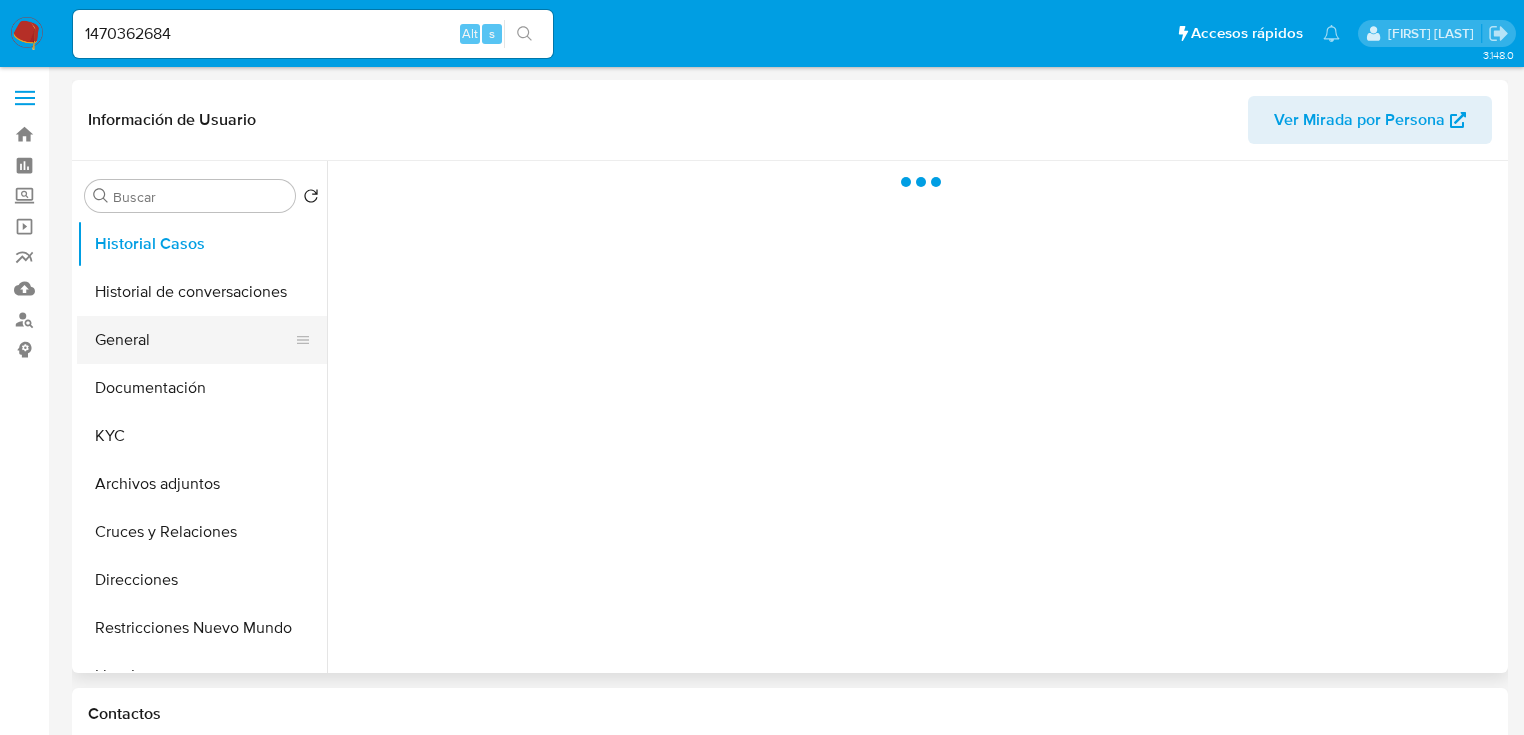 click on "General" at bounding box center (194, 340) 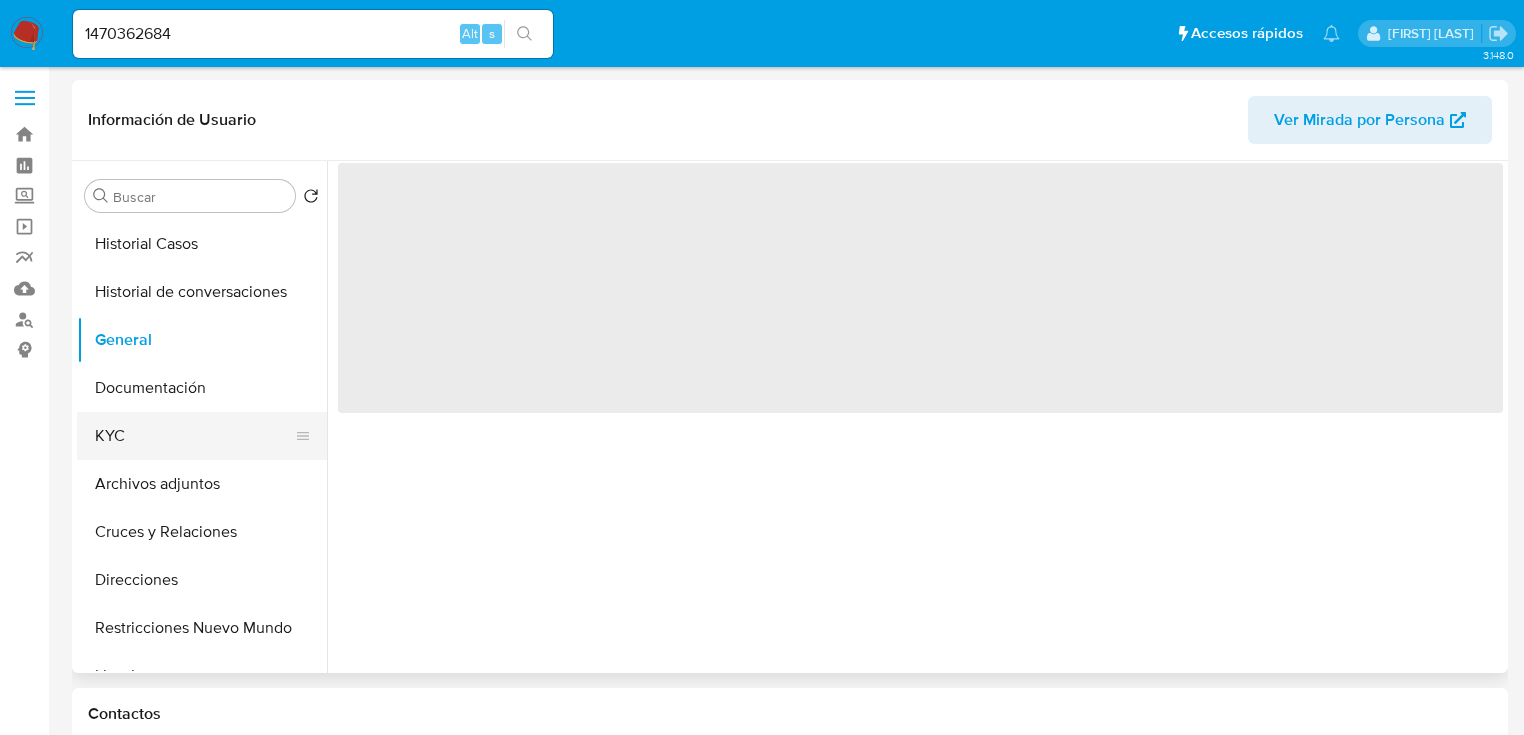 select on "10" 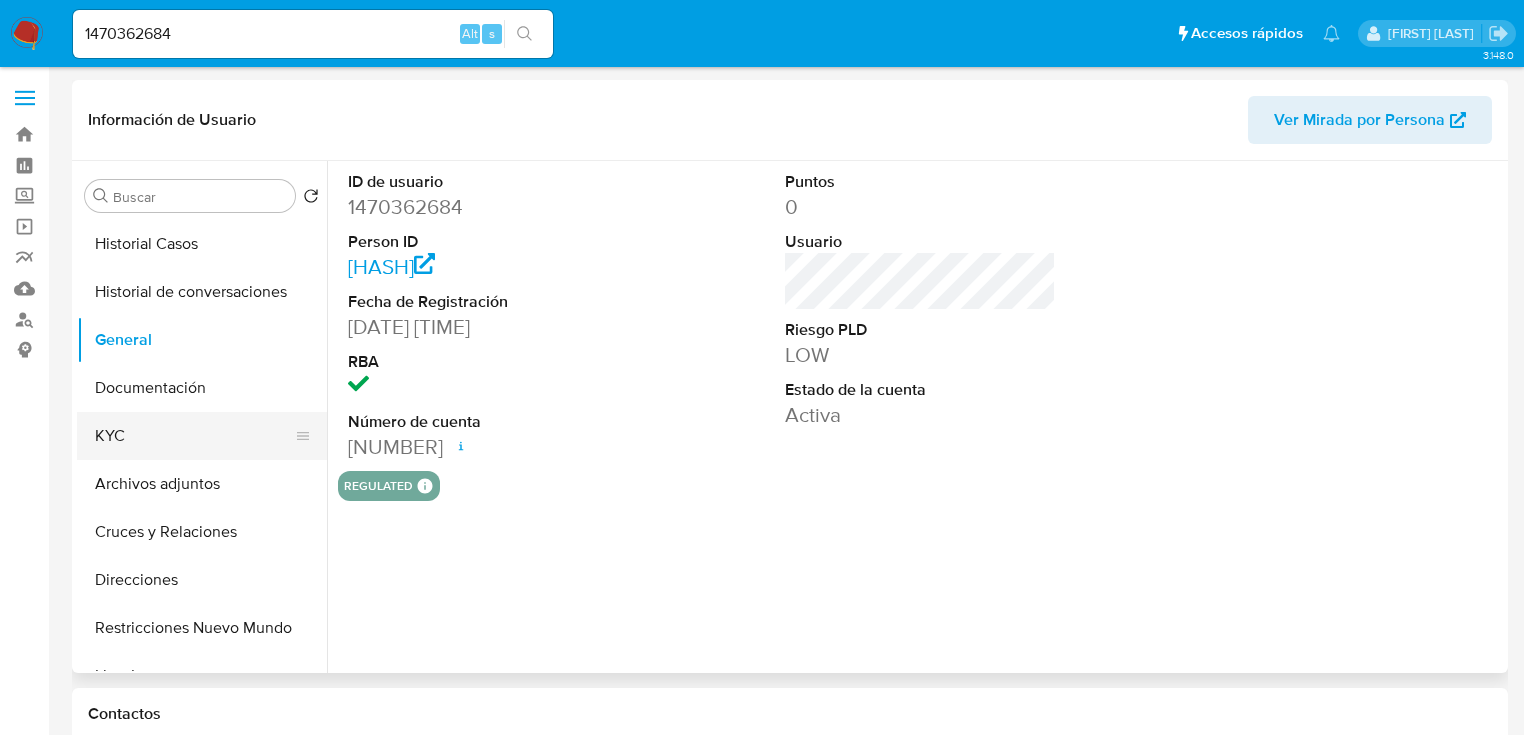 click on "KYC" at bounding box center [194, 436] 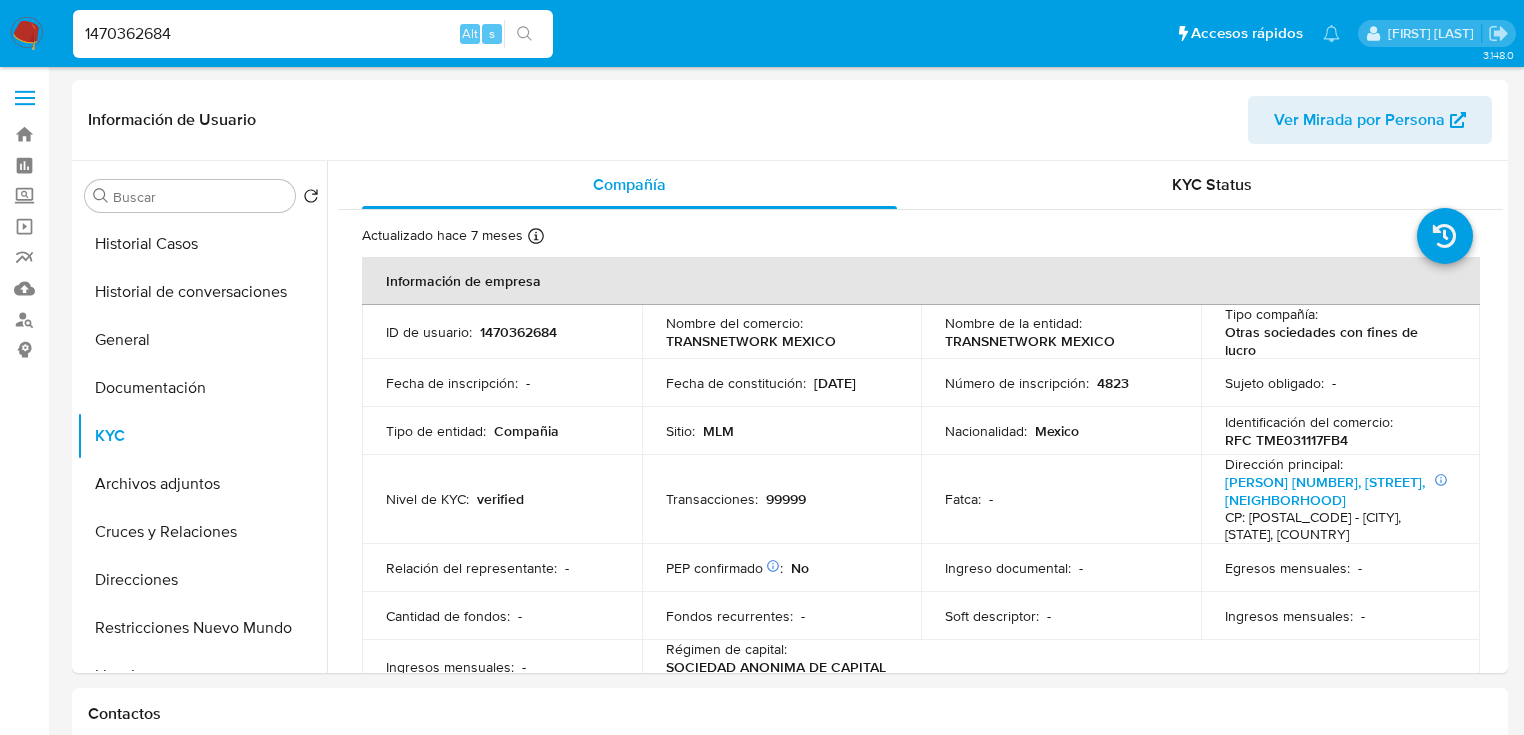 drag, startPoint x: 197, startPoint y: 36, endPoint x: 136, endPoint y: 21, distance: 62.817196 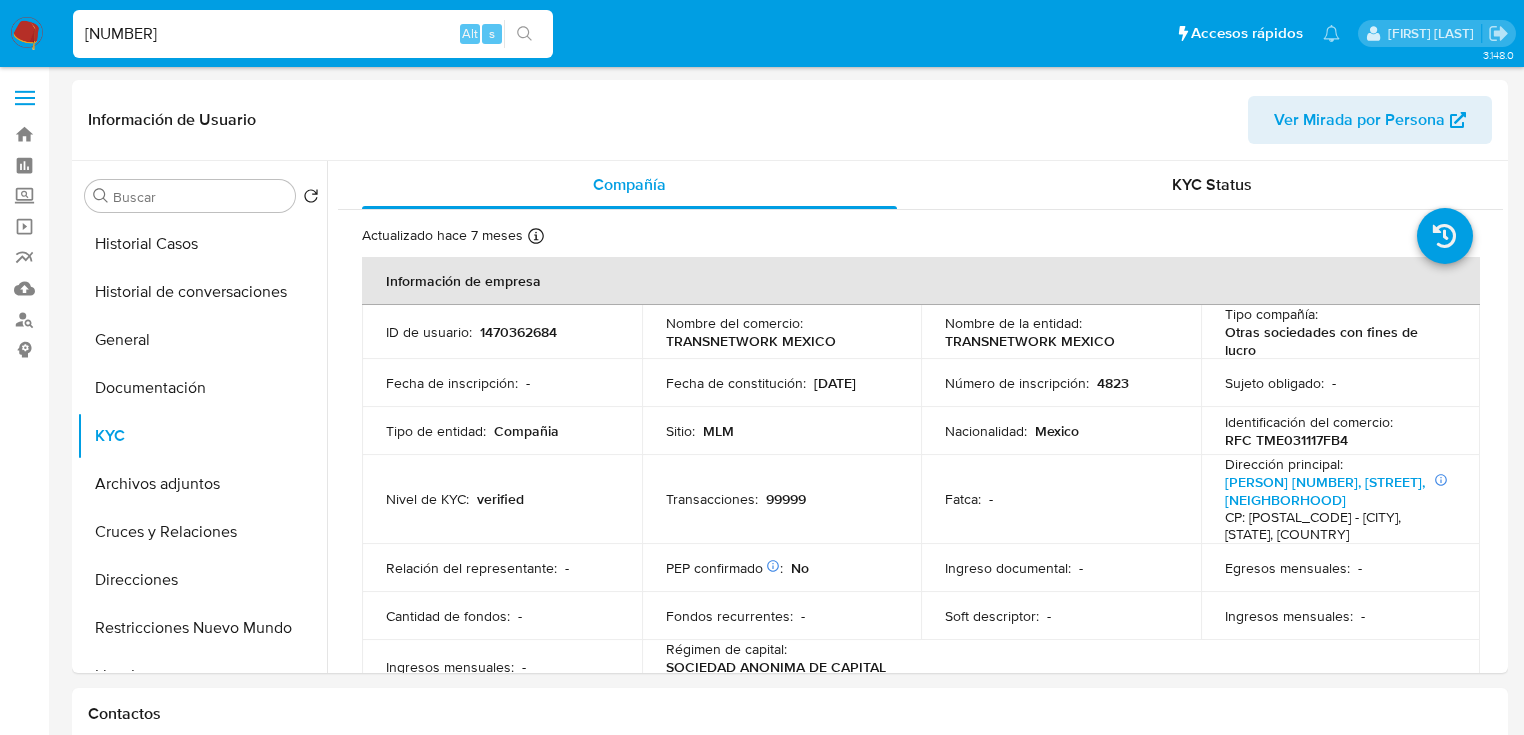 type on "1014027353" 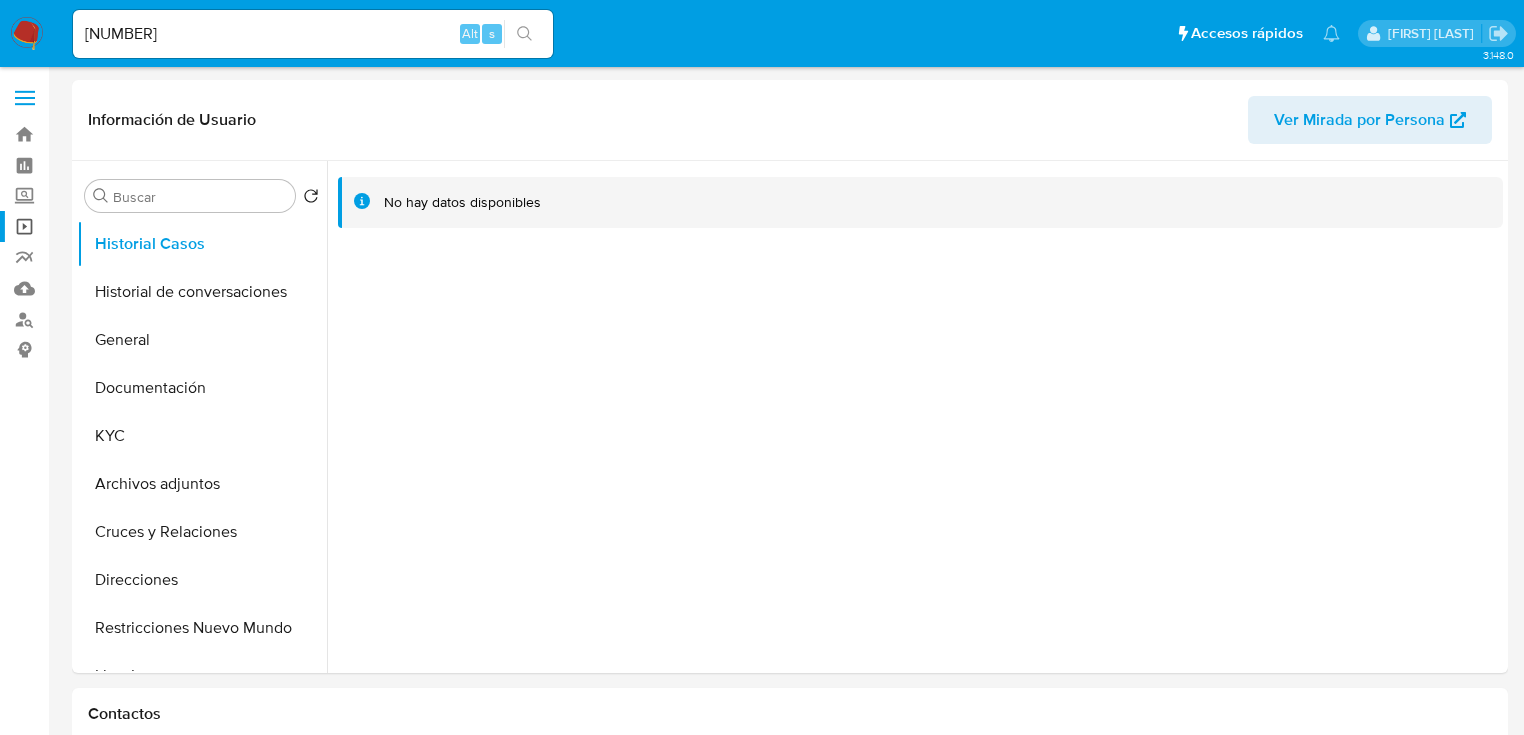 select on "10" 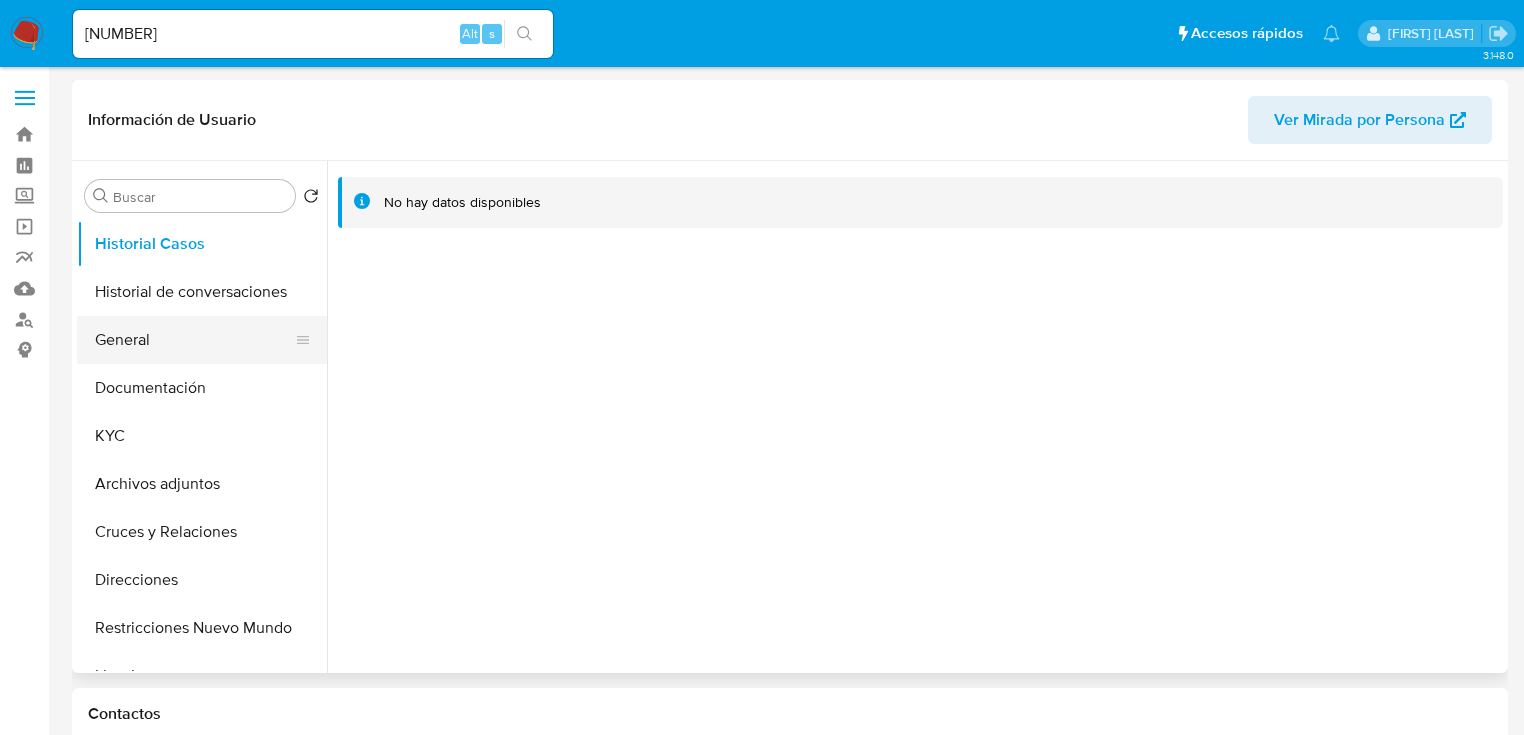 drag, startPoint x: 163, startPoint y: 324, endPoint x: 163, endPoint y: 340, distance: 16 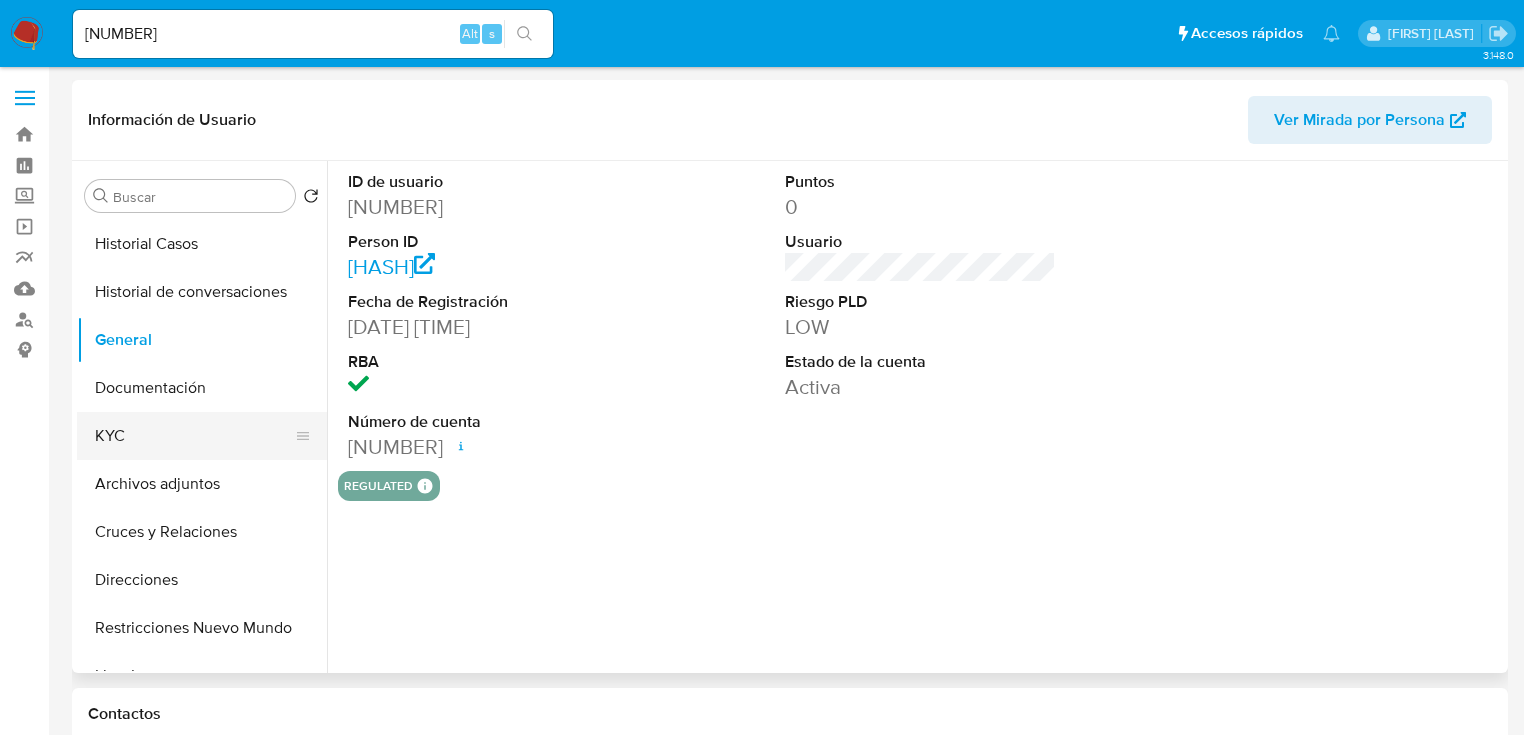 click on "KYC" at bounding box center [194, 436] 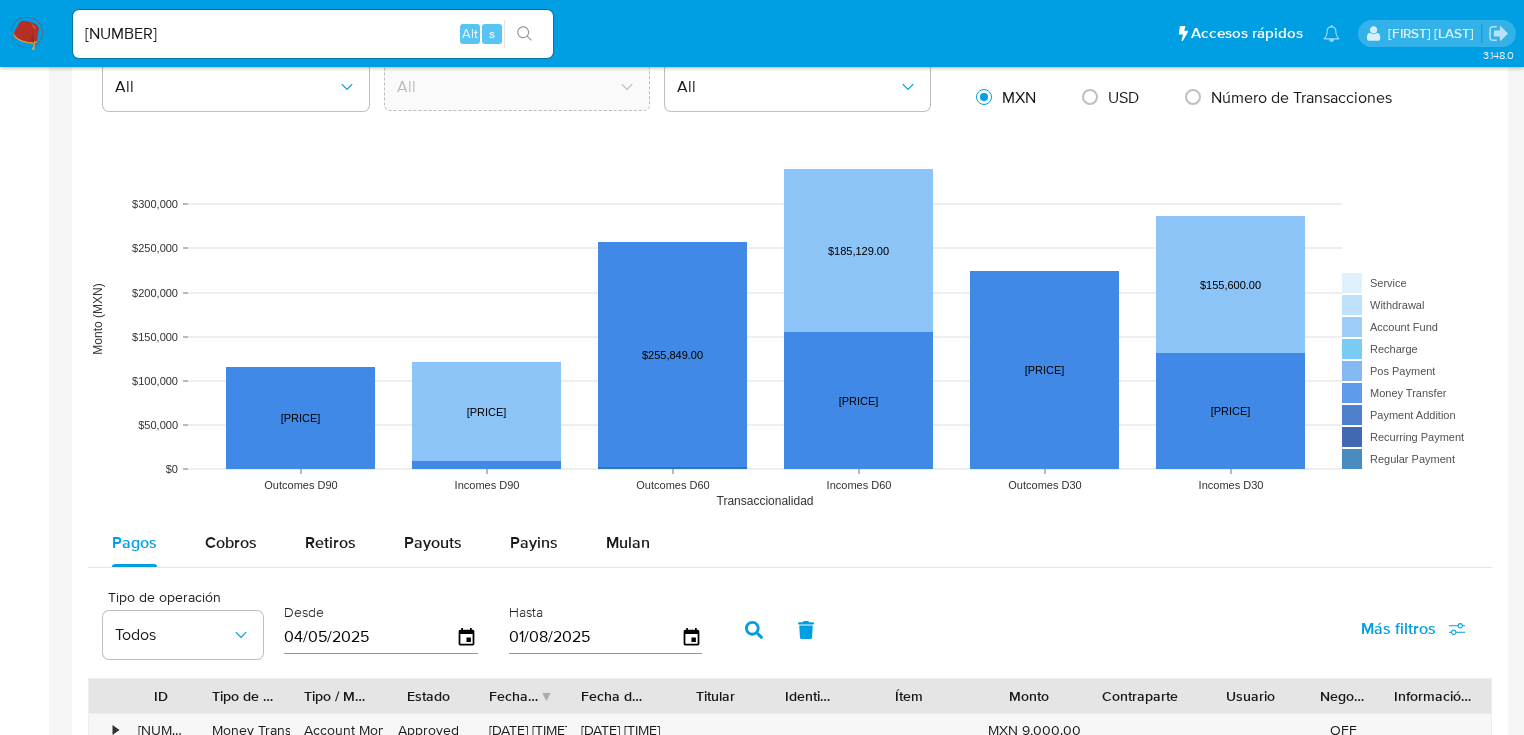 scroll, scrollTop: 1760, scrollLeft: 0, axis: vertical 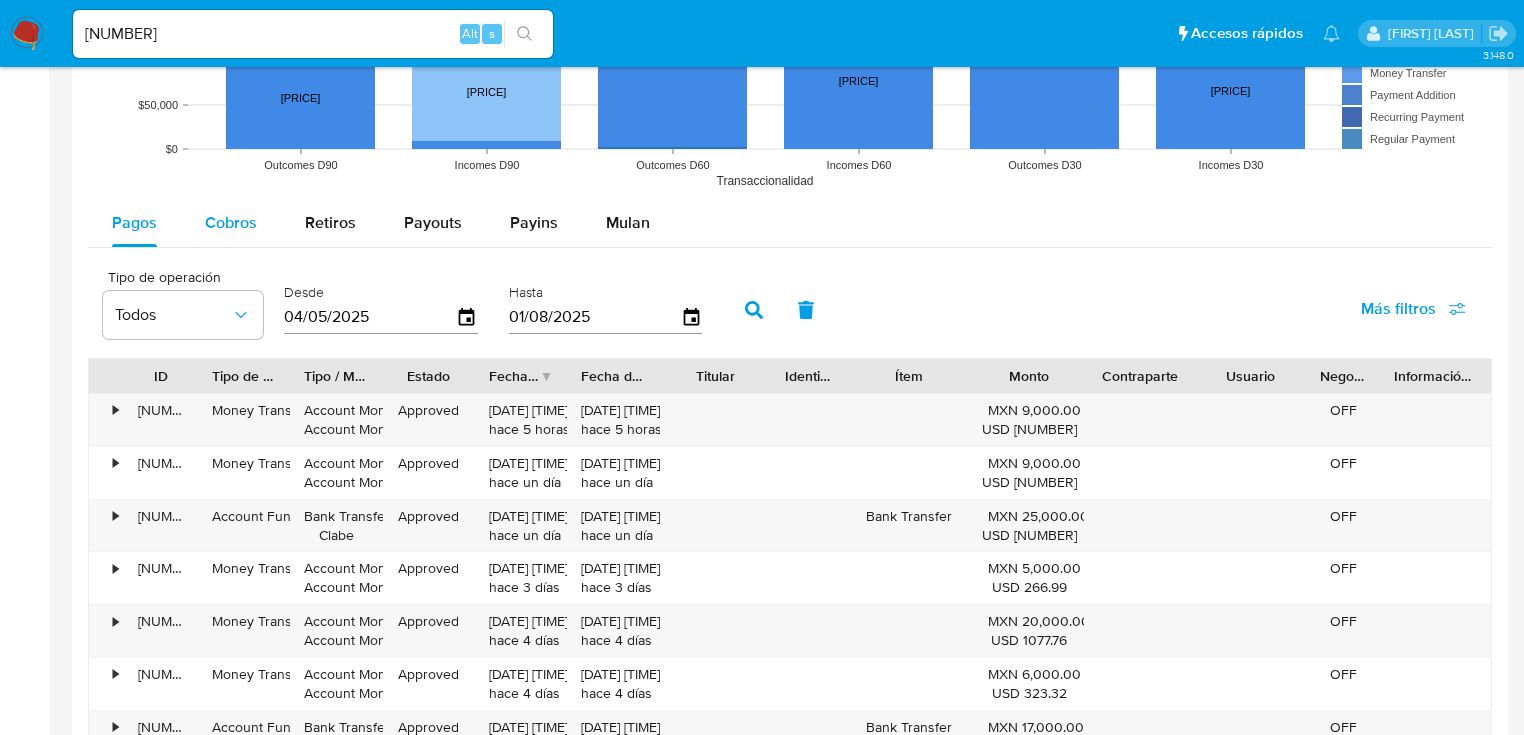 drag, startPoint x: 231, startPoint y: 207, endPoint x: 224, endPoint y: 220, distance: 14.764823 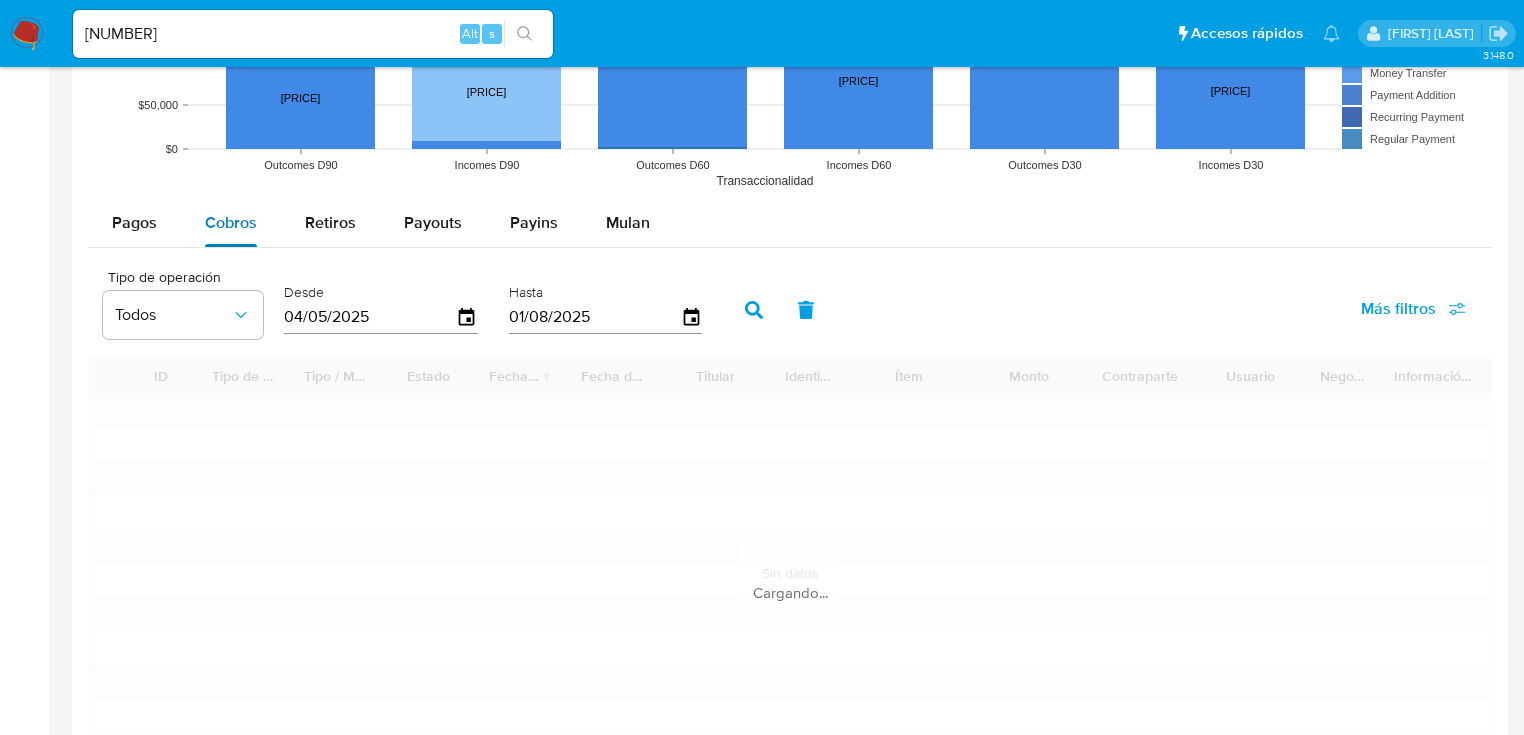click on "Cobros" at bounding box center (231, 222) 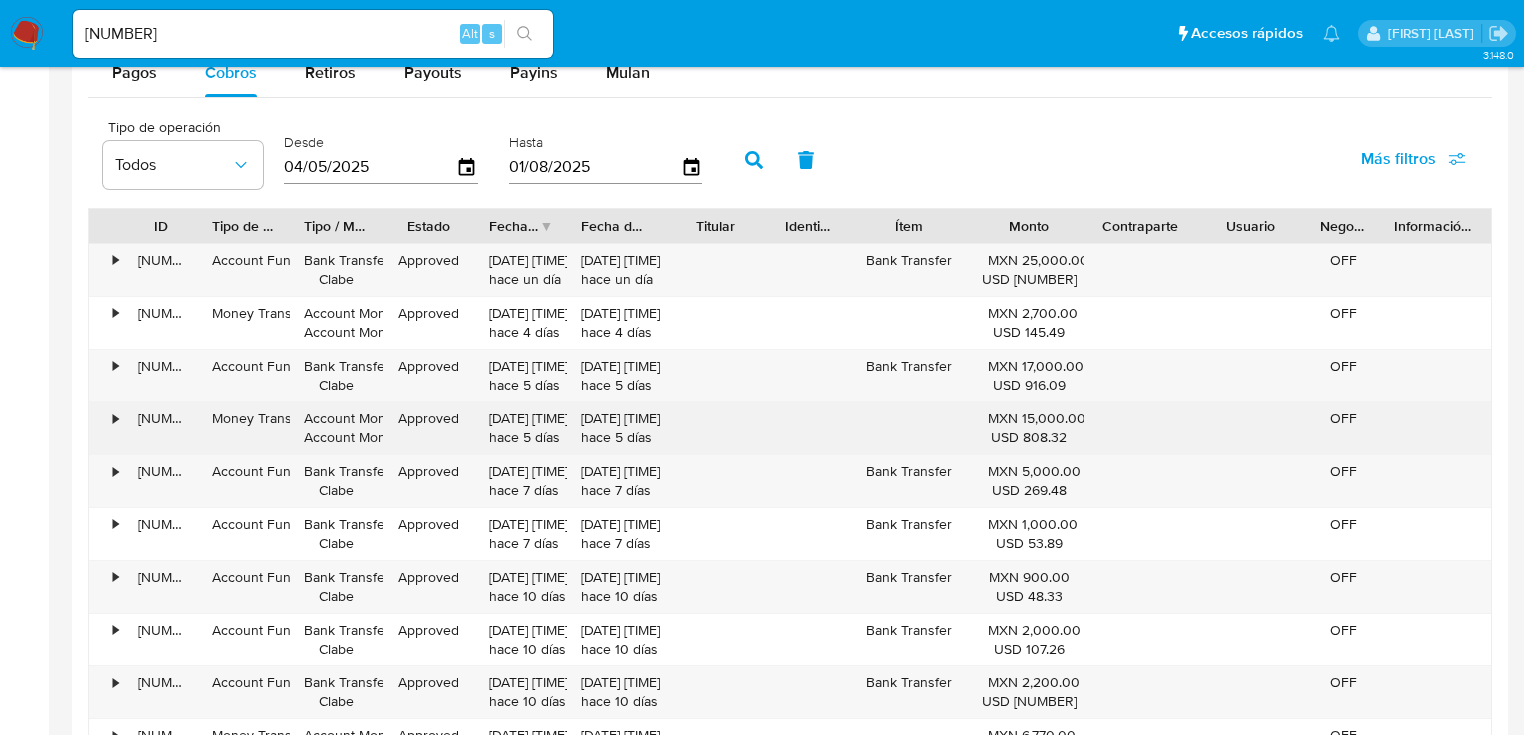 scroll, scrollTop: 2080, scrollLeft: 0, axis: vertical 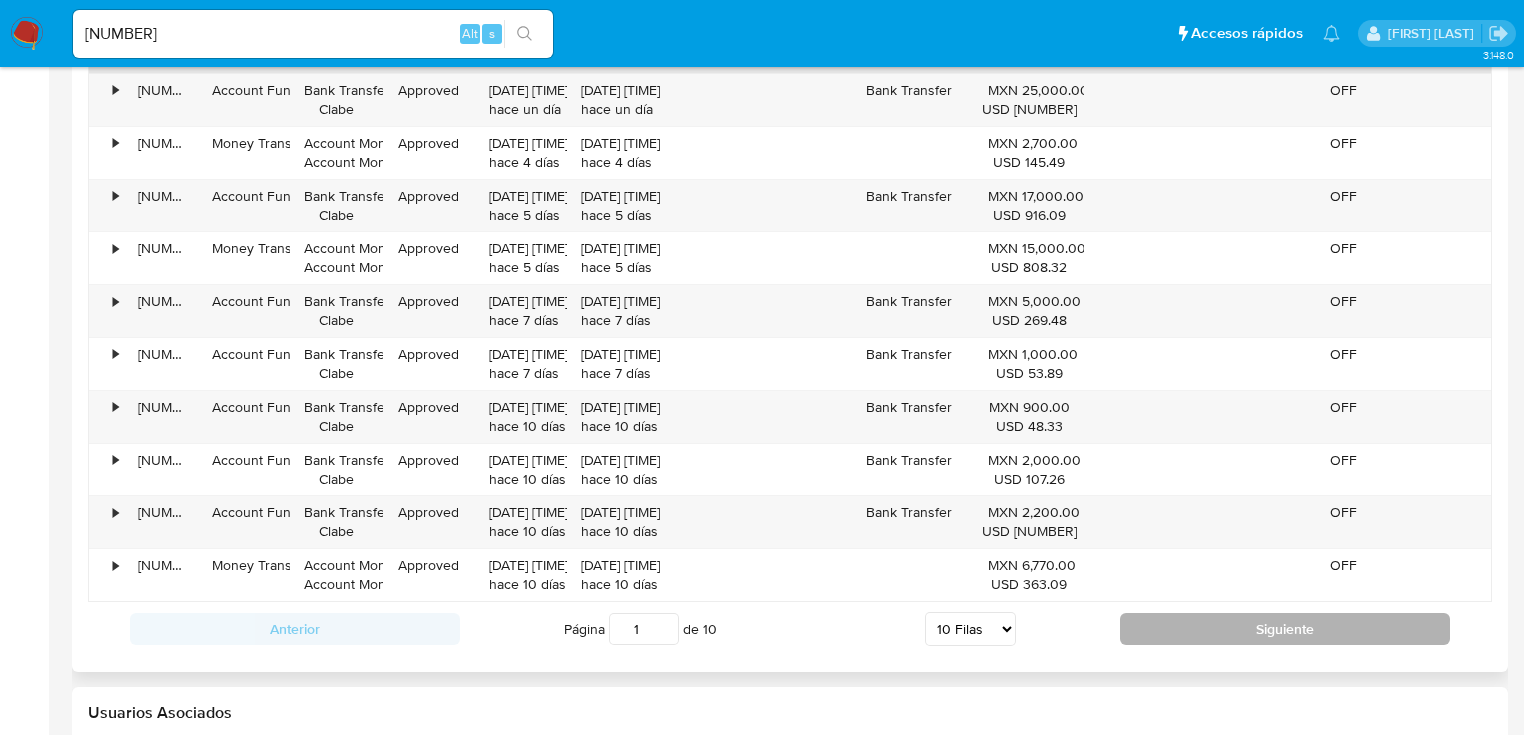 click on "Siguiente" at bounding box center [1285, 629] 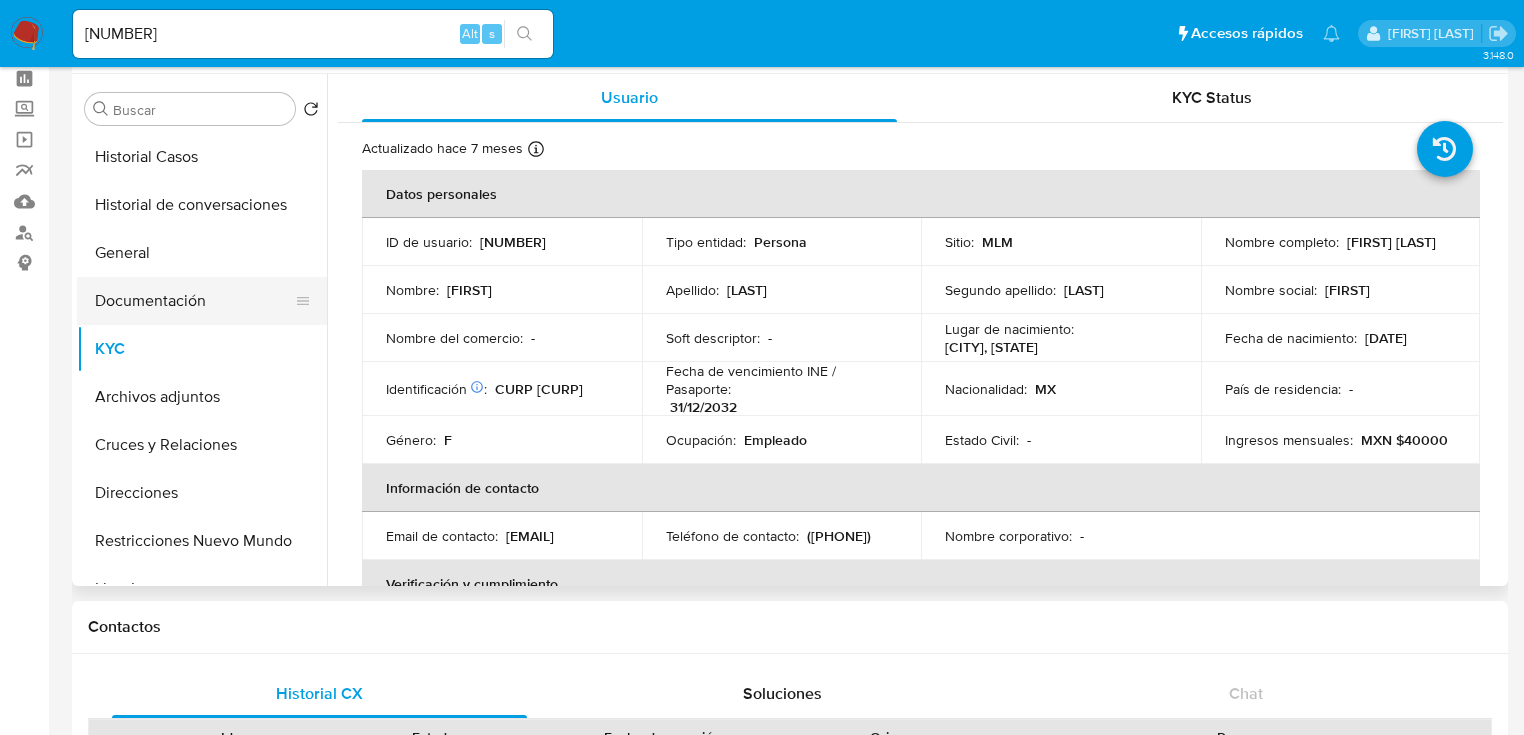 scroll, scrollTop: 0, scrollLeft: 0, axis: both 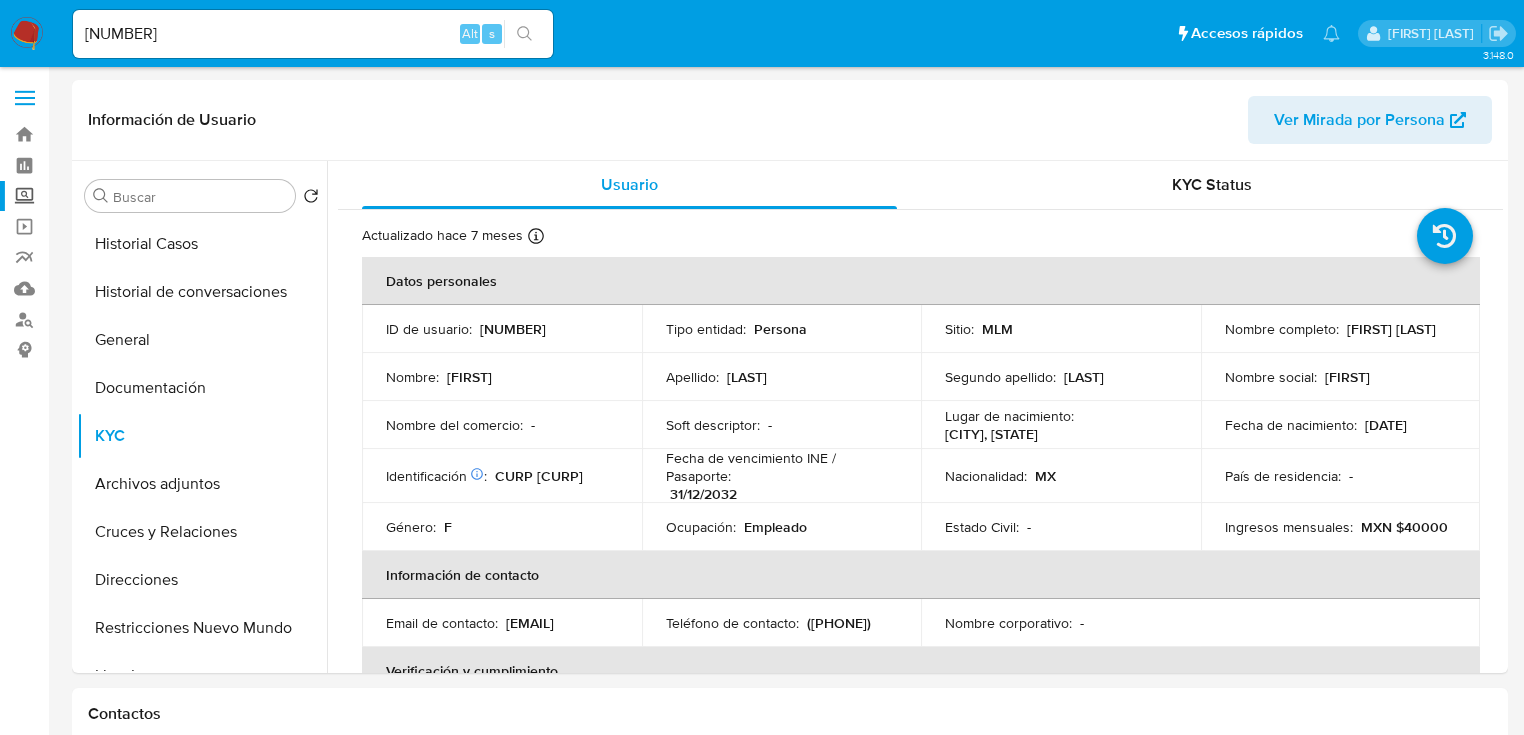 click on "Screening" at bounding box center [119, 196] 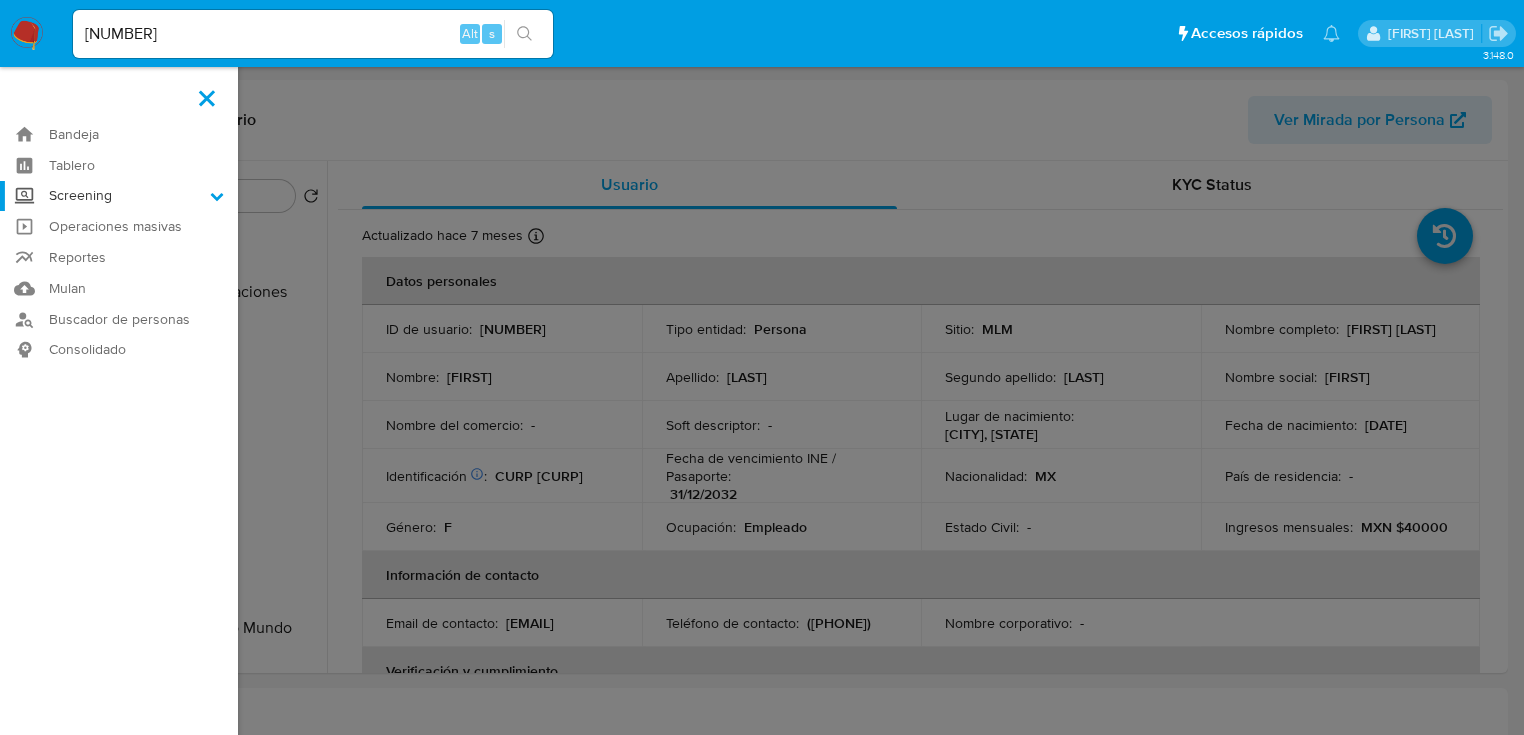 click on "Screening" at bounding box center (0, 0) 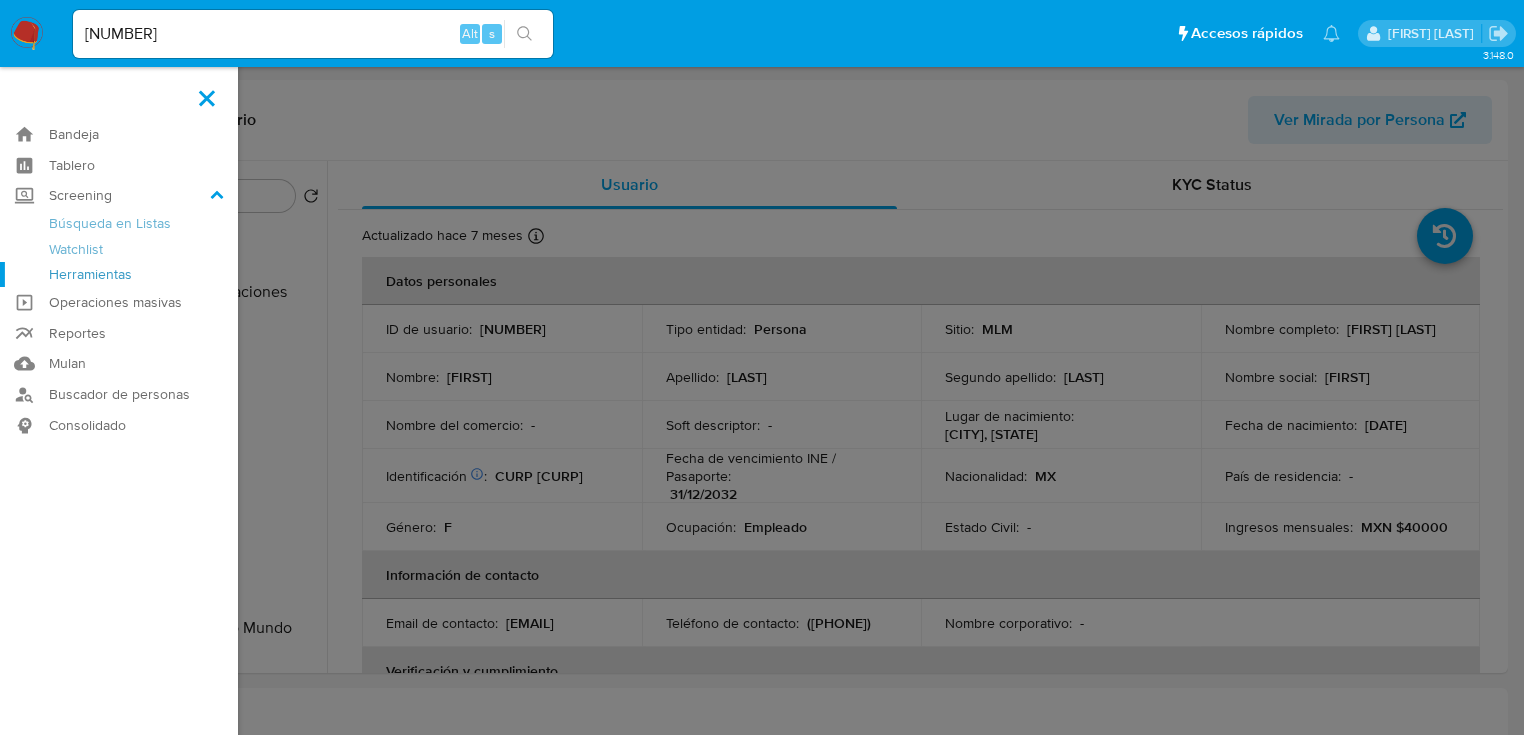 click on "Herramientas" at bounding box center (119, 274) 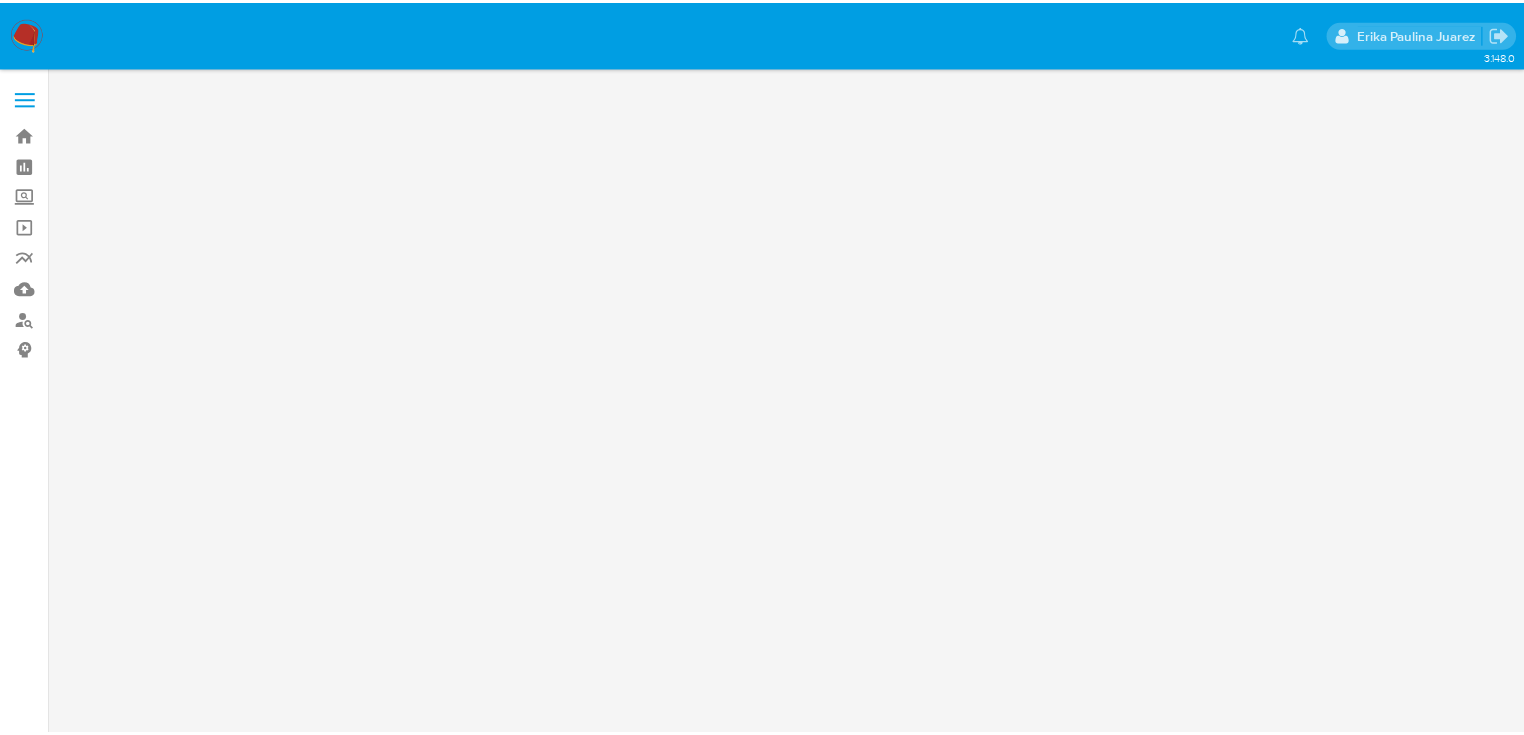 scroll, scrollTop: 0, scrollLeft: 0, axis: both 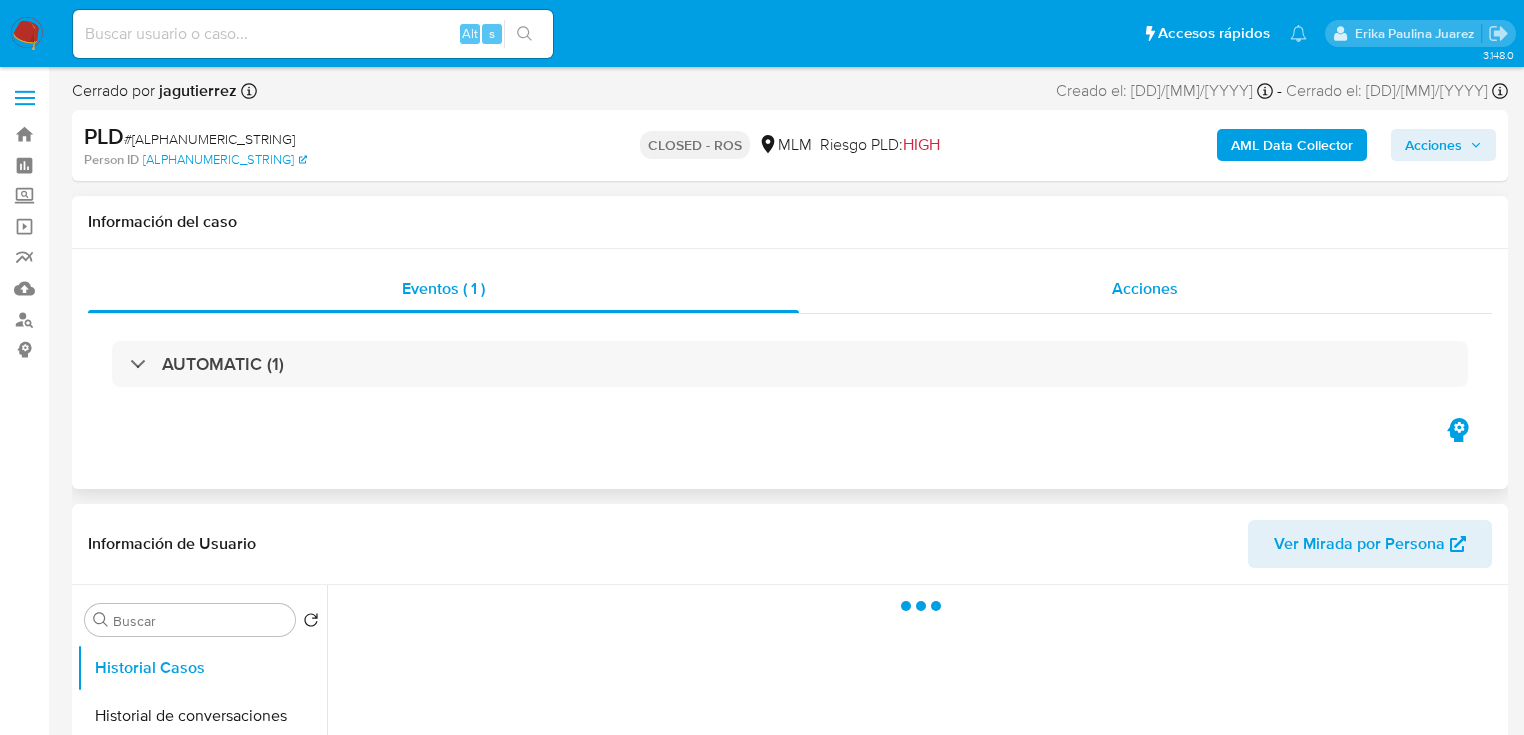 click on "Acciones" at bounding box center (1146, 289) 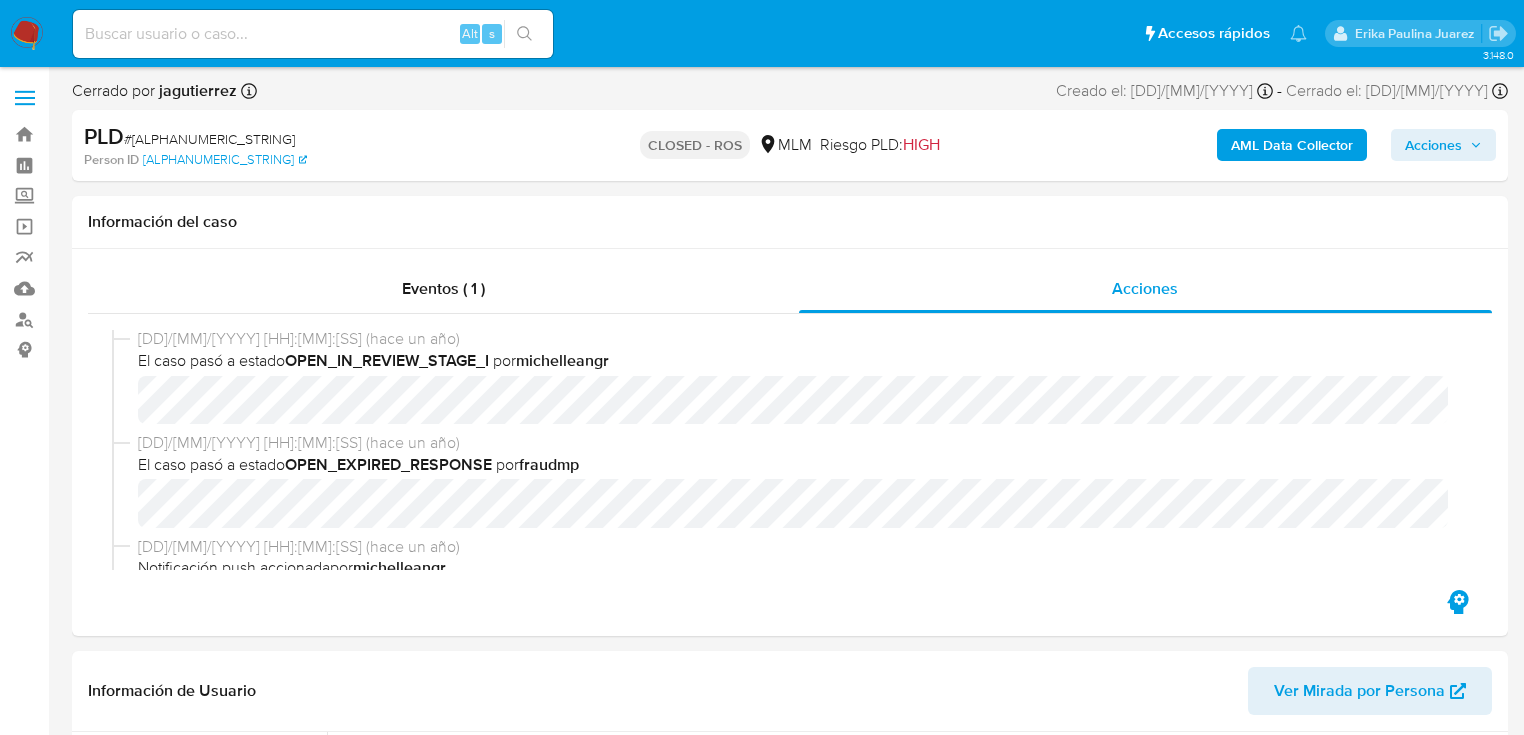 select on "10" 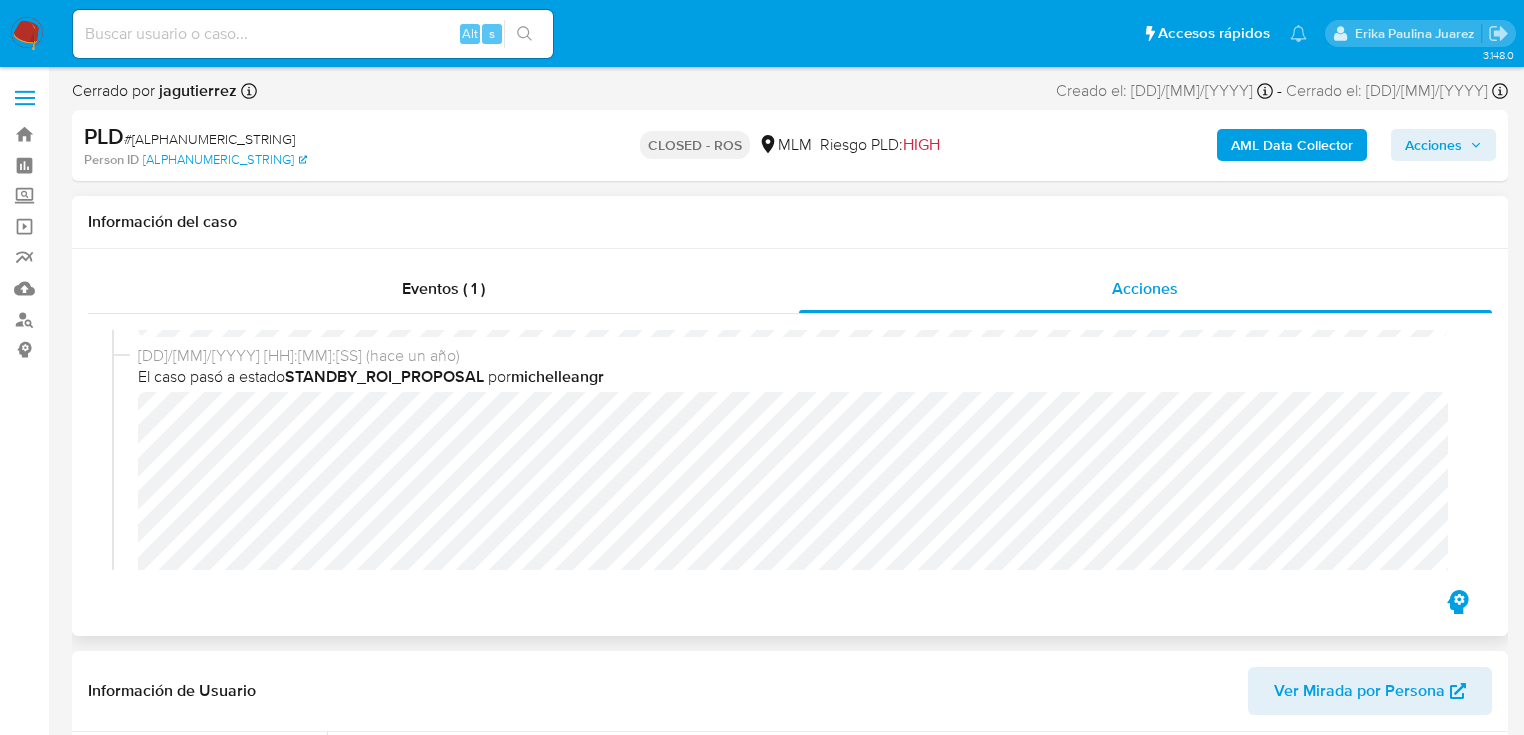 scroll, scrollTop: 961, scrollLeft: 0, axis: vertical 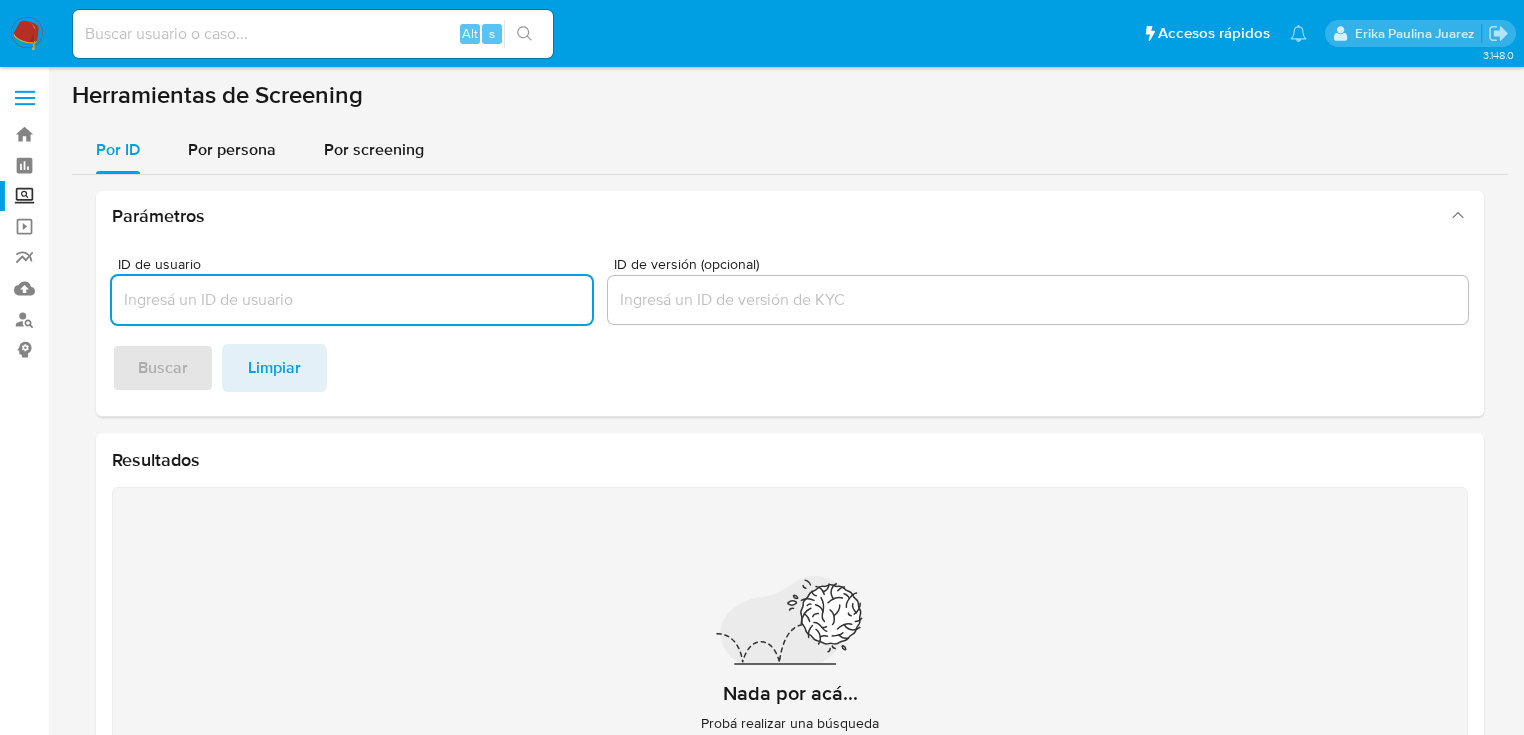 click on "Alt s" at bounding box center (313, 34) 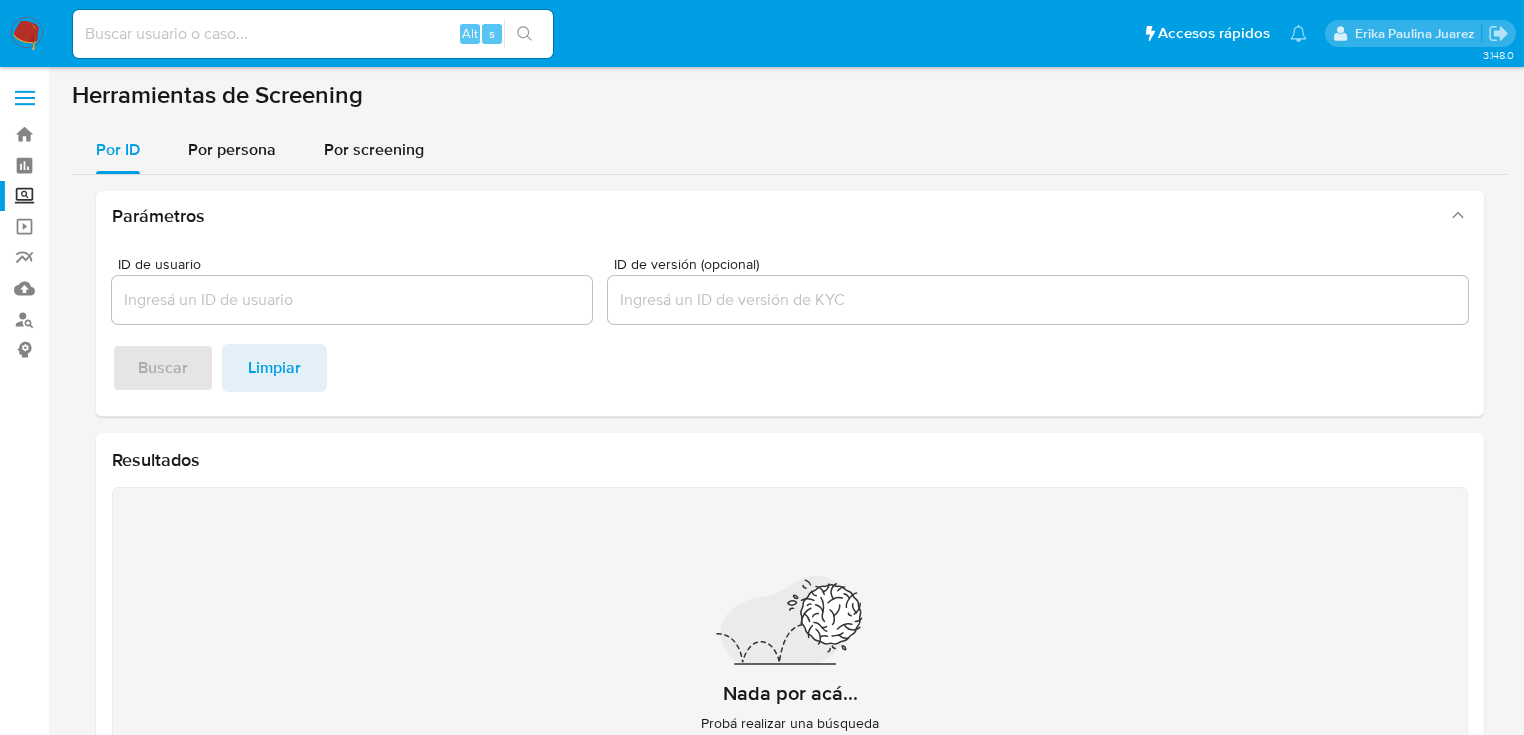 click on "ID de usuario ID de versión (opcional) Buscar Limpiar" at bounding box center [790, 328] 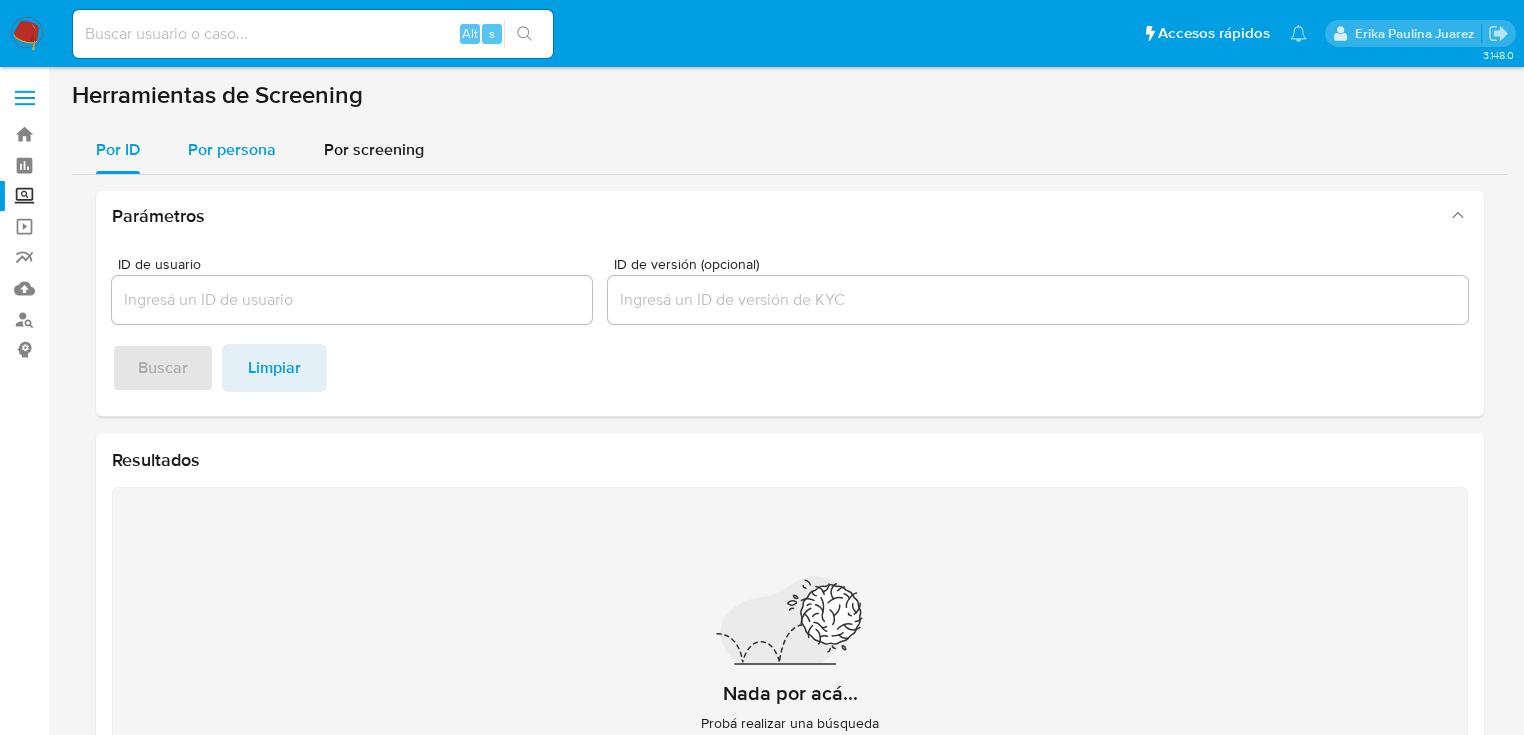 drag, startPoint x: 260, startPoint y: 163, endPoint x: 260, endPoint y: 176, distance: 13 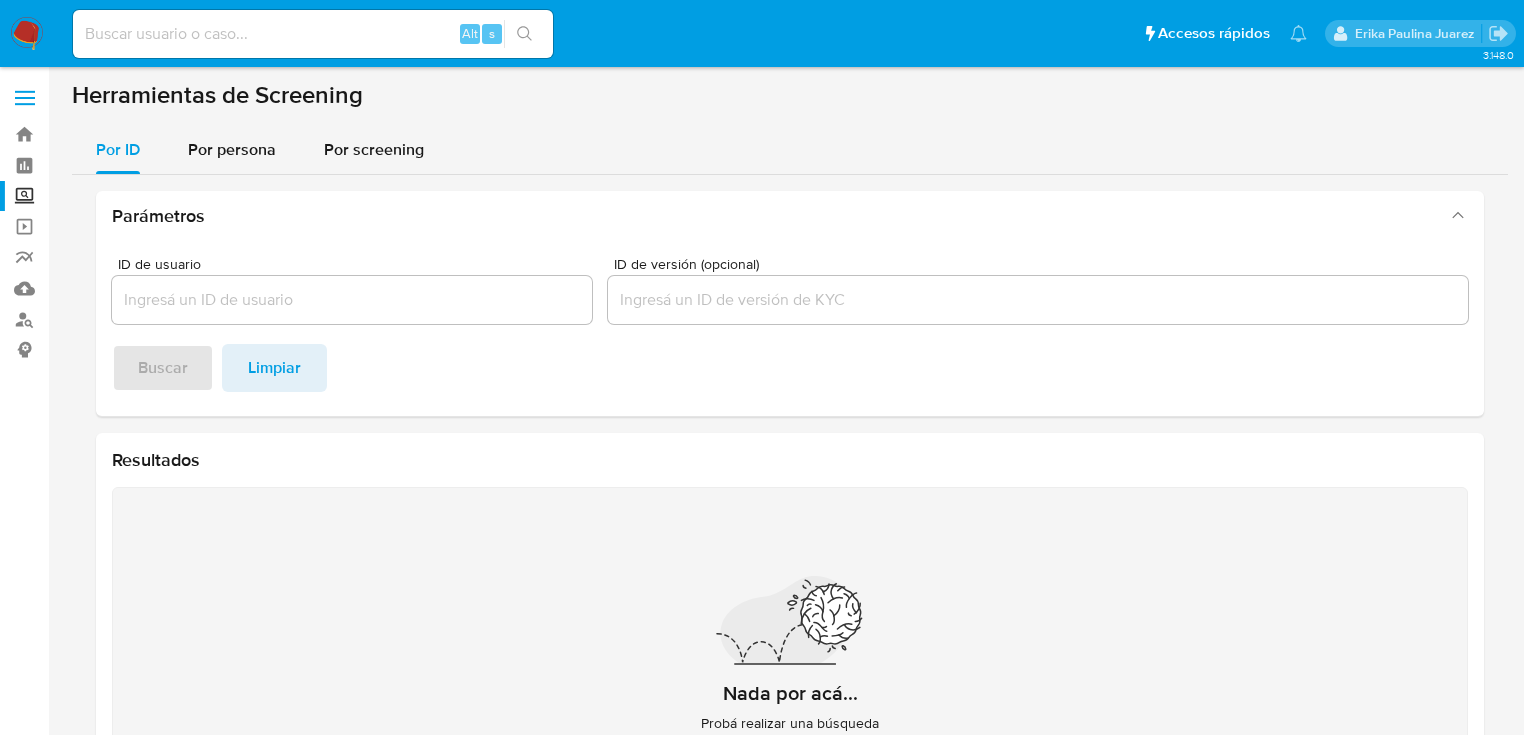 click on "Por persona" at bounding box center [232, 150] 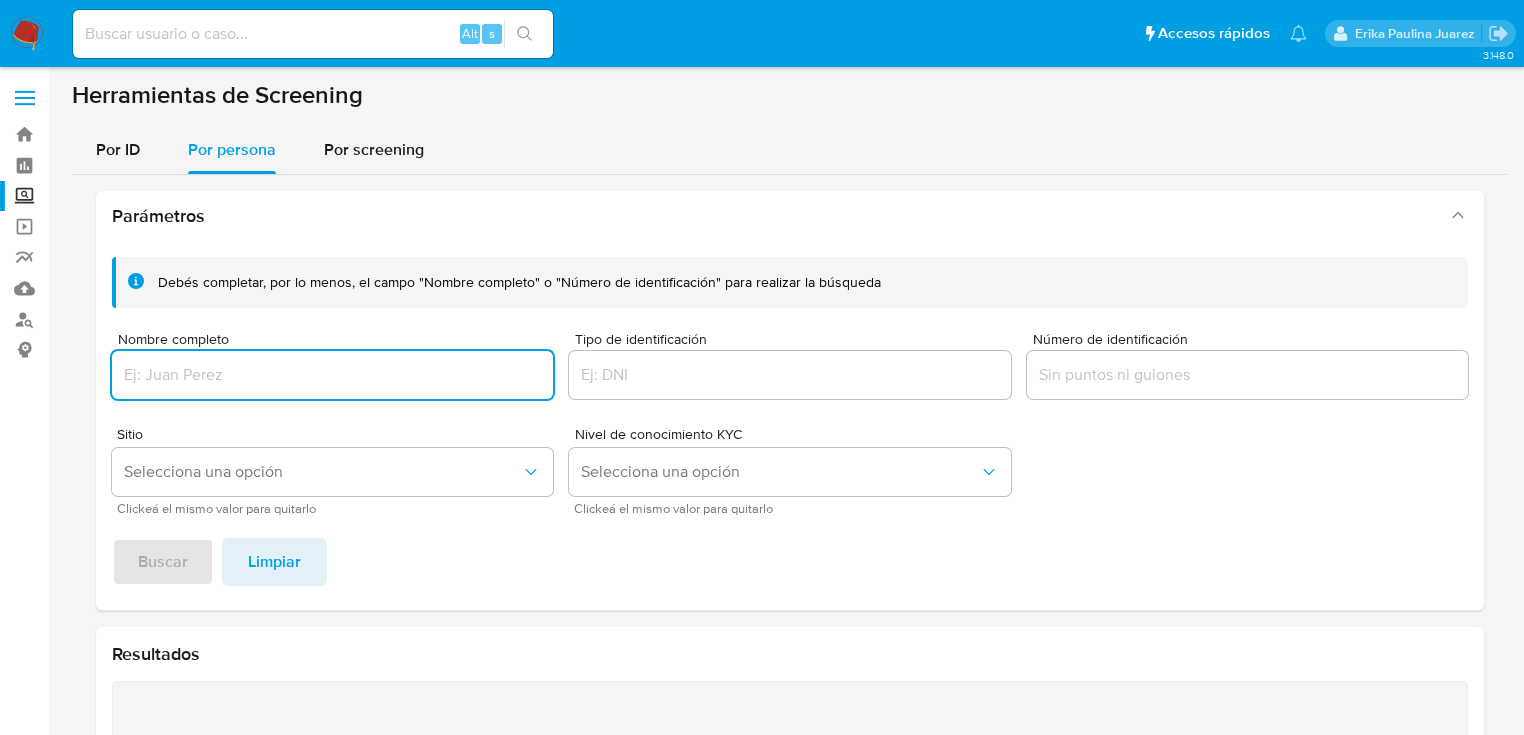 drag, startPoint x: 197, startPoint y: 367, endPoint x: 188, endPoint y: 423, distance: 56.718605 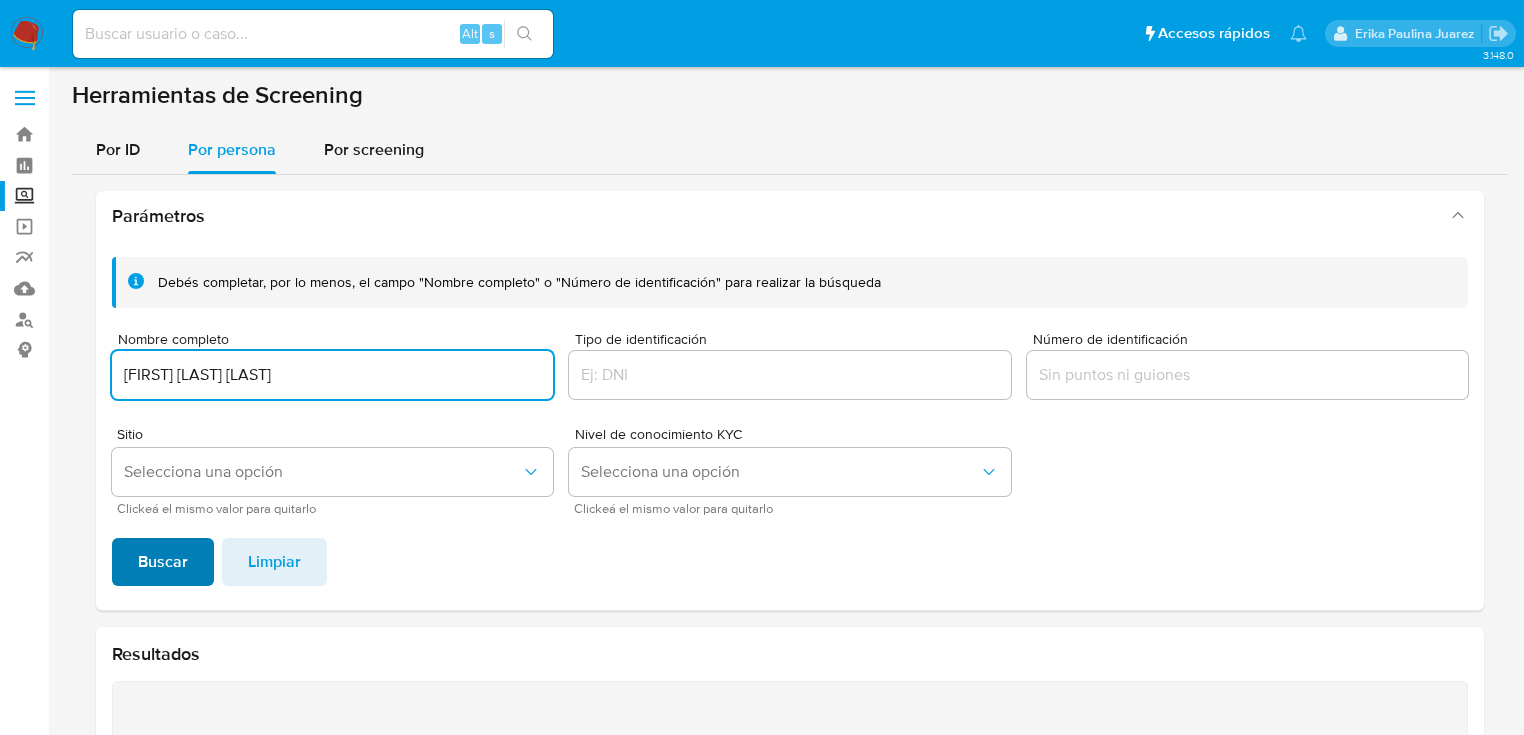 click on "Buscar" at bounding box center (163, 562) 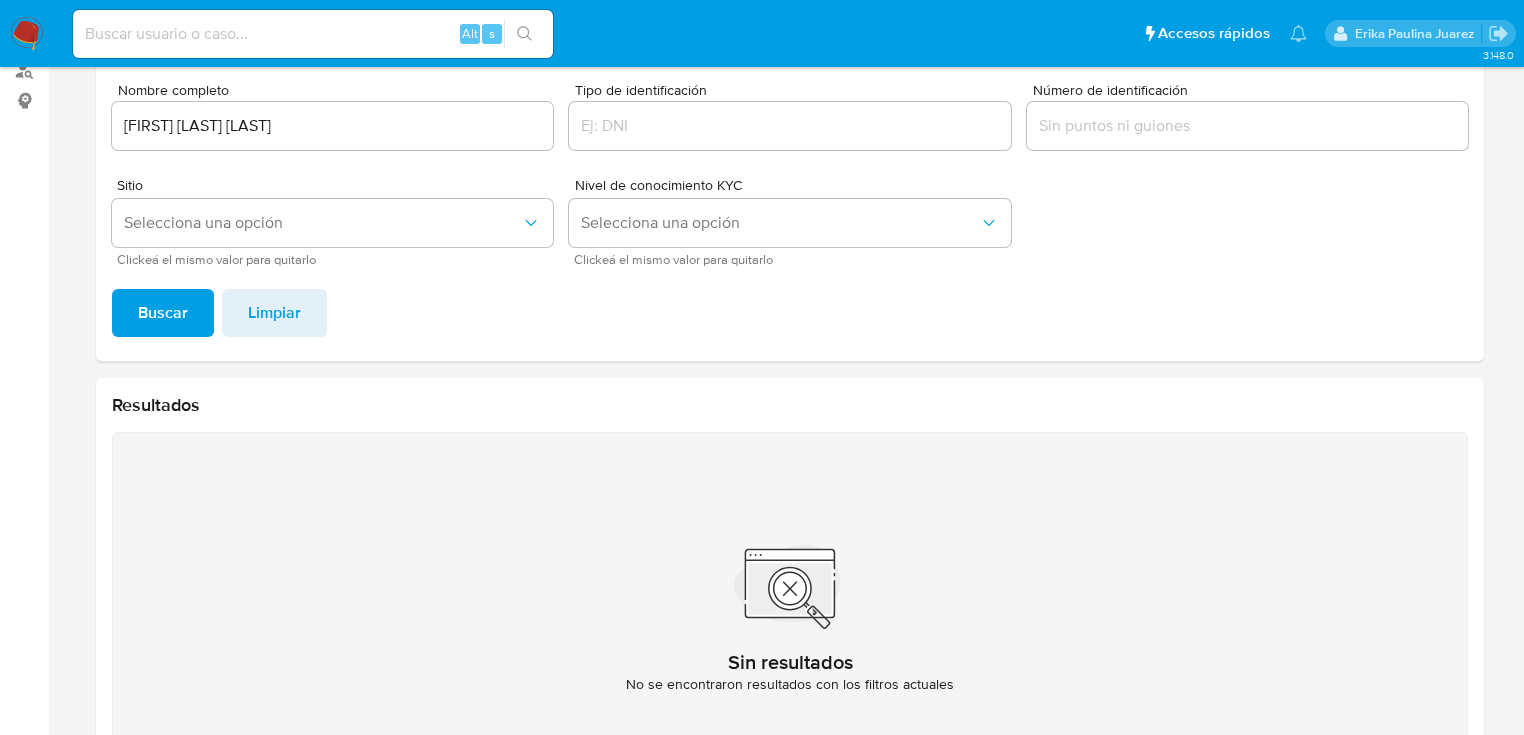 scroll, scrollTop: 100, scrollLeft: 0, axis: vertical 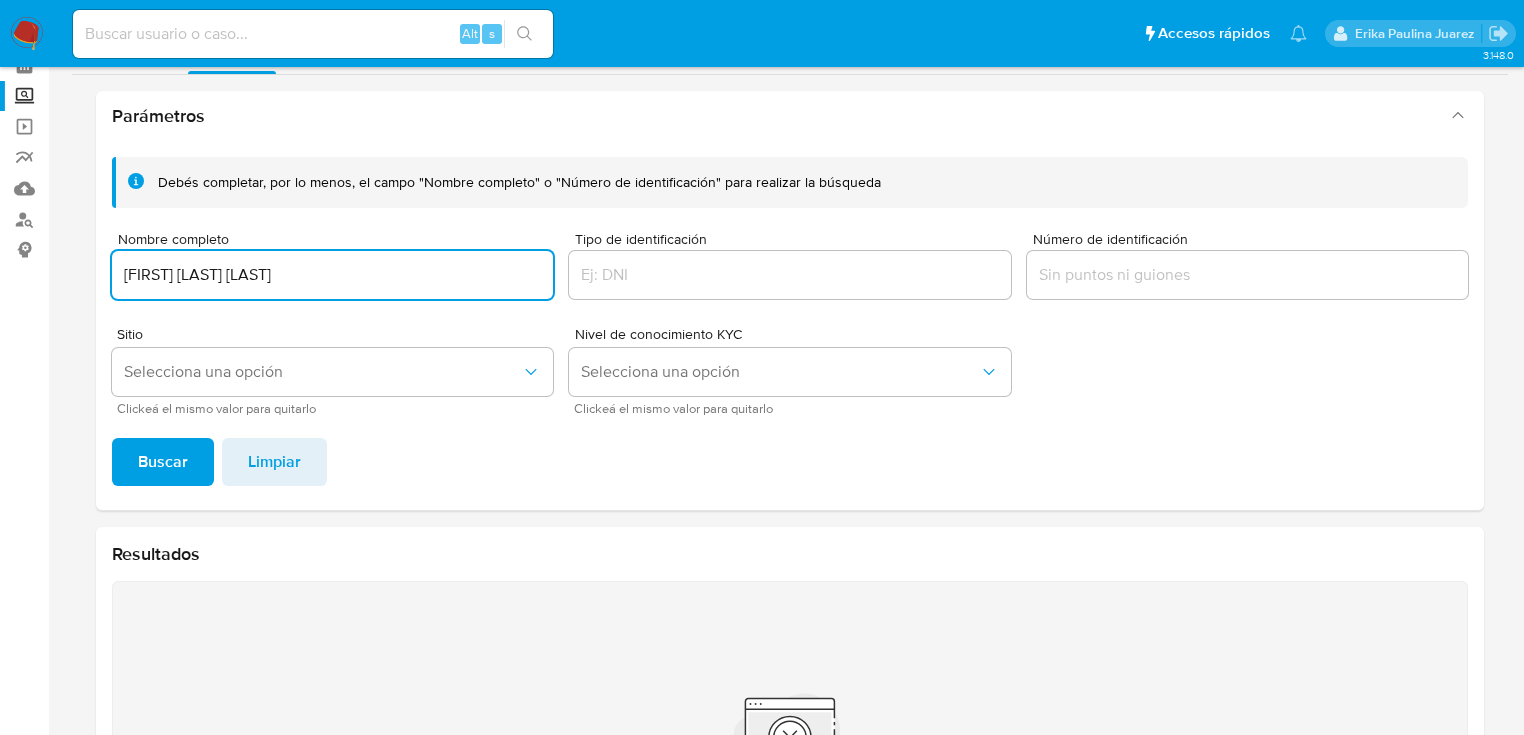 drag, startPoint x: 391, startPoint y: 272, endPoint x: 154, endPoint y: 422, distance: 280.47995 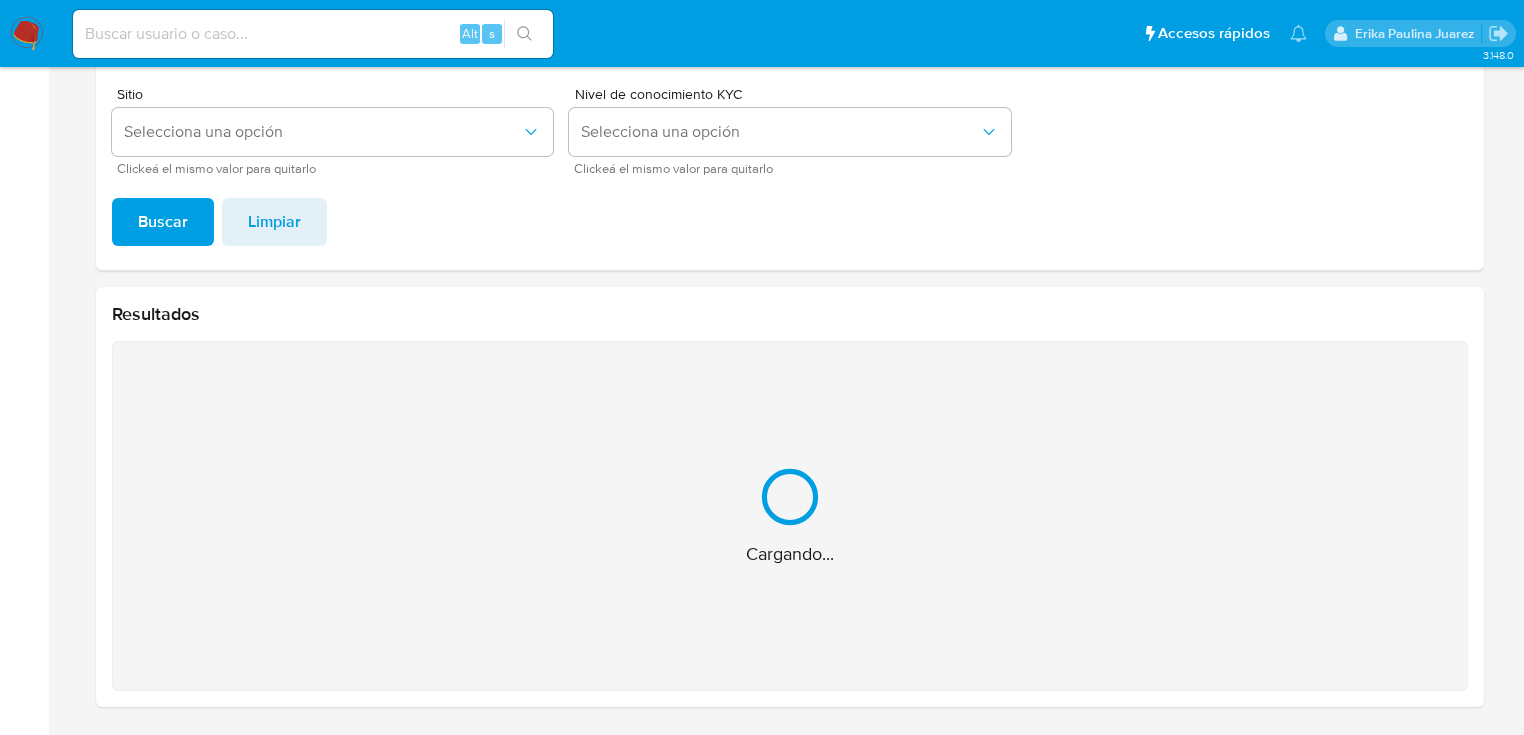 scroll, scrollTop: 22, scrollLeft: 0, axis: vertical 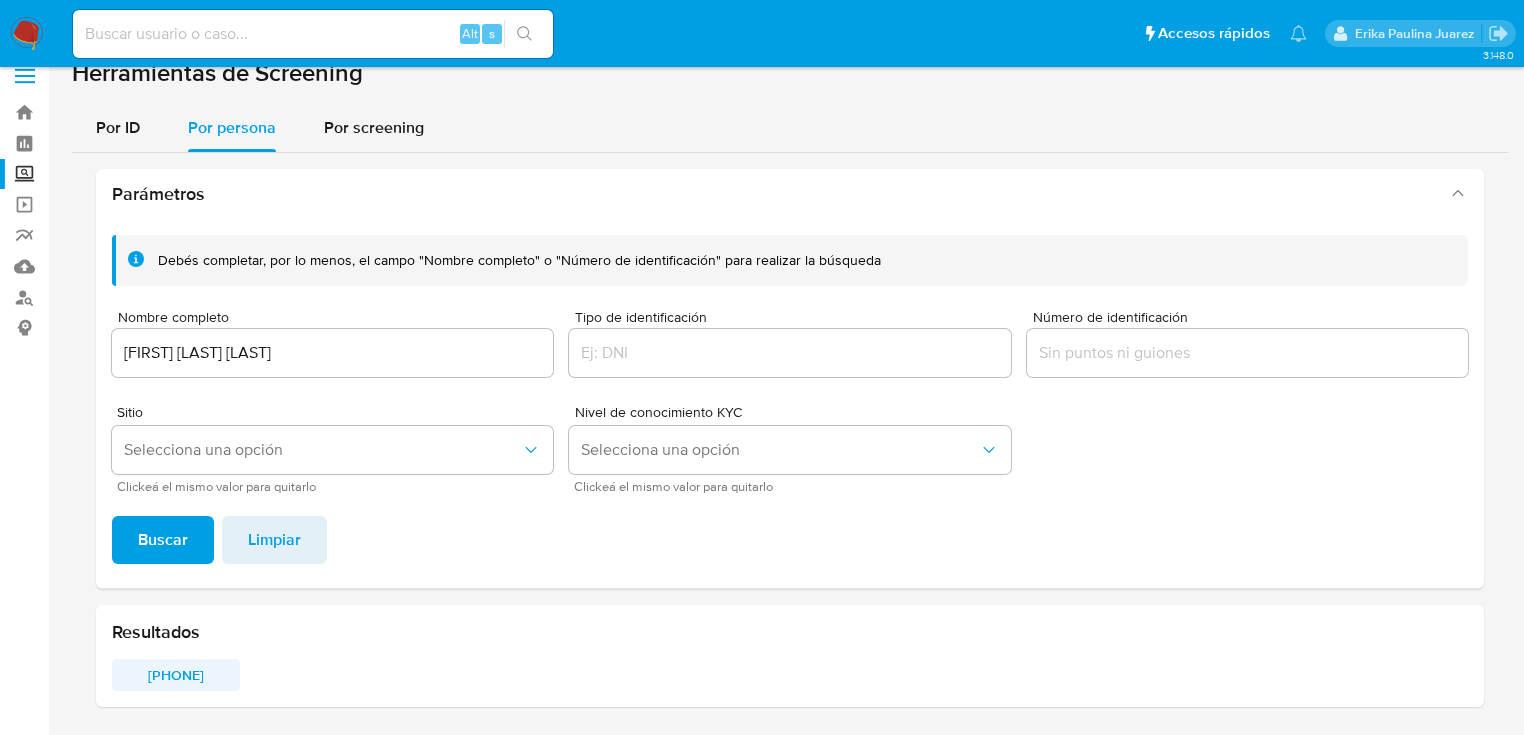 click on "[PHONE]" at bounding box center [176, 675] 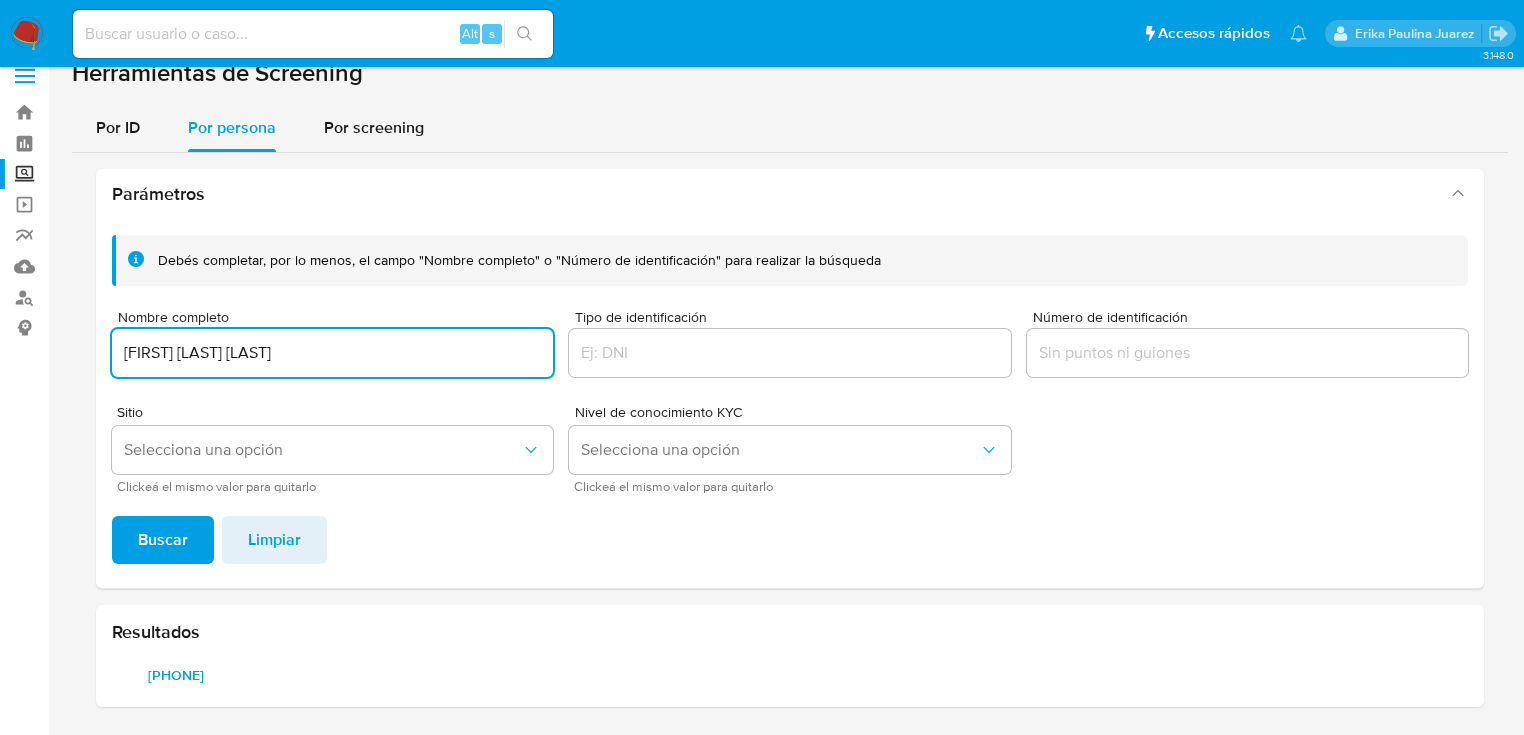 drag, startPoint x: 390, startPoint y: 344, endPoint x: 67, endPoint y: 368, distance: 323.8904 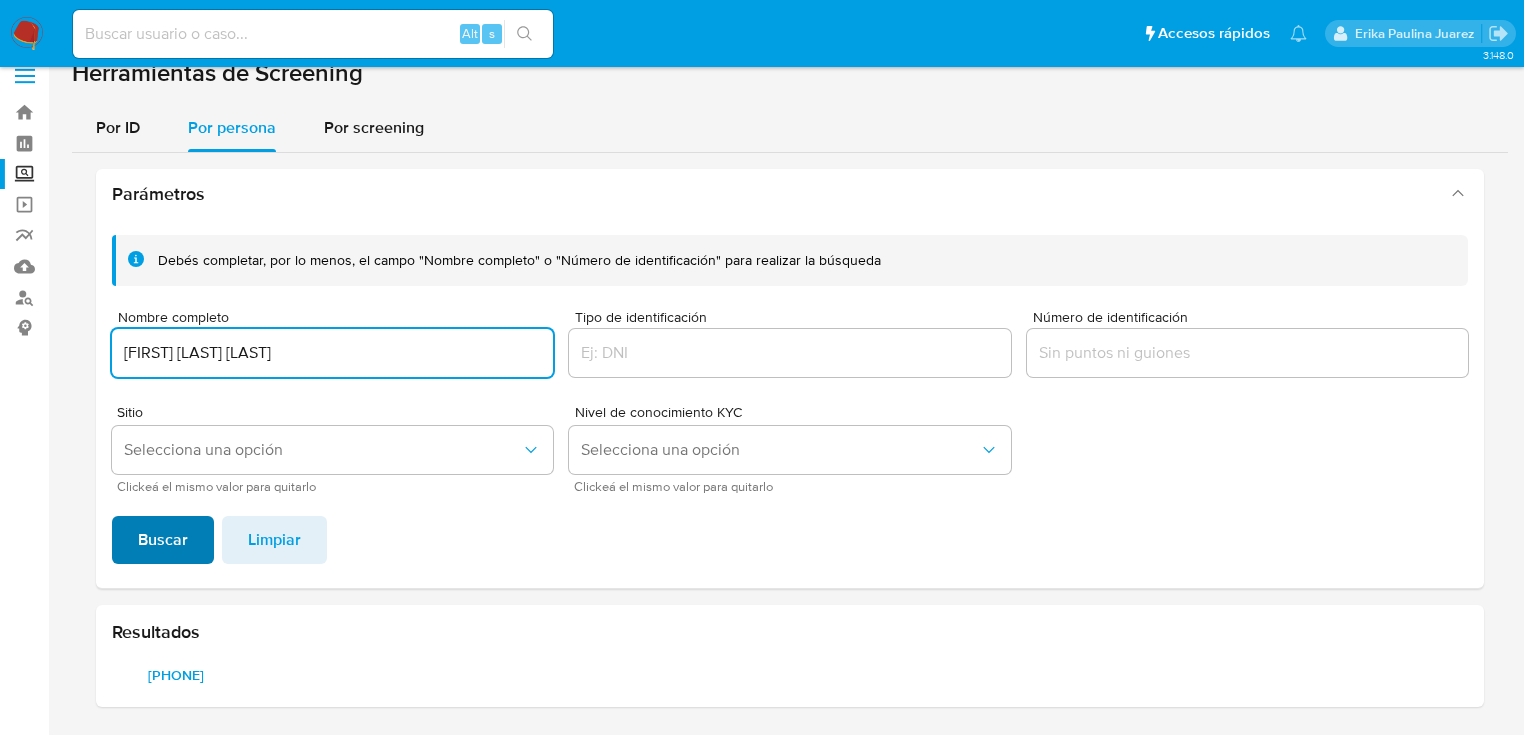 type on "JOSE ELIGIO CARO BELTRAN" 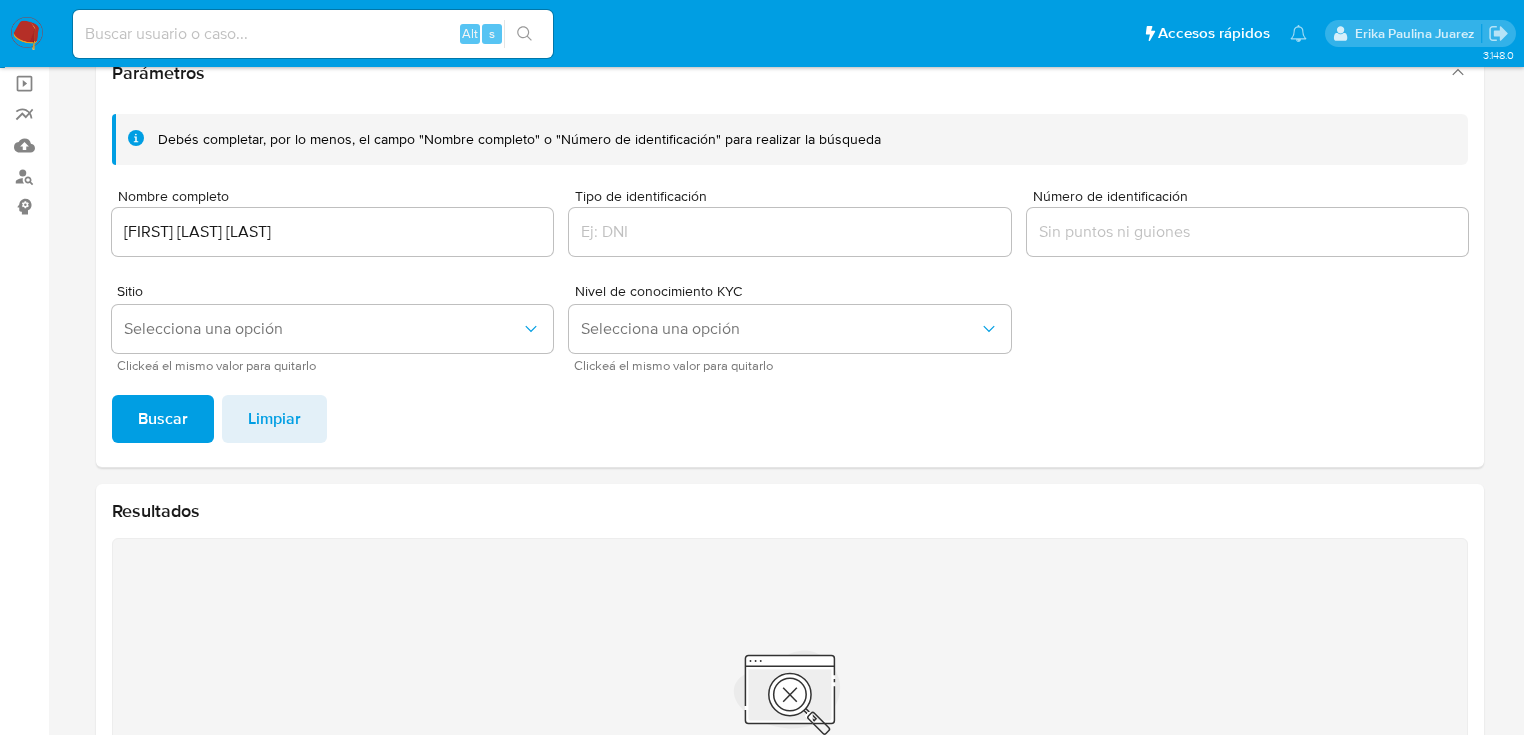 scroll, scrollTop: 0, scrollLeft: 0, axis: both 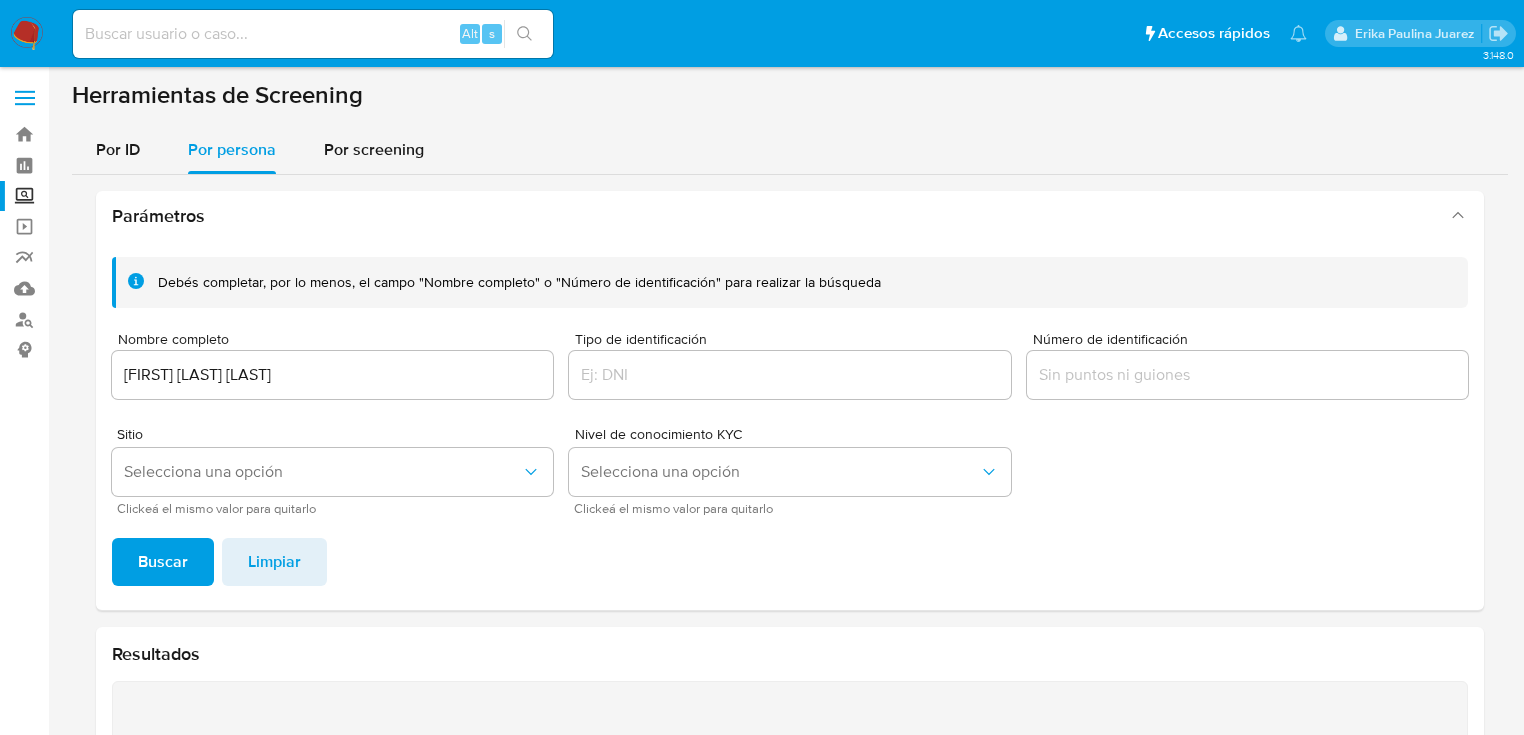 click at bounding box center [27, 34] 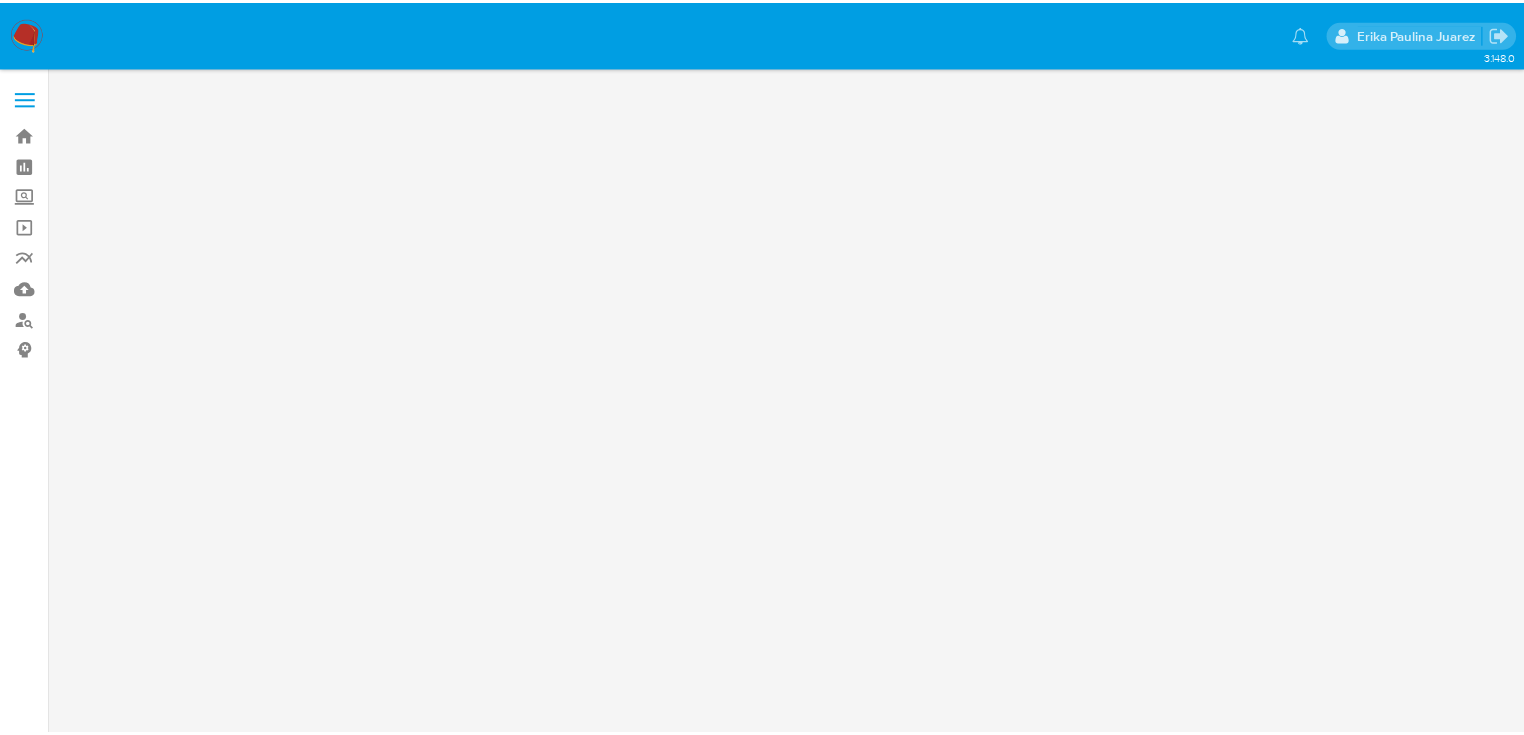 scroll, scrollTop: 0, scrollLeft: 0, axis: both 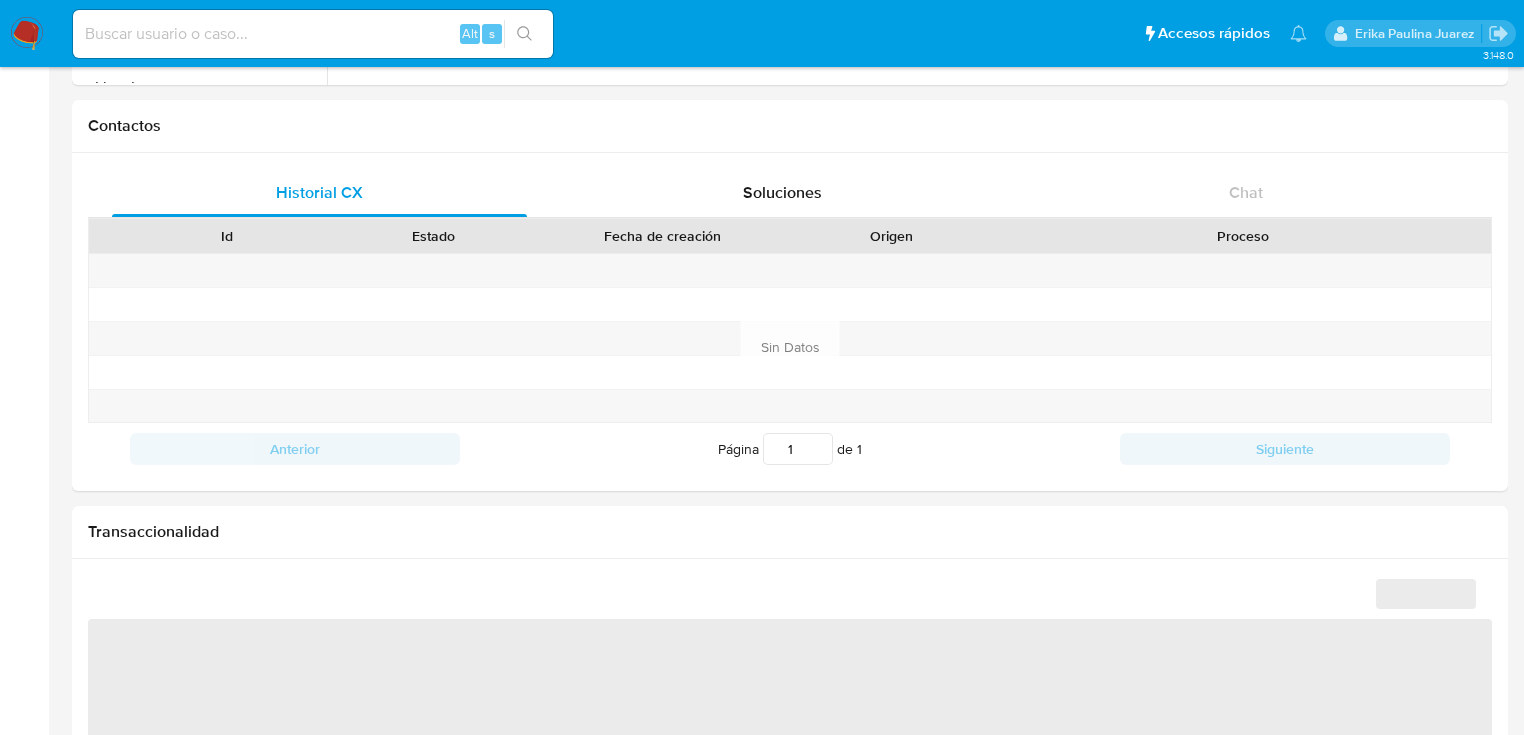 select on "10" 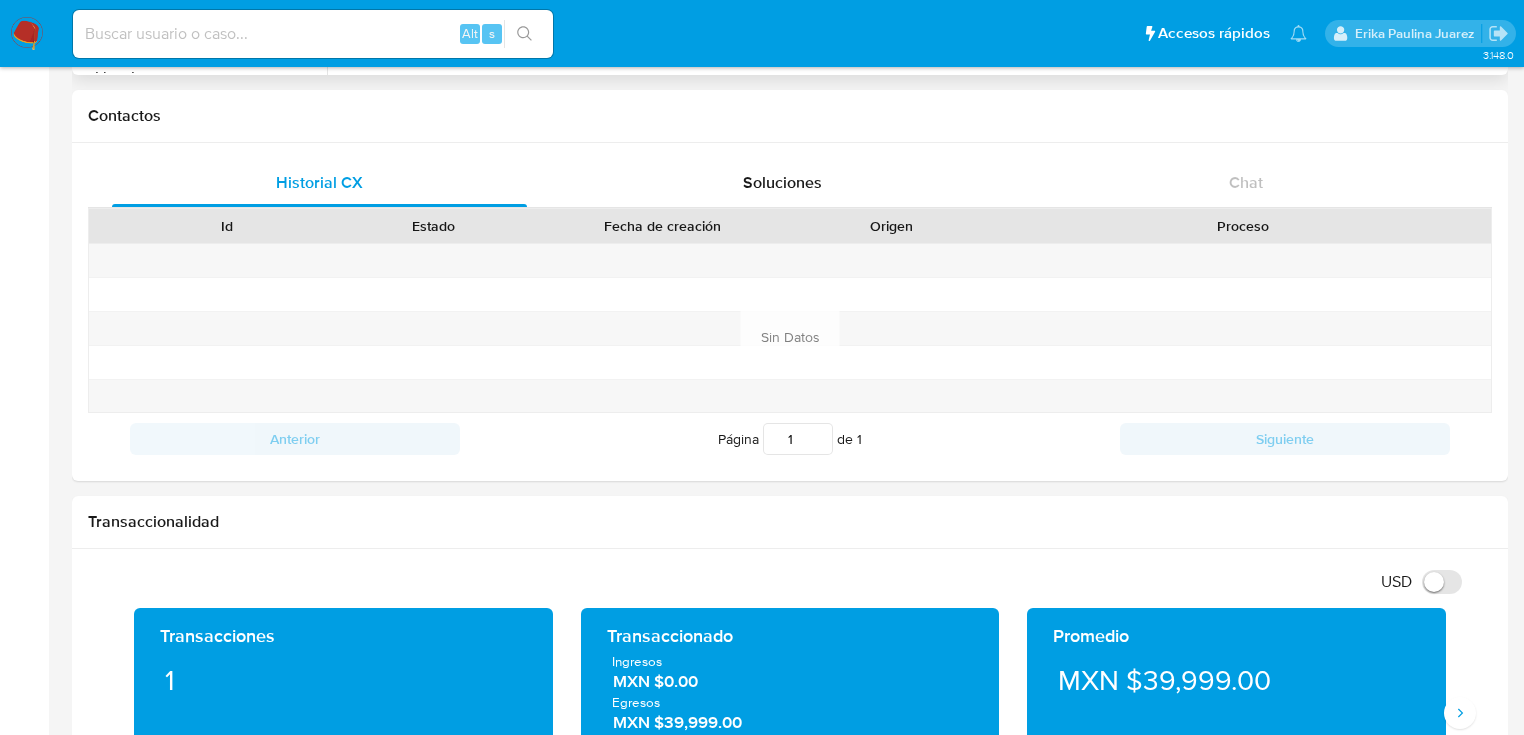 scroll, scrollTop: 10, scrollLeft: 0, axis: vertical 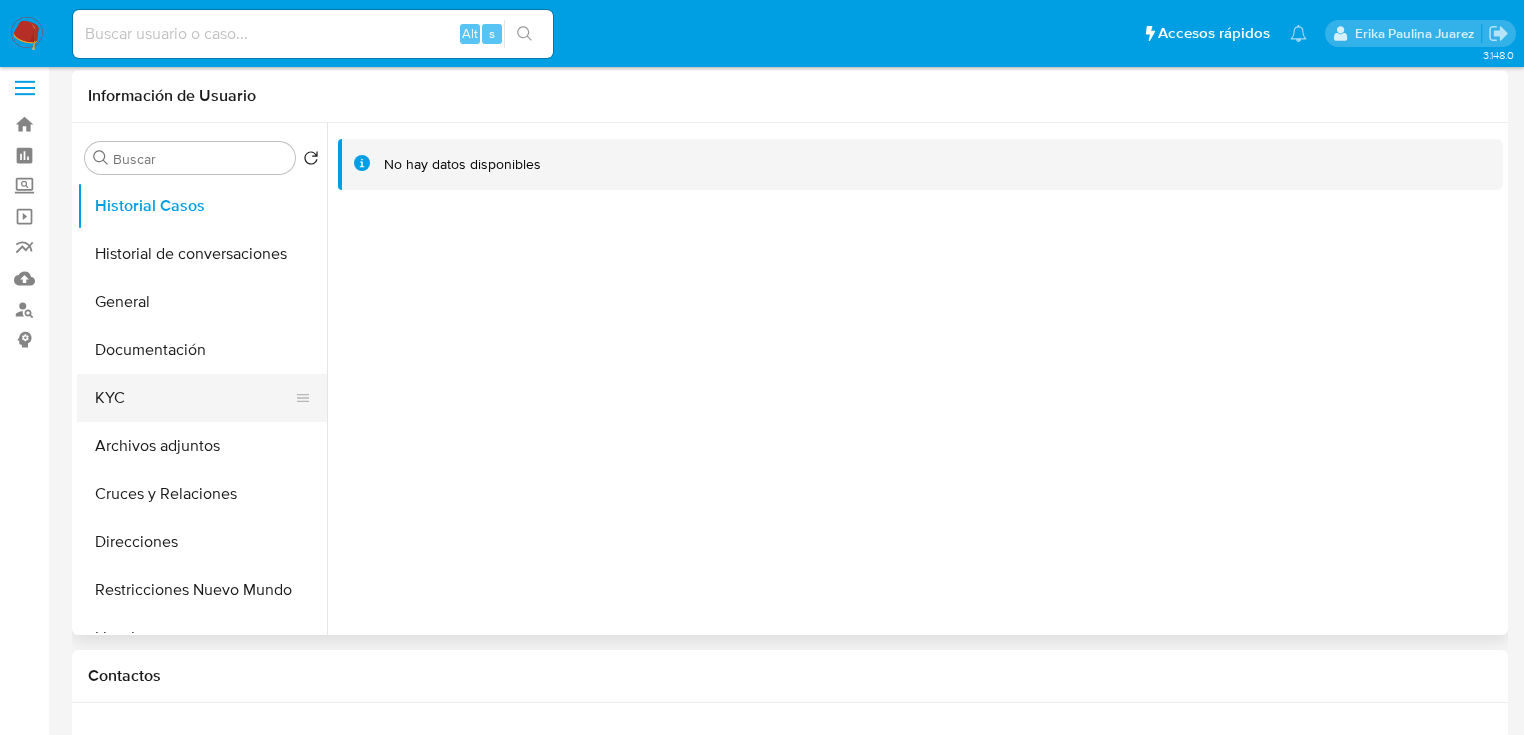 click on "KYC" at bounding box center (194, 398) 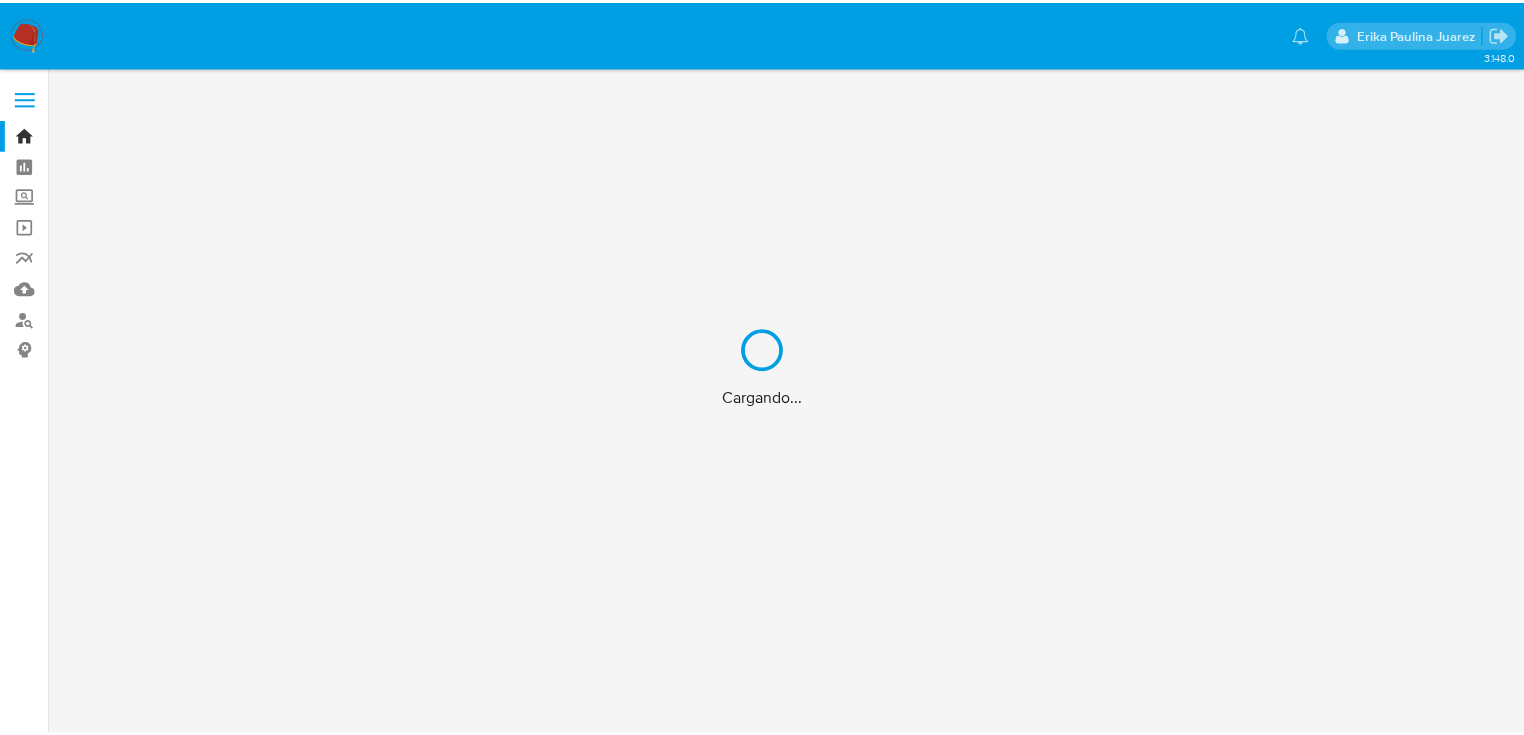 scroll, scrollTop: 0, scrollLeft: 0, axis: both 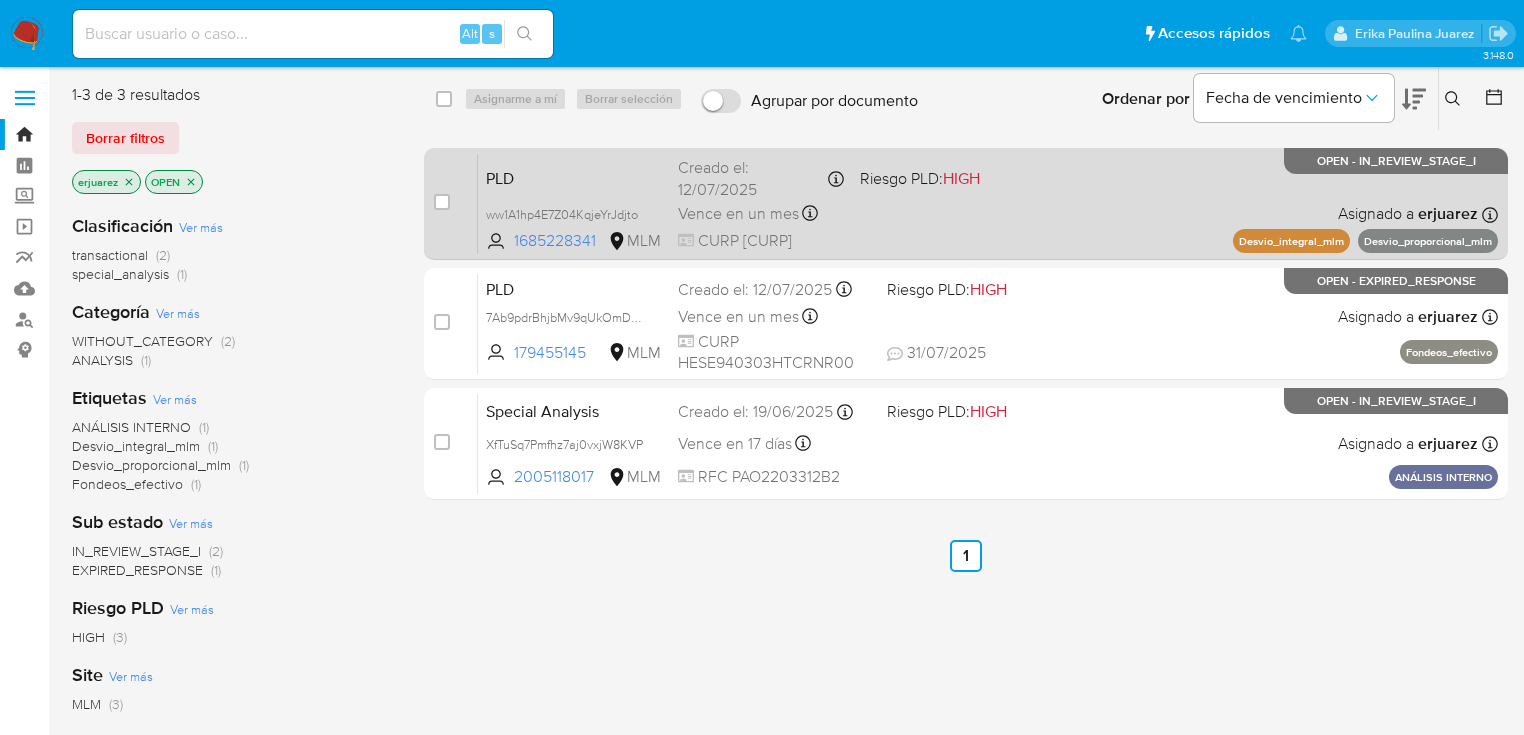 click on "CURP   [CURP]" at bounding box center (761, 241) 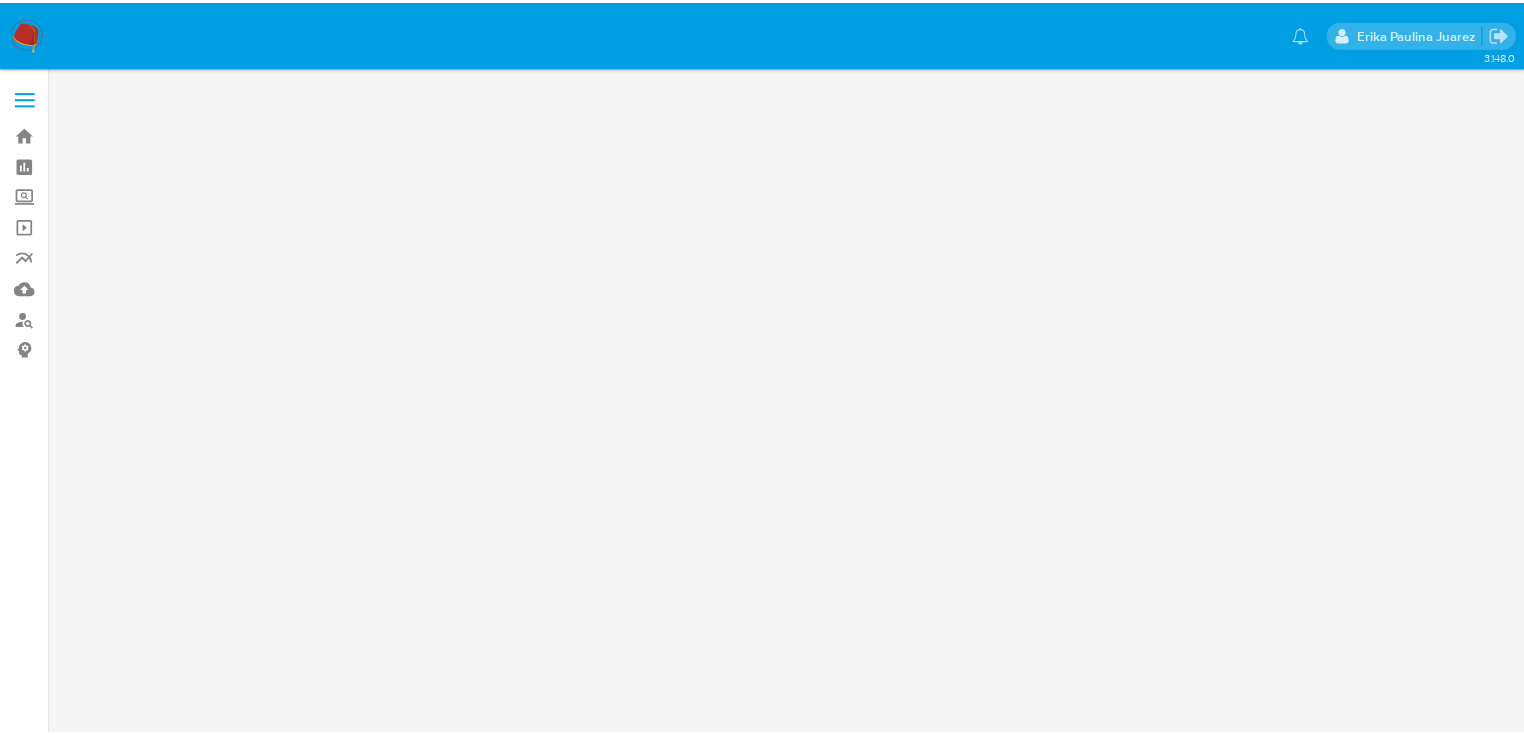 scroll, scrollTop: 0, scrollLeft: 0, axis: both 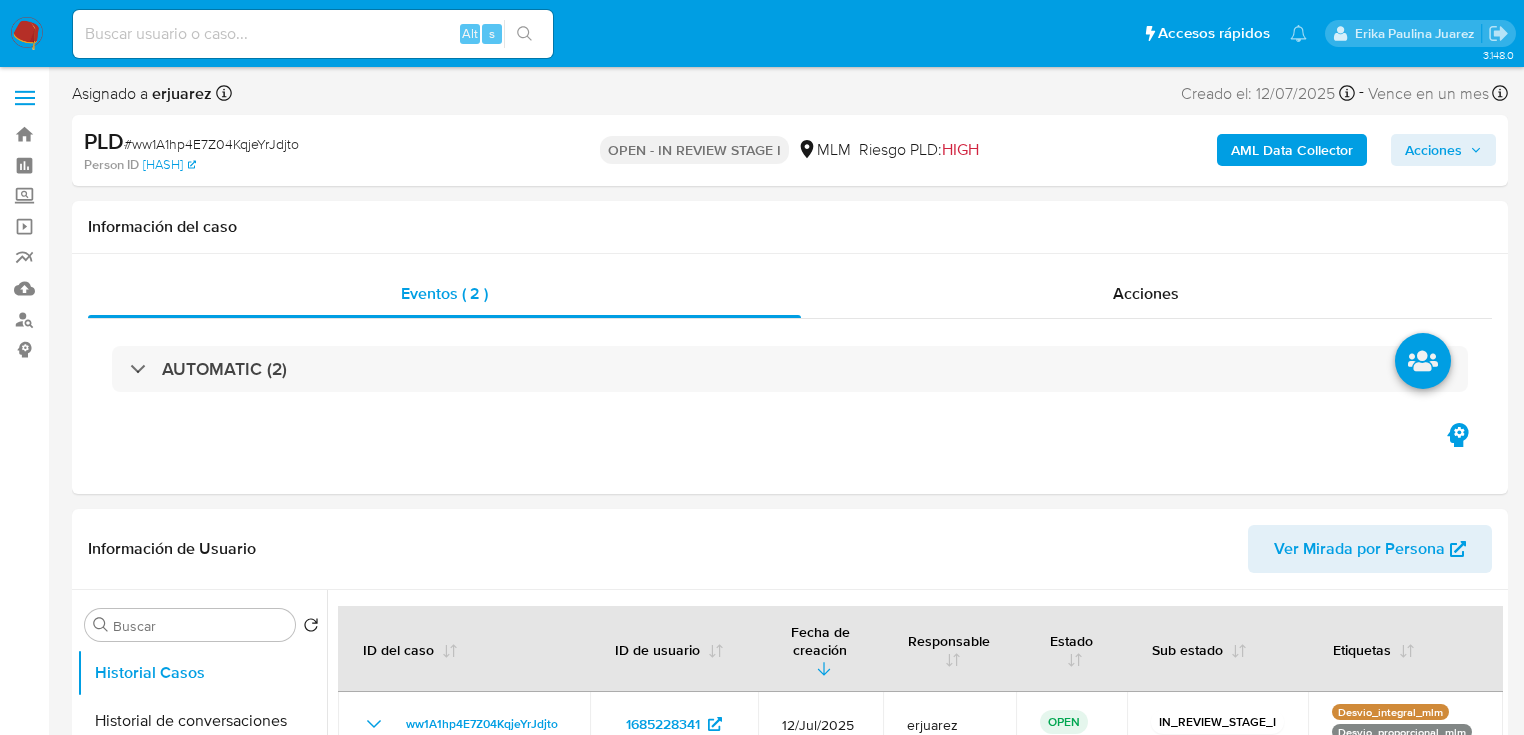 select on "10" 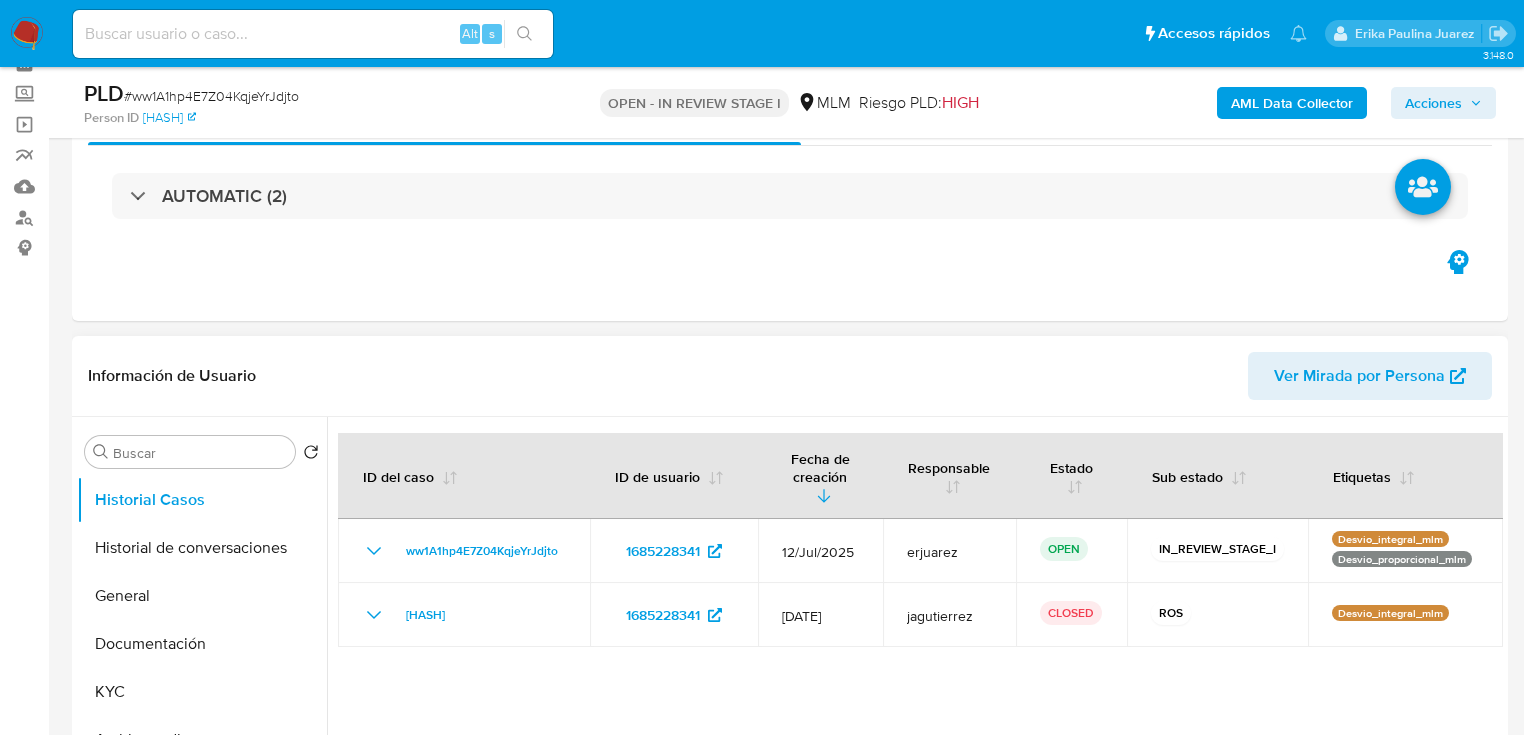 scroll, scrollTop: 400, scrollLeft: 0, axis: vertical 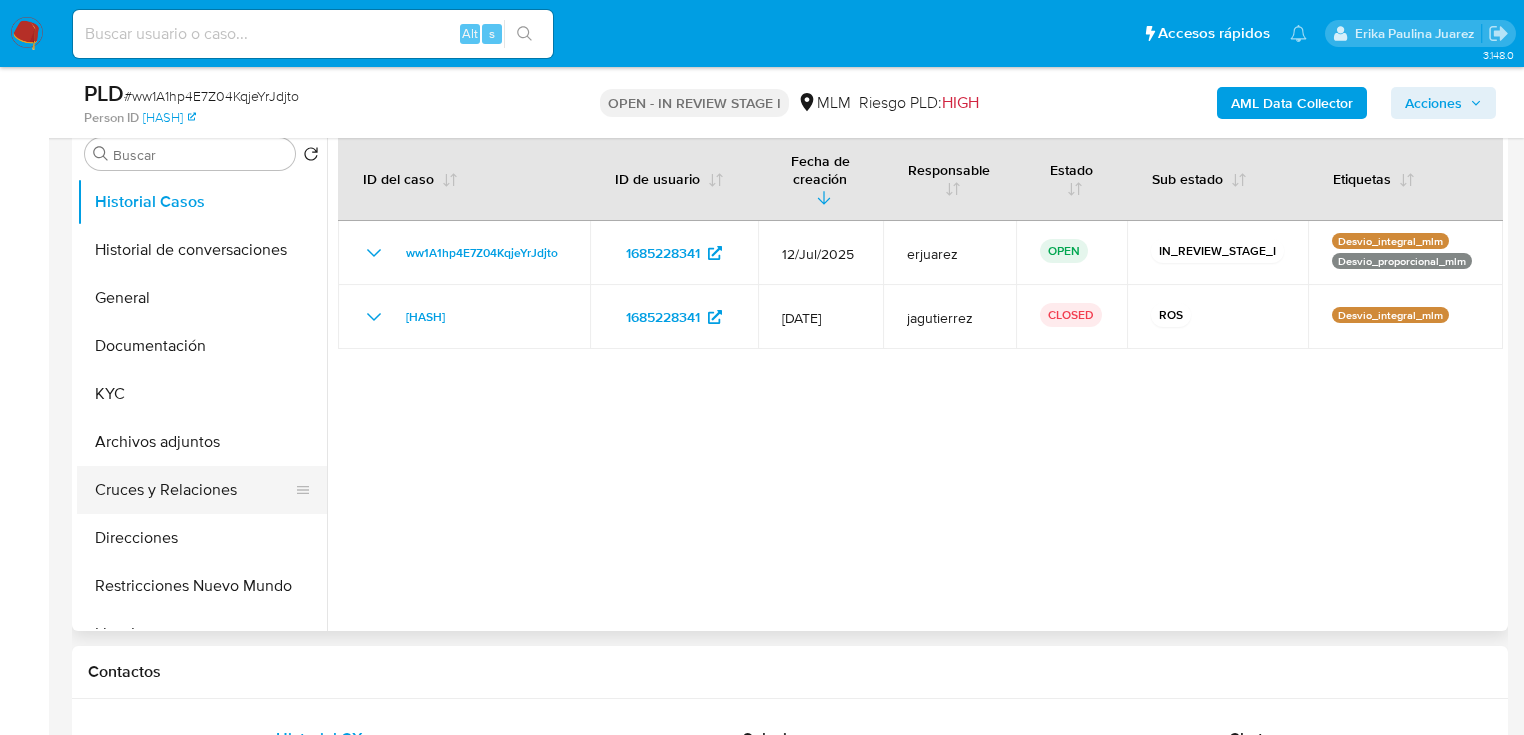 click on "Cruces y Relaciones" at bounding box center (194, 490) 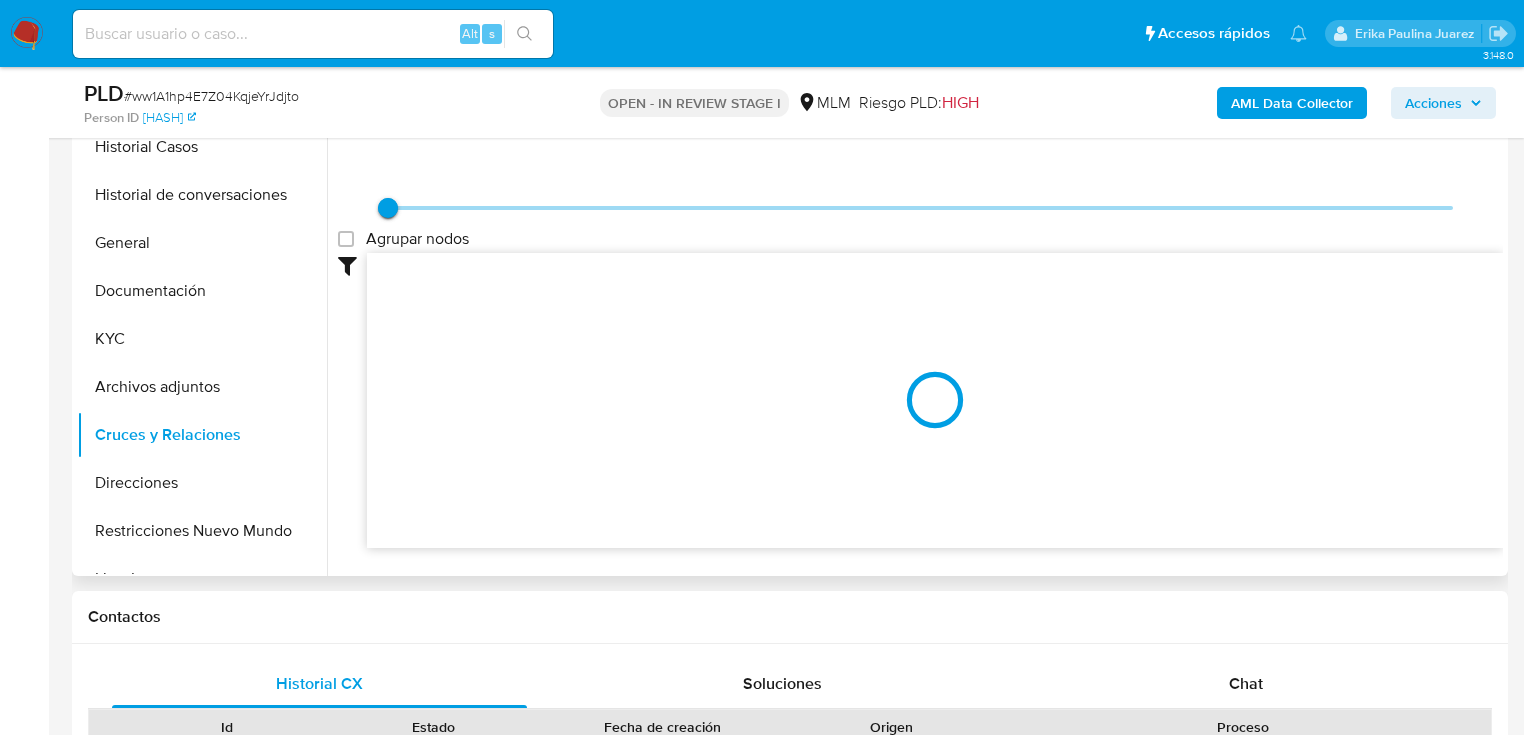 scroll, scrollTop: 640, scrollLeft: 0, axis: vertical 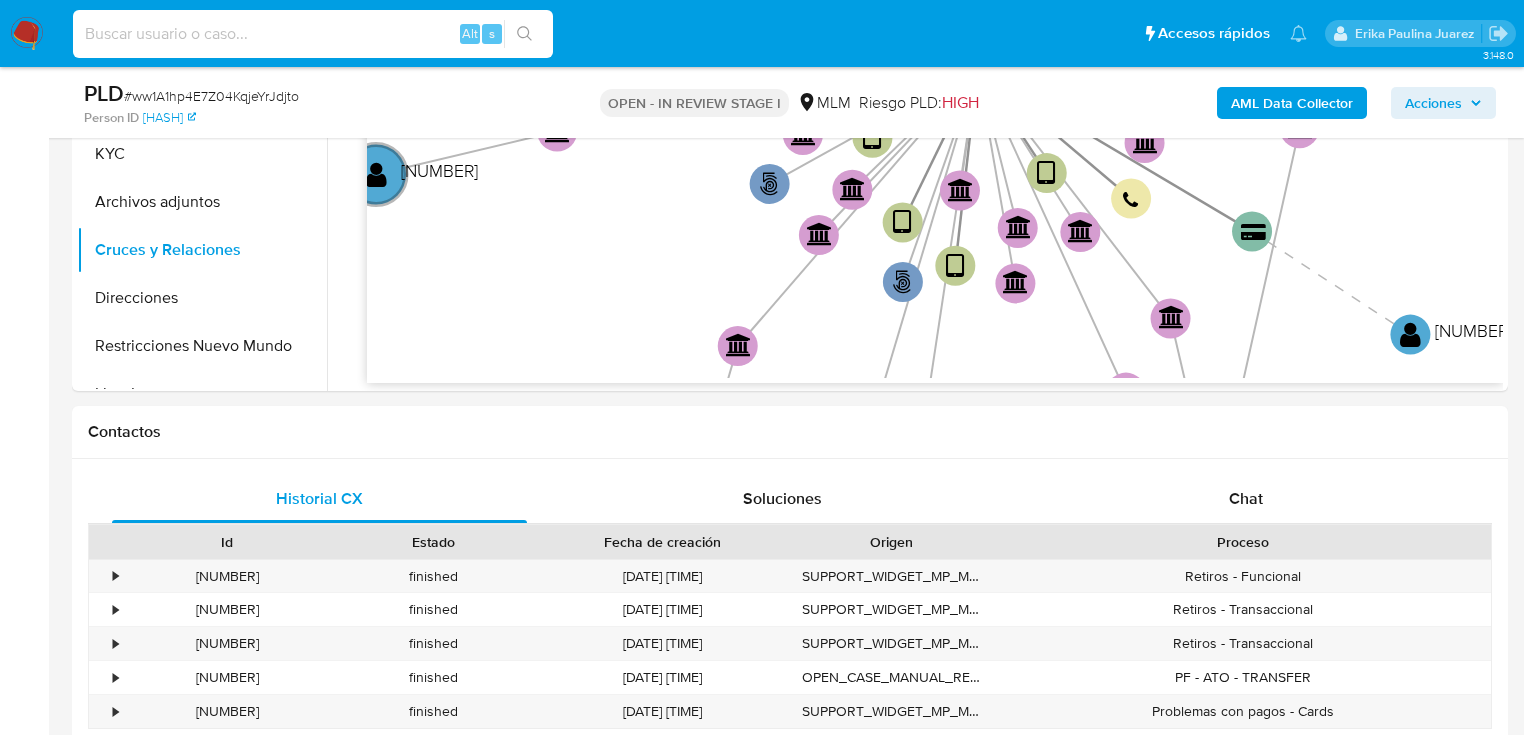 click at bounding box center (313, 34) 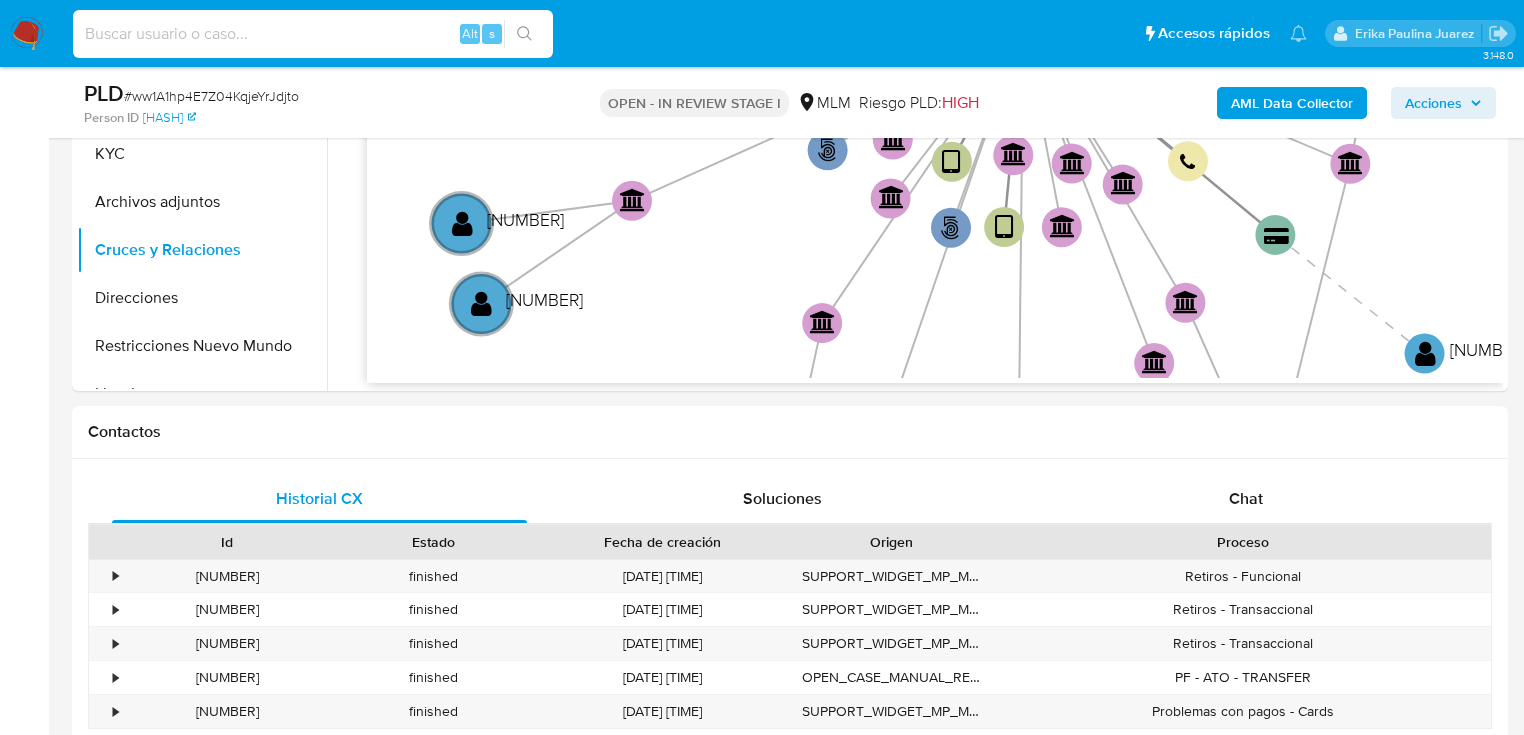 click at bounding box center [313, 34] 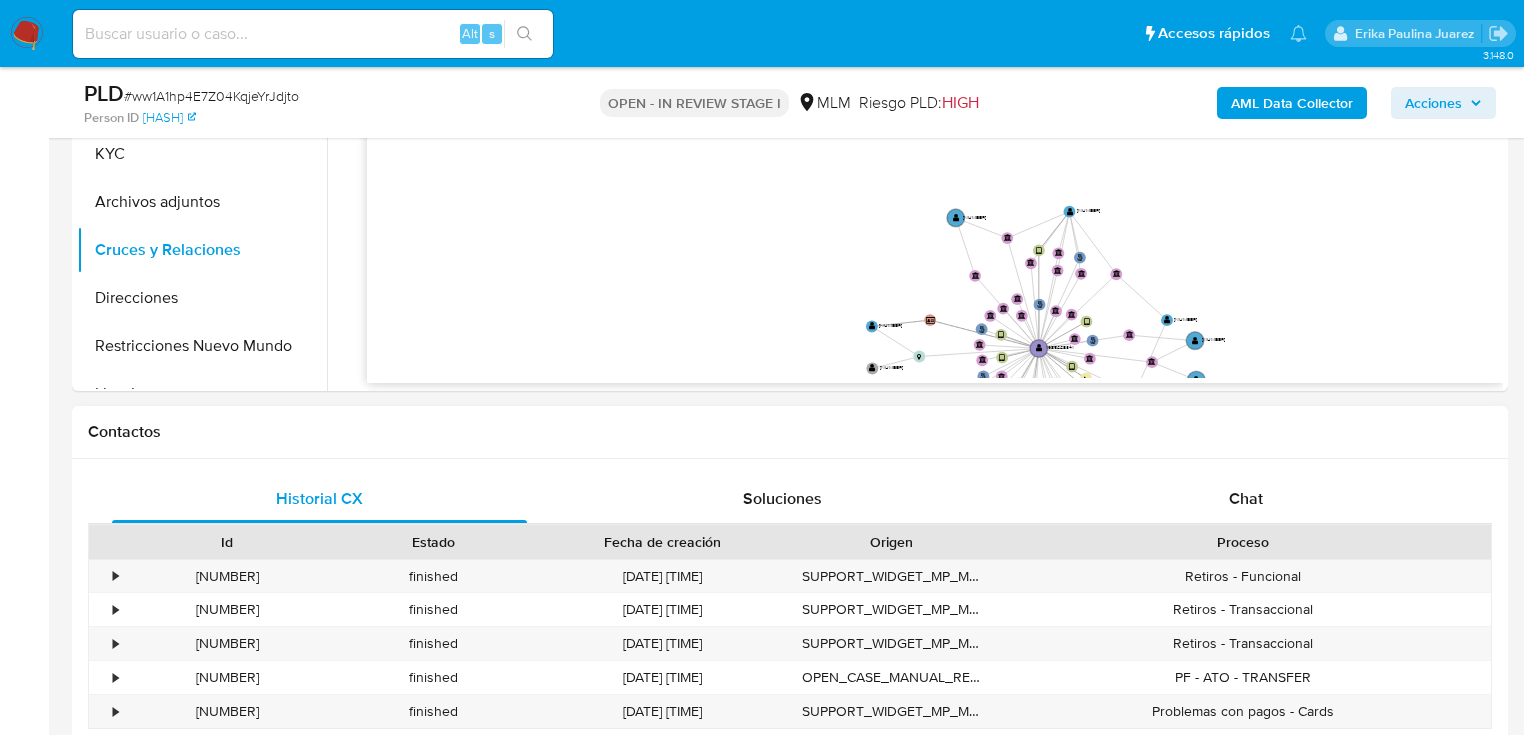 click on "Información de Usuario Ver Mirada por Persona Buscar   Volver al orden por defecto Historial Casos Historial de conversaciones General Documentación KYC Archivos adjuntos Cruces y Relaciones Direcciones Restricciones Nuevo Mundo Lista Interna Listas Externas Devices Geolocation Información de accesos Créditos Items Cuentas Bancarias Datos Modificados Dispositivos Point IV Challenges Fecha Compliant Historial Riesgo PLD Insurtech Marcas AML Perfiles Tarjetas Anticipos de dinero Accedé al Manual del usuario 28/10/2020 28/10/2020, 16:46:41 31/7/2025, 21:04:07 Agrupar nodos Filtros Confianza alta Device Tarjeta Persona validada Teléfono validado Confianza baja Persona declarada Device guest Teléfono declarado Tarjeta guest Otros Retiro cuenta bancaria Smart ID IP Dirección Bloque Responsable Dependiente Venta por point Pago por pix Smart Email Place phone-e9df10b8c09962c8101d6f10a18243a8  user-1685228341  1685228341 person-5cfec6c5ae84c8766f29ca015b8104ae  device-671c894efd0b8820fda1473f  " at bounding box center [790, 1604] 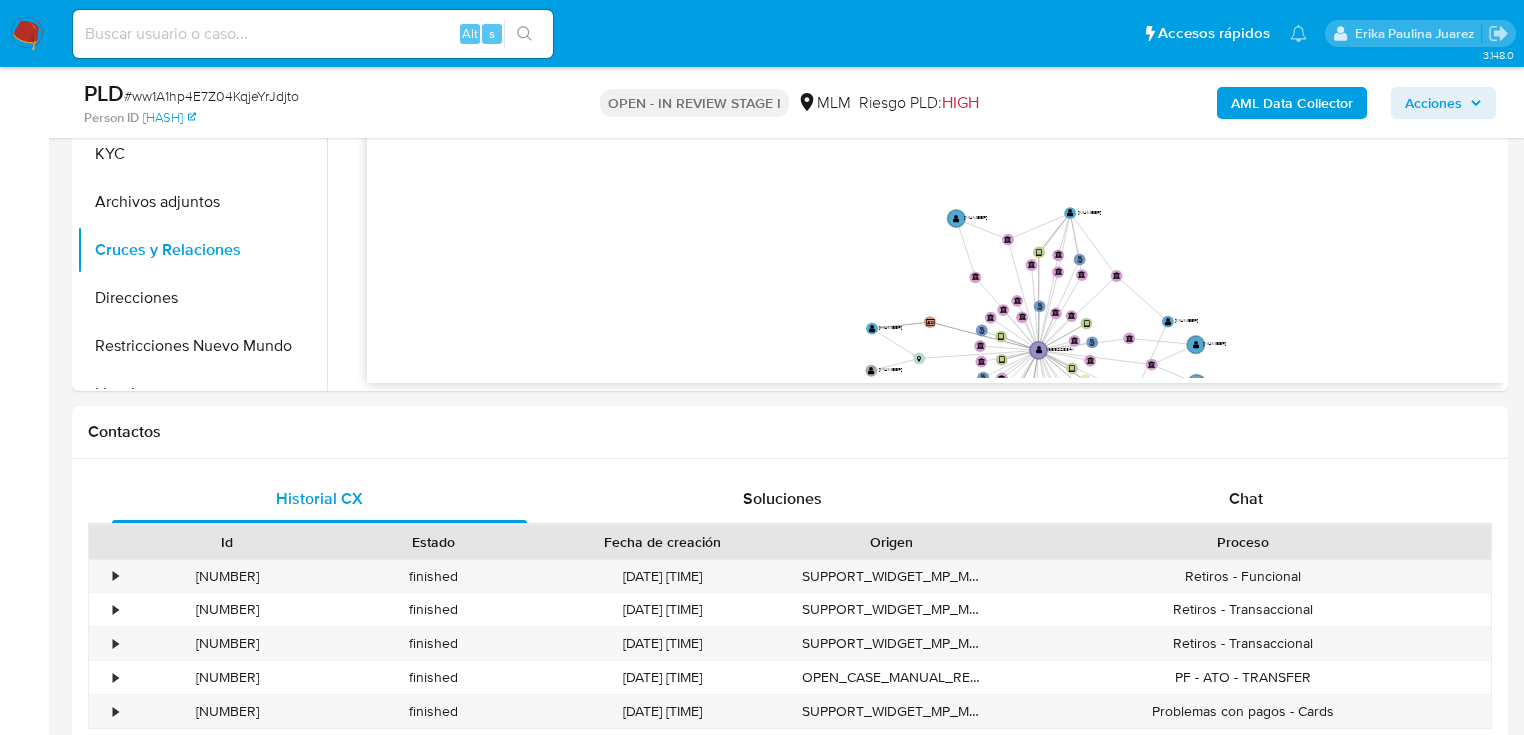 click at bounding box center (313, 34) 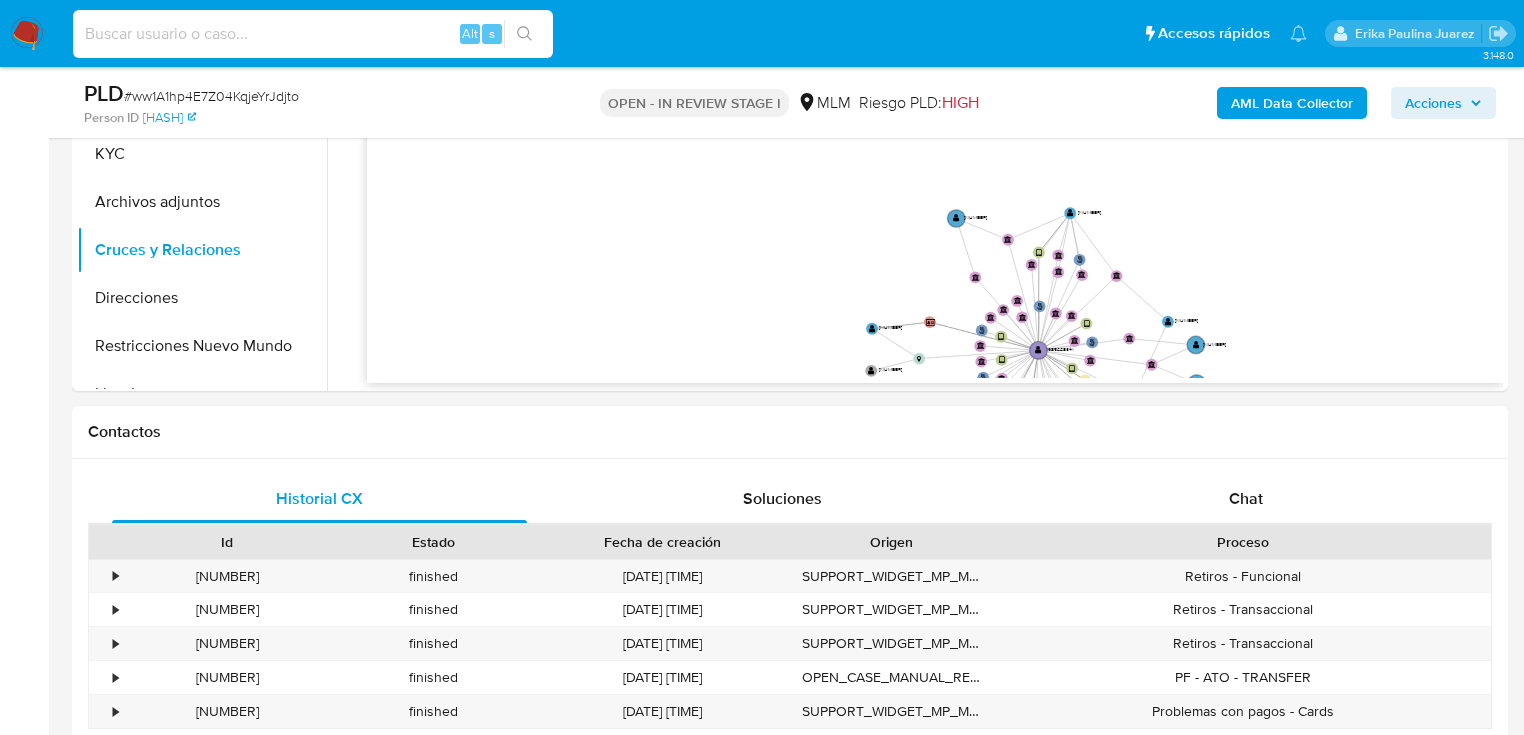 paste on "1993117627" 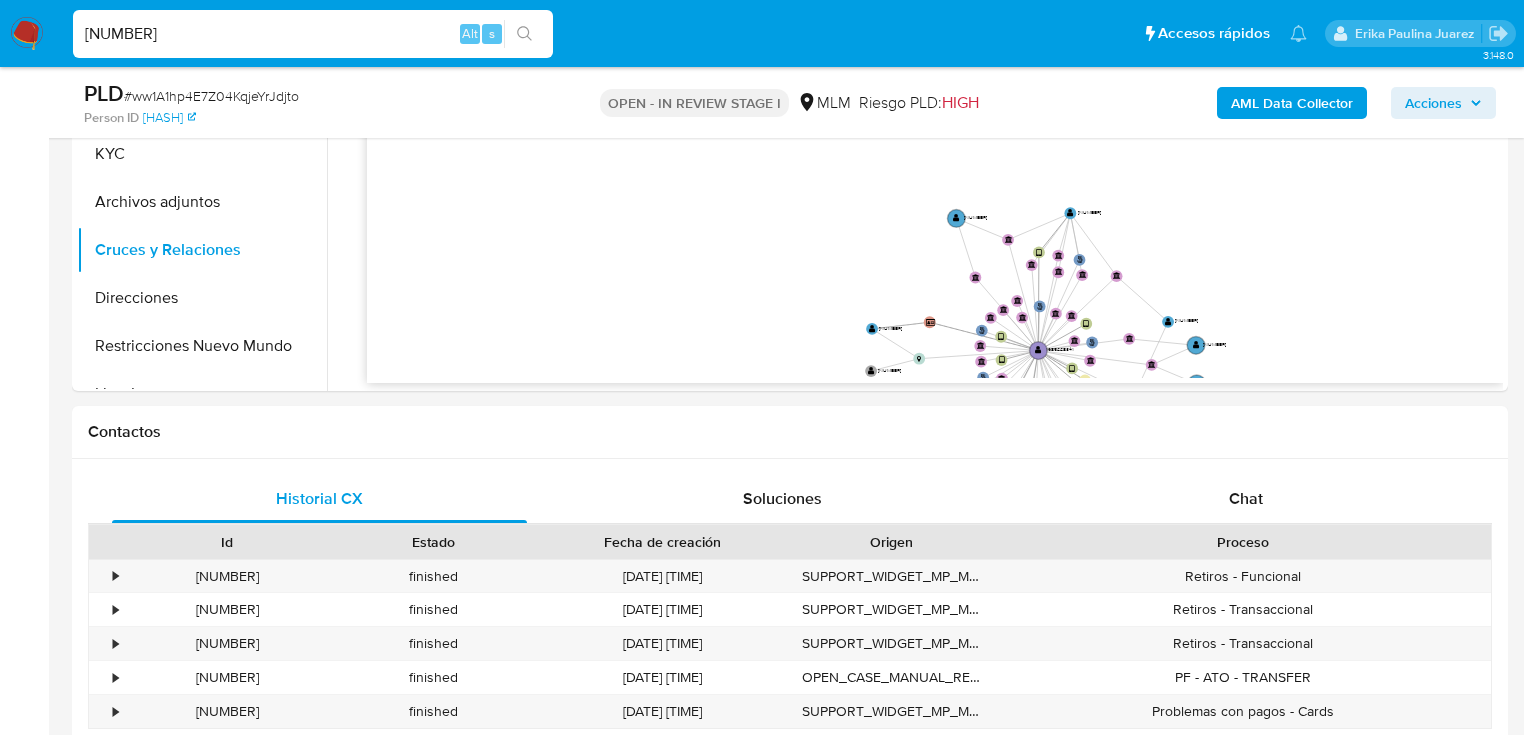 type on "1993117627" 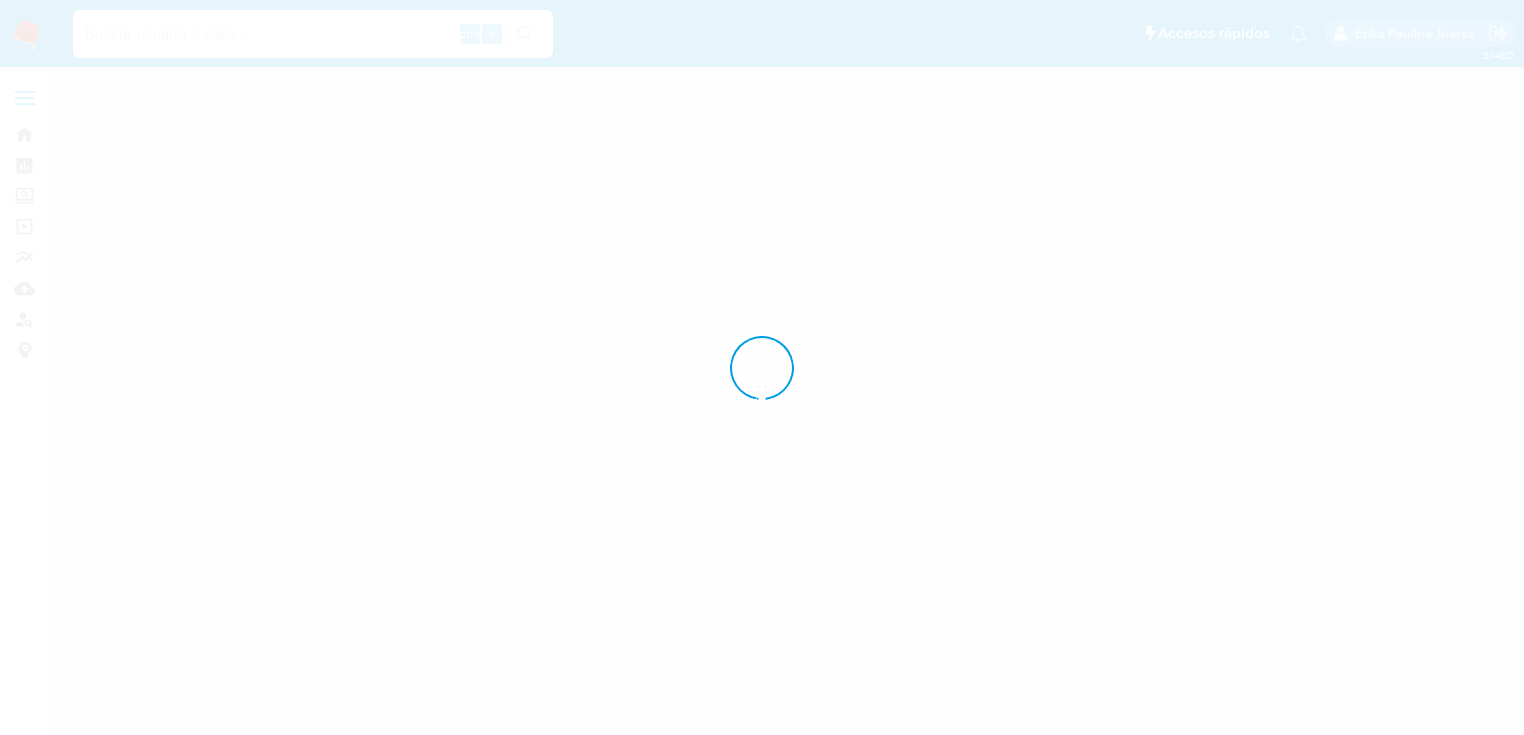 scroll, scrollTop: 0, scrollLeft: 0, axis: both 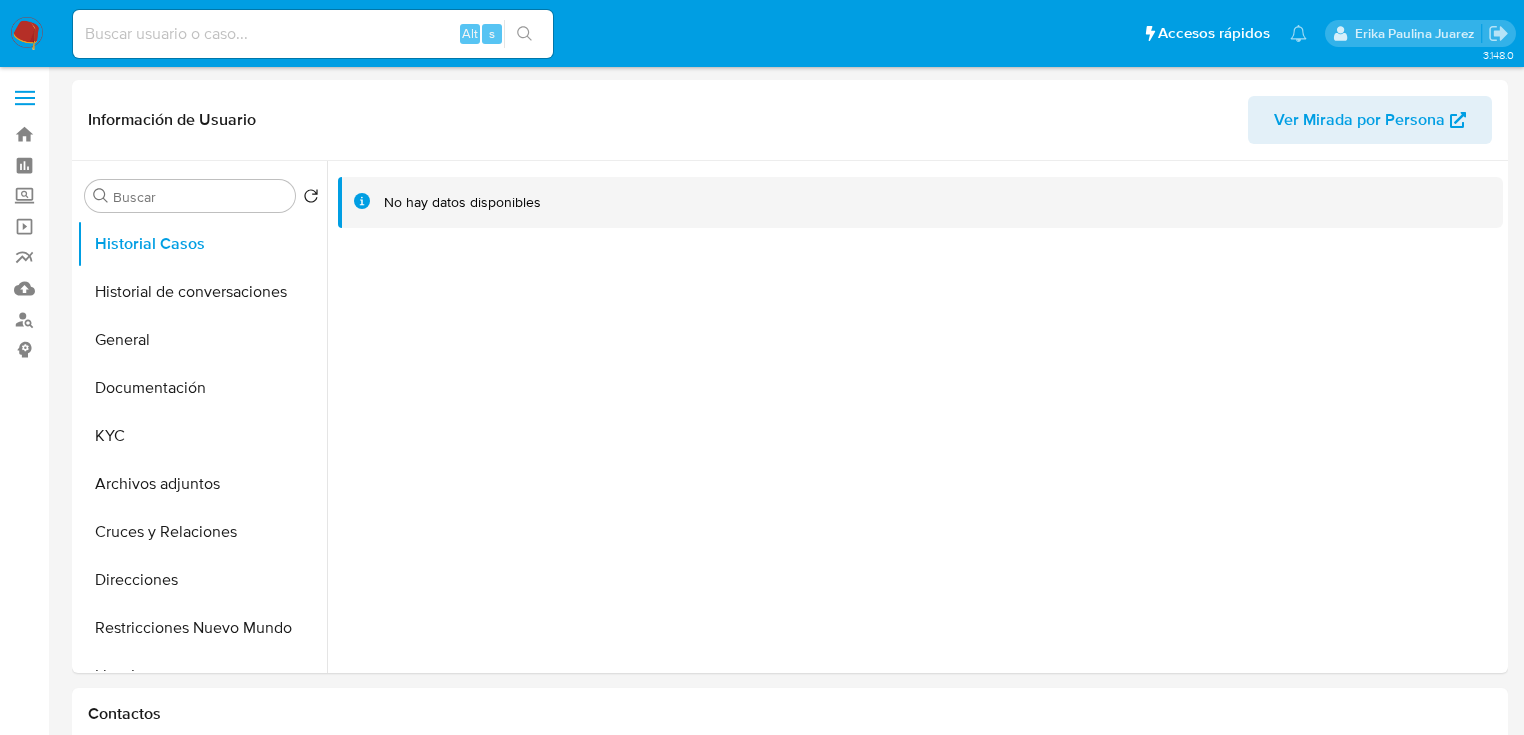 select on "10" 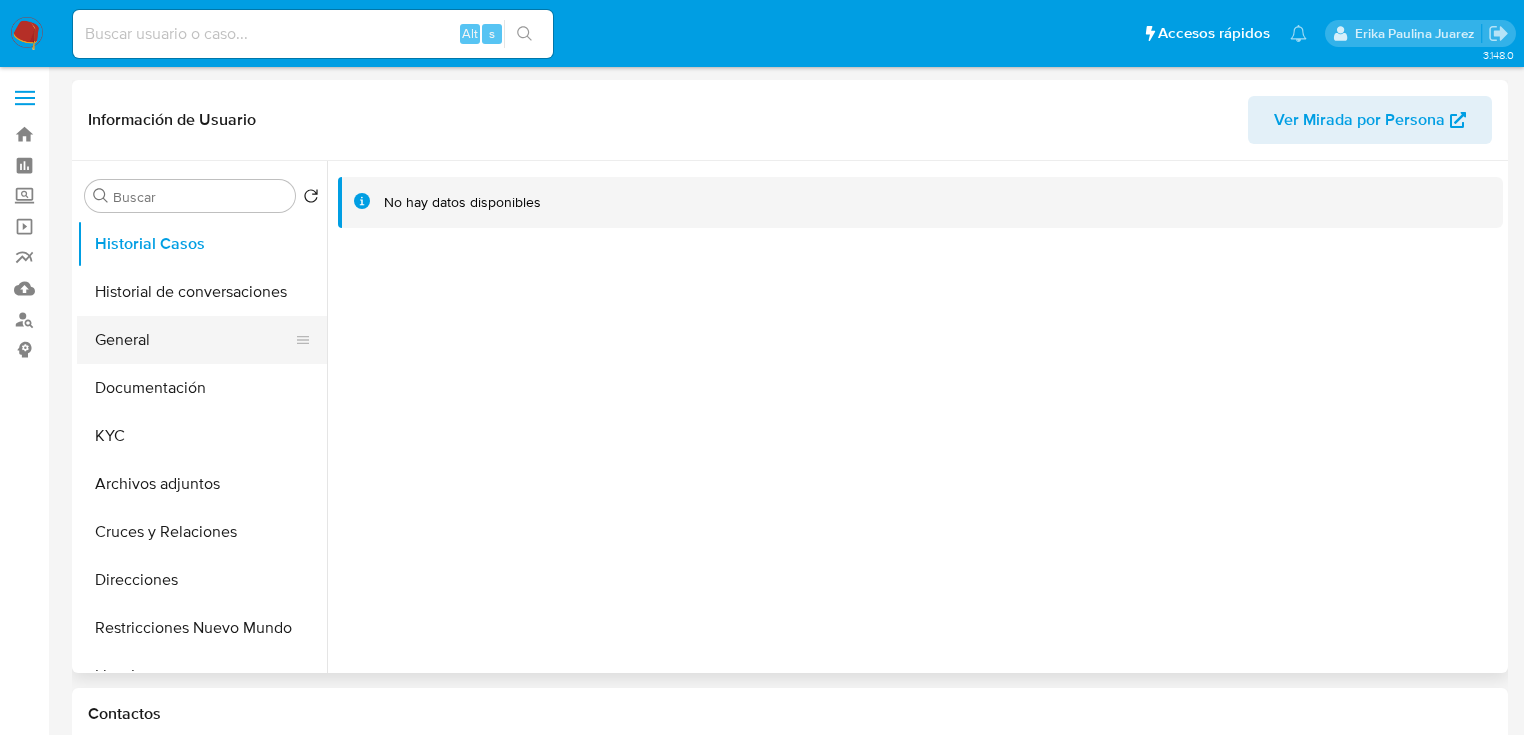 click on "General" at bounding box center (194, 340) 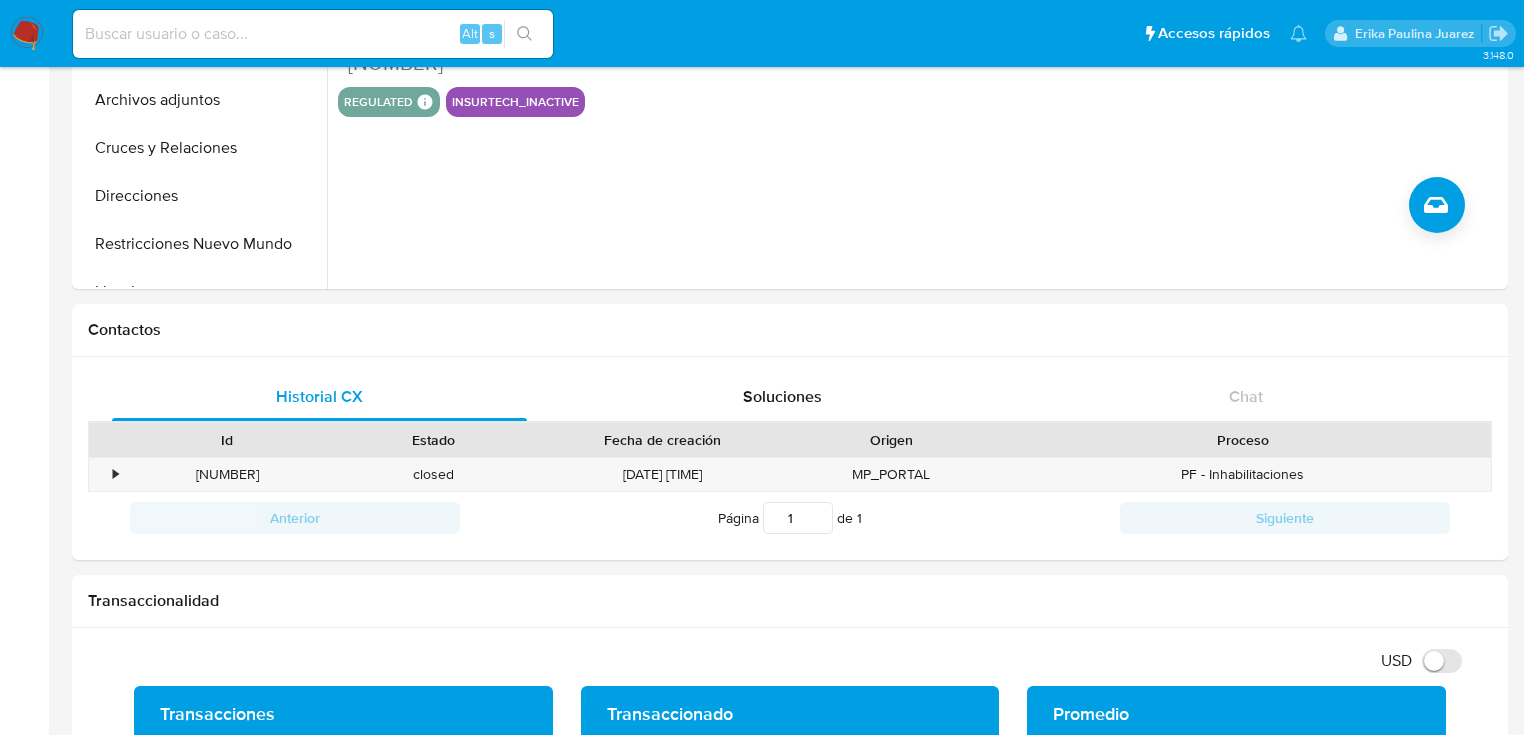 scroll, scrollTop: 400, scrollLeft: 0, axis: vertical 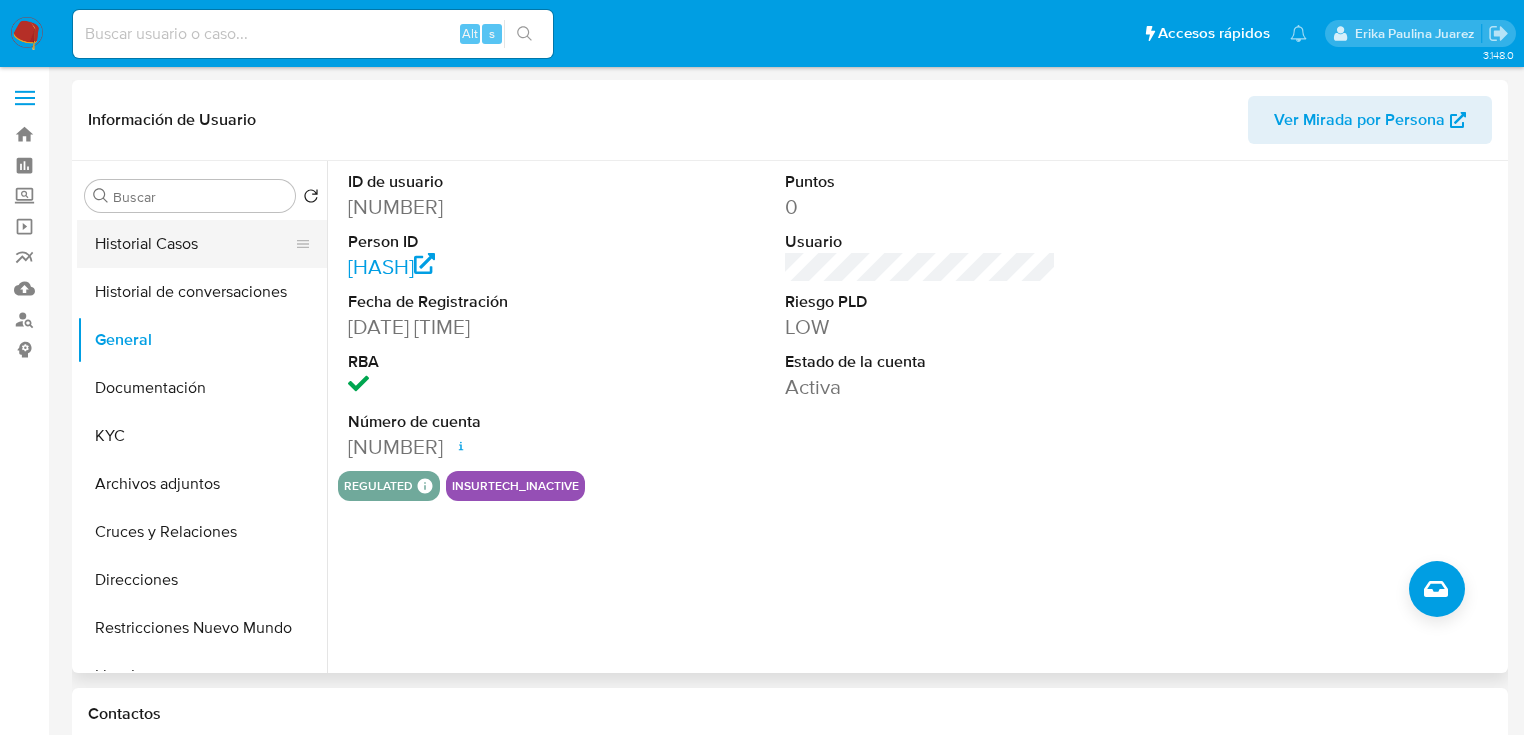 click on "Historial Casos" at bounding box center (194, 244) 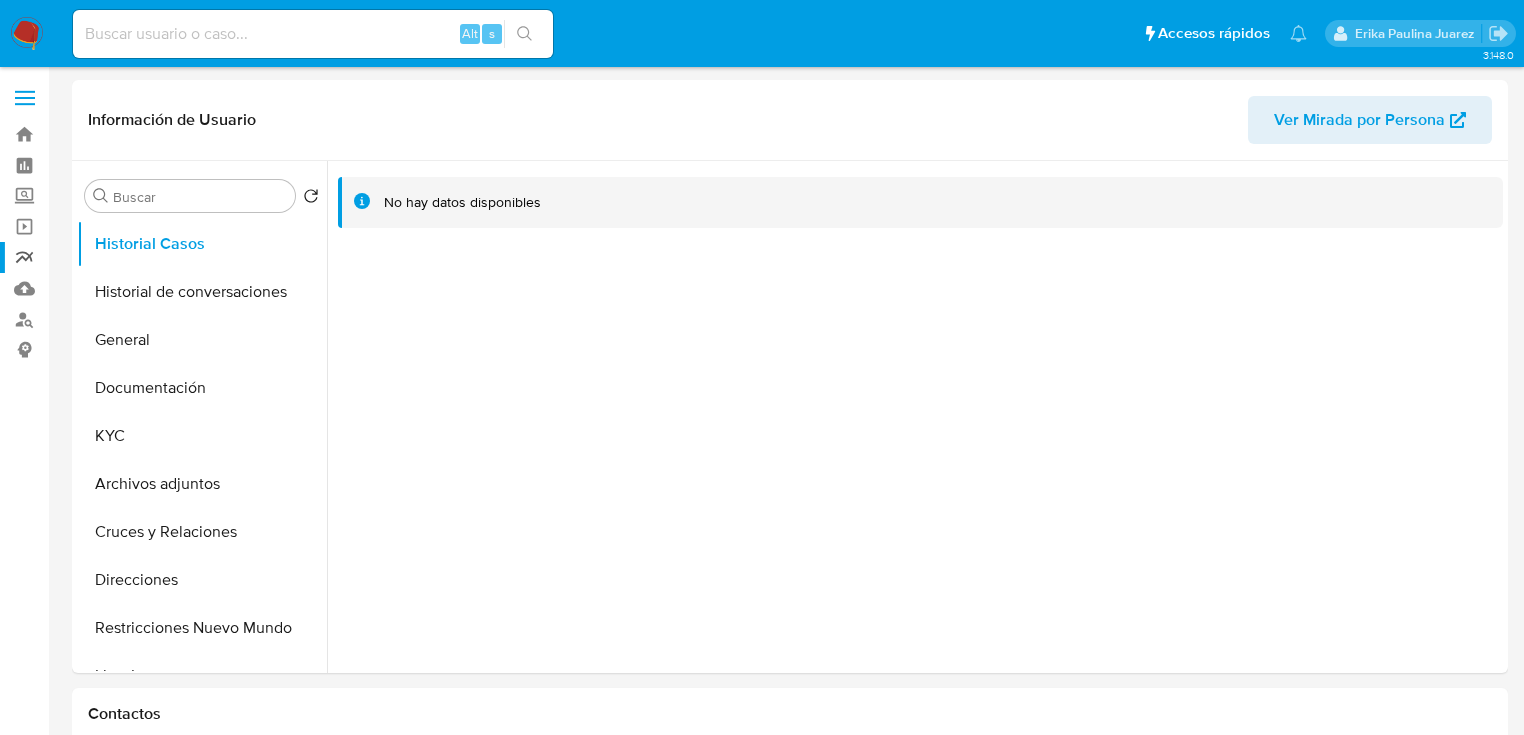 type 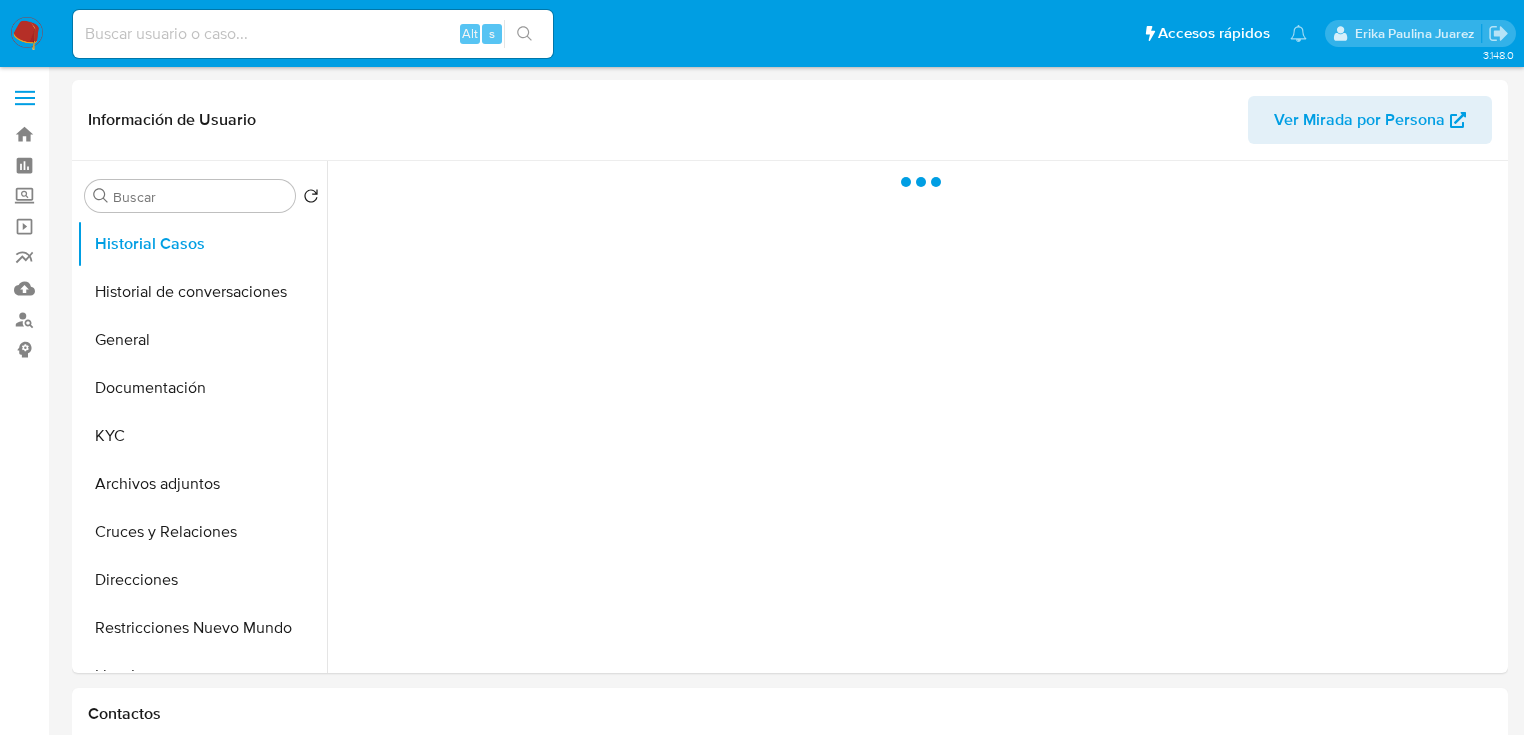 scroll, scrollTop: 0, scrollLeft: 0, axis: both 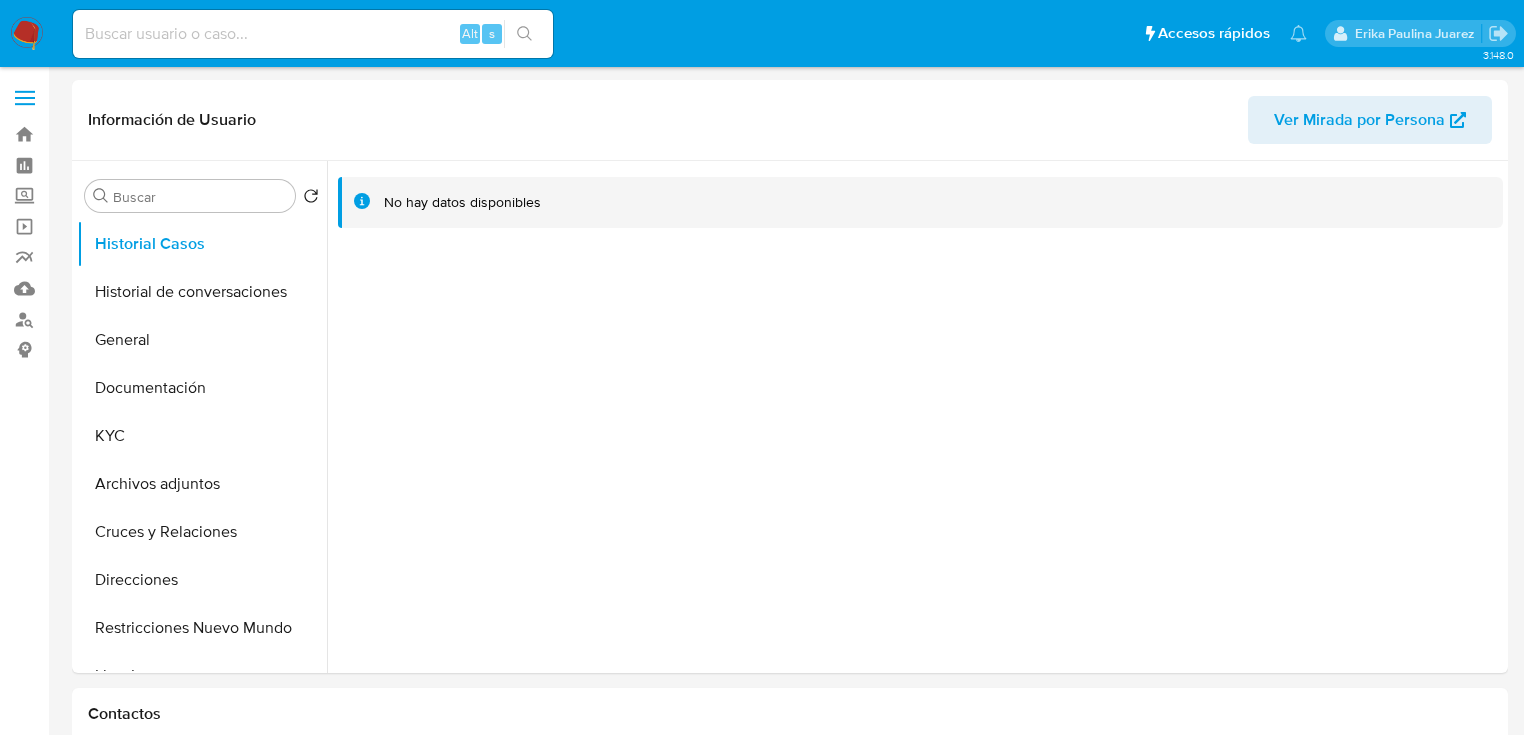 select on "10" 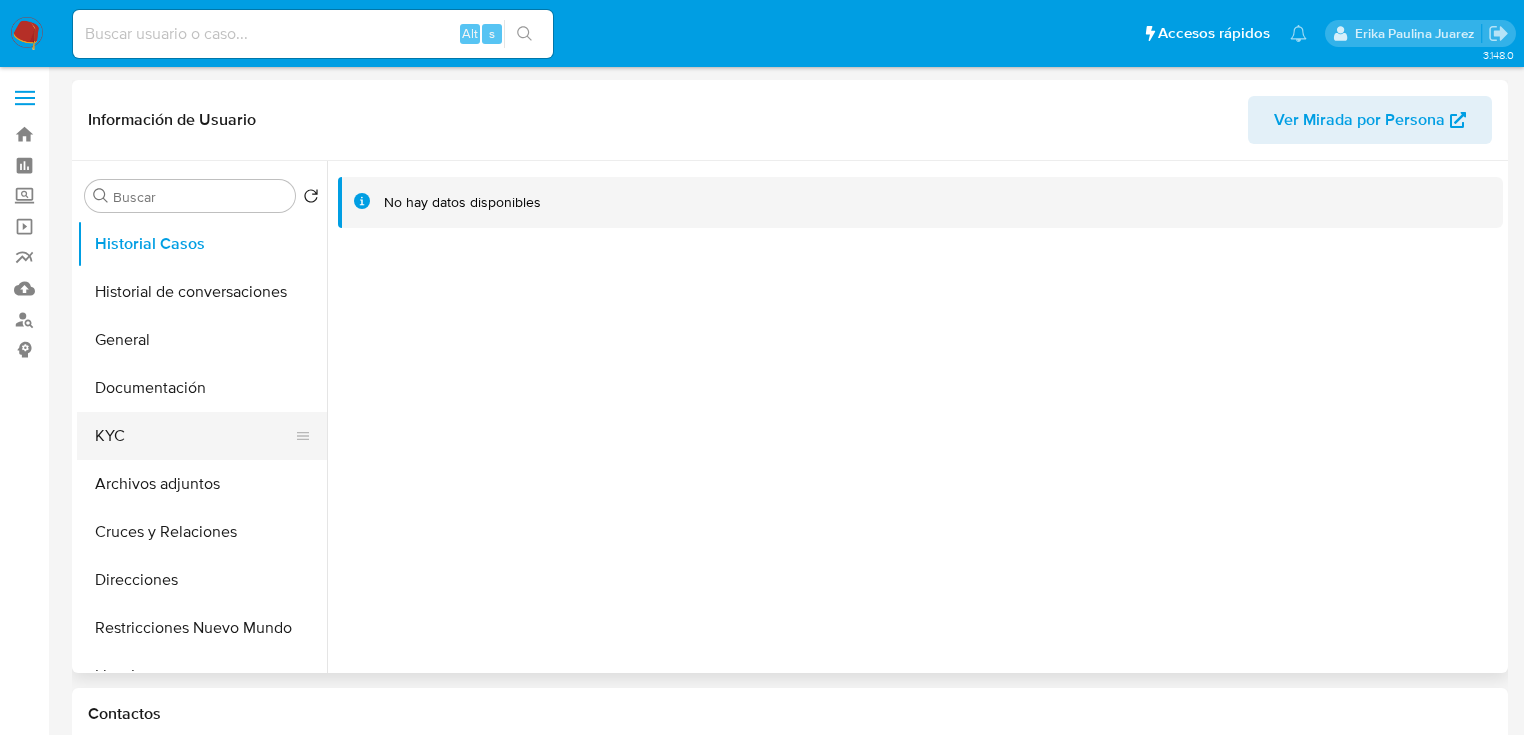 click on "KYC" at bounding box center [194, 436] 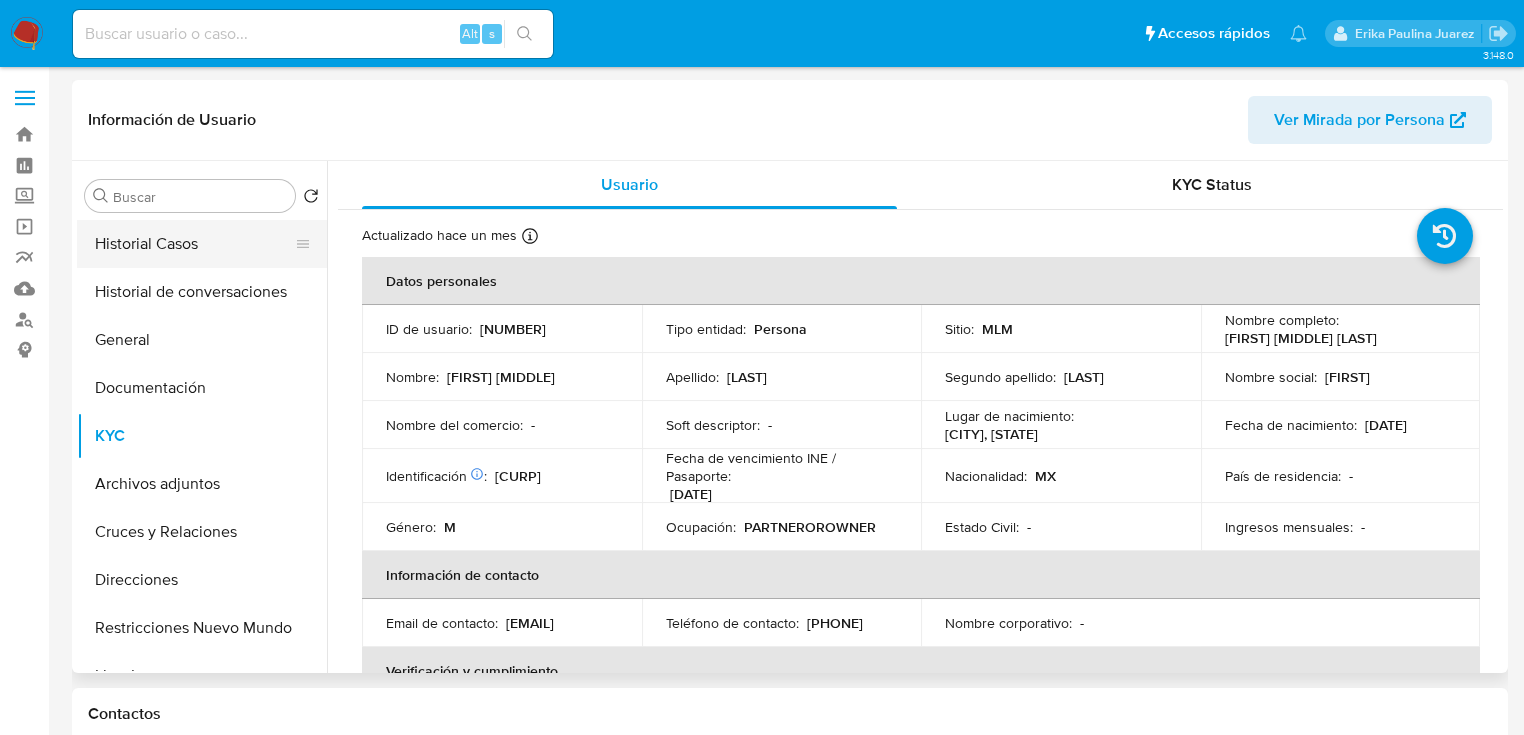 click on "Historial Casos" at bounding box center [194, 244] 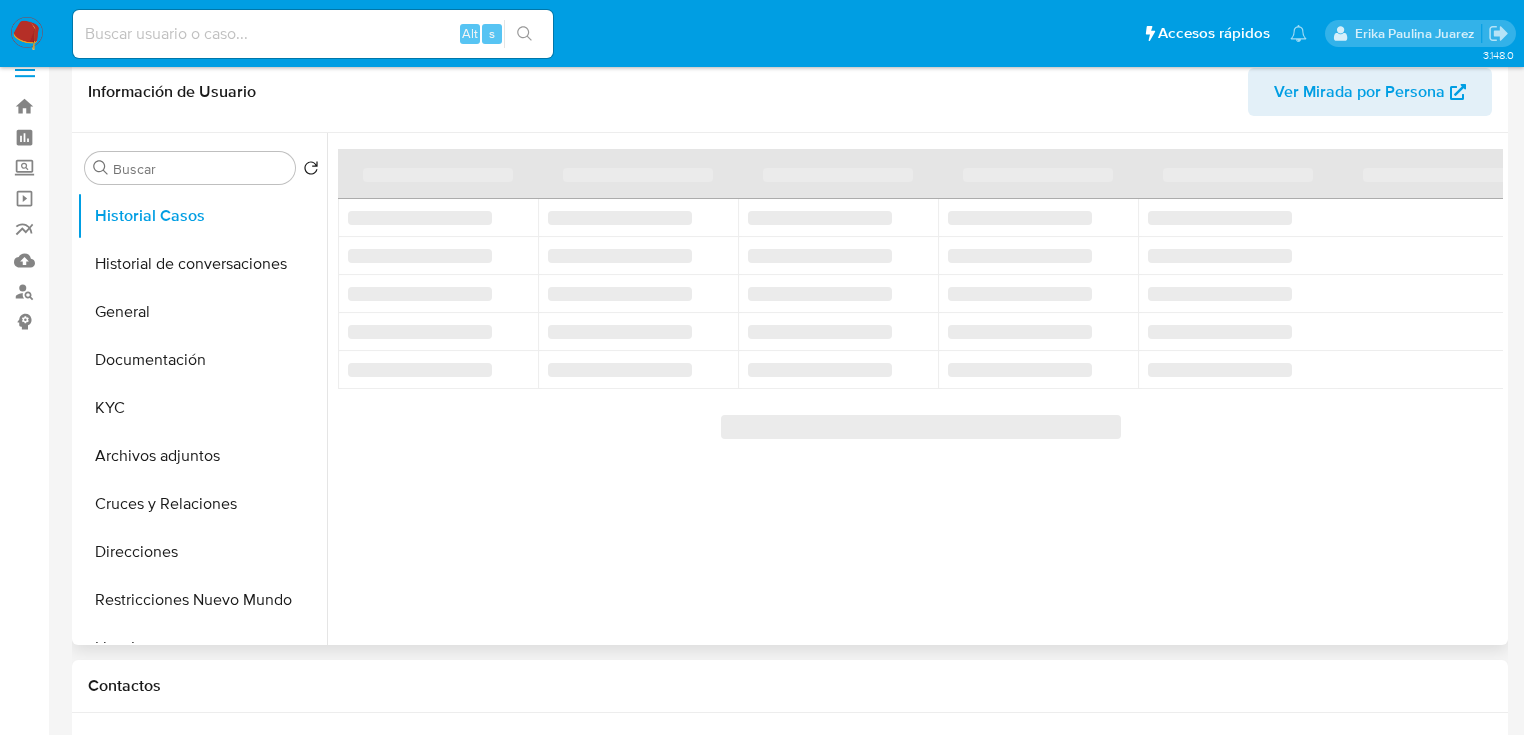 scroll, scrollTop: 0, scrollLeft: 0, axis: both 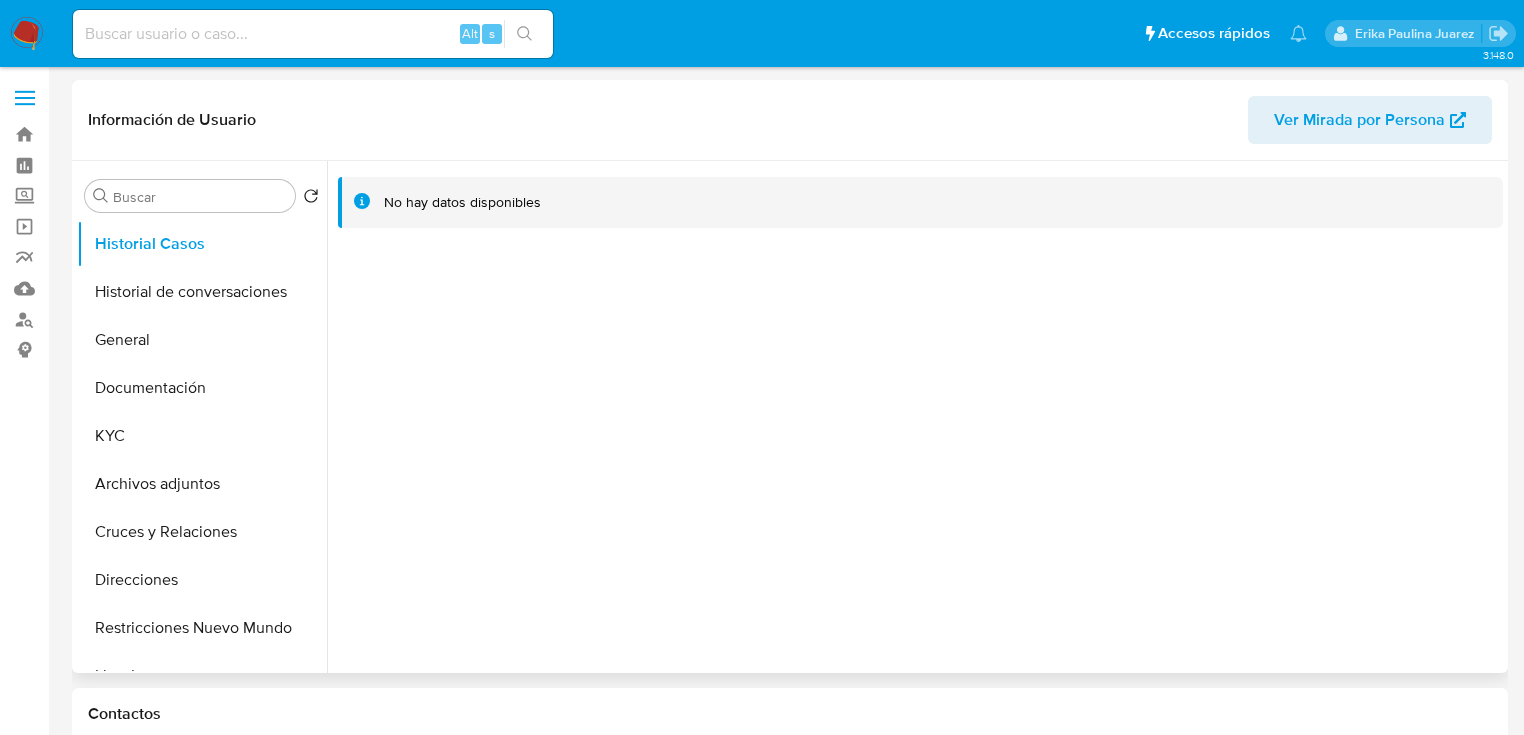 drag, startPoint x: 19, startPoint y: 30, endPoint x: 30, endPoint y: 24, distance: 12.529964 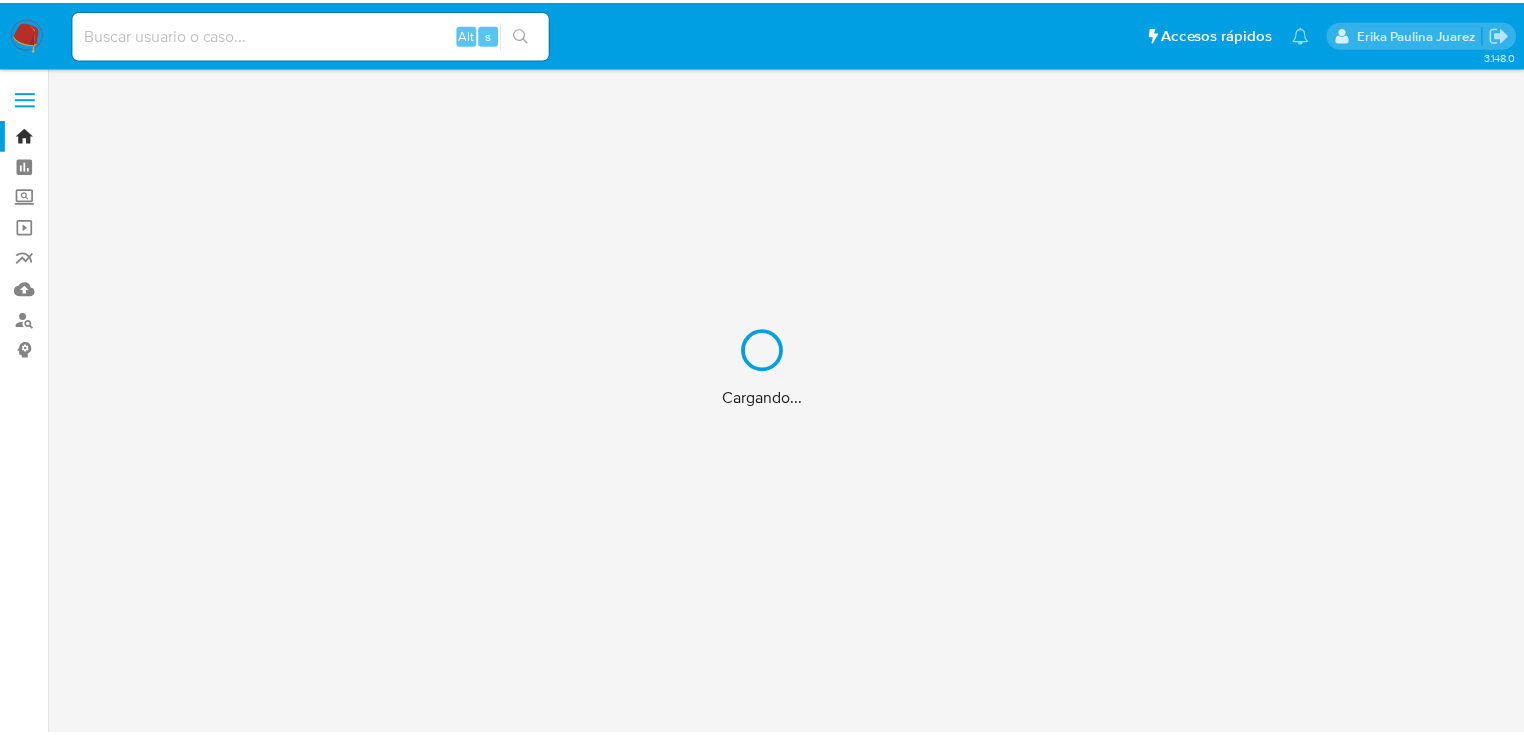 scroll, scrollTop: 0, scrollLeft: 0, axis: both 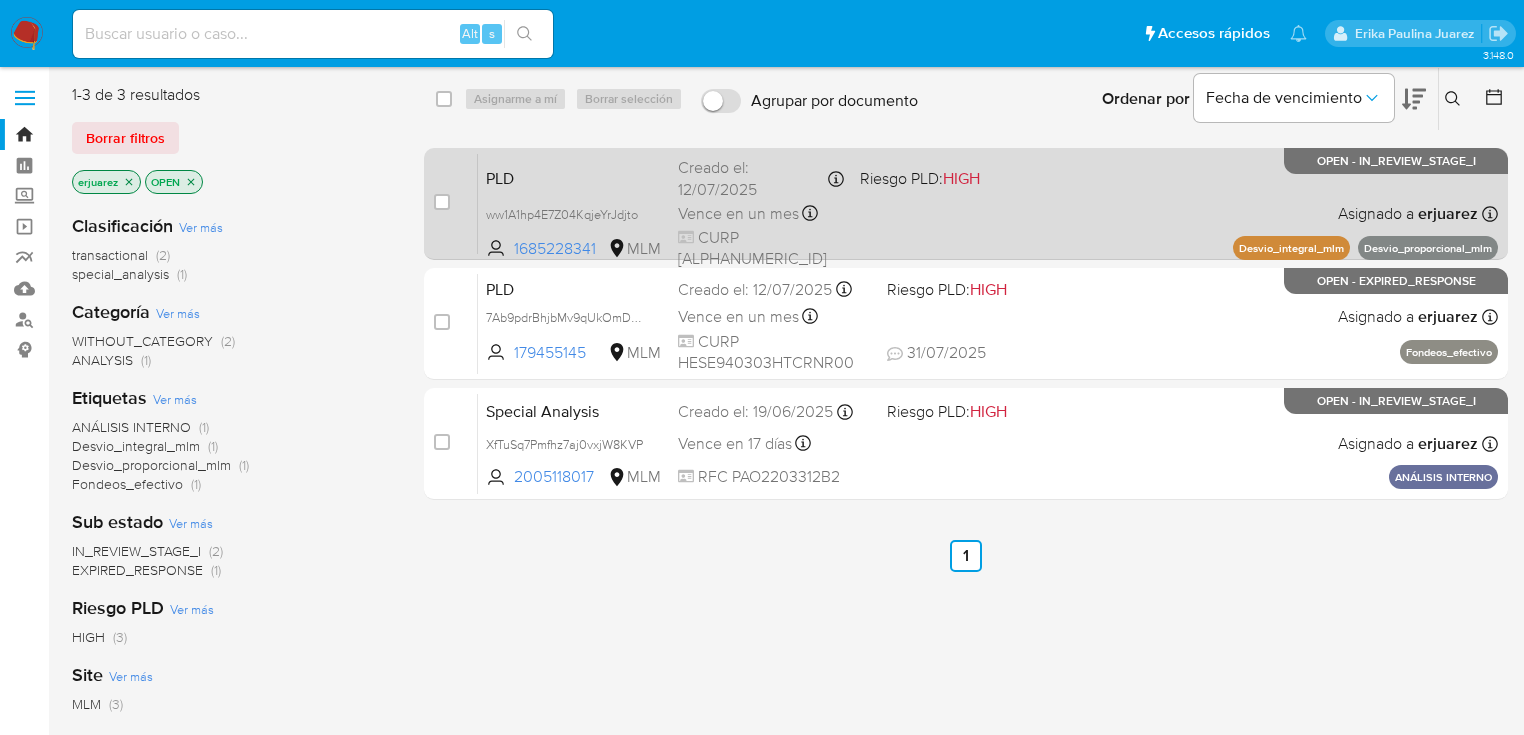 click on "PLD ww1A1hp4E7Z04KqjeYrJdjto [TIMESTAMP] MLM Riesgo PLD:  HIGH Creado el: [DATE]   Creado el: [DATE] [TIME] Vence en un mes   Vence el [DATE] [TIME] CURP   [ALPHANUMERIC_ID] Asignado a   [USERNAME]   Asignado el: [DATE] [TIME] Desvio_integral_mlm Desvio_proporcional_mlm OPEN - IN_REVIEW_STAGE_I" at bounding box center (988, 203) 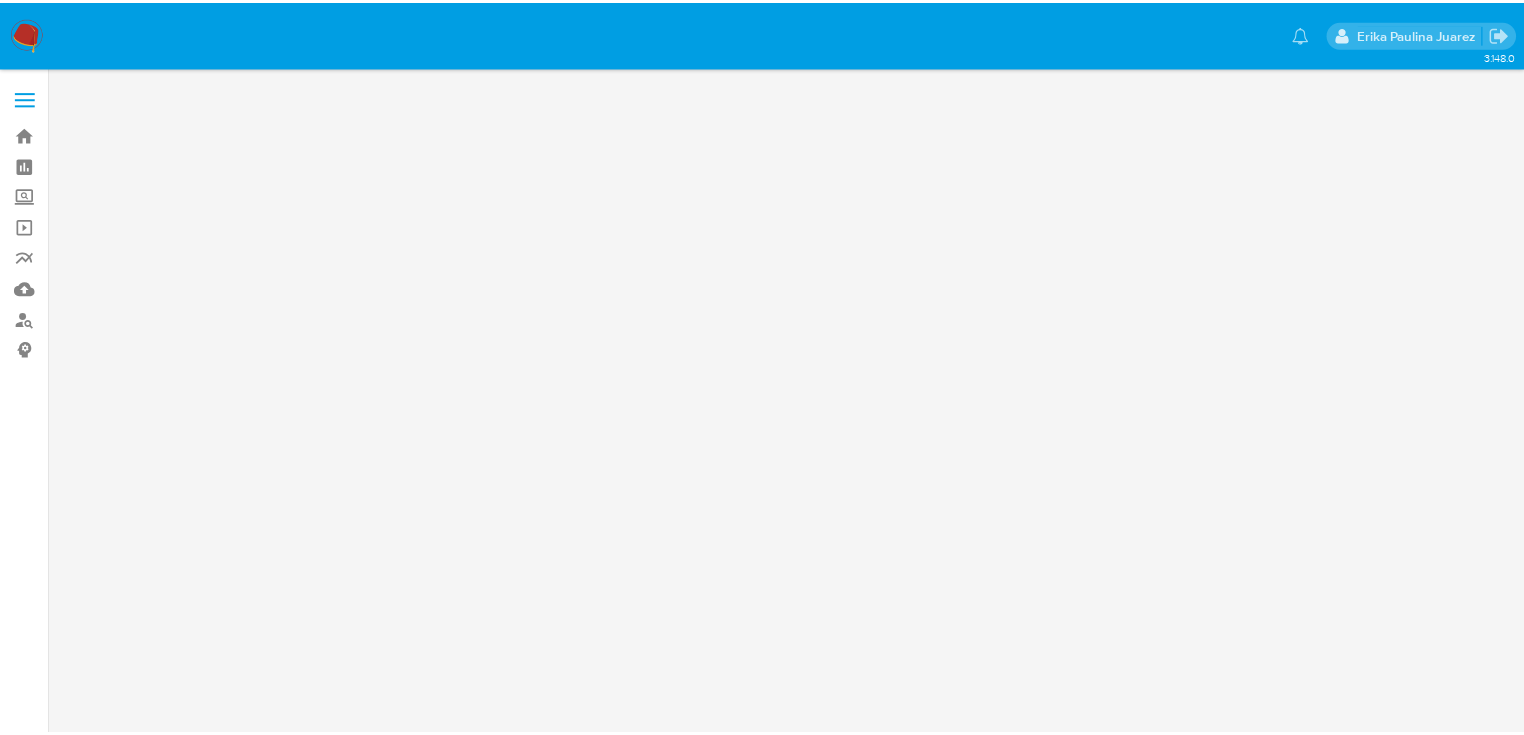 scroll, scrollTop: 0, scrollLeft: 0, axis: both 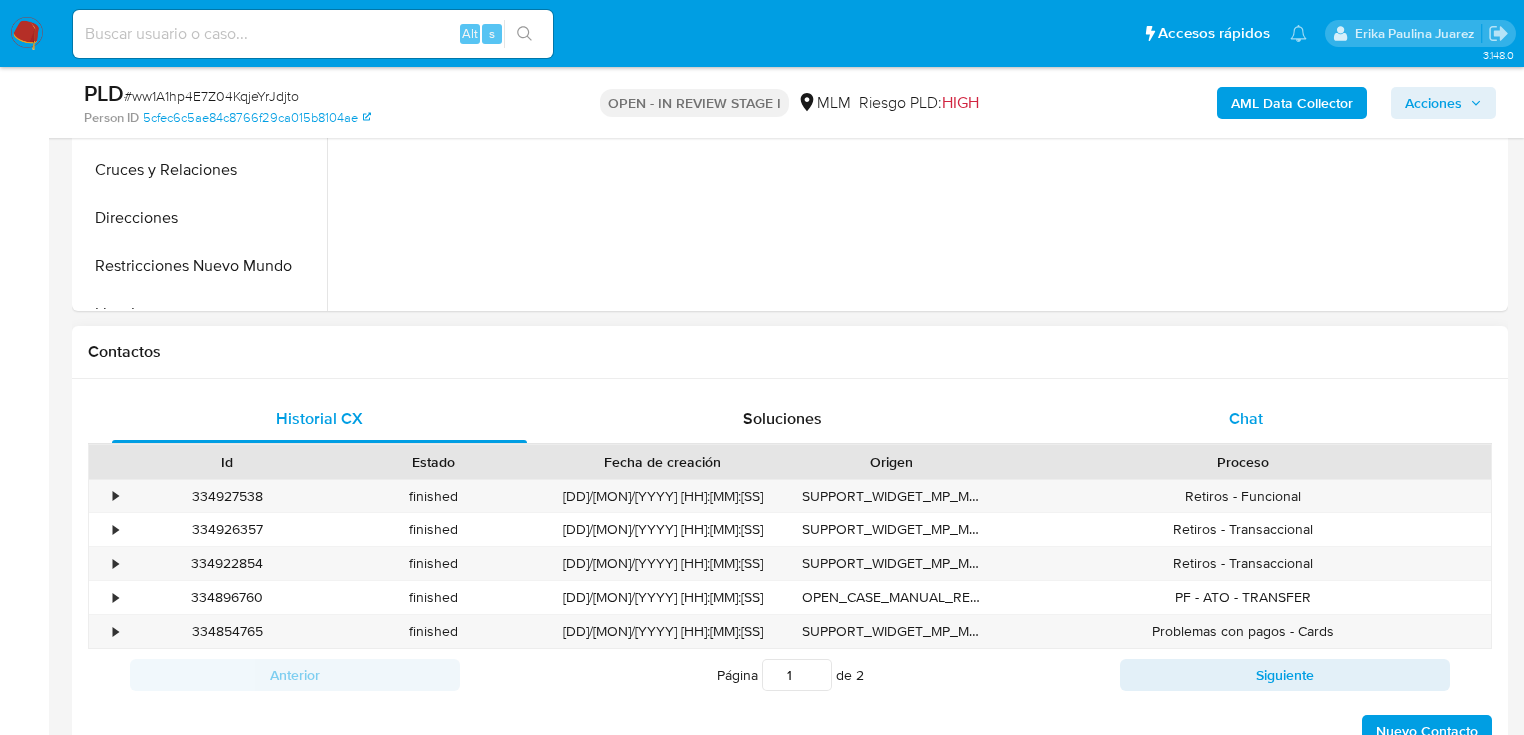 click on "Chat" at bounding box center (1246, 418) 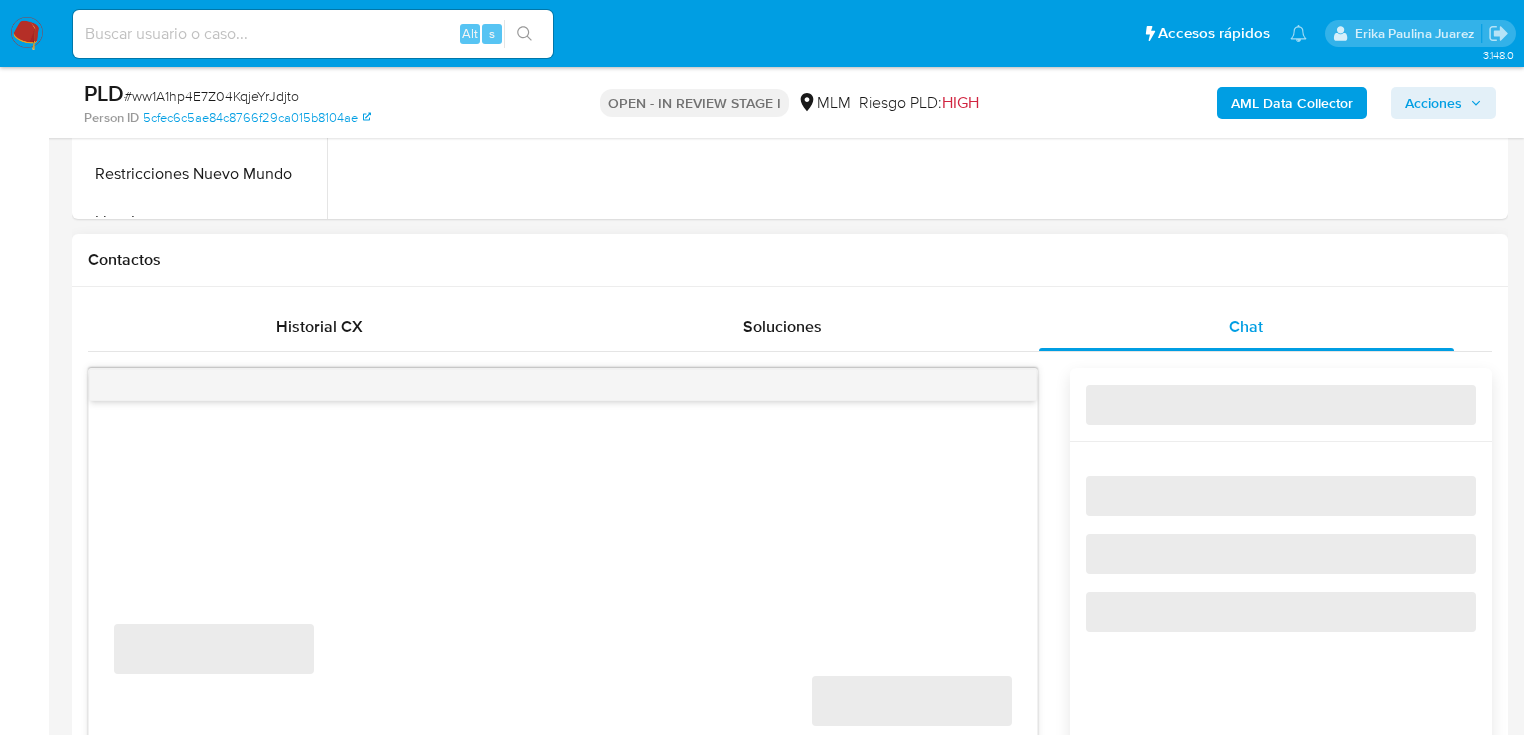 scroll, scrollTop: 960, scrollLeft: 0, axis: vertical 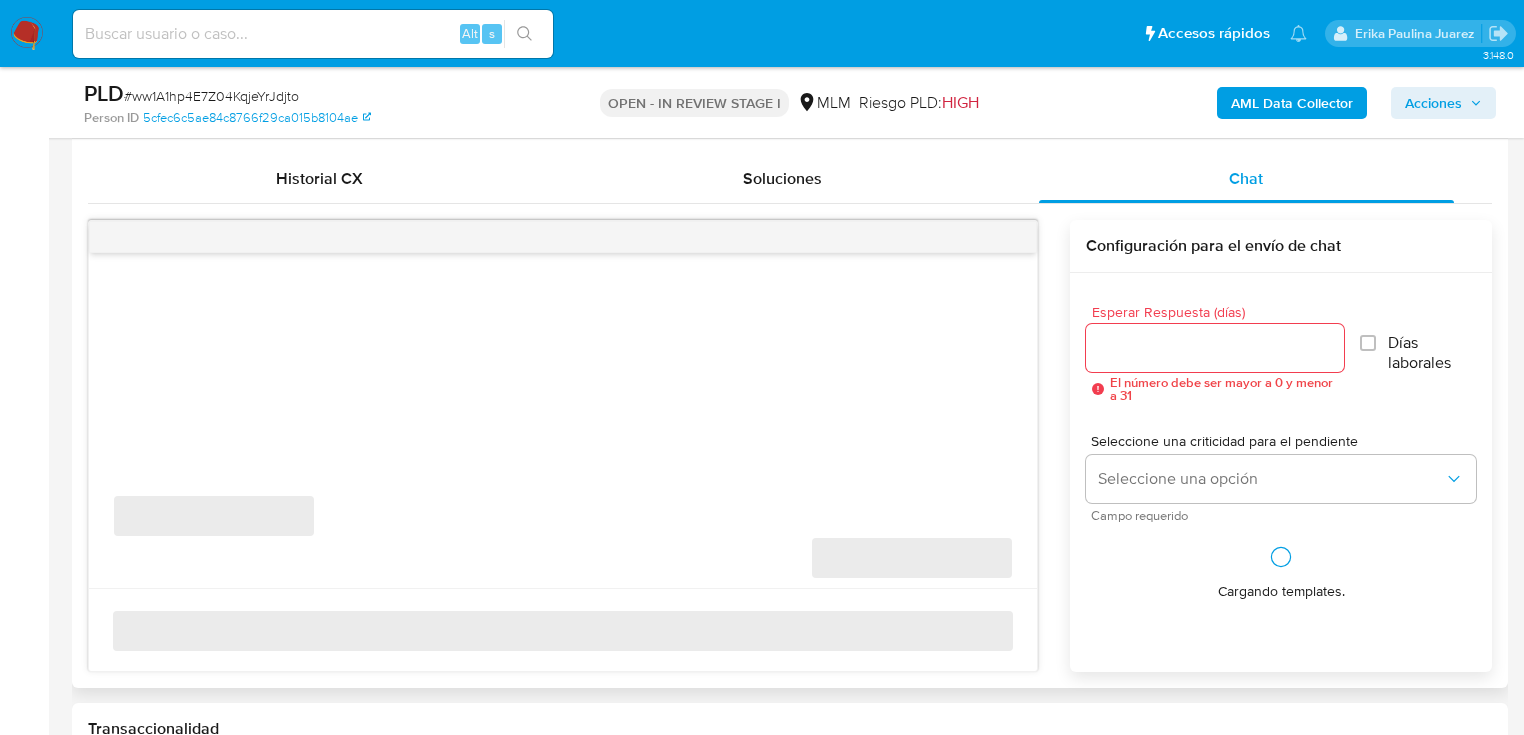 select on "10" 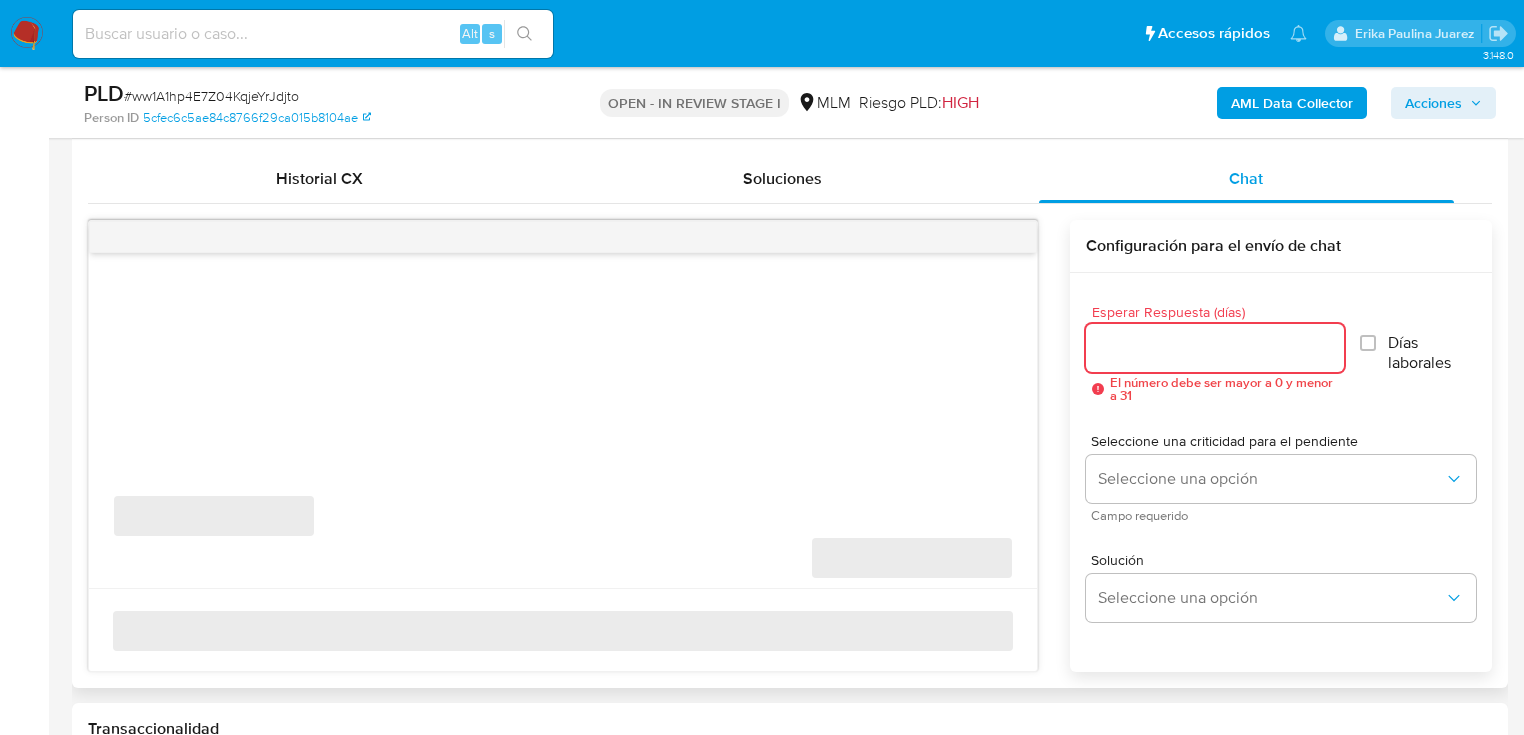 click on "Esperar Respuesta (días)" at bounding box center (1215, 348) 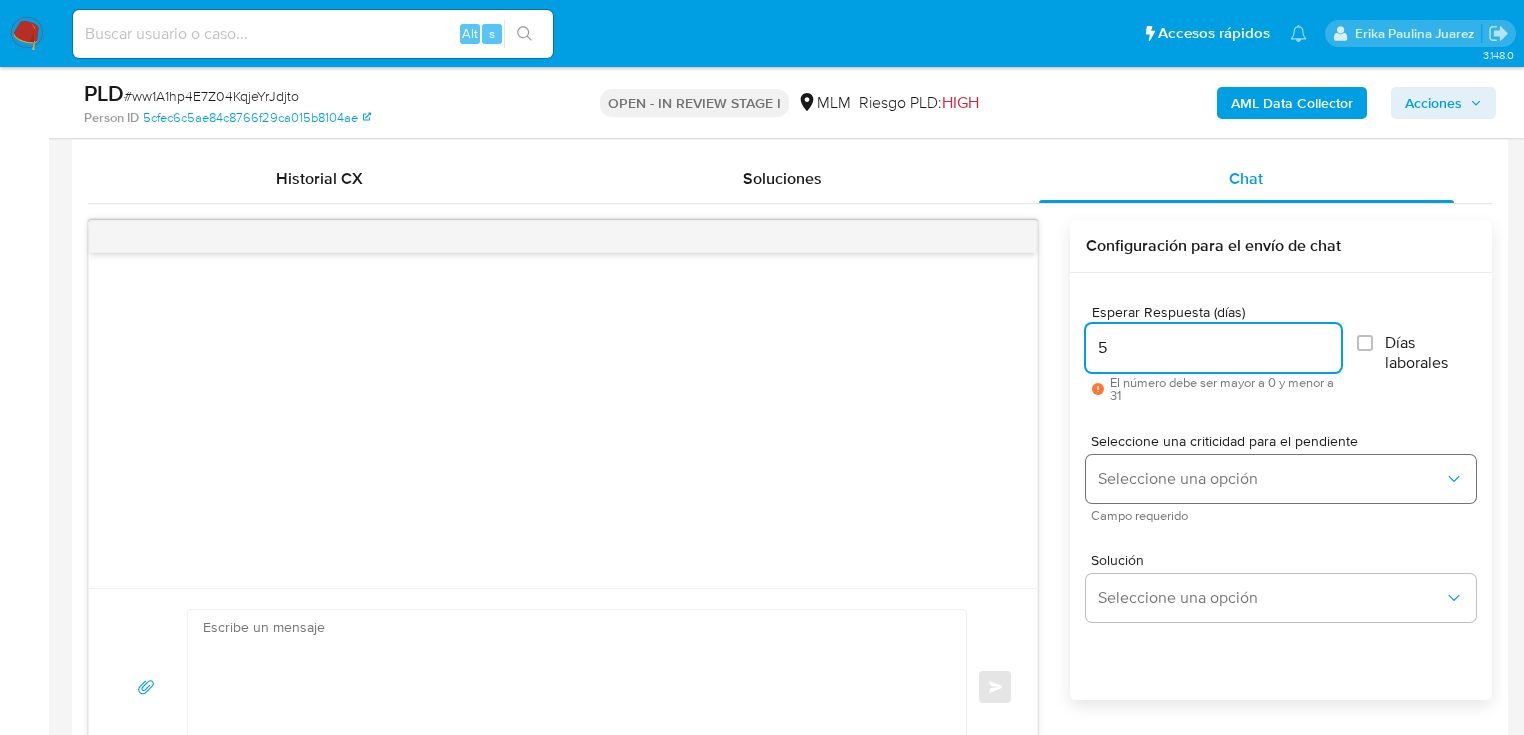type on "5" 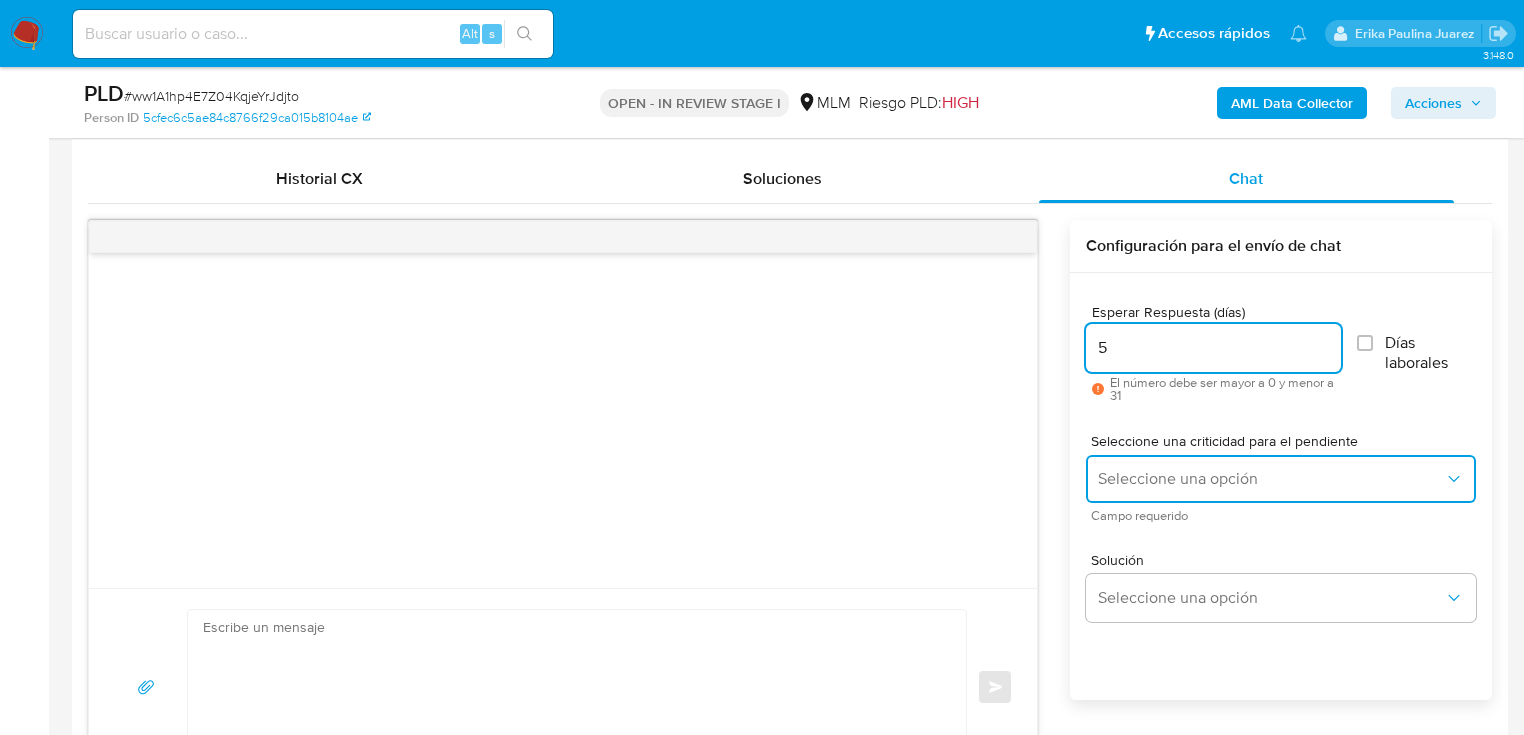 click on "Seleccione una opción" at bounding box center (1271, 479) 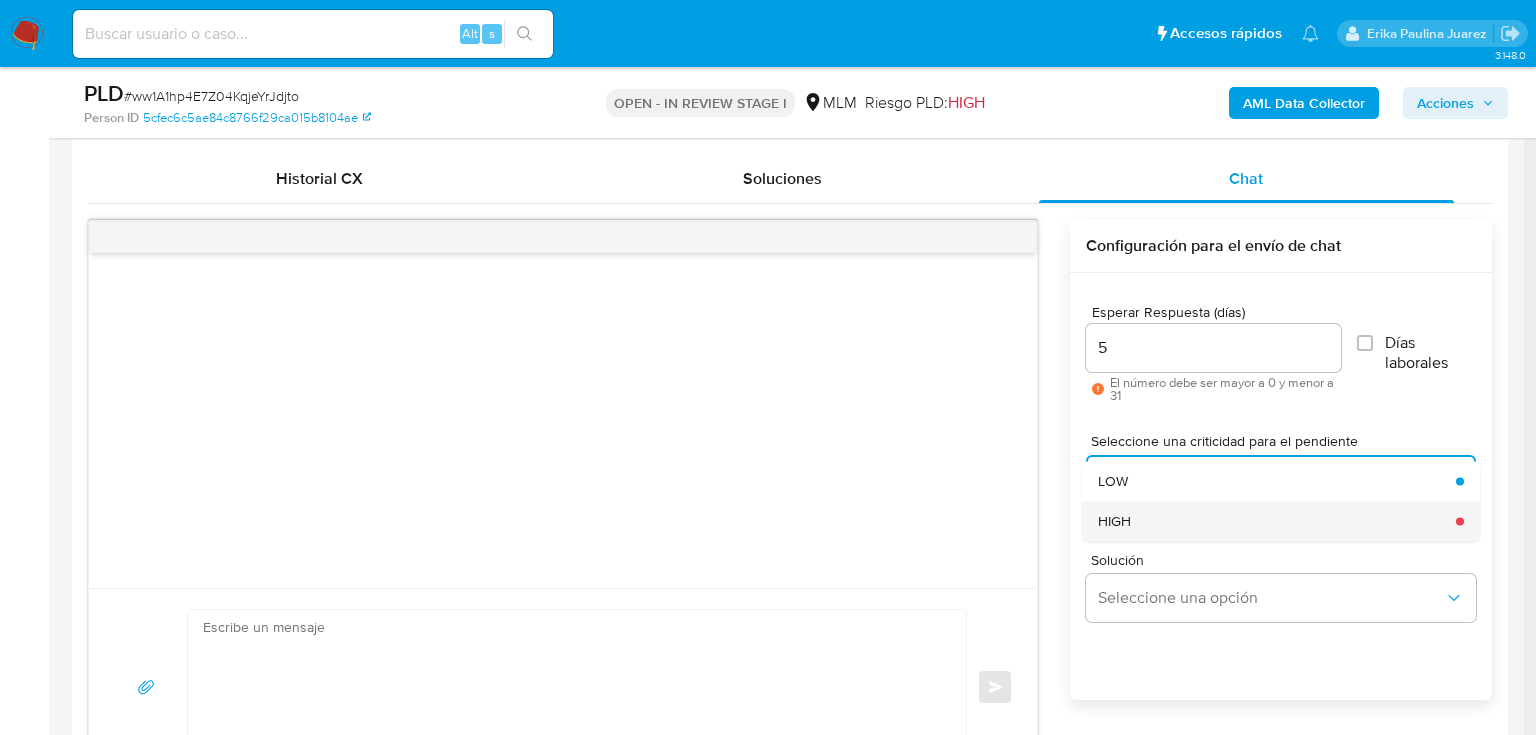 click on "HIGH" at bounding box center [1271, 521] 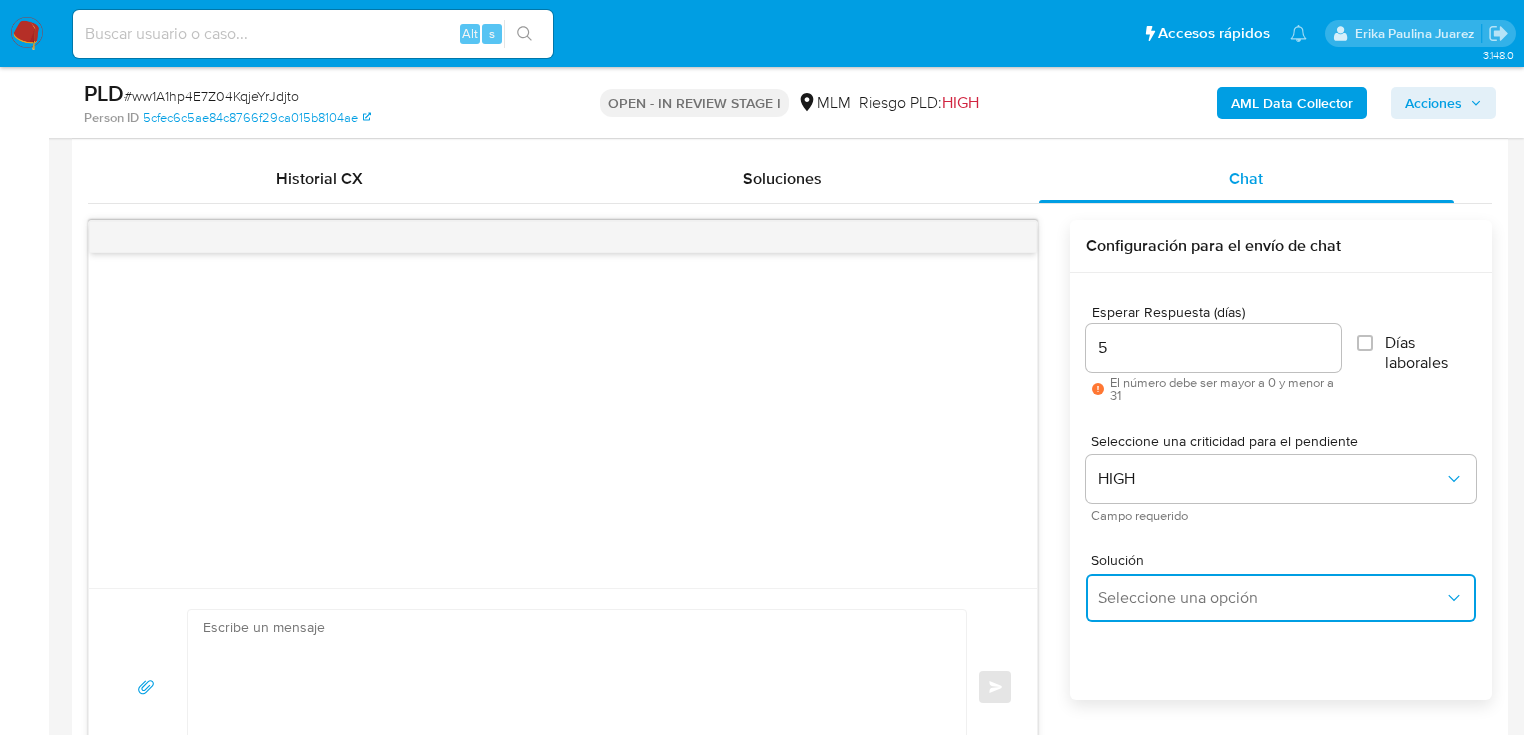 click on "Seleccione una opción" at bounding box center [1271, 598] 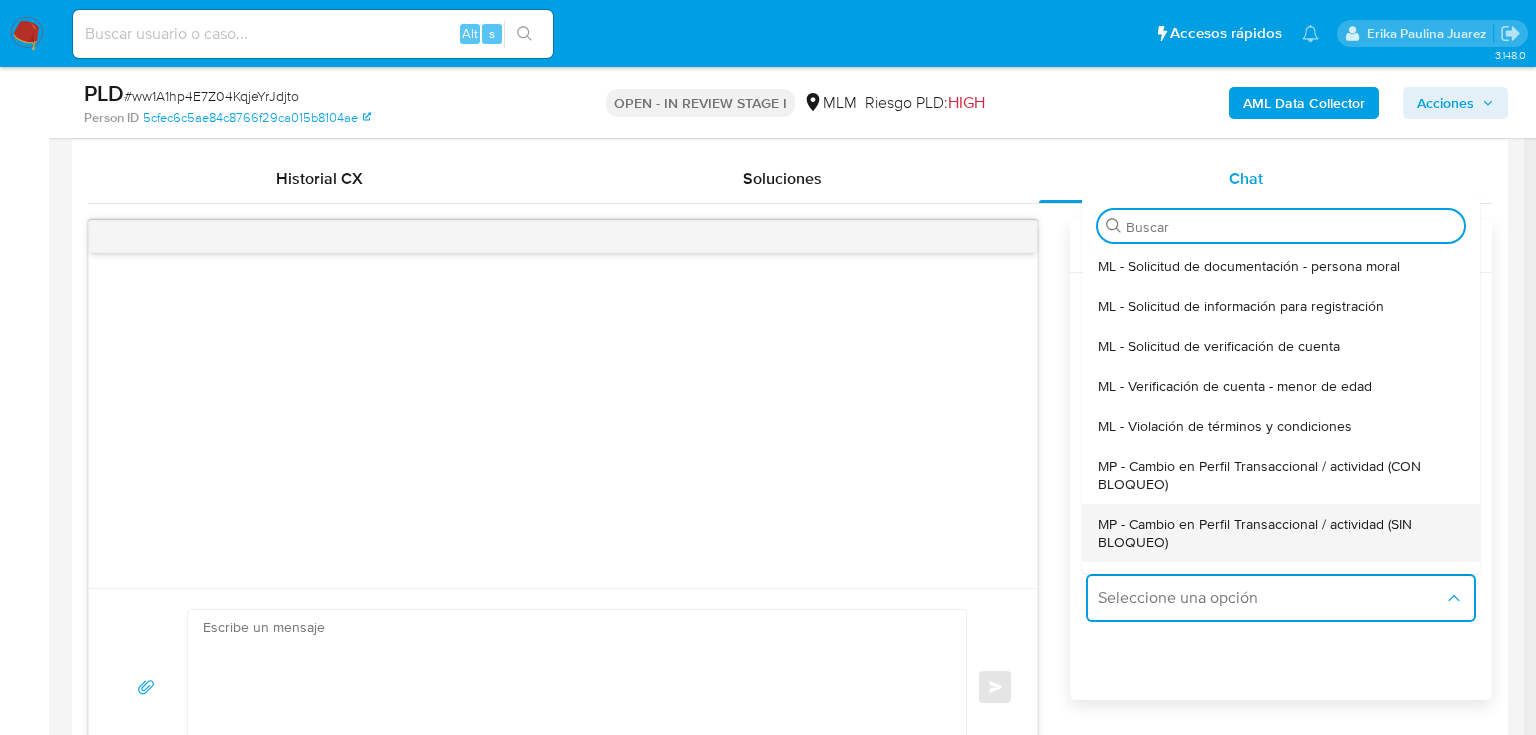 click on "MP - Cambio en Perfil Transaccional / actividad (SIN BLOQUEO)" at bounding box center [1275, 533] 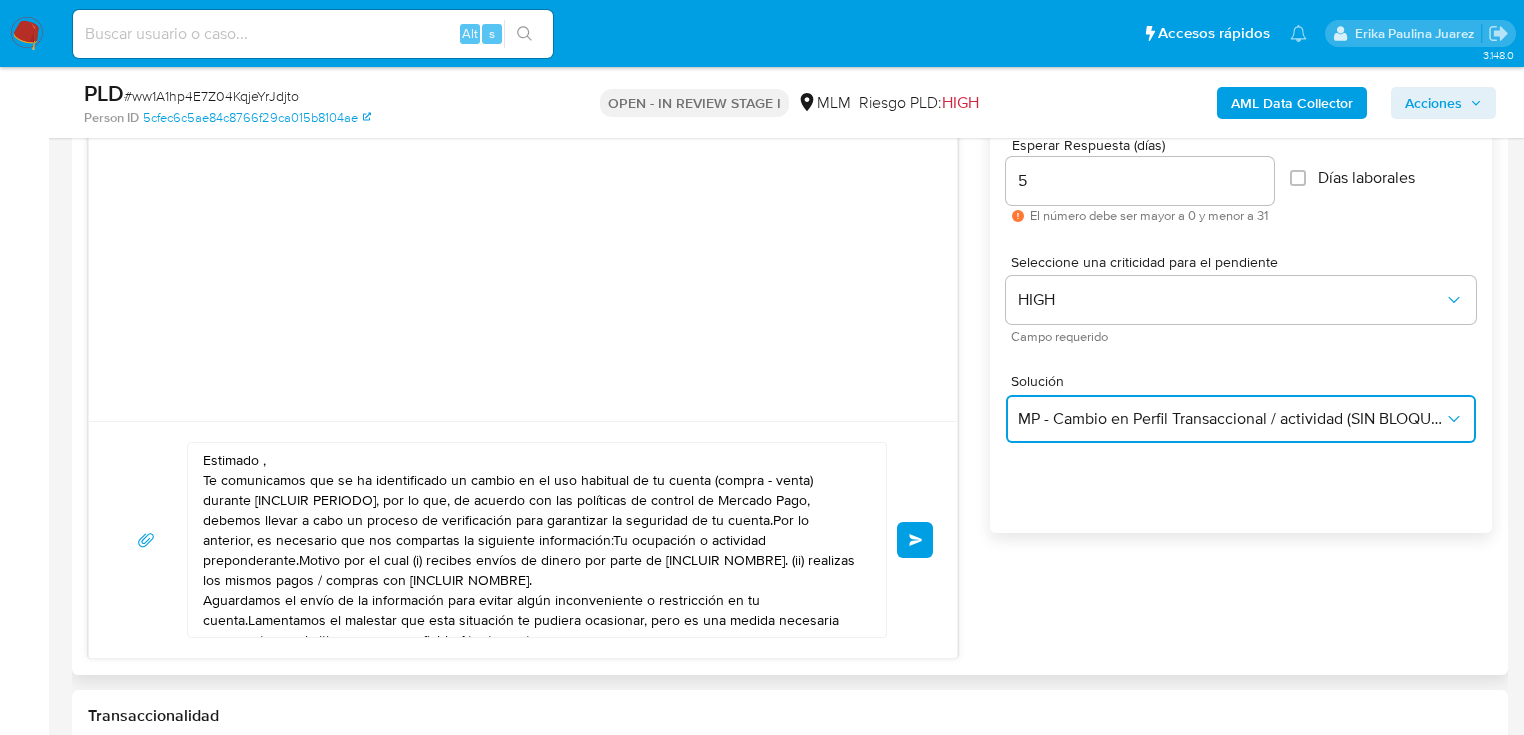 scroll, scrollTop: 1120, scrollLeft: 0, axis: vertical 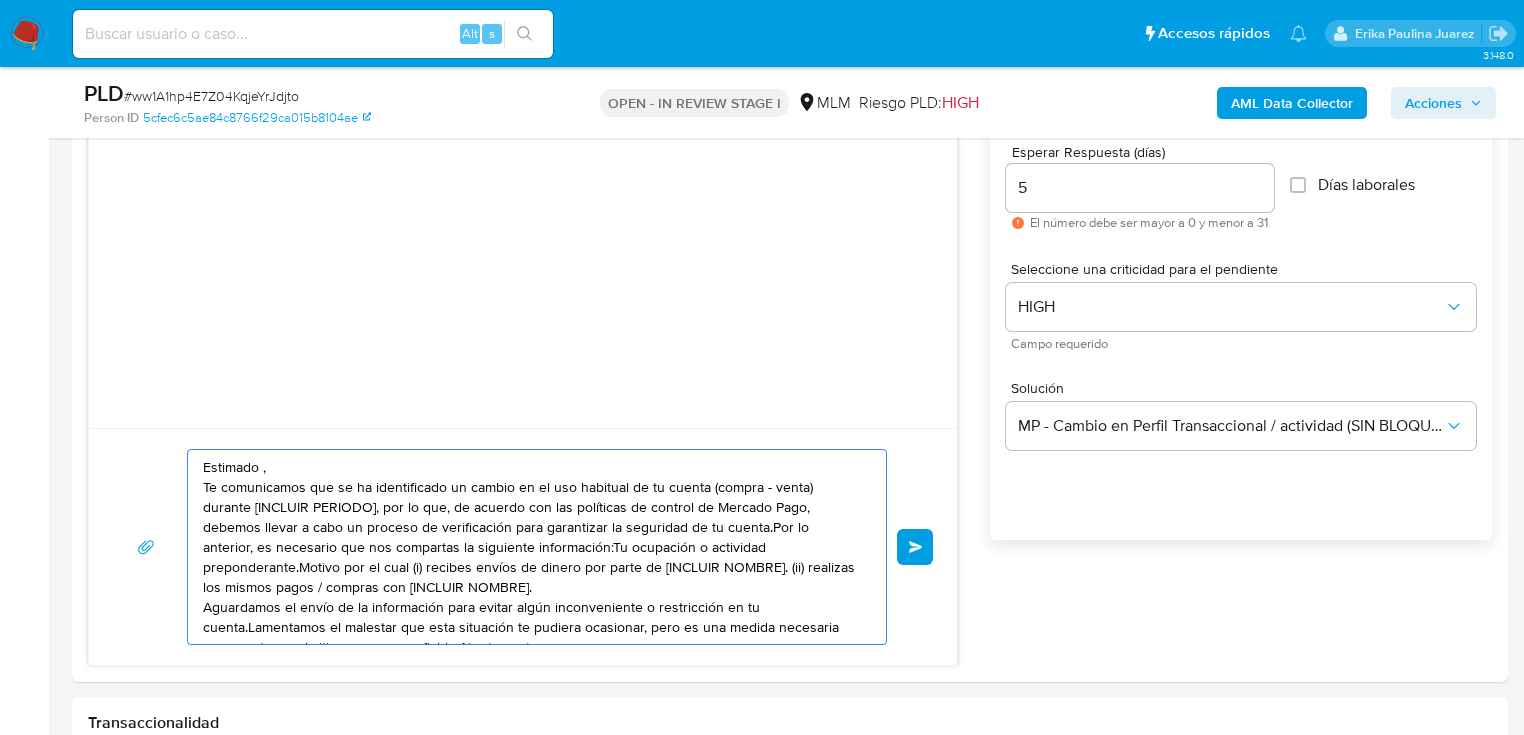 drag, startPoint x: 758, startPoint y: 613, endPoint x: 339, endPoint y: 444, distance: 451.7986 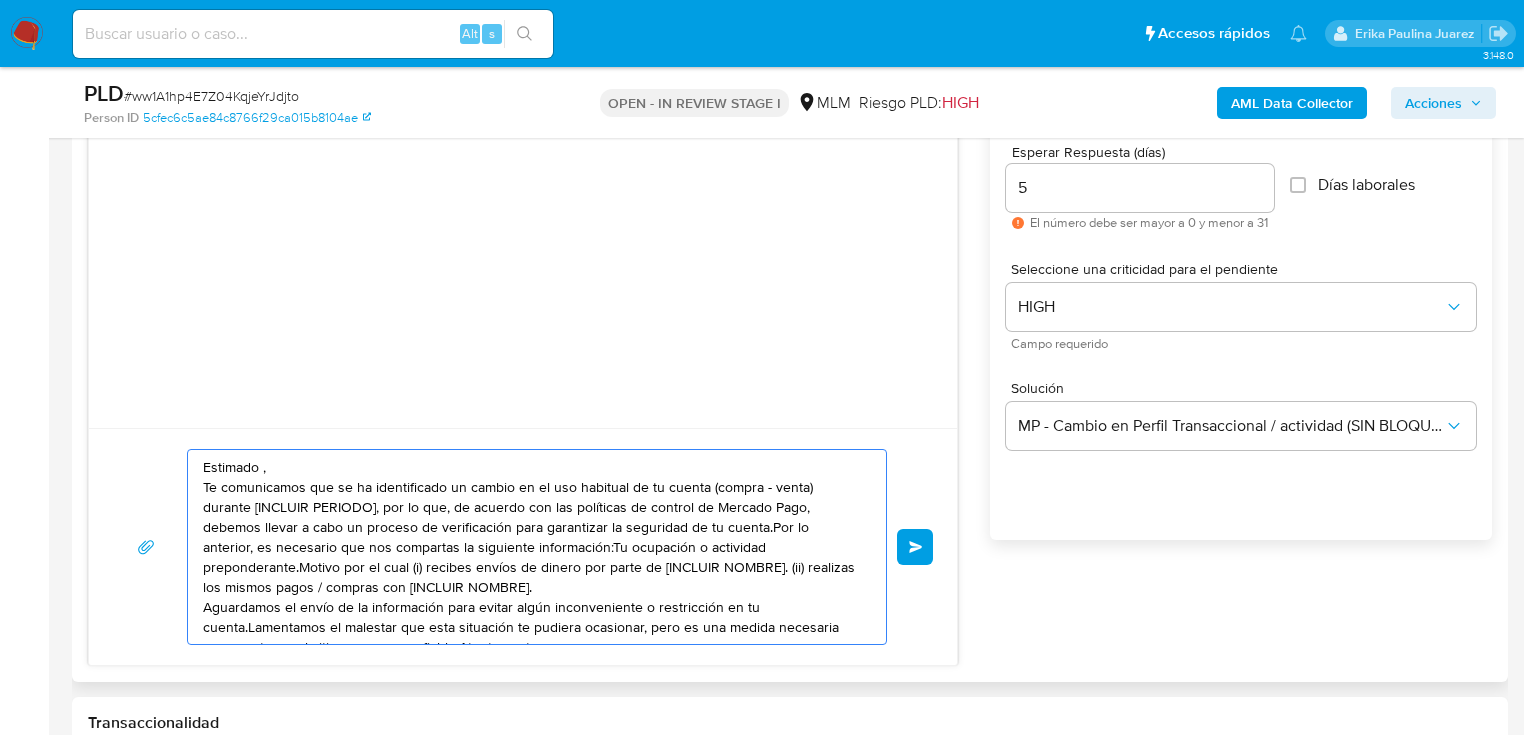 paste on "Cesar  se ha identificado un cambio en el uso habitual de tu cuenta para garantizar la seguridad de esta y actualizar tus datos nos podrías compartir la siguiente información:
*Menciona tu ocupación o actividad (si cuenta con documentación de soporte a tu actividad  adjuntarla por este medio)
*Cuál es tu relación o por qué motivo recibes fondos de
1.-TECNOLOGIA EN ENTRETENIMIENTO  CALIPLAY
2.-JESUS RAUL QUIROZ CASTRO
3.-KARLA IBETH CARO BELTRAN
4.-GABRIELA LEYVA LUGO
*Cuál es tu relación o por qué motivo envías fondos a
1.-JOSE ELIGIO CARO BELTRAN
2.-HECTOR GUADALUPE QUINTERO AGUILAR
Aguardamos el envío de la información es una medida necesaria para mantener el sitio seguro y confiable.
Atentamente Mercado Pago" 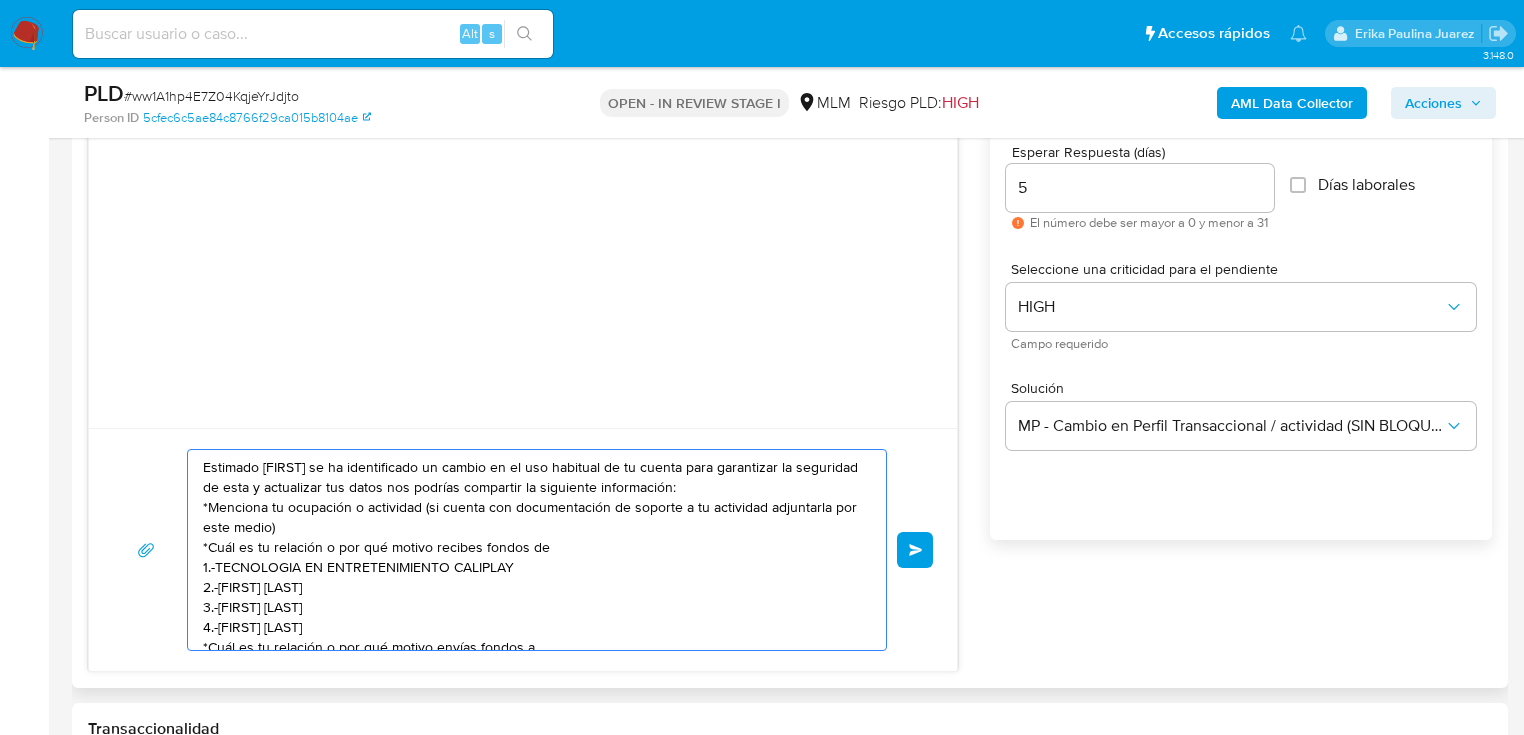 scroll, scrollTop: 127, scrollLeft: 0, axis: vertical 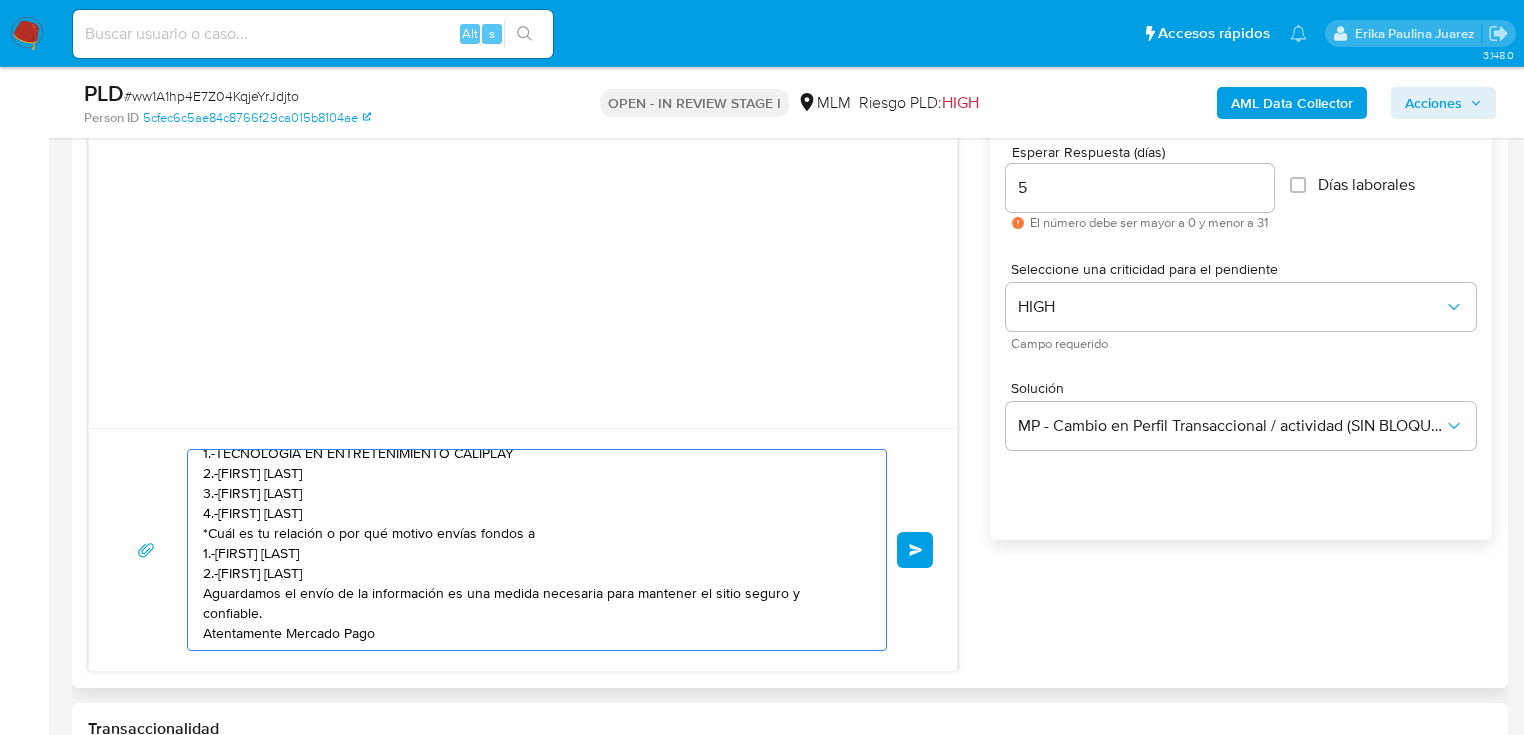 click on "Estimado Cesar  se ha identificado un cambio en el uso habitual de tu cuenta para garantizar la seguridad de esta y actualizar tus datos nos podrías compartir la siguiente información:
*Menciona tu ocupación o actividad (si cuenta con documentación de soporte a tu actividad  adjuntarla por este medio)
*Cuál es tu relación o por qué motivo recibes fondos de
1.-TECNOLOGIA EN ENTRETENIMIENTO  CALIPLAY
2.-JESUS RAUL QUIROZ CASTRO
3.-KARLA IBETH CARO BELTRAN
4.-GABRIELA LEYVA LUGO
*Cuál es tu relación o por qué motivo envías fondos a
1.-JOSE ELIGIO CARO BELTRAN
2.-HECTOR GUADALUPE QUINTERO AGUILAR
Aguardamos el envío de la información es una medida necesaria para mantener el sitio seguro y confiable.
Atentamente Mercado Pago" at bounding box center [532, 550] 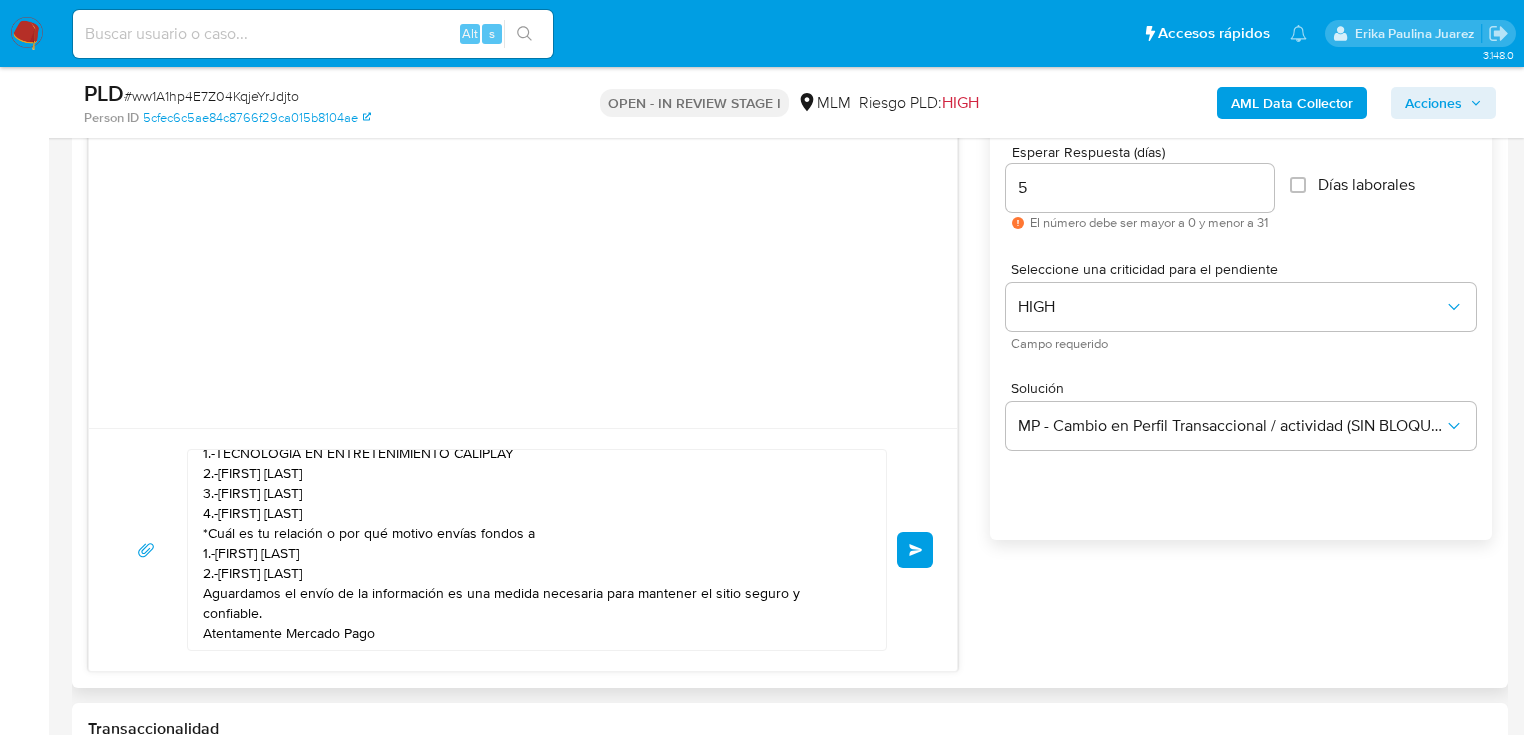 click on "Estimado Cesar  se ha identificado un cambio en el uso habitual de tu cuenta para garantizar la seguridad de esta y actualizar tus datos nos podrías compartir la siguiente información:
*Menciona tu ocupación o actividad (si cuenta con documentación de soporte a tu actividad  adjuntarla por este medio)
*Cuál es tu relación o por qué motivo recibes fondos de
1.-TECNOLOGIA EN ENTRETENIMIENTO  CALIPLAY
2.-JESUS RAUL QUIROZ CASTRO
3.-KARLA IBETH CARO BELTRAN
4.-GABRIELA LEYVA LUGO
*Cuál es tu relación o por qué motivo envías fondos a
1.-JOSE ELIGIO CARO BELTRAN
2.-HECTOR GUADALUPE QUINTERO AGUILAR
Aguardamos el envío de la información es una medida necesaria para mantener el sitio seguro y confiable.
Atentamente Mercado Pago" at bounding box center [532, 550] 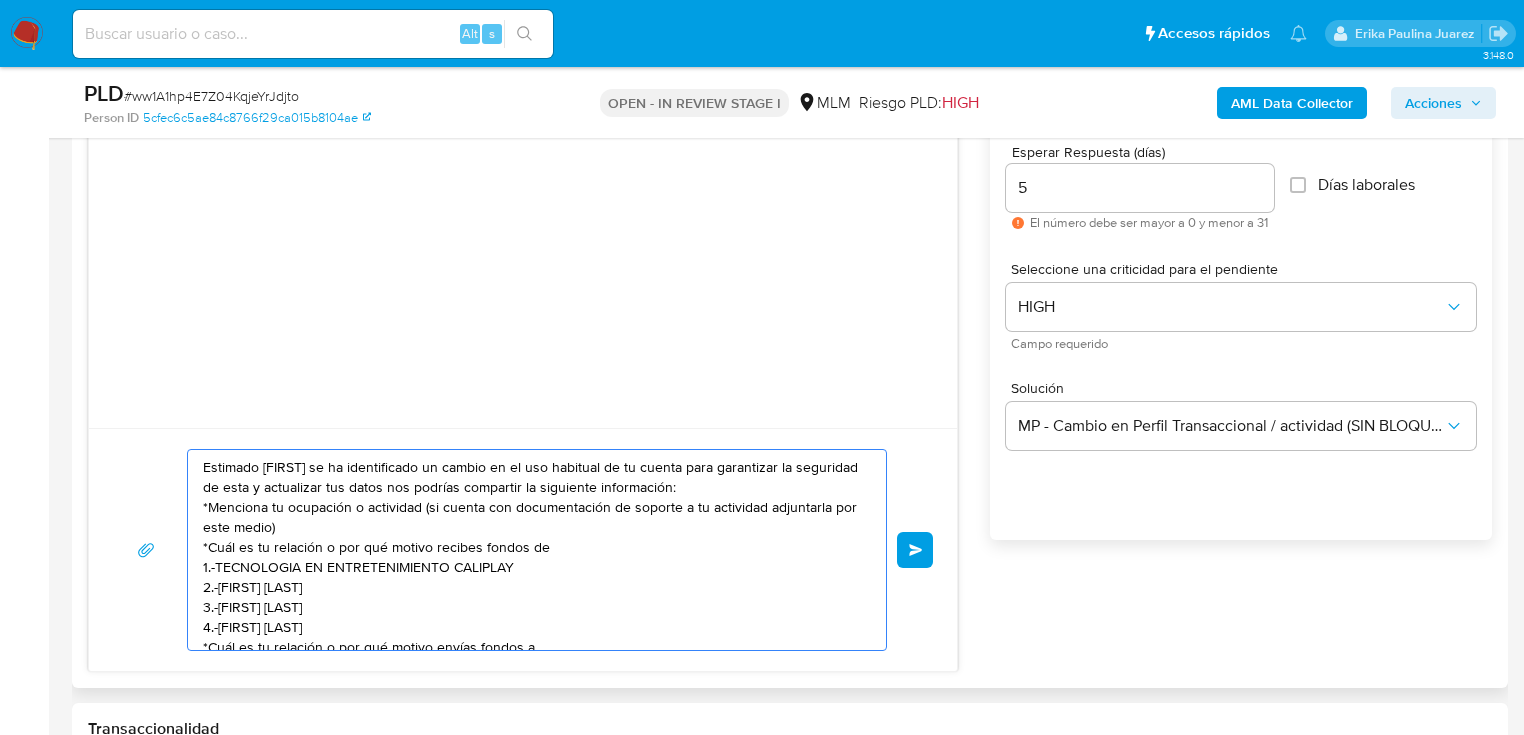 scroll, scrollTop: 0, scrollLeft: 0, axis: both 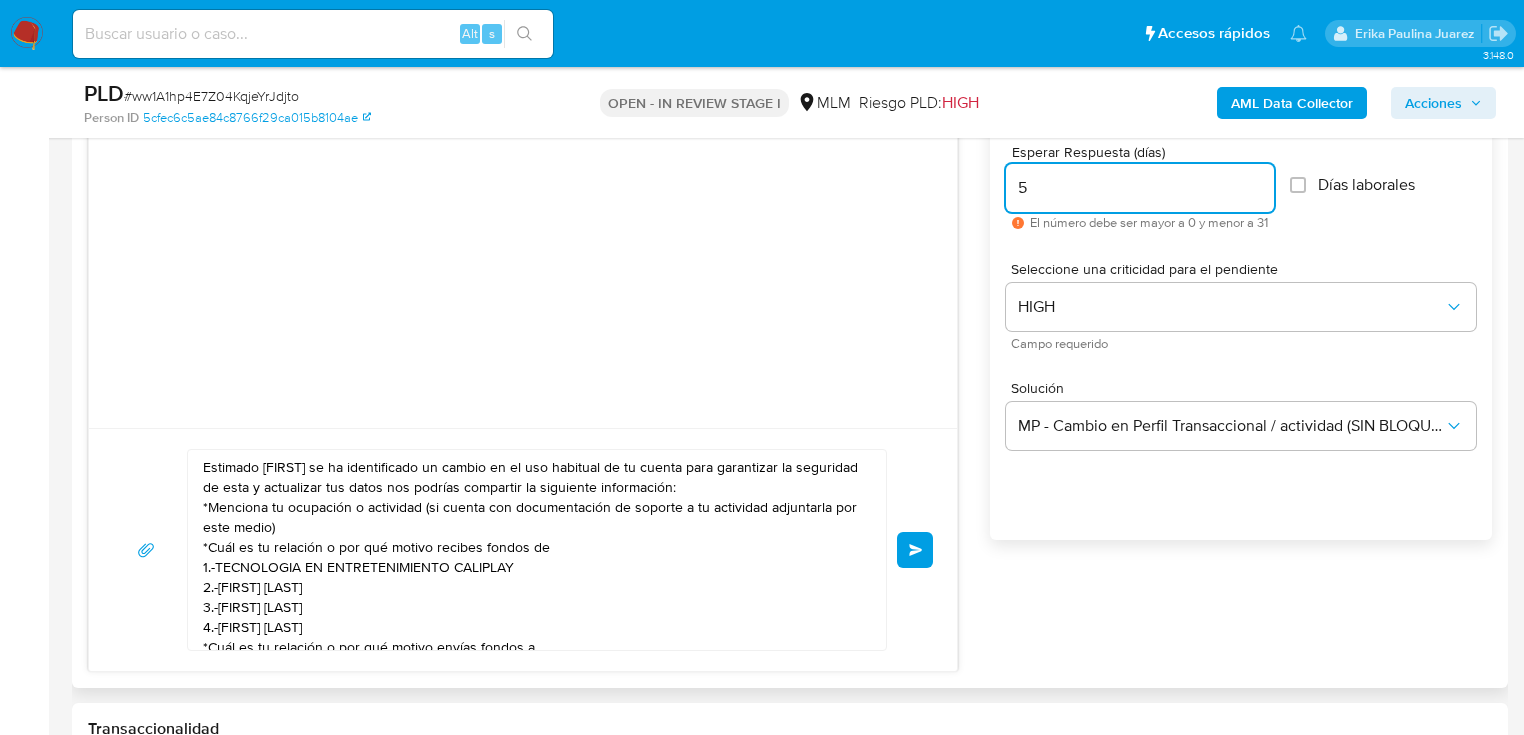 click on "Estimado Cesar  se ha identificado un cambio en el uso habitual de tu cuenta para garantizar la seguridad de esta y actualizar tus datos nos podrías compartir la siguiente información:
*Menciona tu ocupación o actividad (si cuenta con documentación de soporte a tu actividad  adjuntarla por este medio)
*Cuál es tu relación o por qué motivo recibes fondos de
1.-TECNOLOGIA EN ENTRETENIMIENTO  CALIPLAY
2.-JESUS RAUL QUIROZ CASTRO
3.-KARLA IBETH CARO BELTRAN
4.-GABRIELA LEYVA LUGO
*Cuál es tu relación o por qué motivo envías fondos a
1.-JOSE ELIGIO CARO BELTRAN
2.-HECTOR GUADALUPE QUINTERO AGUILAR
Aguardamos el envío de la información es una medida necesaria para mantener el sitio seguro y confiable. Atentamente Mercado Pago
Enviar Configuración para el envío de chat Esperar Respuesta (días) 5 El número debe ser mayor a 0 y menor a 31 Días laborales Seleccione una criticidad para el pendiente HIGH Campo requerido Solución MP - Cambio en Perfil Transaccional / actividad (SIN BLOQUEO)" at bounding box center (790, 366) 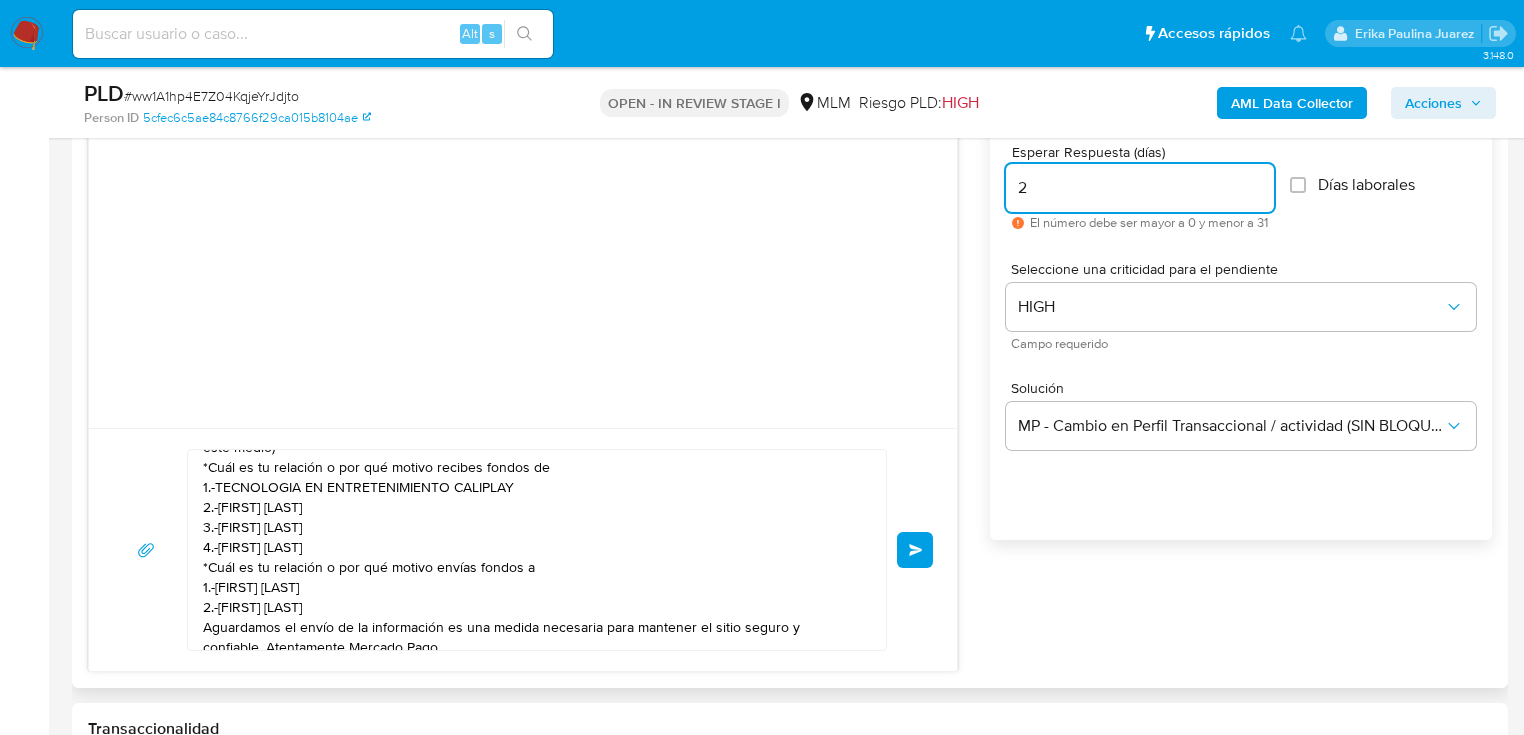 scroll, scrollTop: 114, scrollLeft: 0, axis: vertical 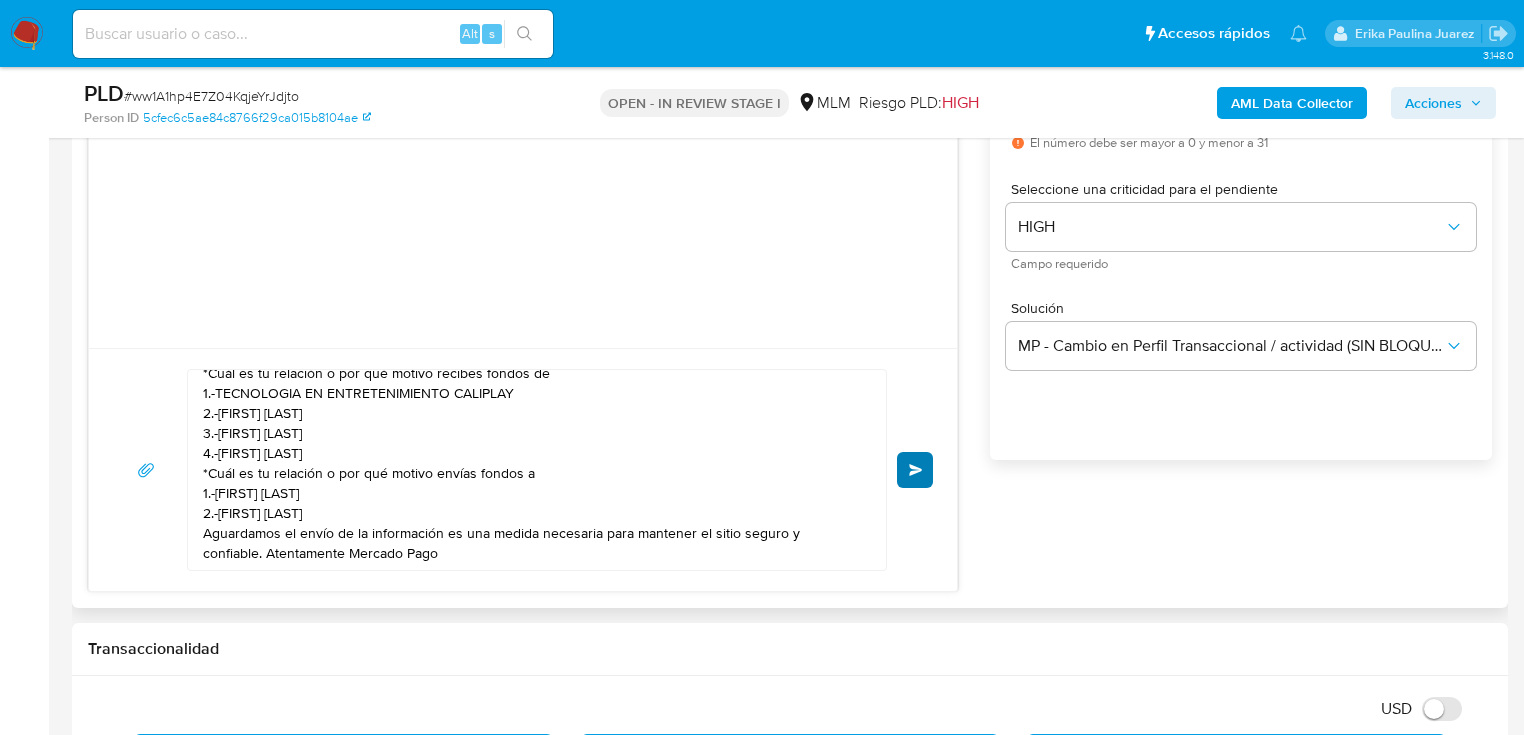 type on "2" 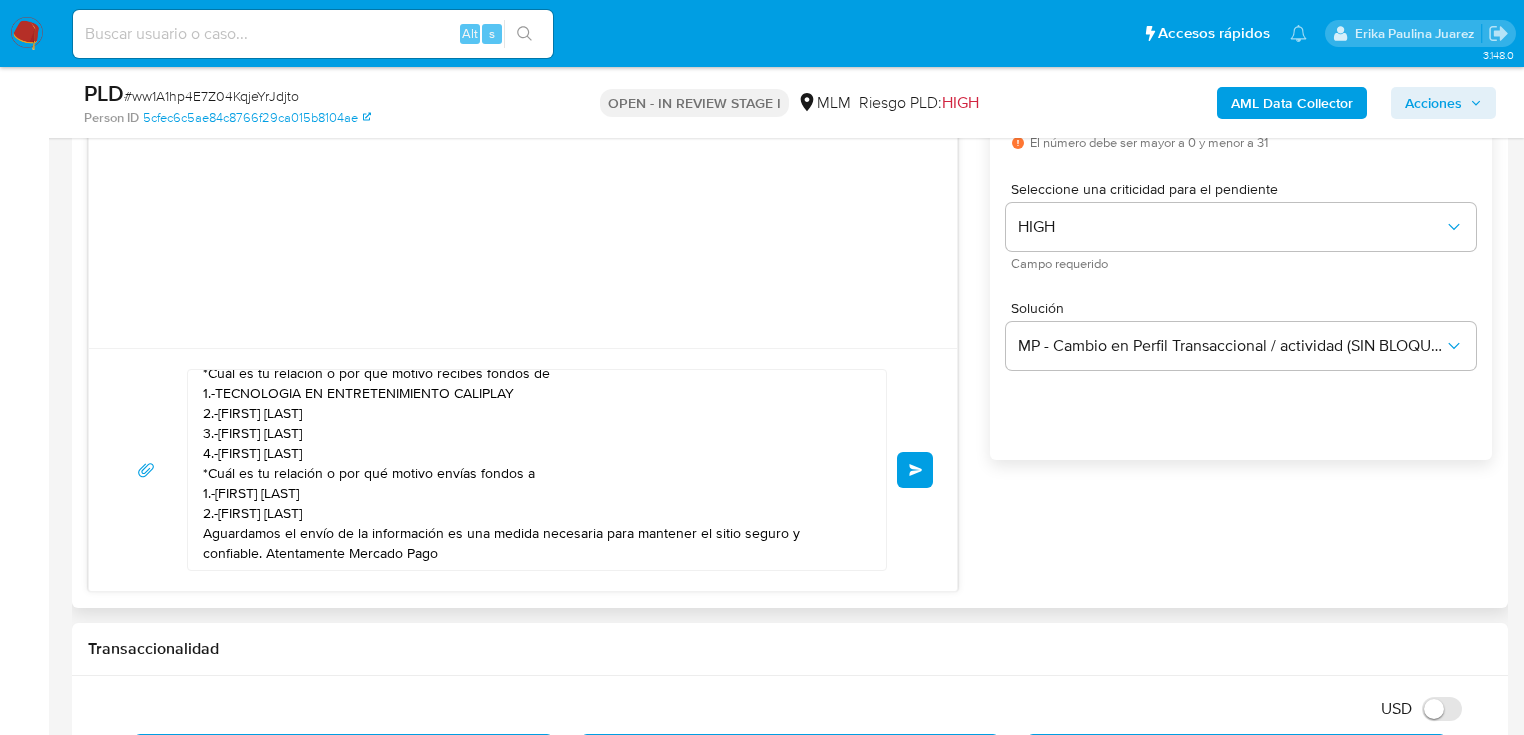click on "Enviar" at bounding box center (915, 470) 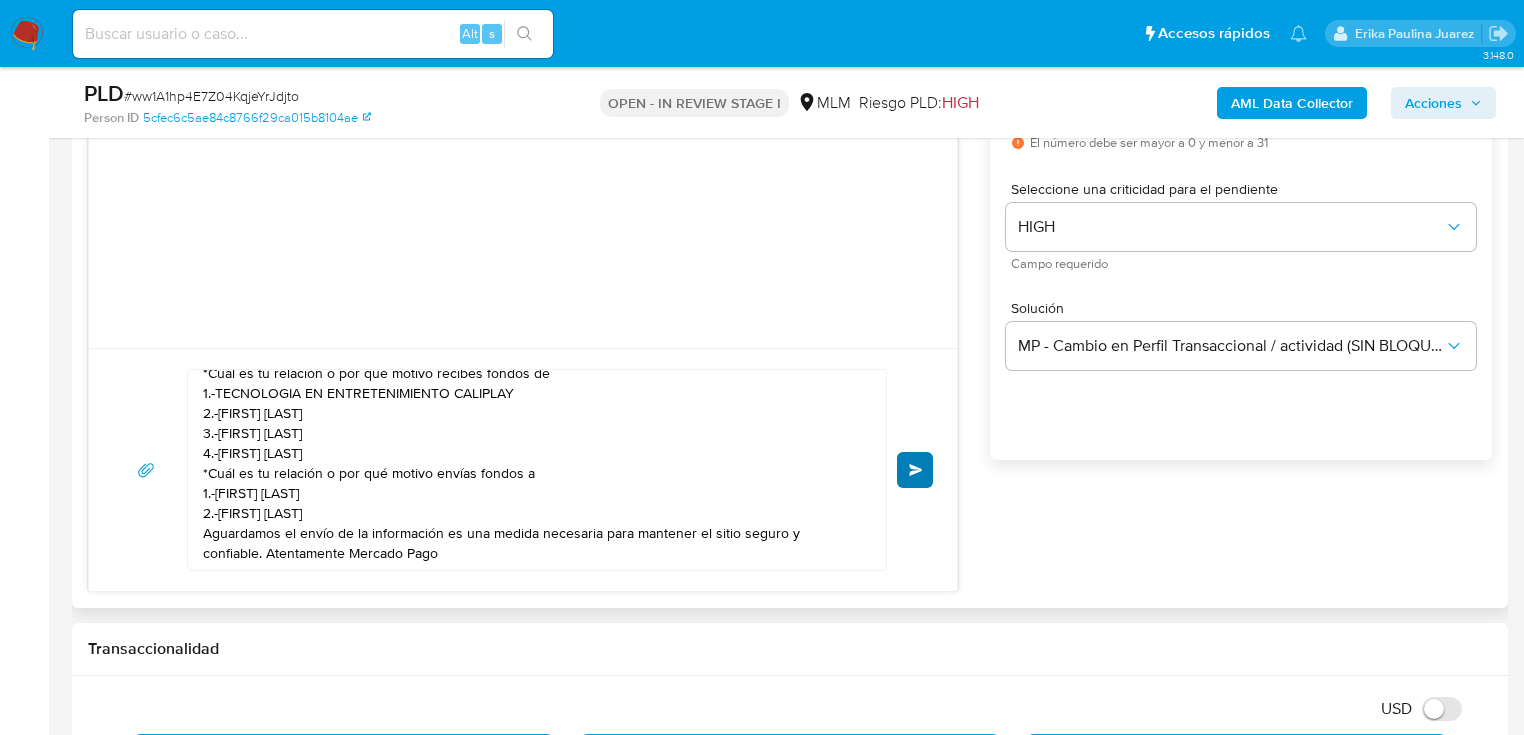 type 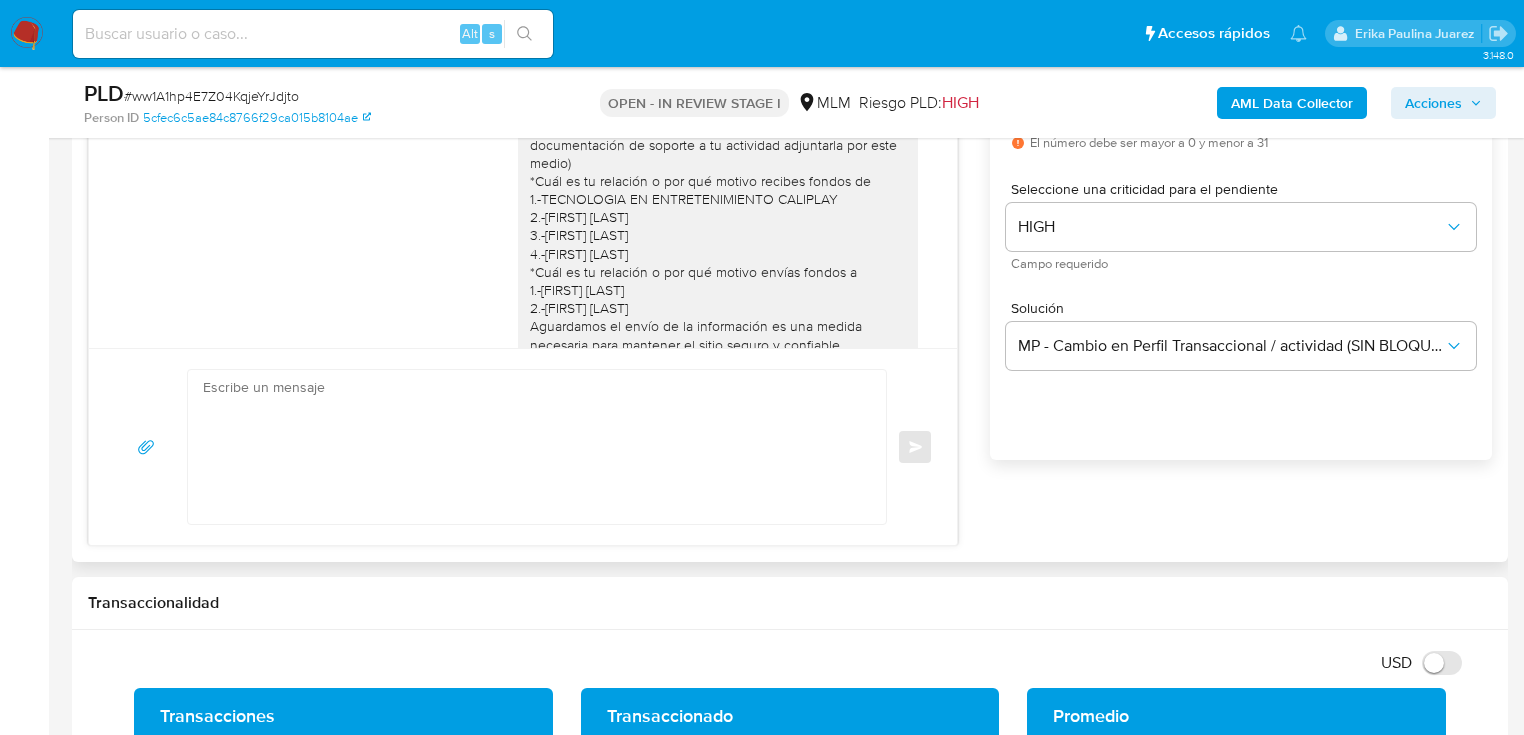 scroll, scrollTop: 0, scrollLeft: 0, axis: both 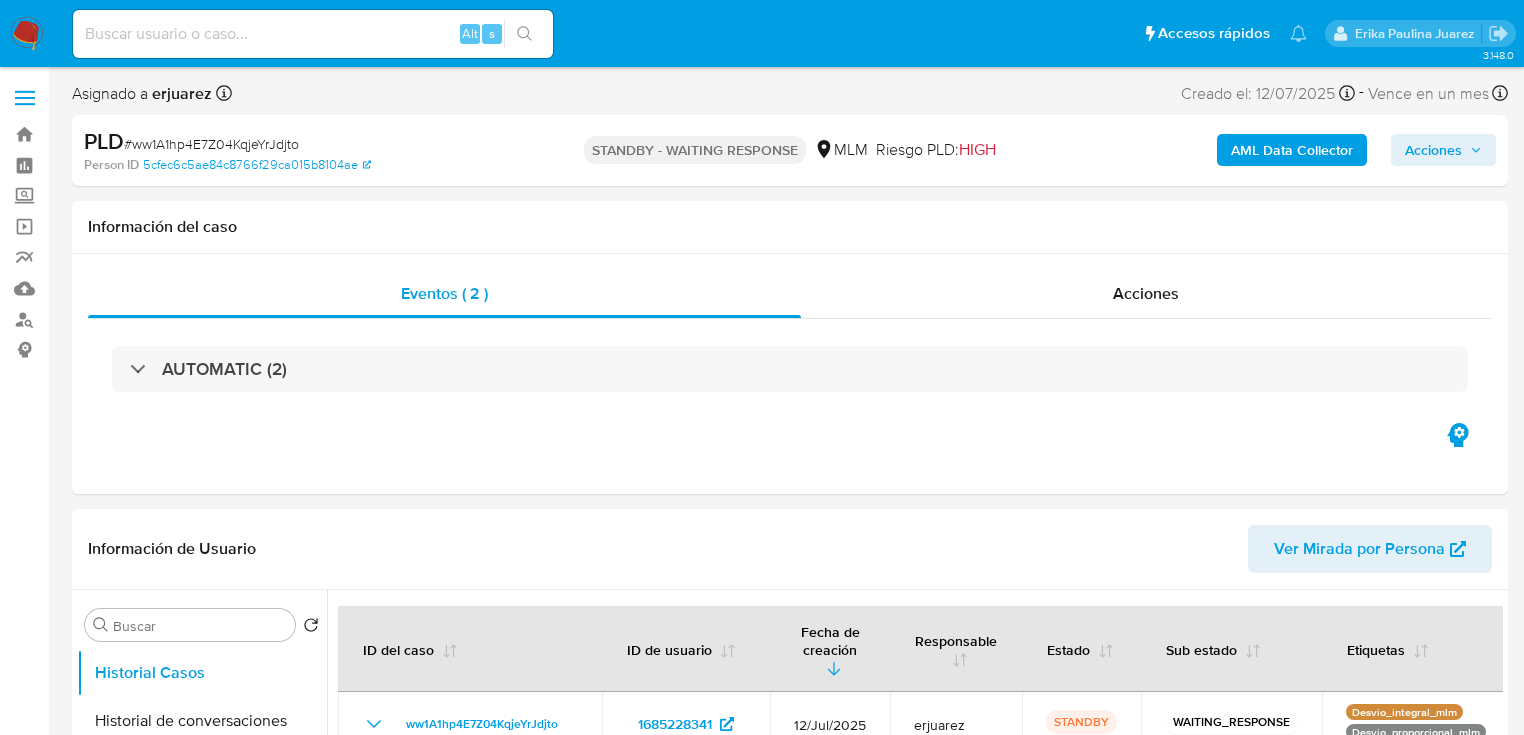 select on "10" 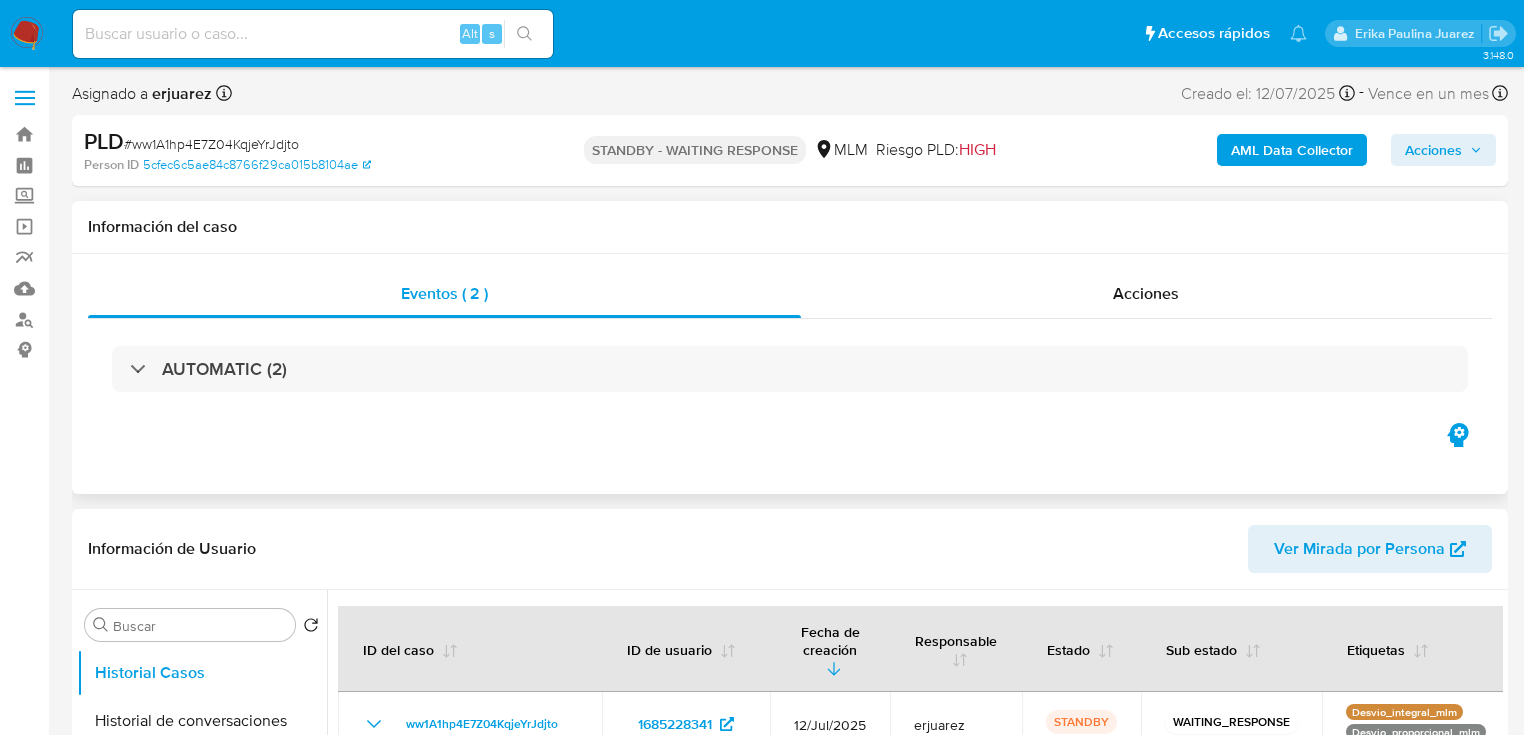 drag, startPoint x: 1078, startPoint y: 296, endPoint x: 1109, endPoint y: 332, distance: 47.507893 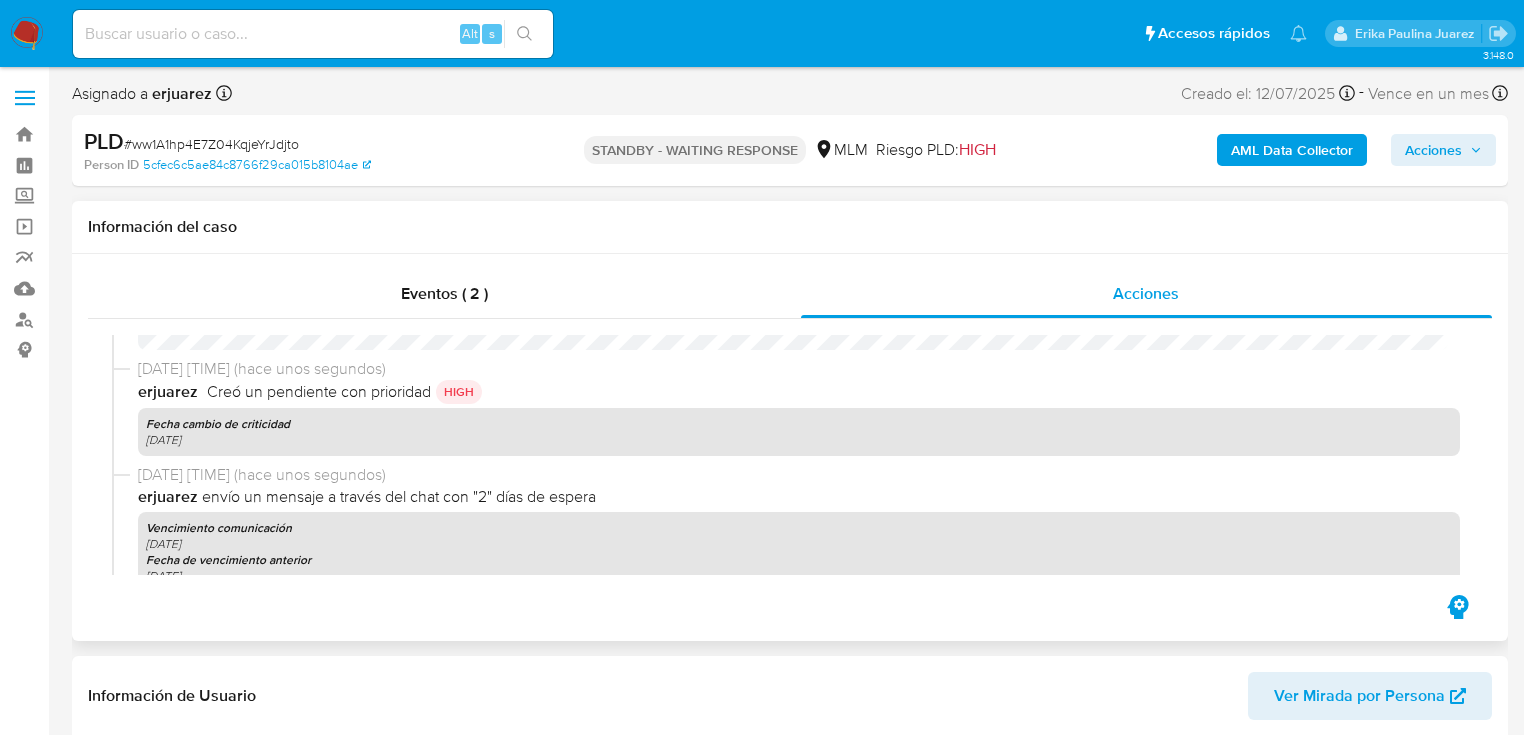 scroll, scrollTop: 428, scrollLeft: 0, axis: vertical 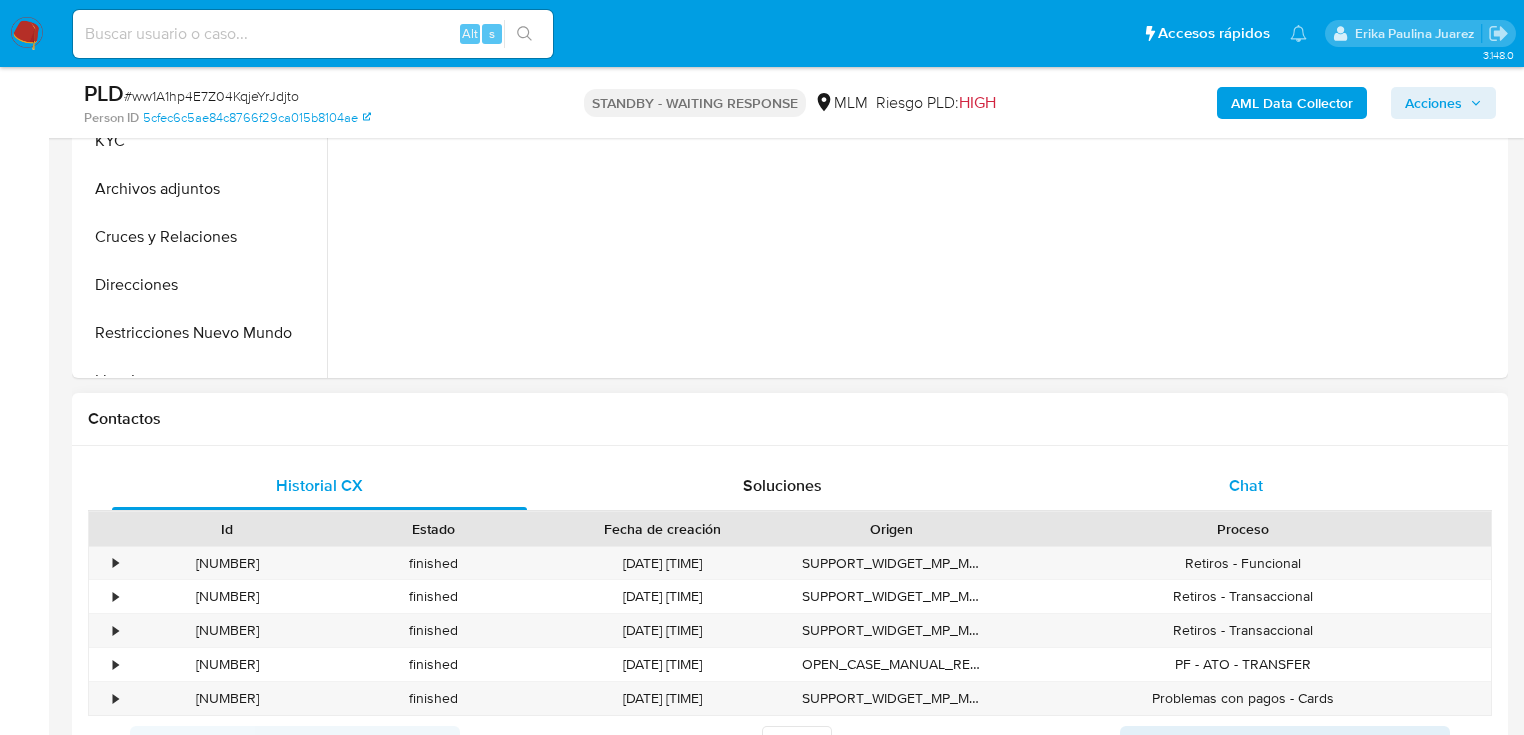 click on "Chat" at bounding box center [1246, 485] 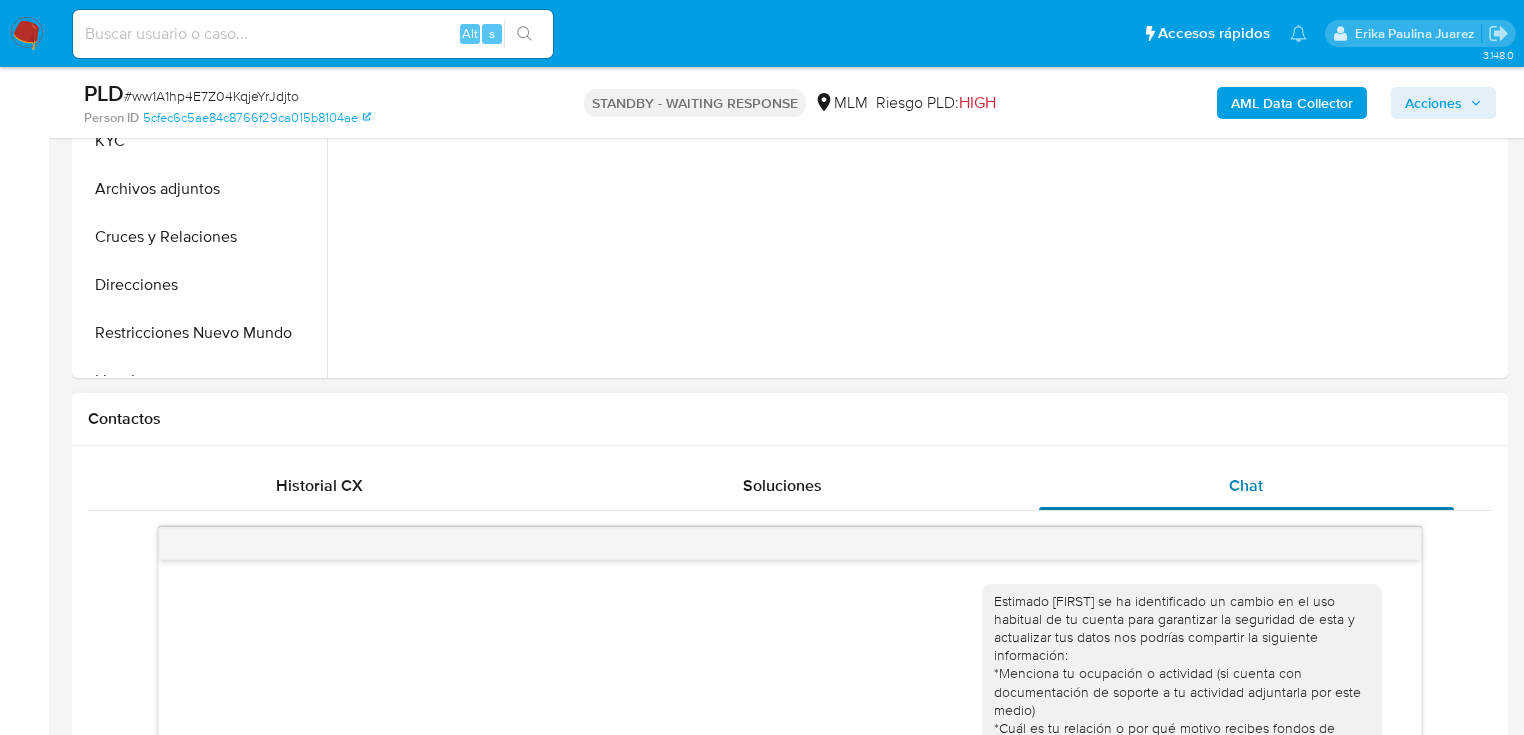 scroll, scrollTop: 70, scrollLeft: 0, axis: vertical 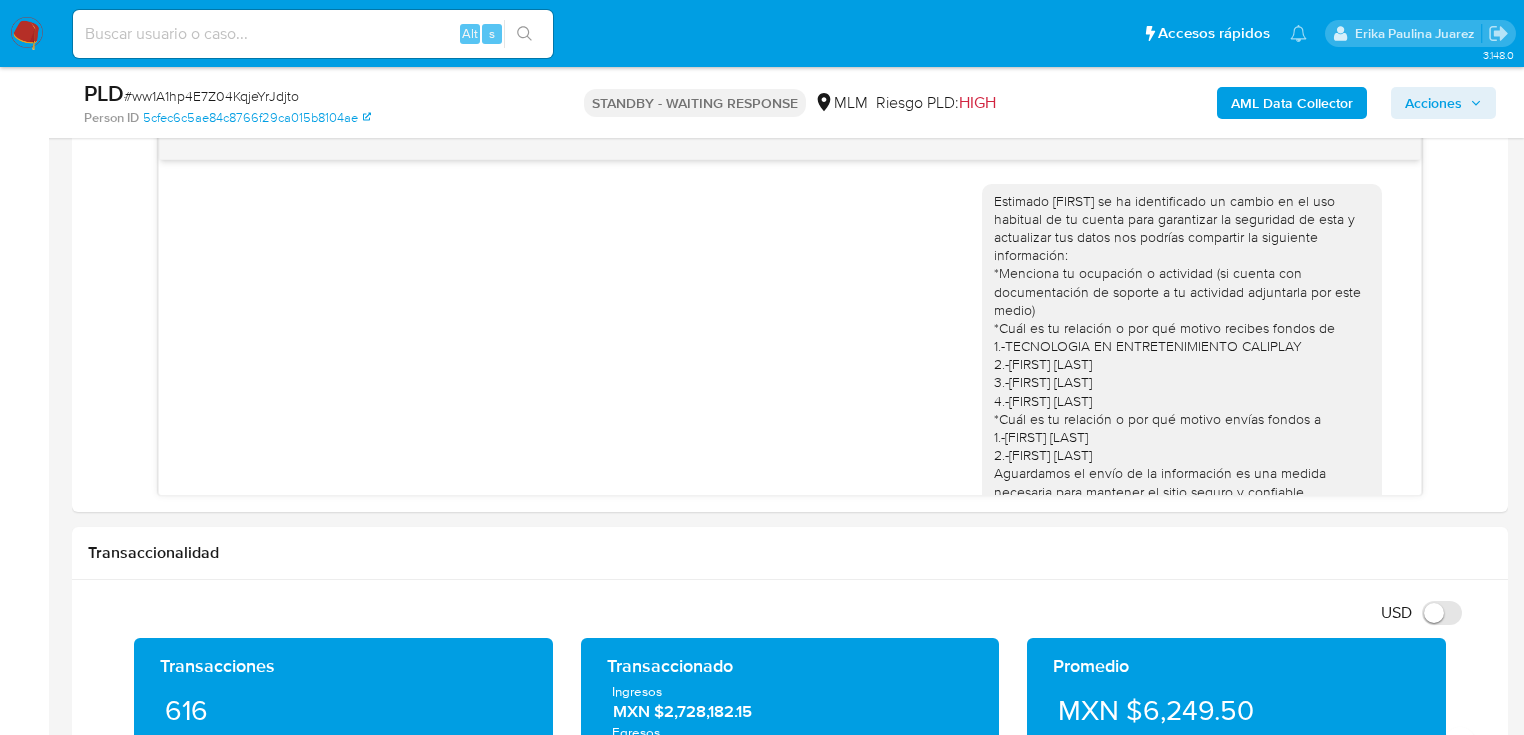 click at bounding box center [27, 34] 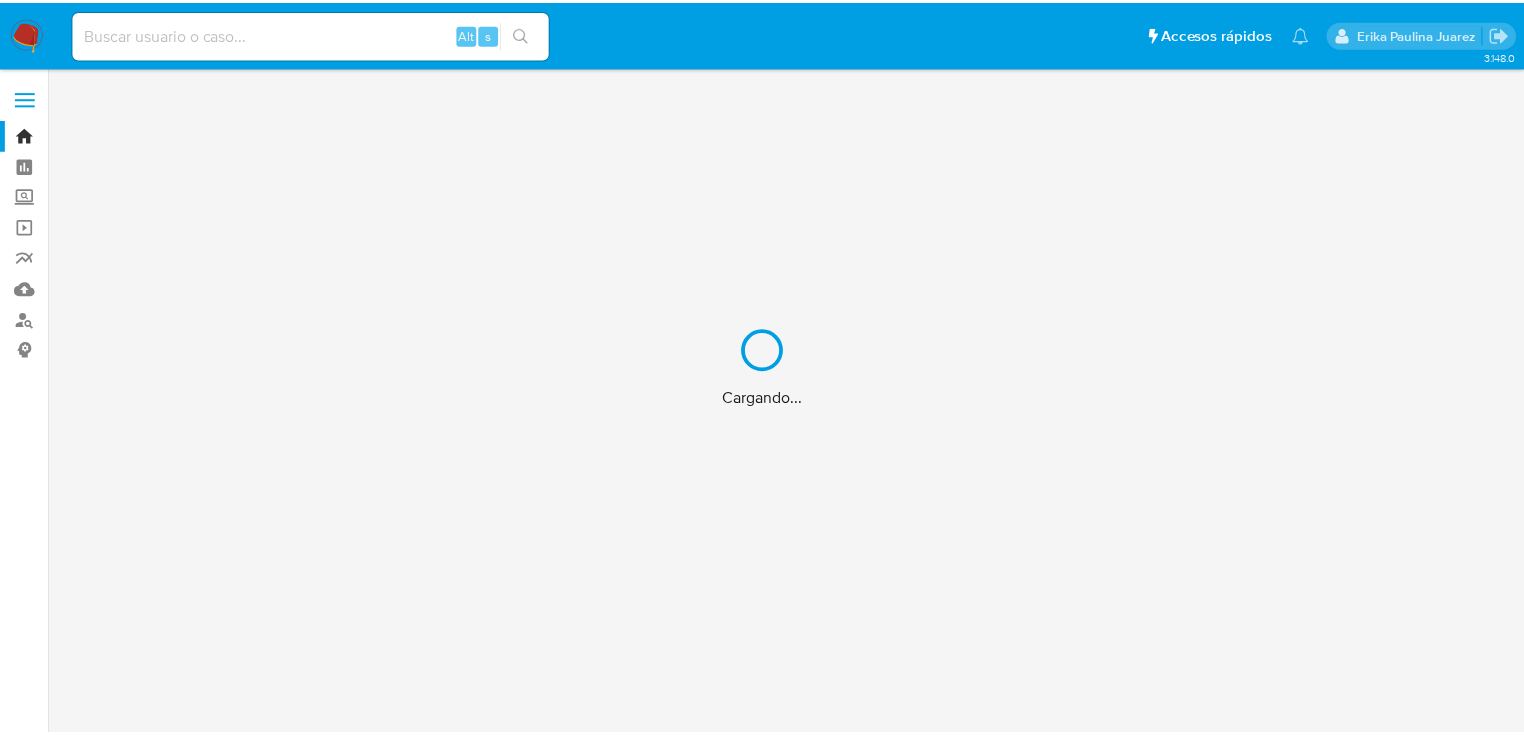scroll, scrollTop: 0, scrollLeft: 0, axis: both 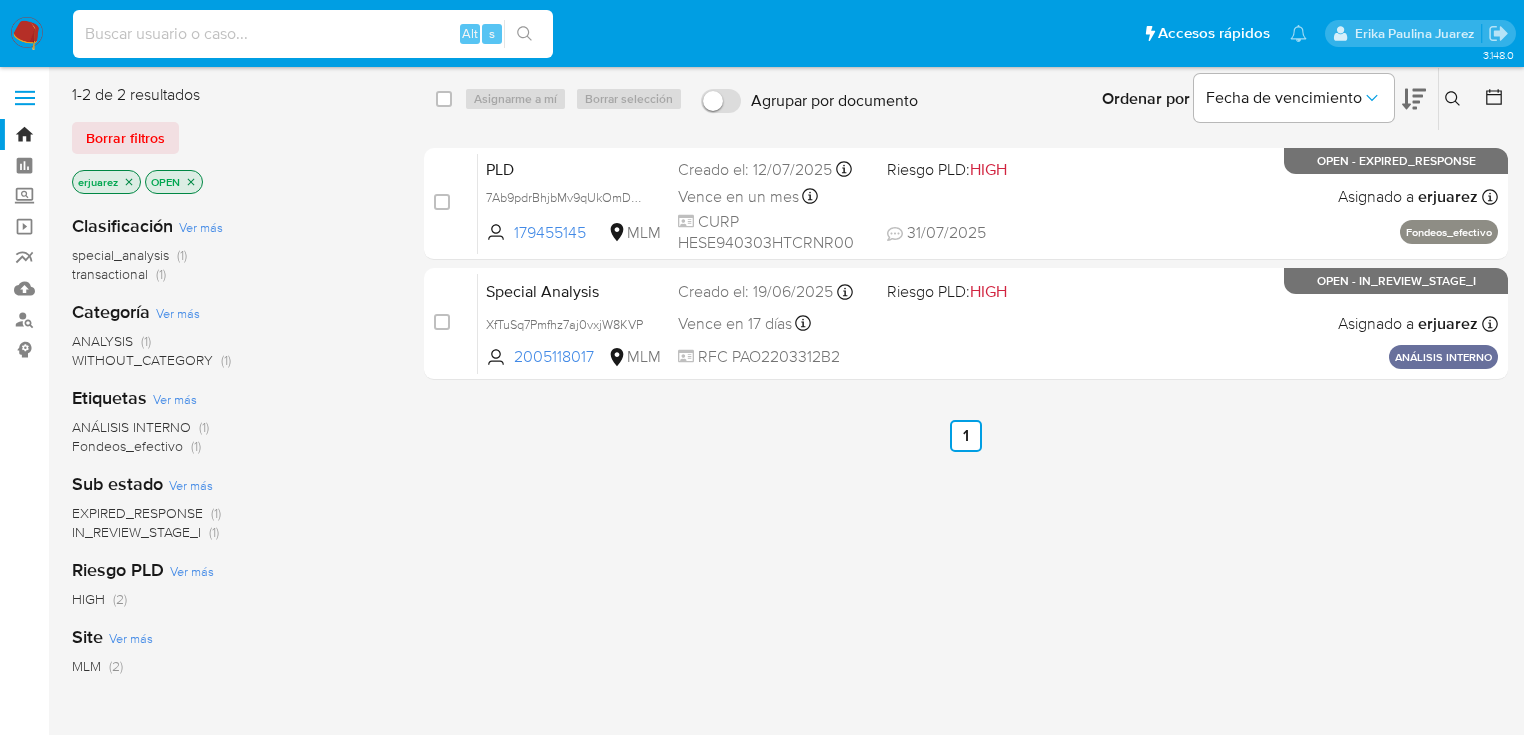 click at bounding box center (313, 34) 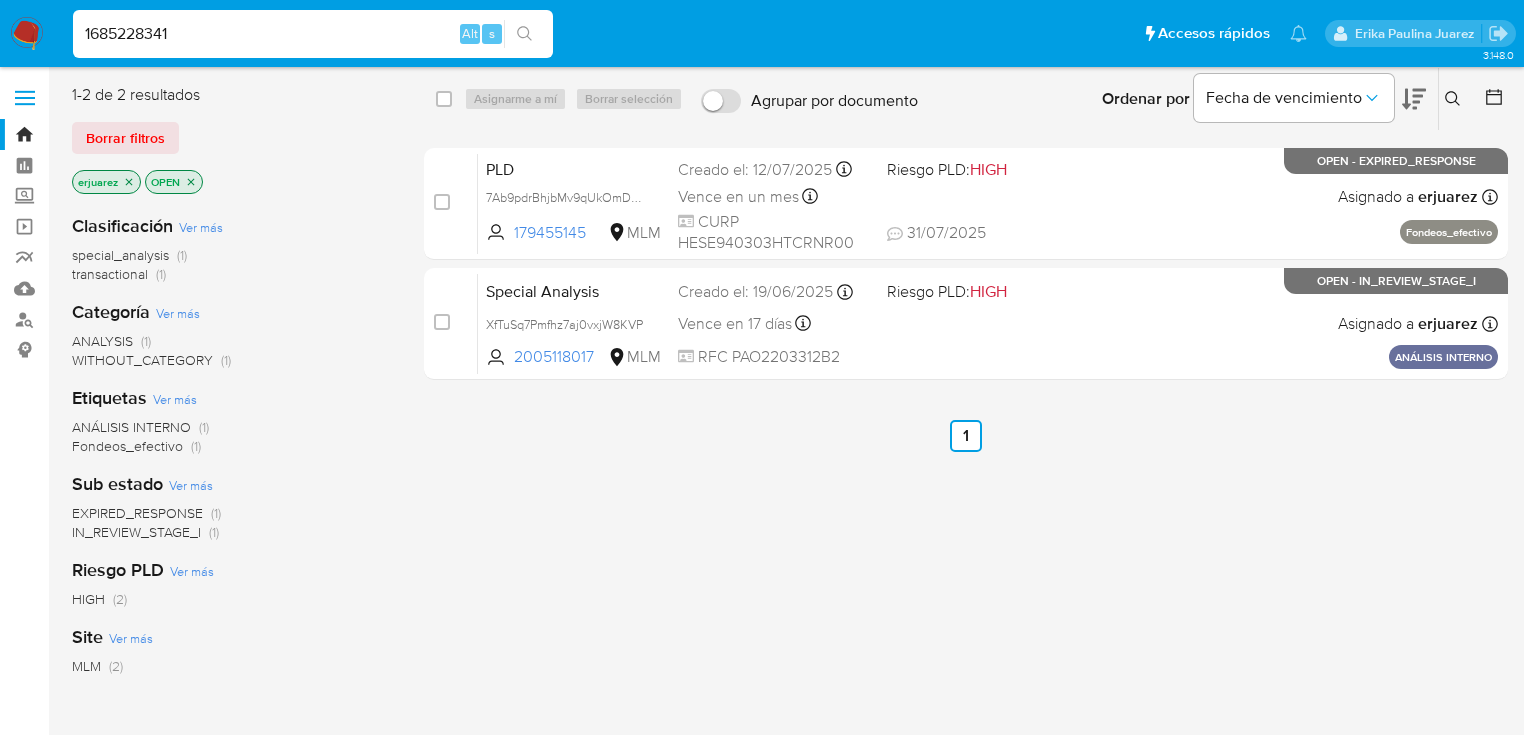 type on "1685228341" 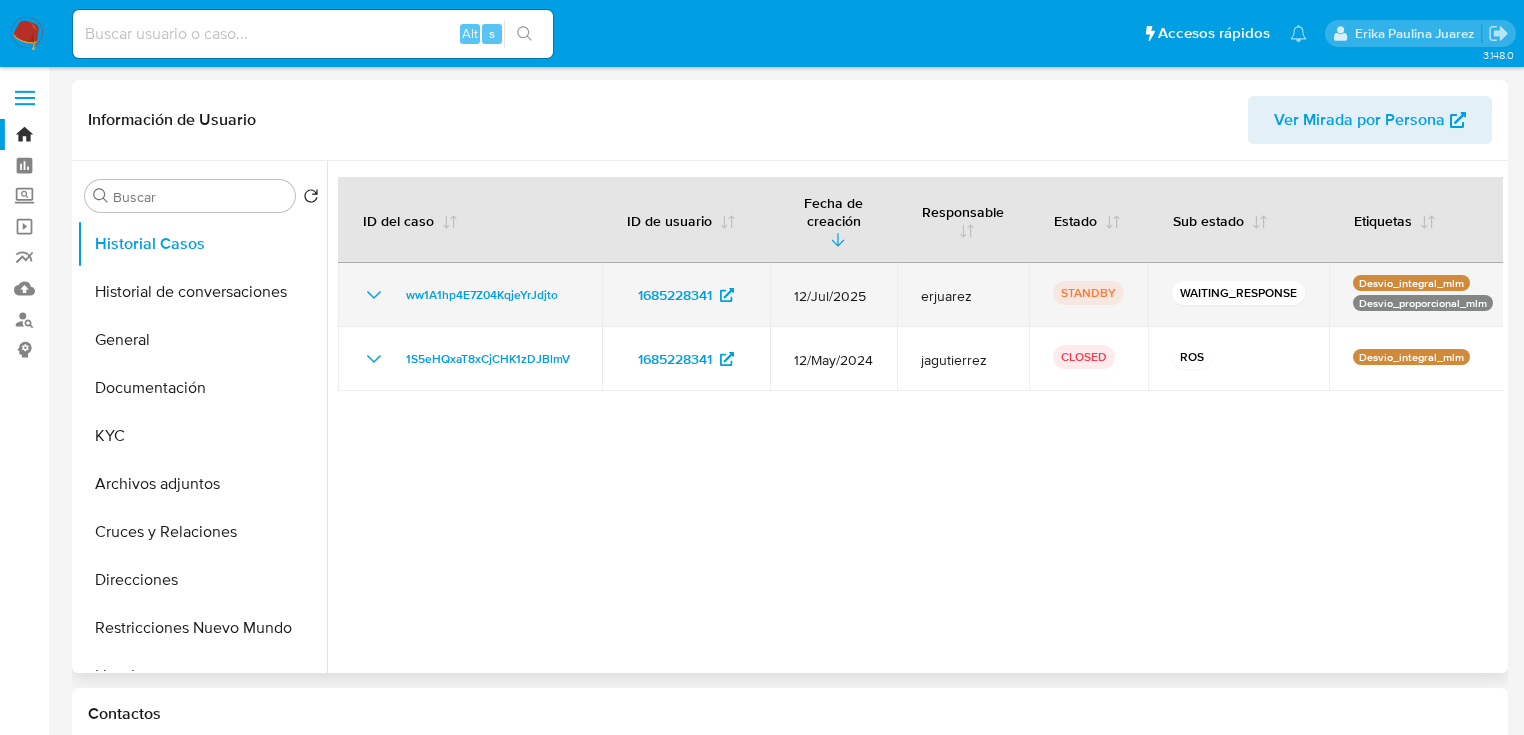 select on "10" 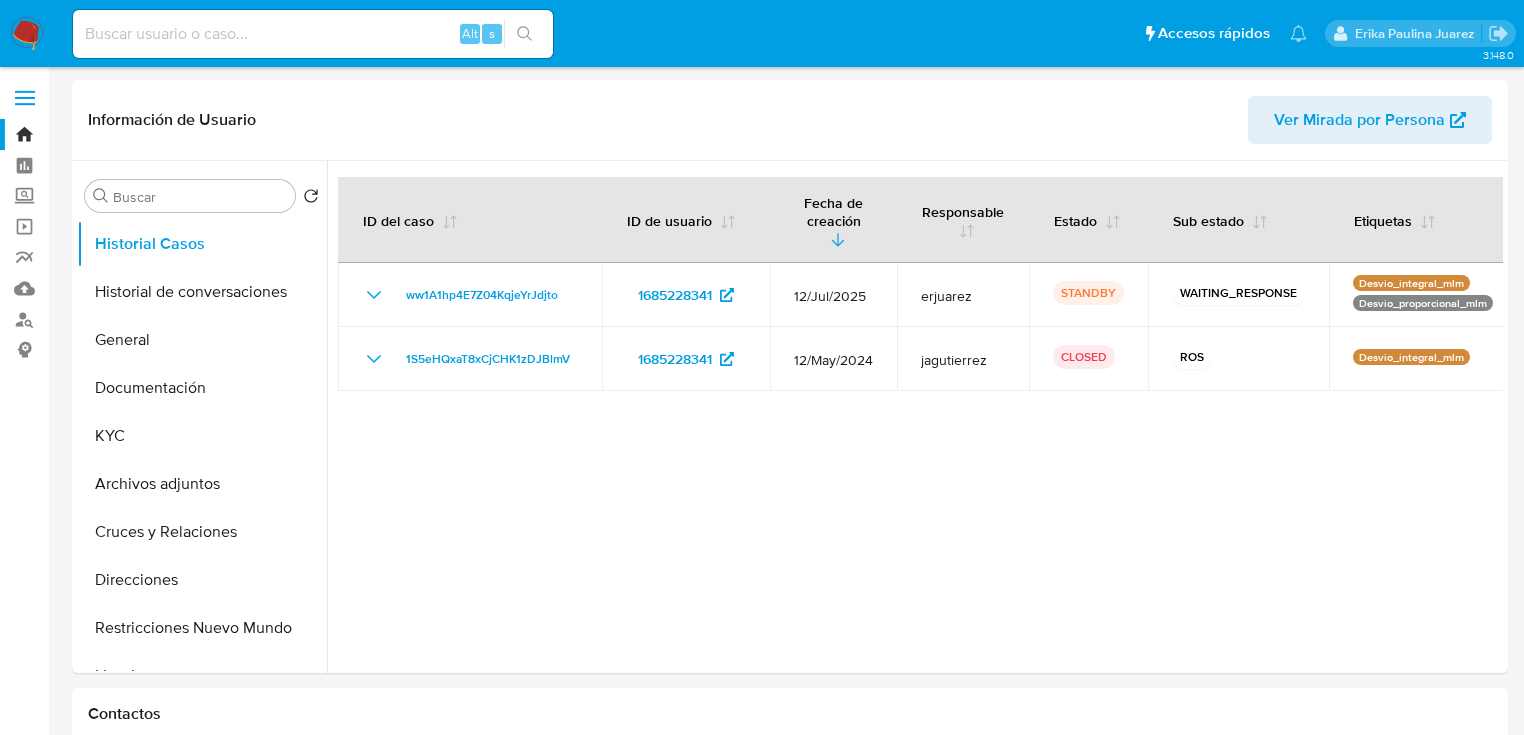 click at bounding box center [313, 34] 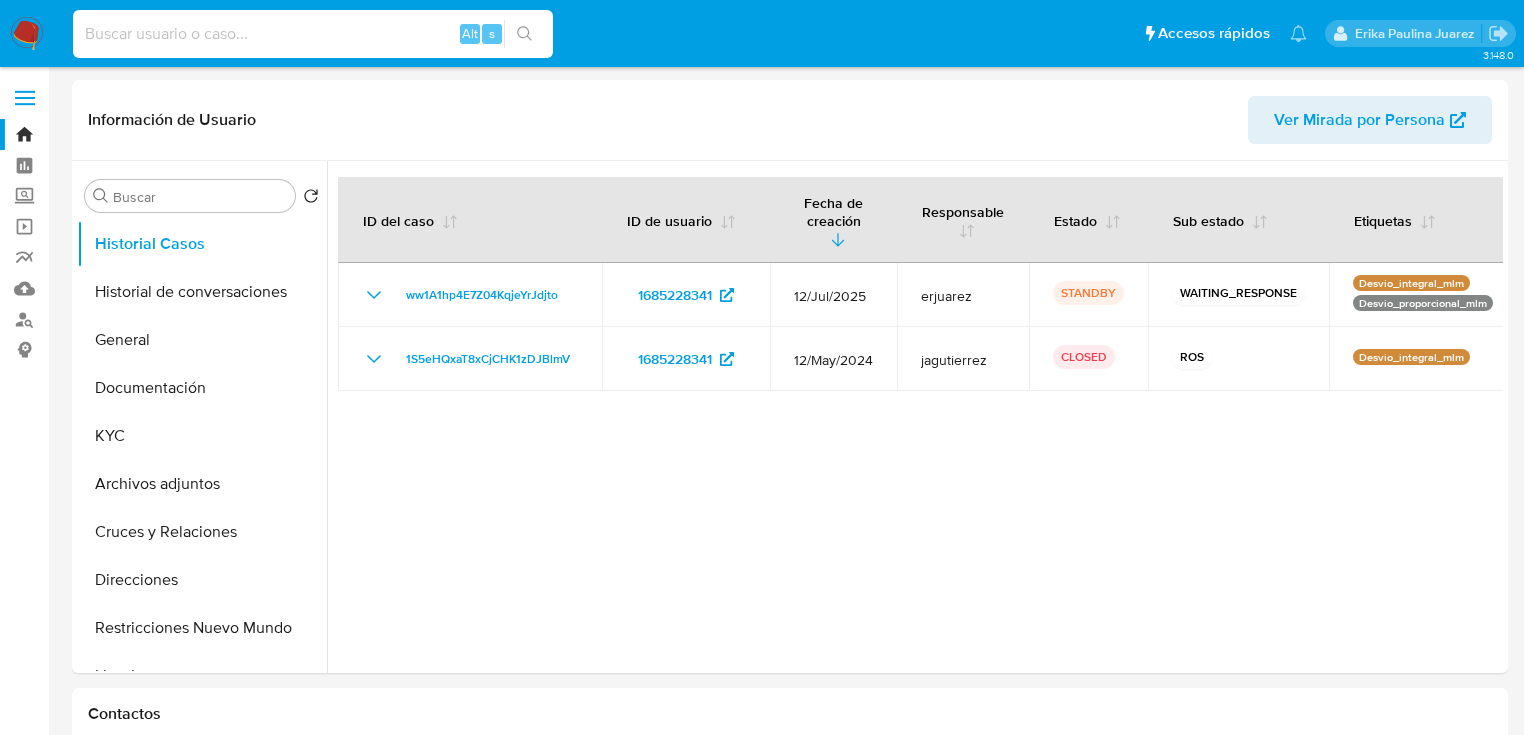 paste on "1808720523" 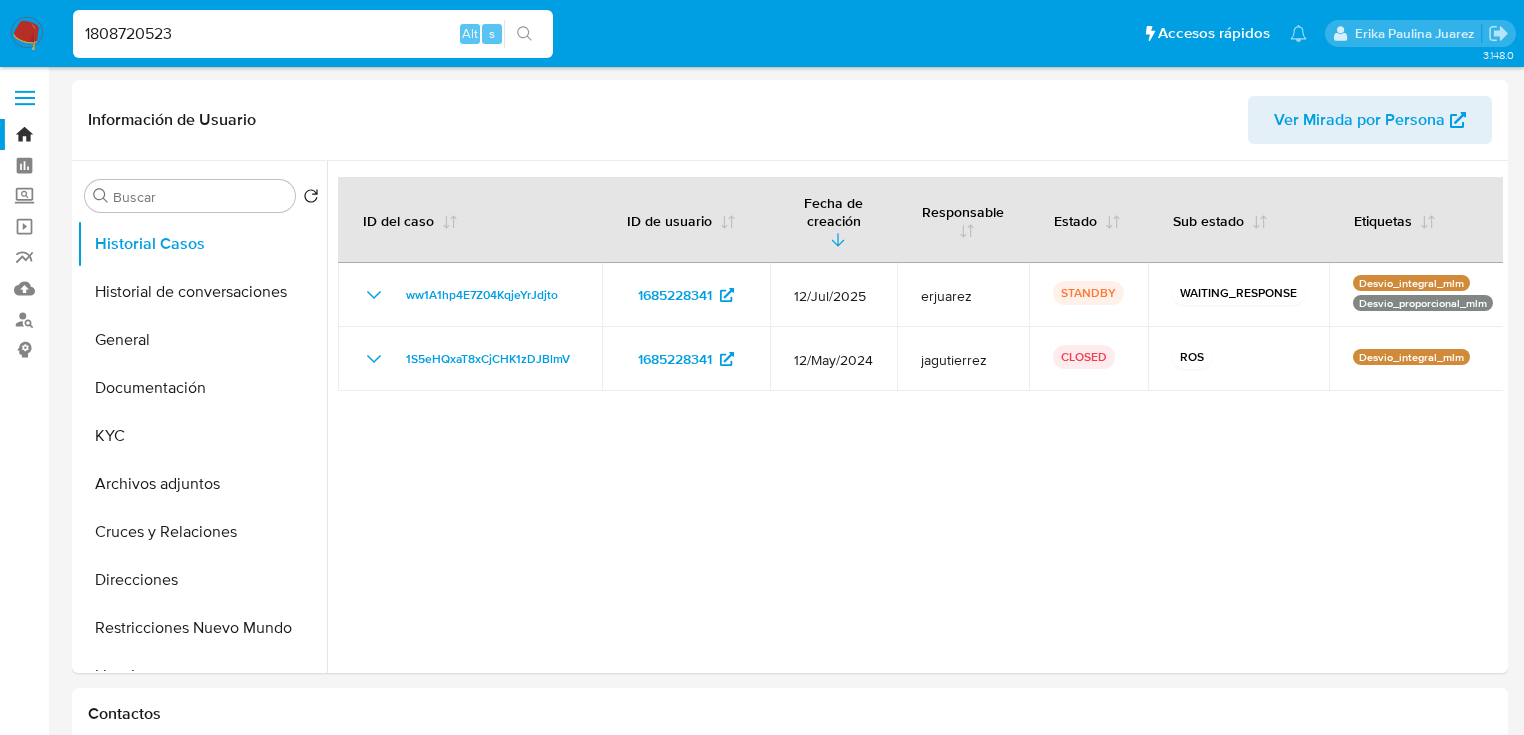 type on "1808720523" 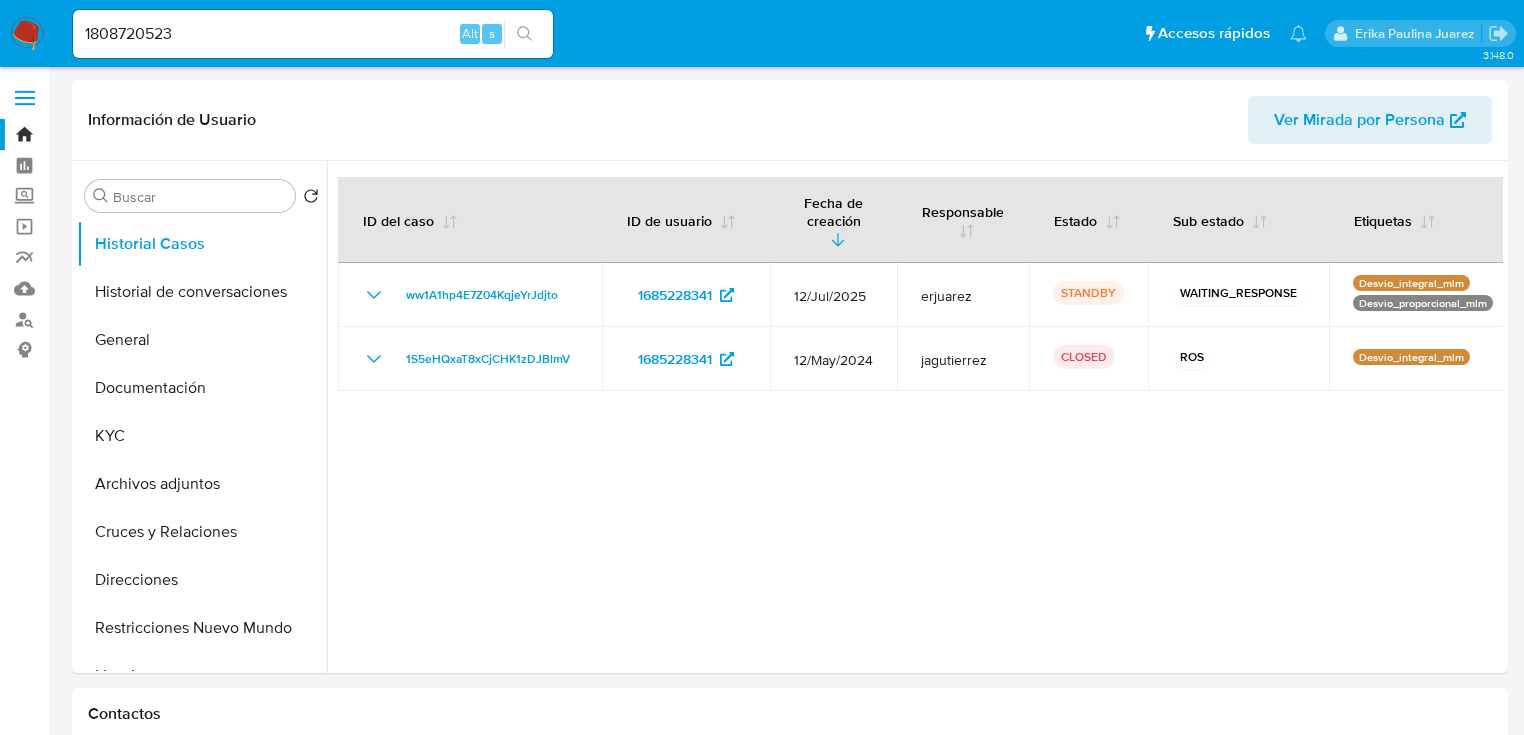 click 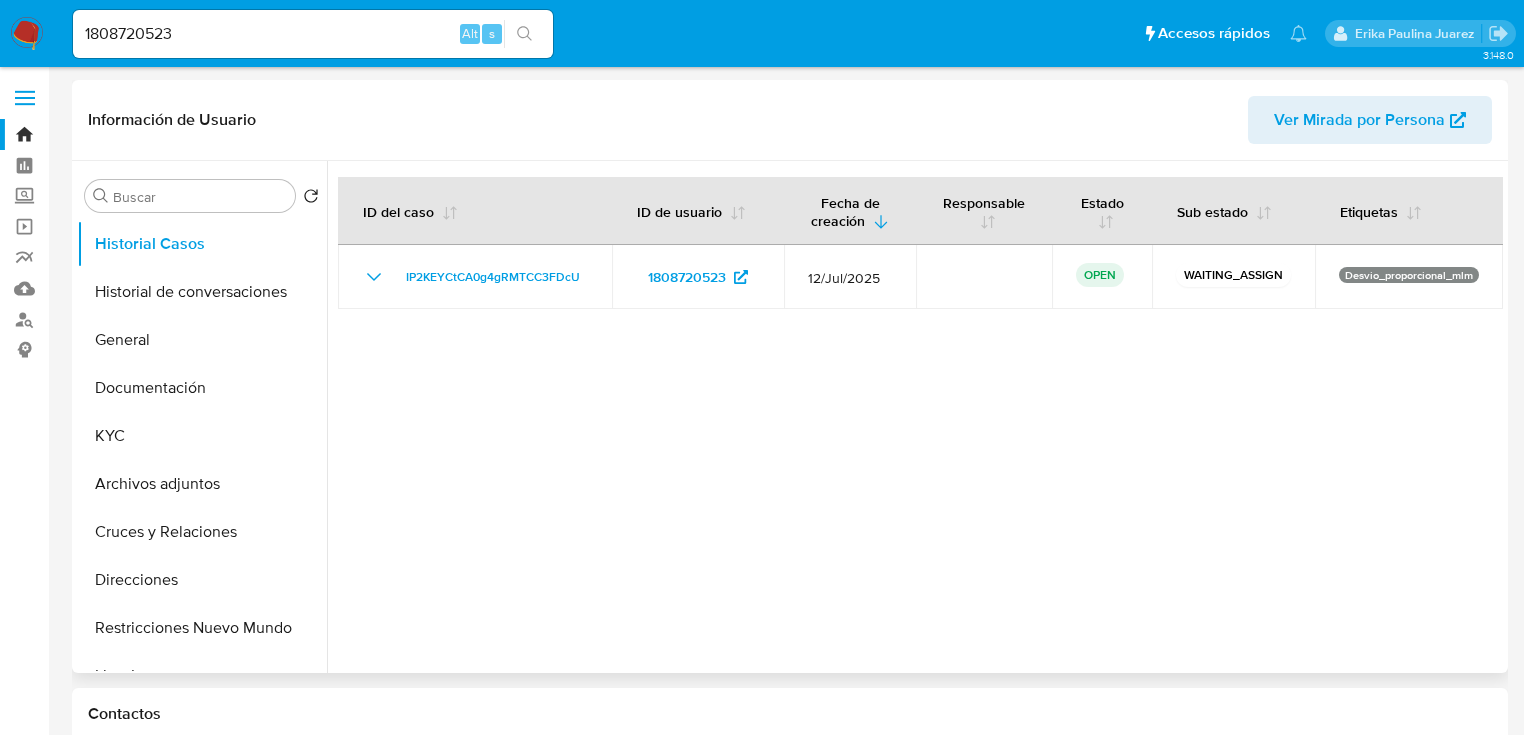select on "10" 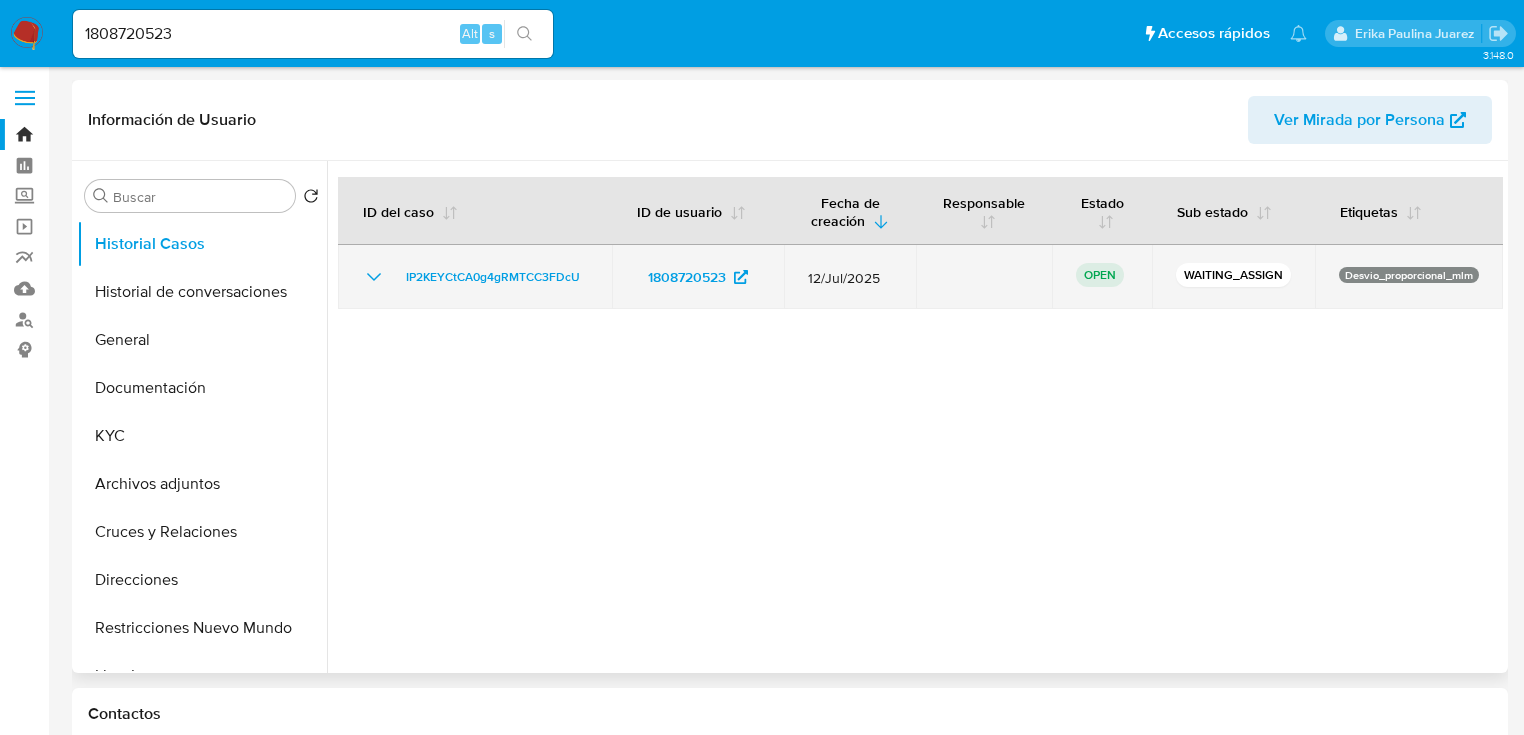 drag, startPoint x: 396, startPoint y: 280, endPoint x: 612, endPoint y: 283, distance: 216.02083 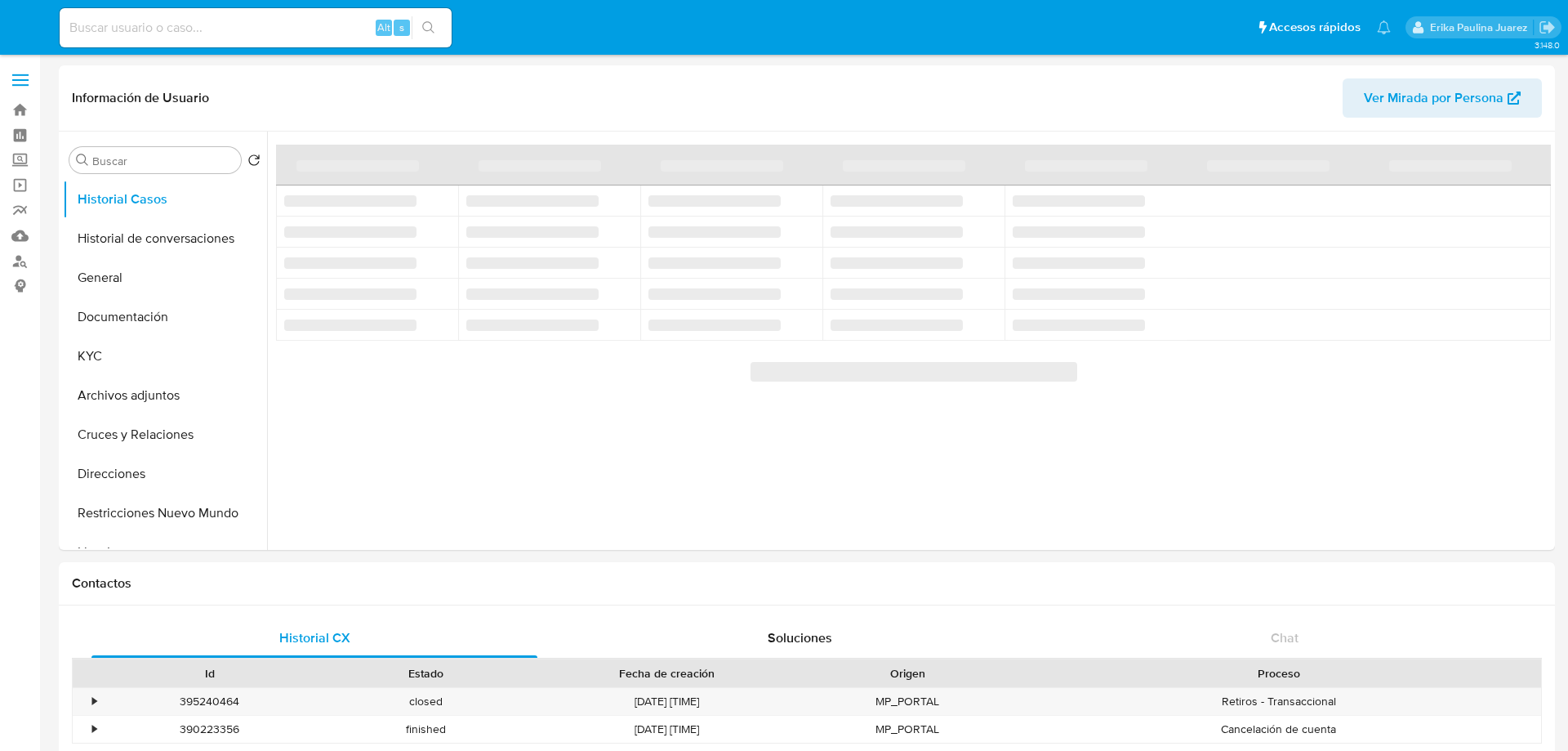 select on "10" 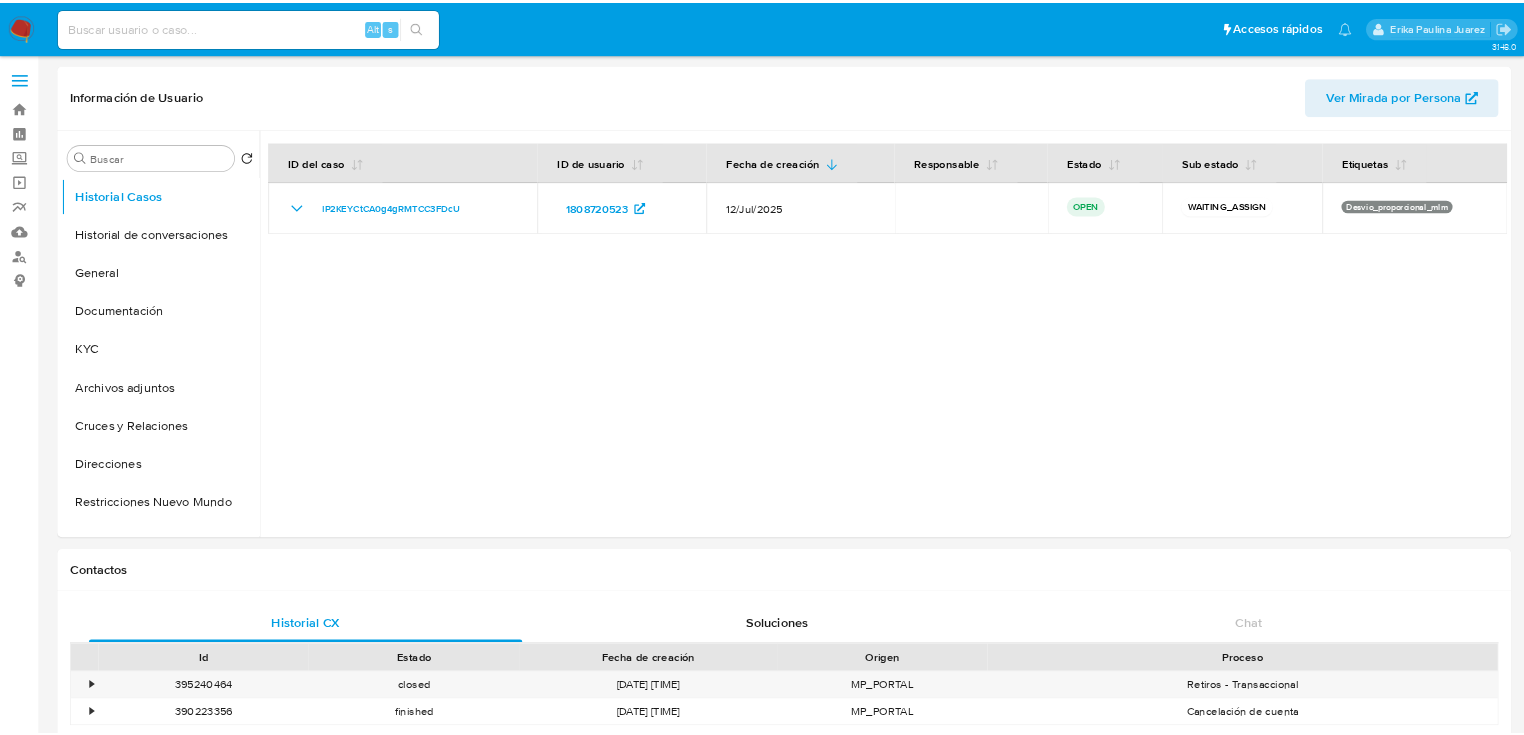 scroll, scrollTop: 0, scrollLeft: 0, axis: both 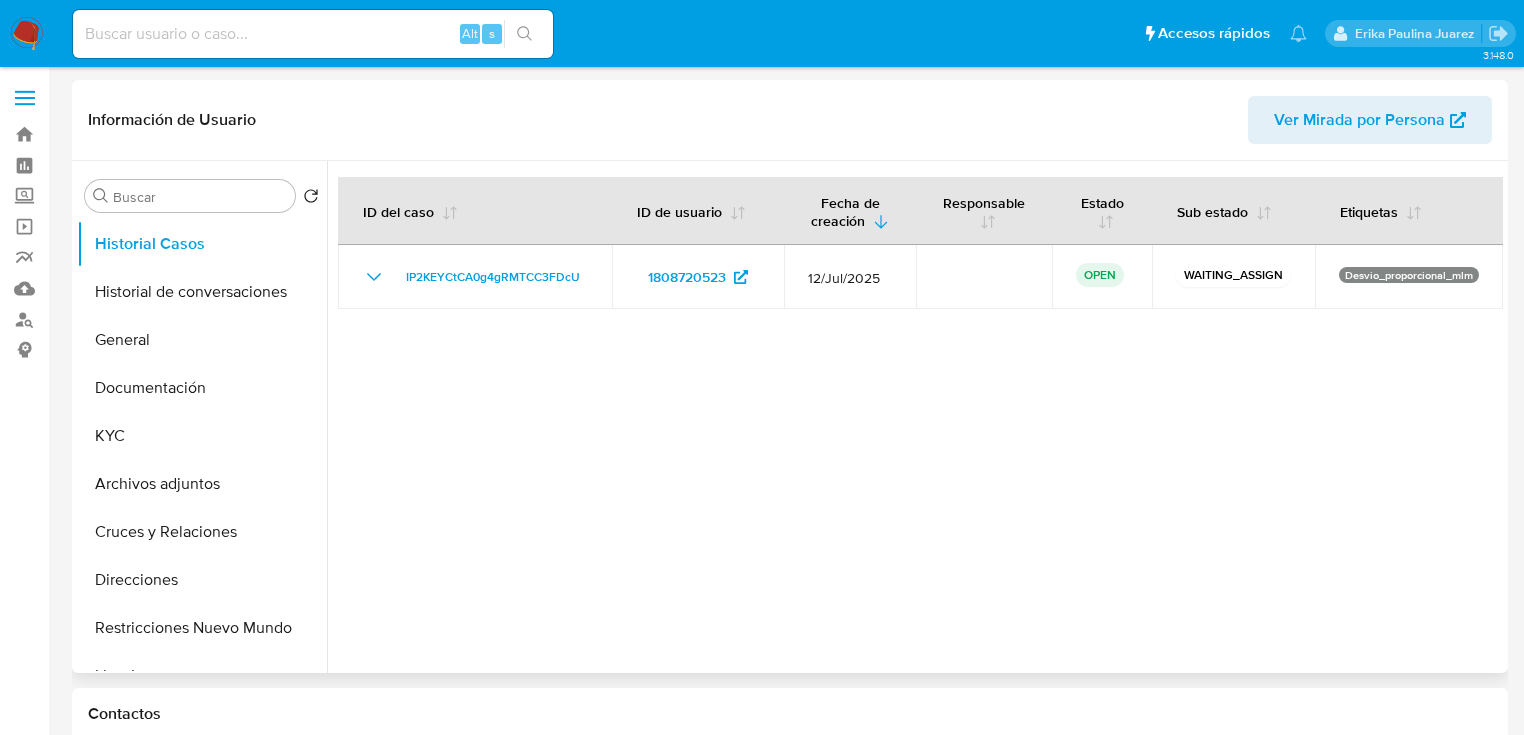 click at bounding box center [915, 417] 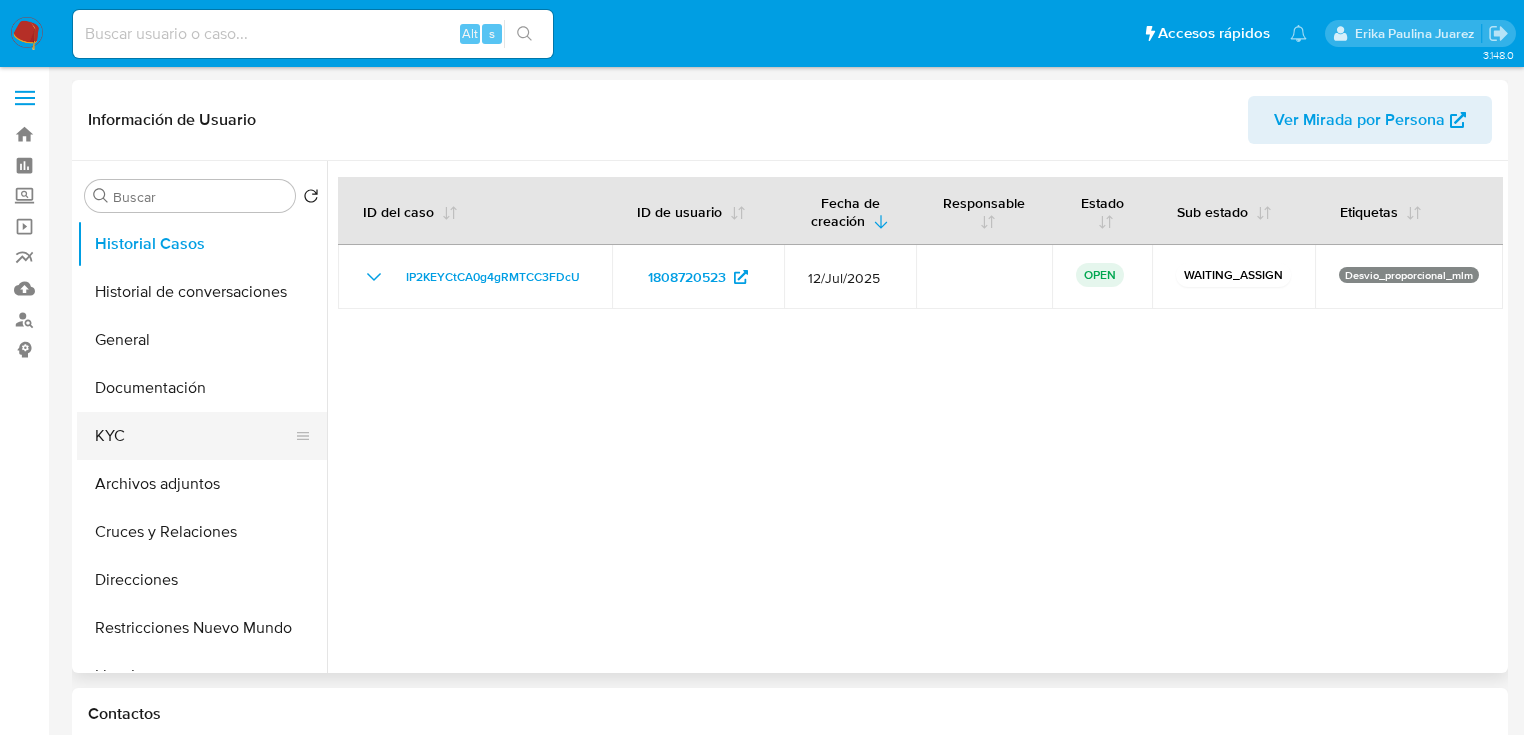 click on "KYC" at bounding box center (194, 436) 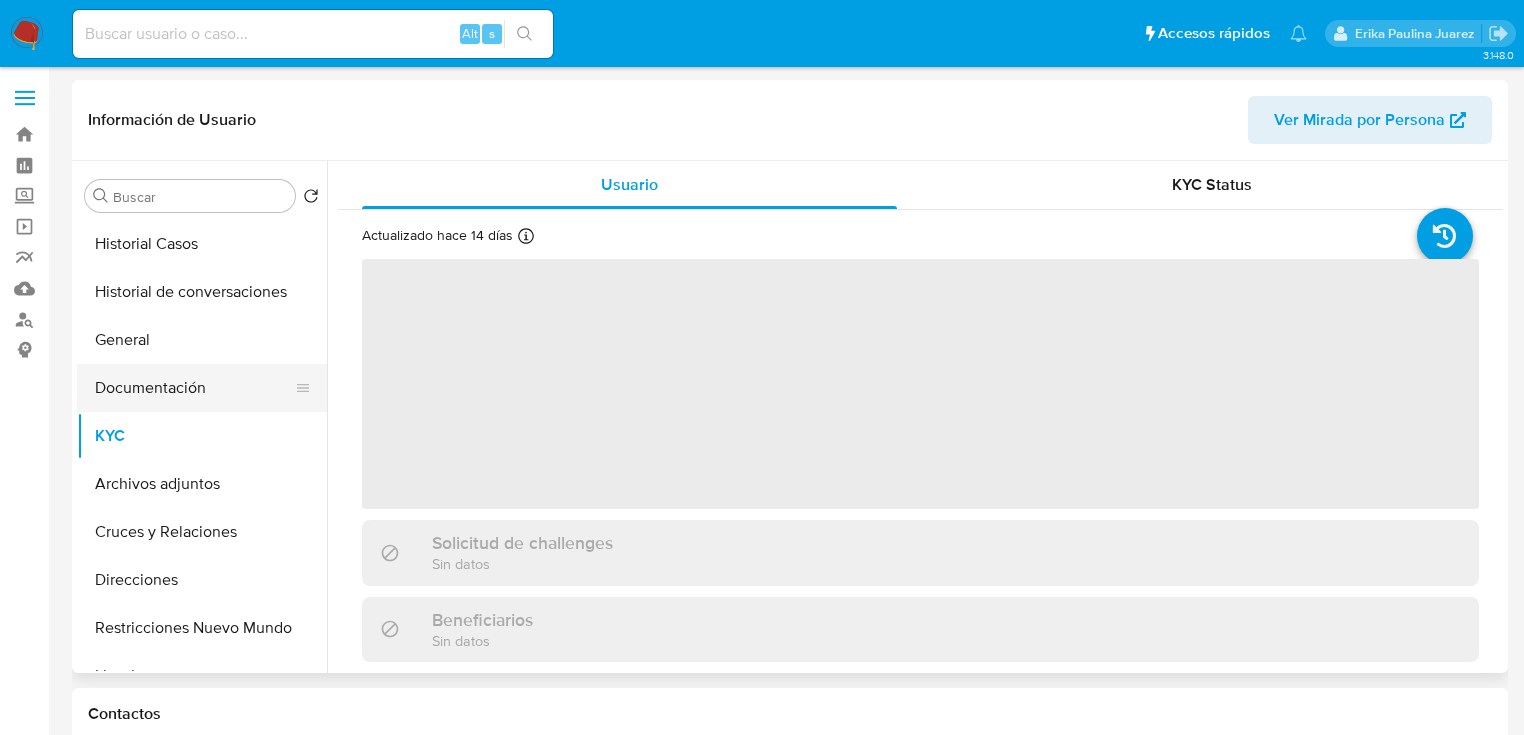 drag, startPoint x: 200, startPoint y: 386, endPoint x: 229, endPoint y: 482, distance: 100.28459 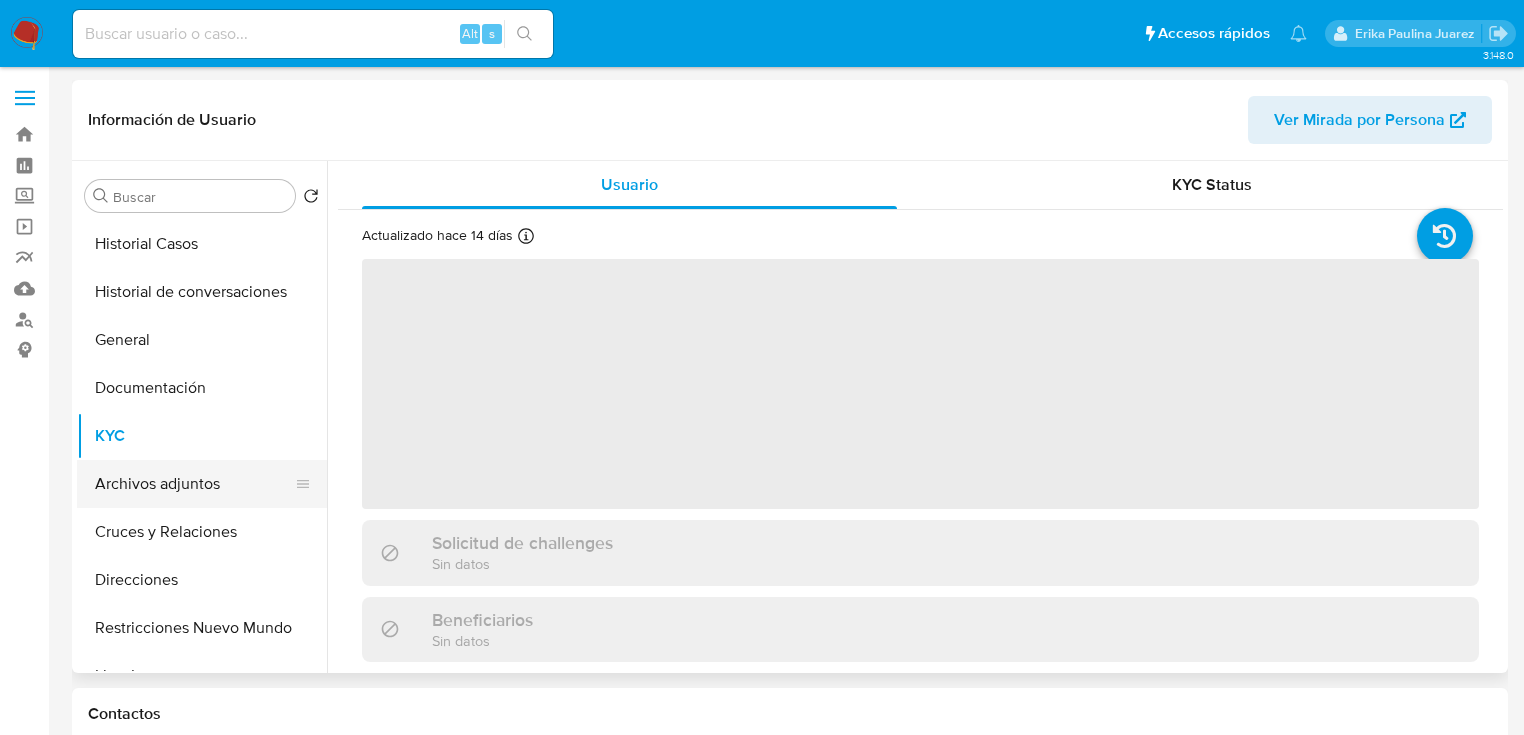 click on "Documentación" at bounding box center (202, 388) 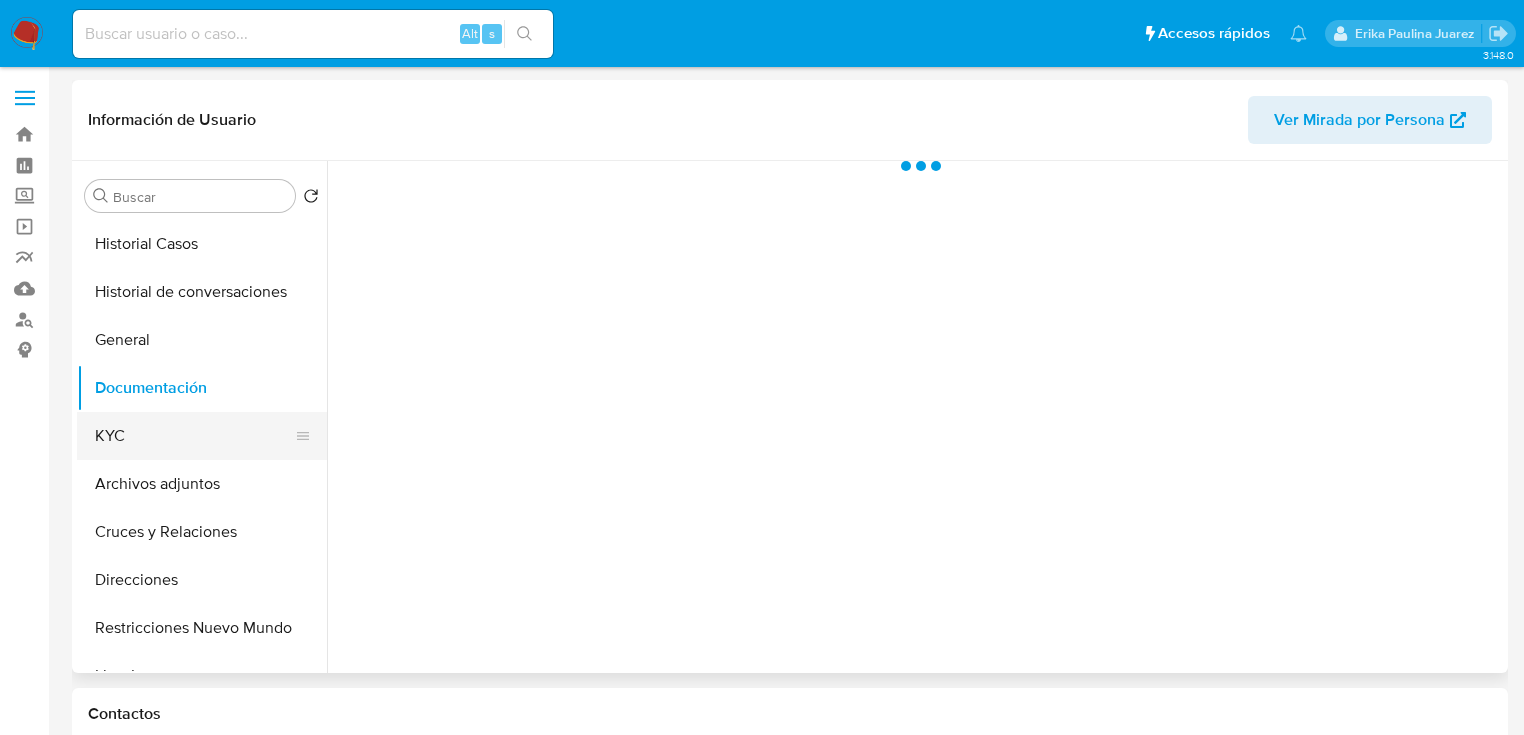drag, startPoint x: 125, startPoint y: 443, endPoint x: 140, endPoint y: 433, distance: 18.027756 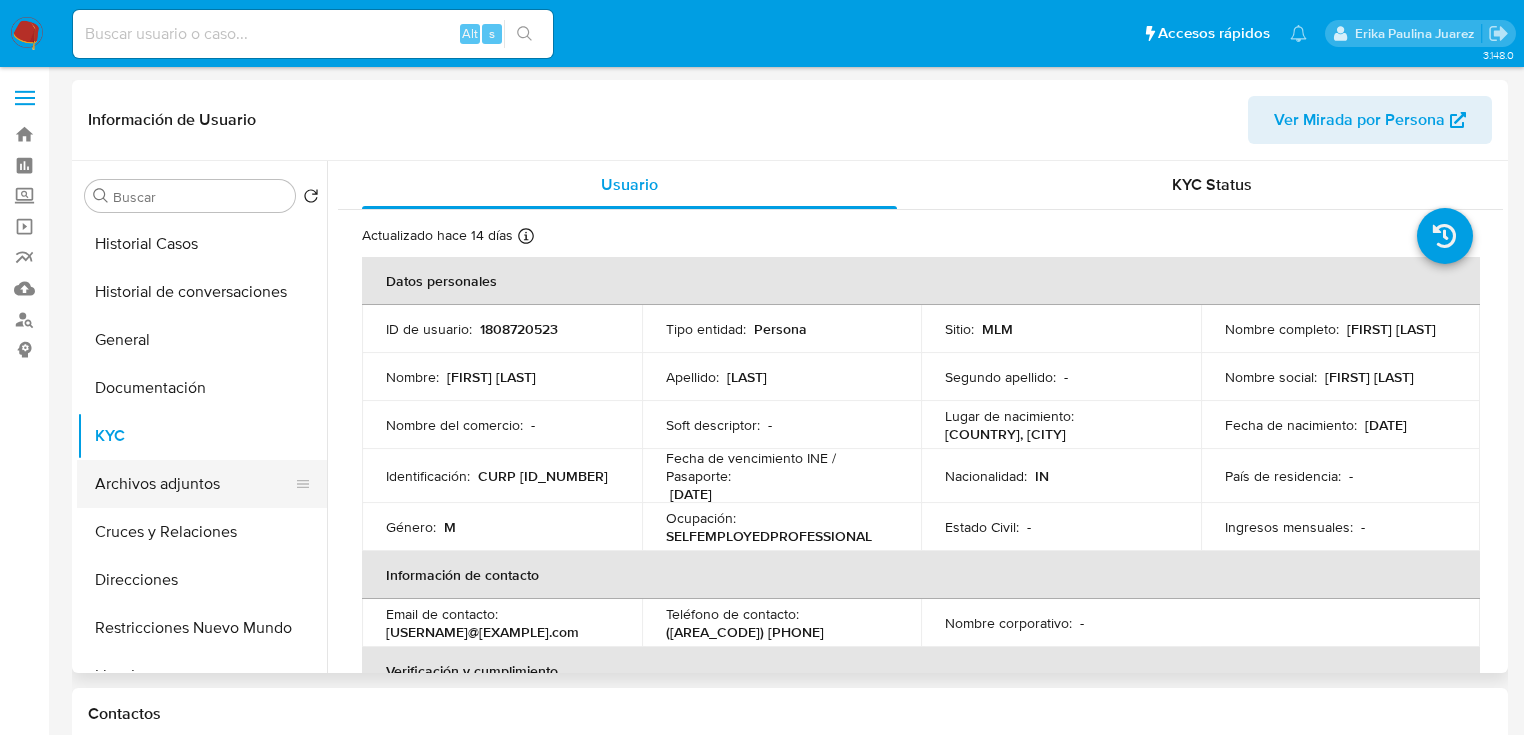 click on "Archivos adjuntos" at bounding box center [194, 484] 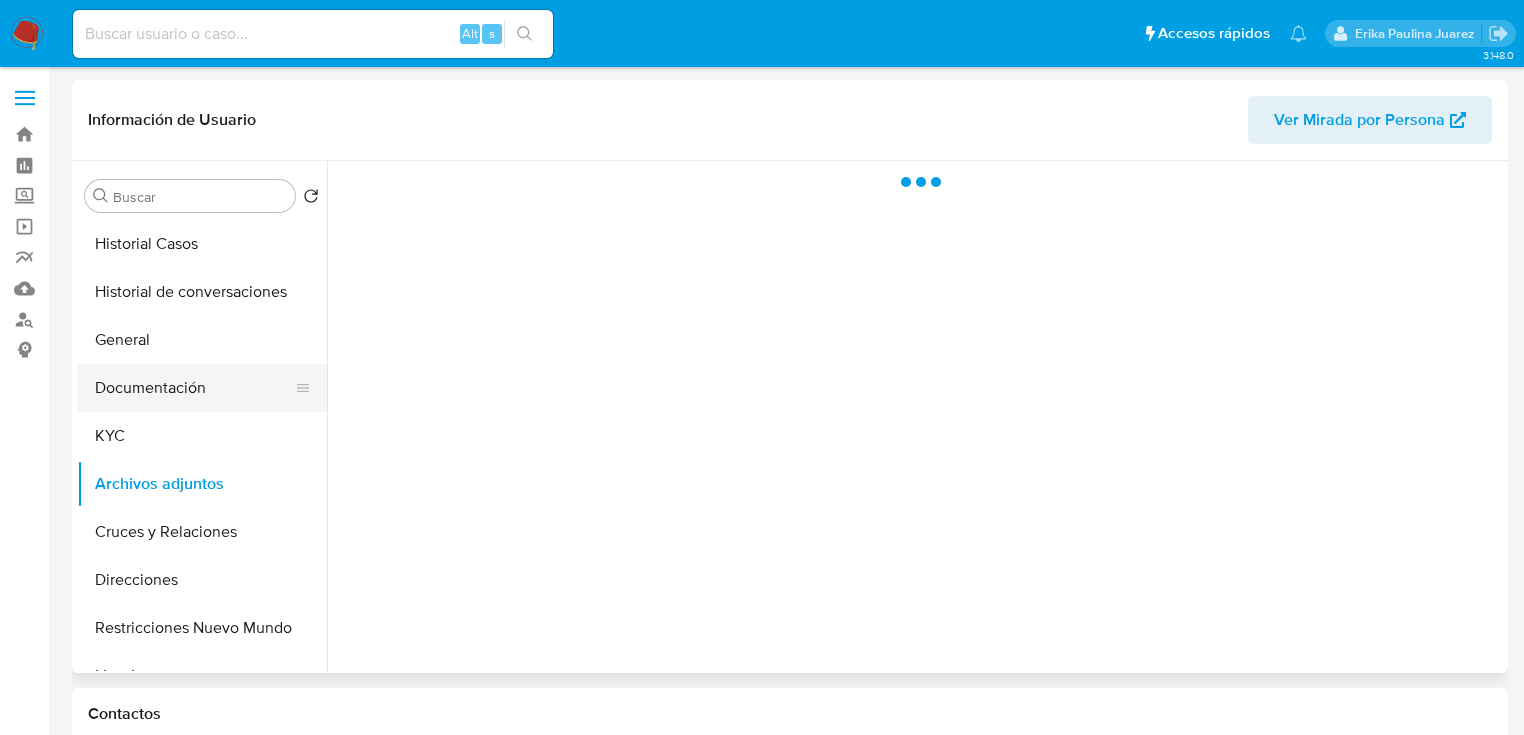 drag, startPoint x: 179, startPoint y: 395, endPoint x: 193, endPoint y: 393, distance: 14.142136 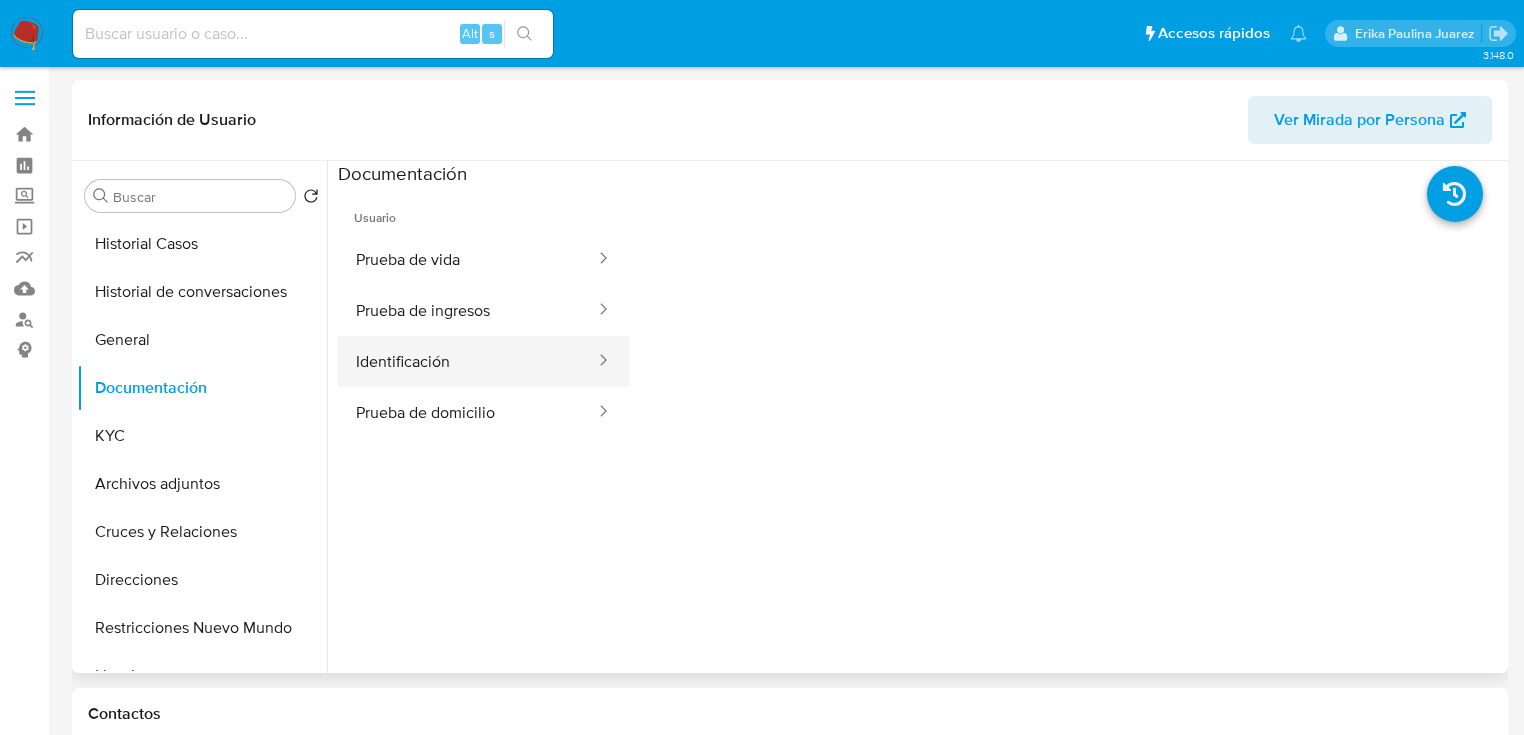 click on "Identificación" at bounding box center (467, 361) 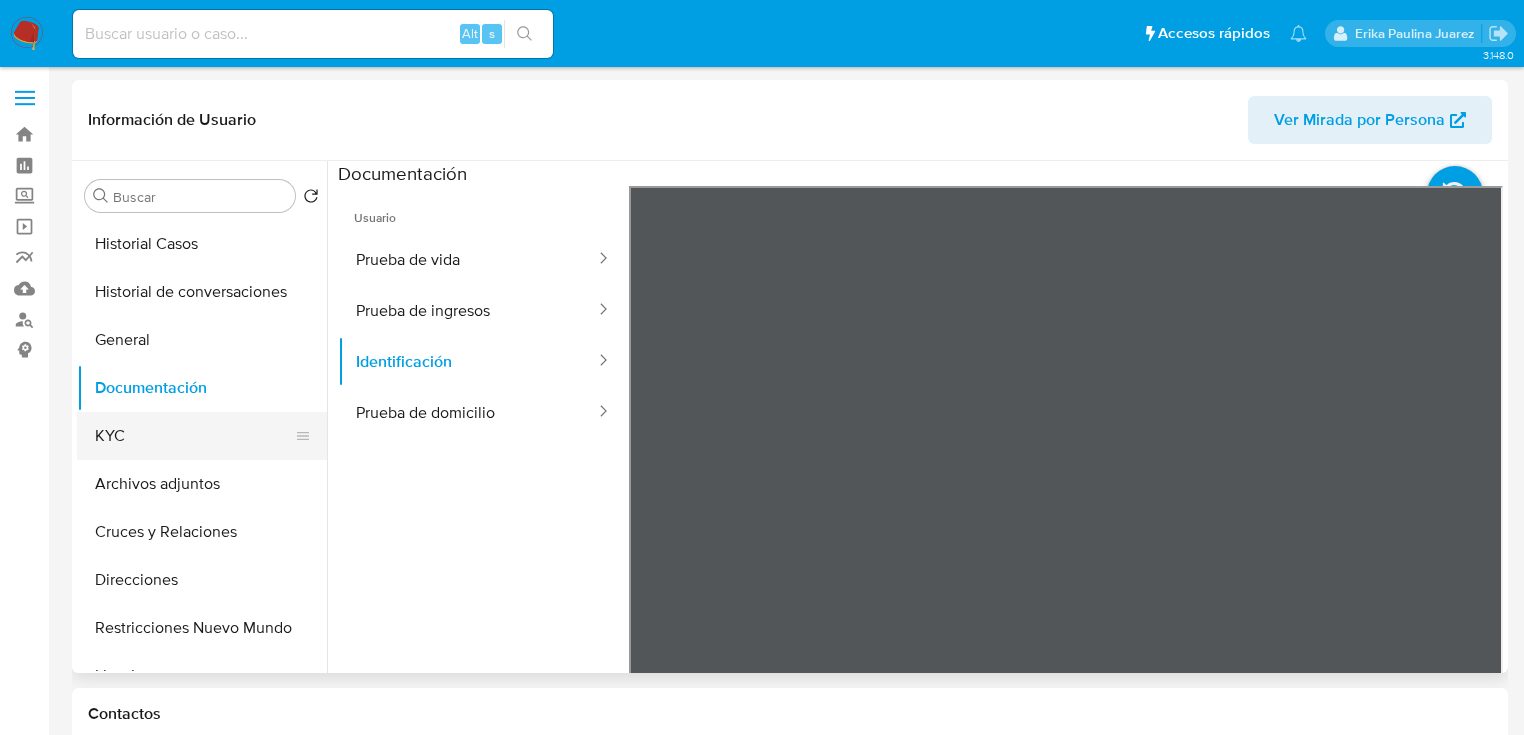 click on "KYC" at bounding box center (194, 436) 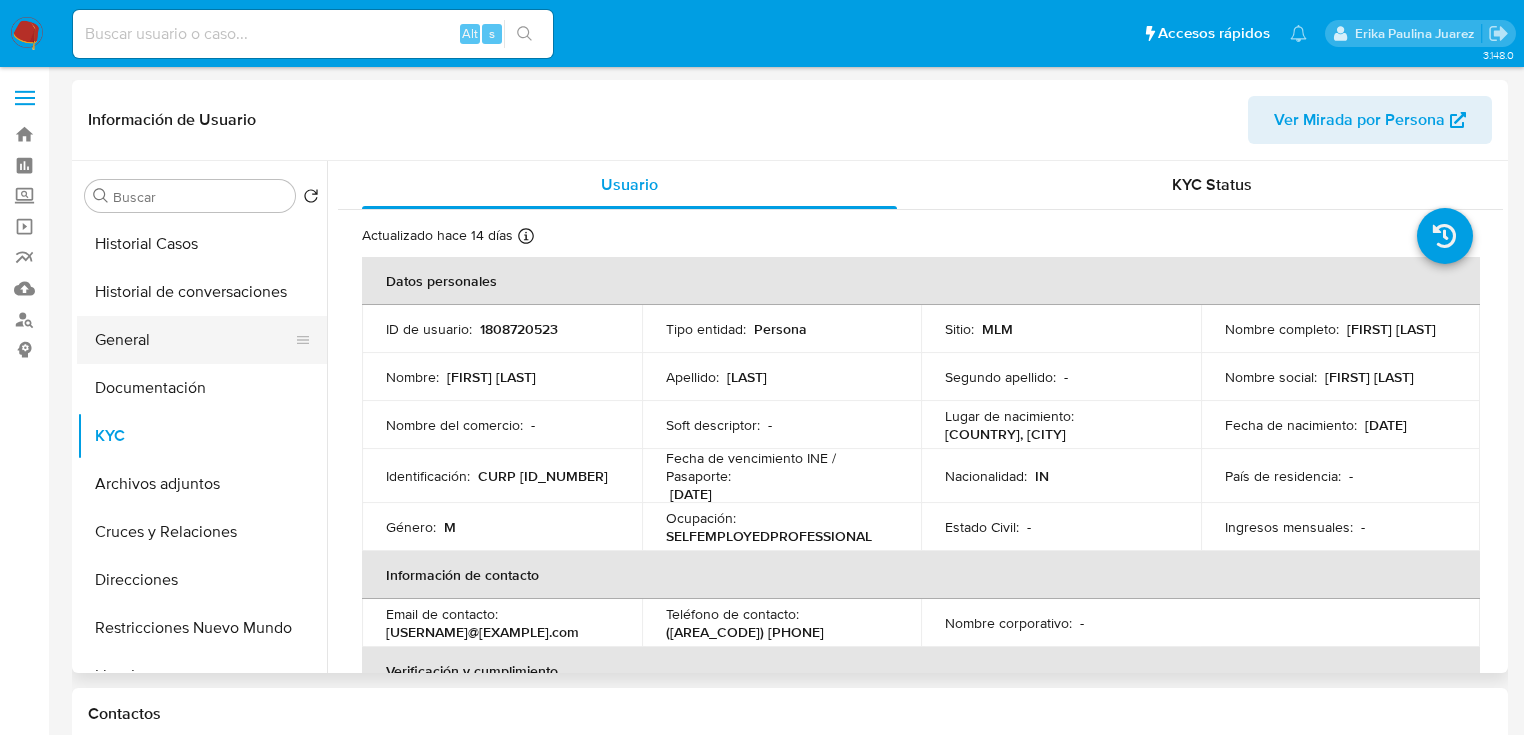 drag, startPoint x: 180, startPoint y: 341, endPoint x: 192, endPoint y: 335, distance: 13.416408 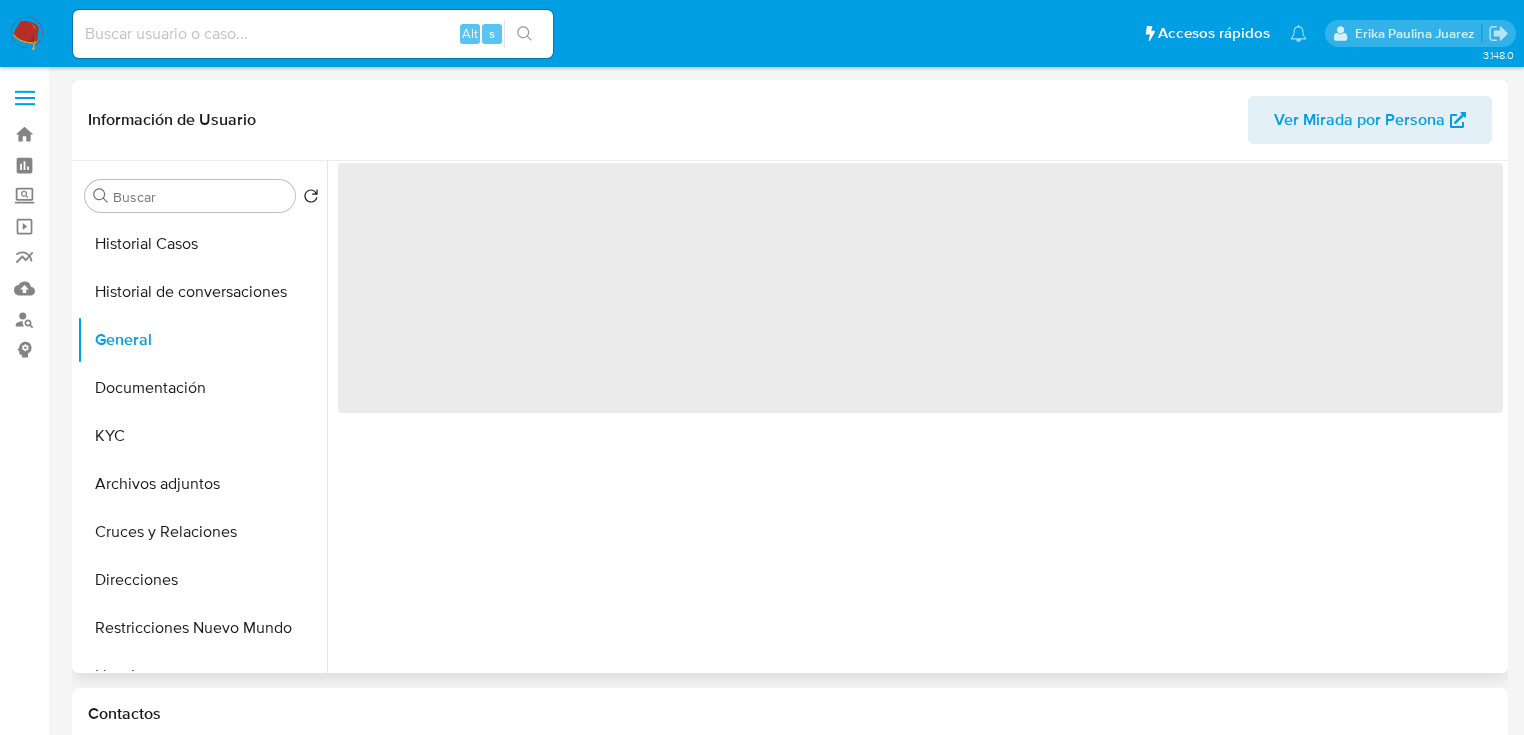 type 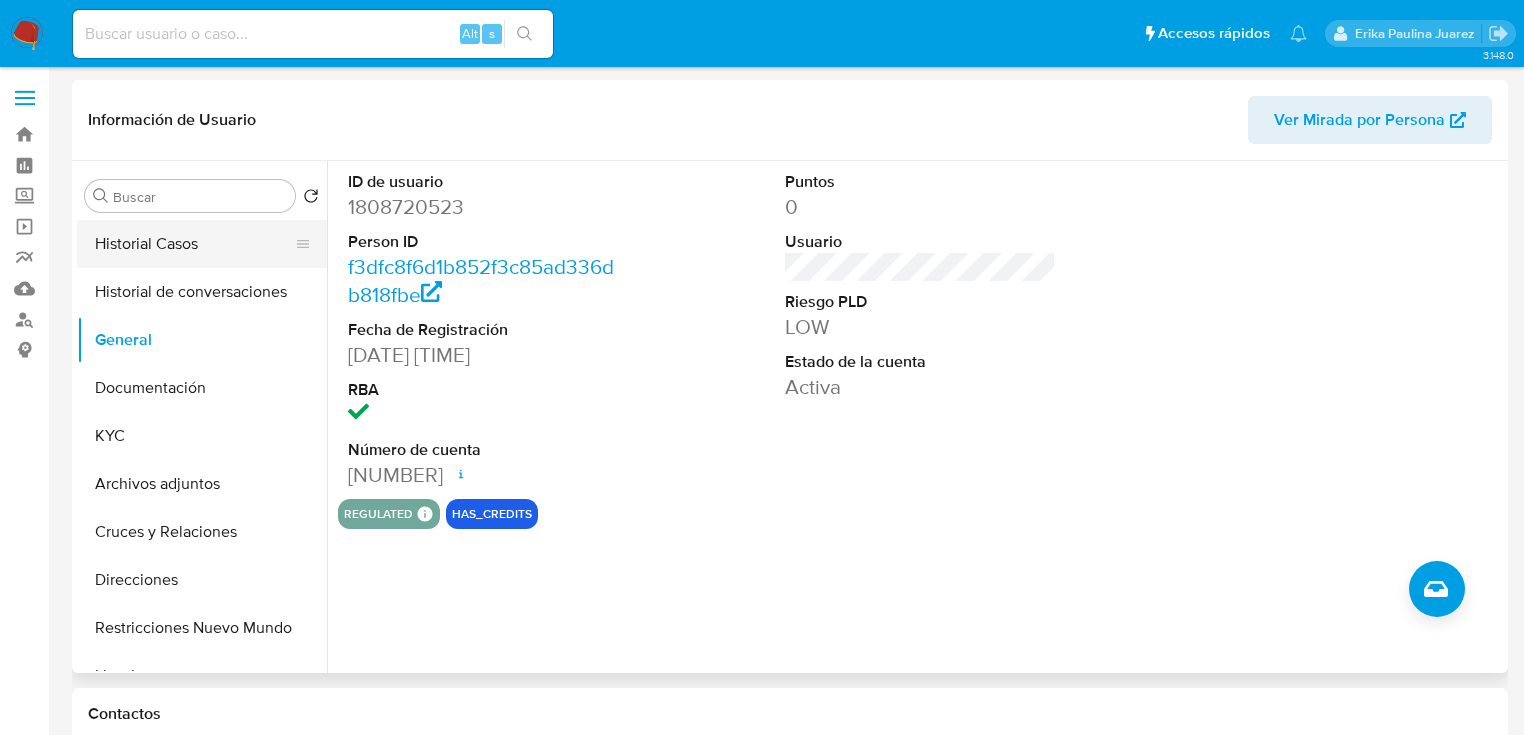 click on "Historial Casos" at bounding box center (194, 244) 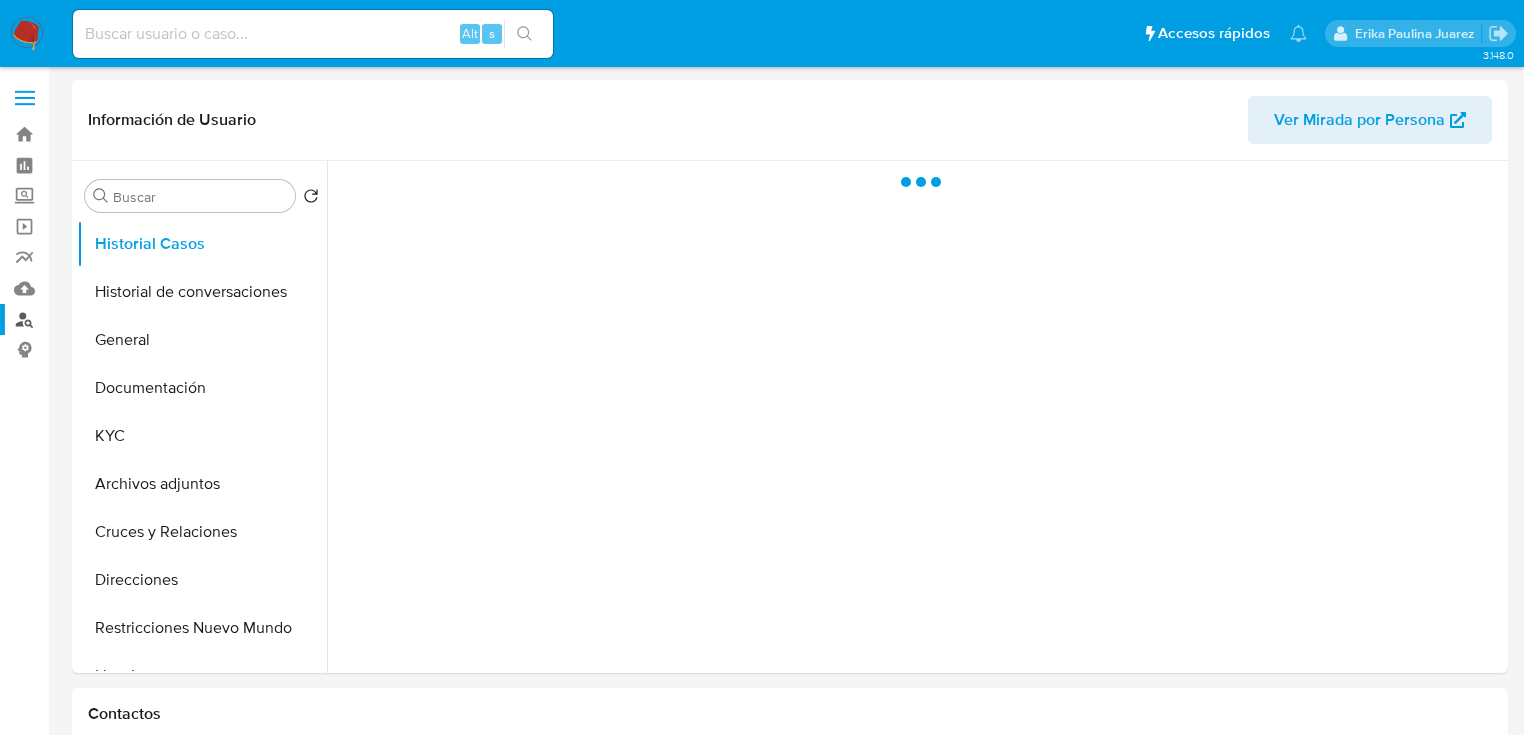 type 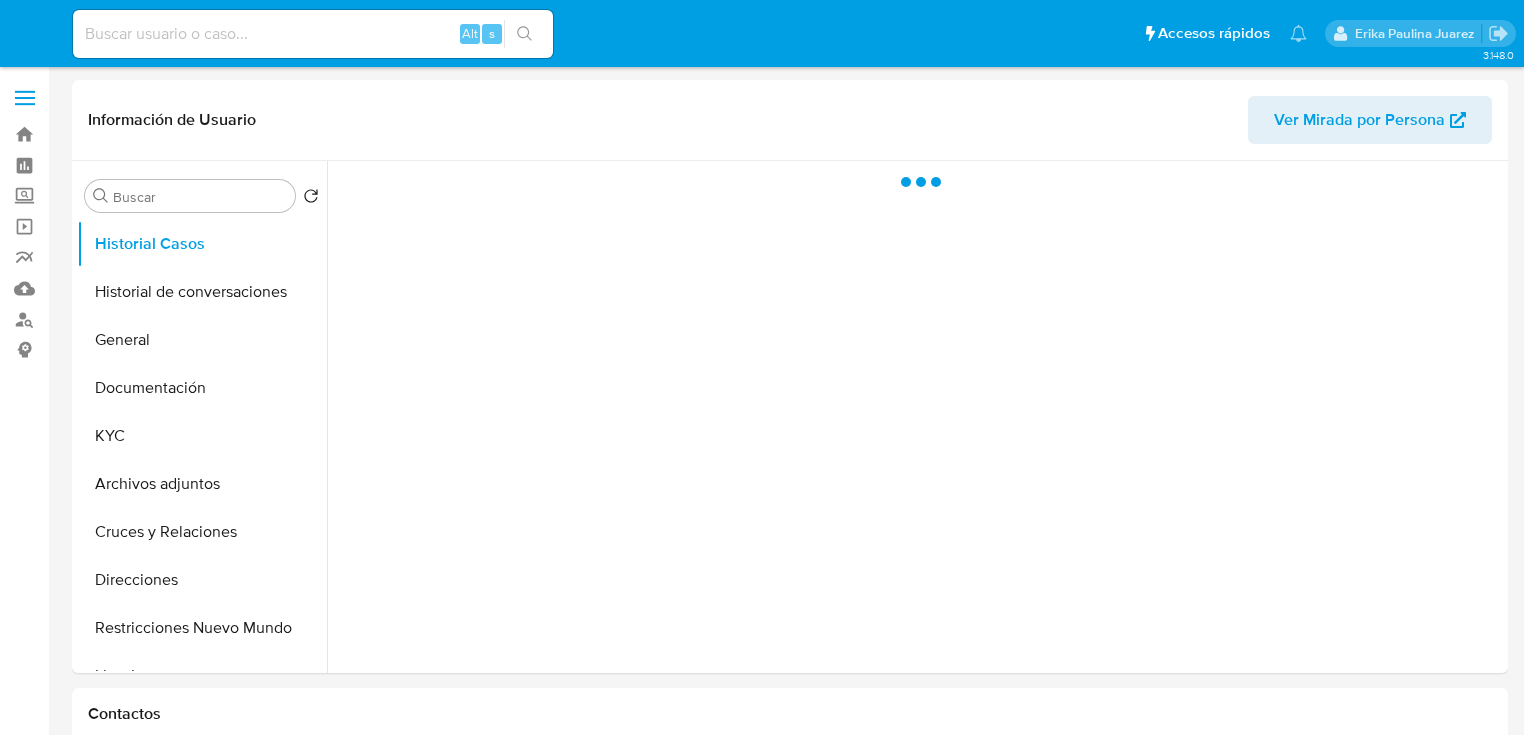 select on "10" 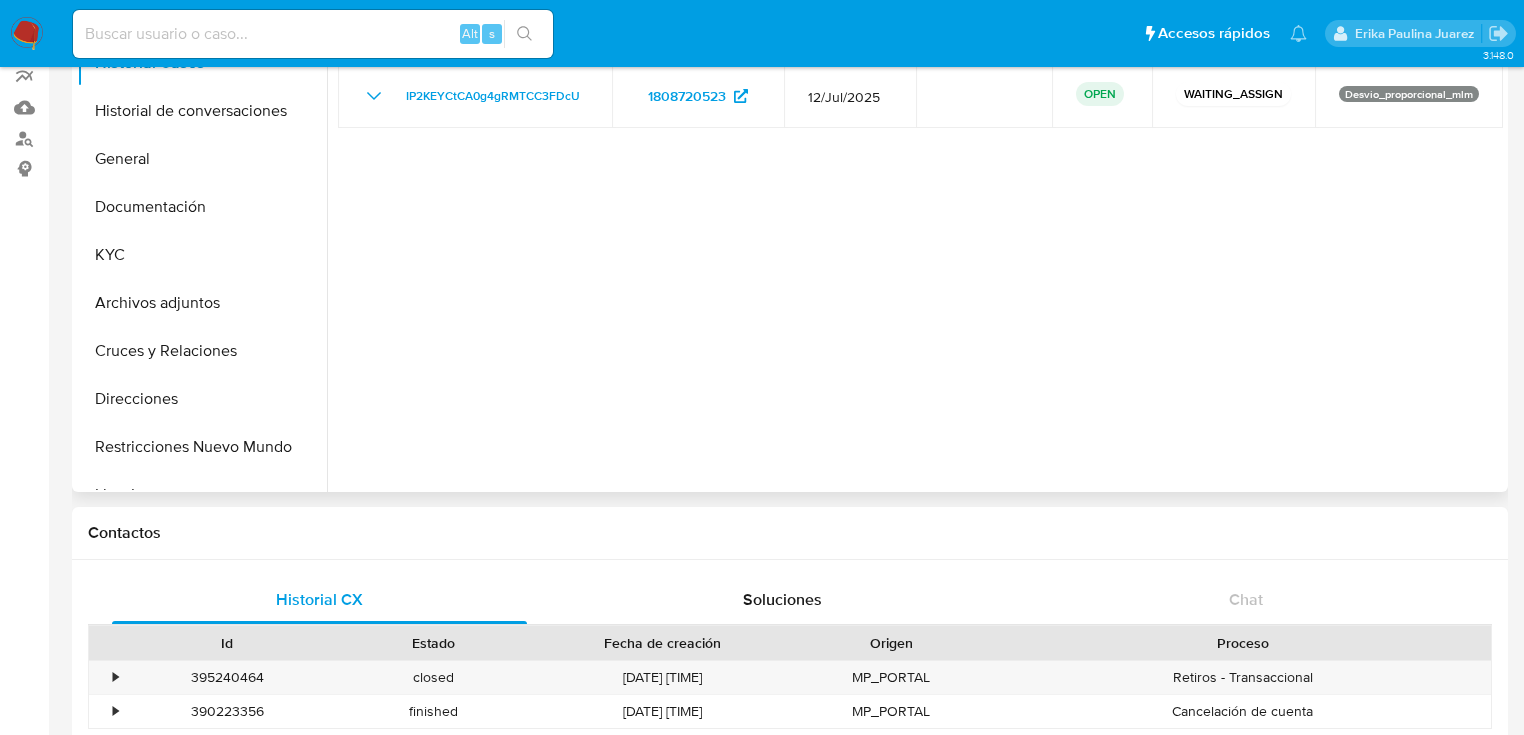 scroll, scrollTop: 0, scrollLeft: 0, axis: both 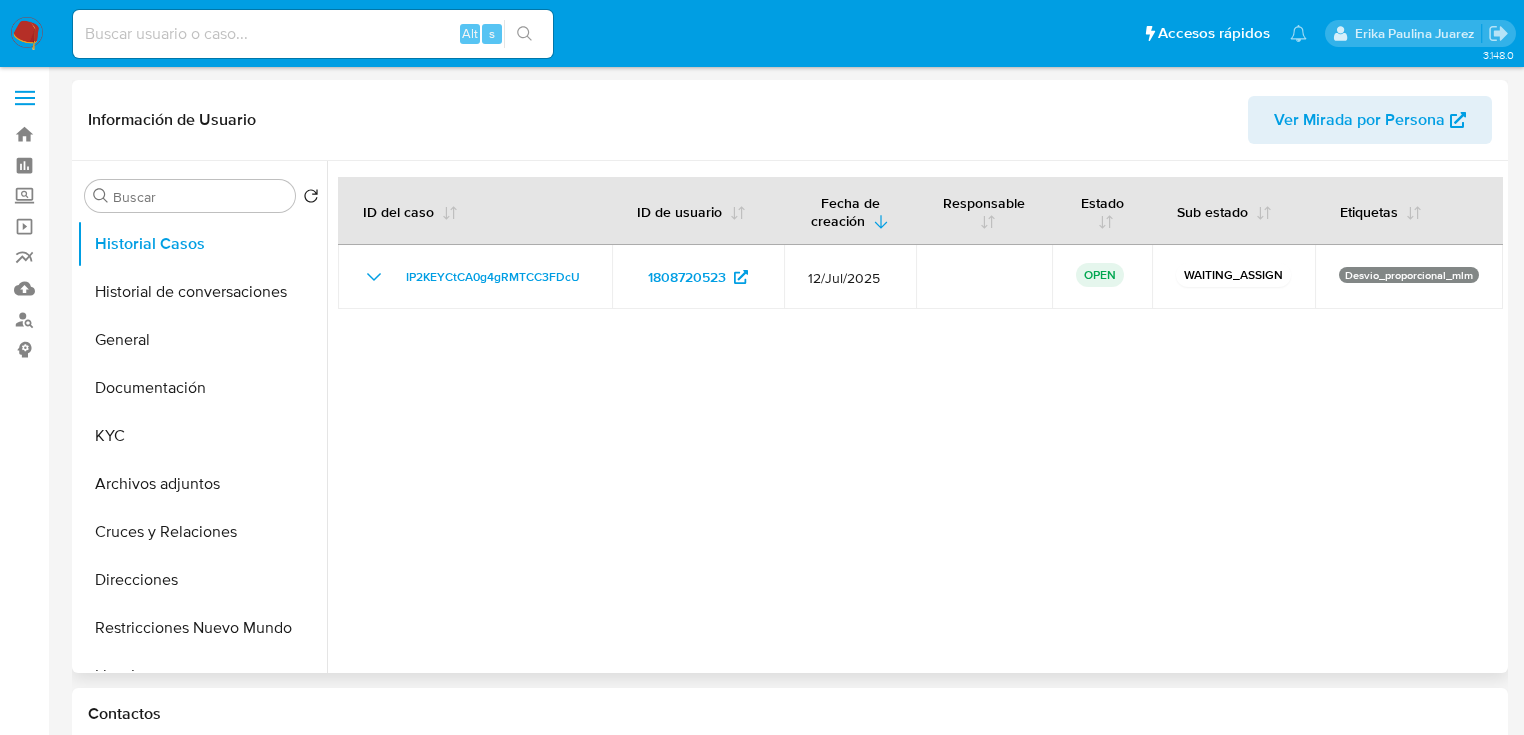 drag, startPoint x: 185, startPoint y: 340, endPoint x: 222, endPoint y: 112, distance: 230.98268 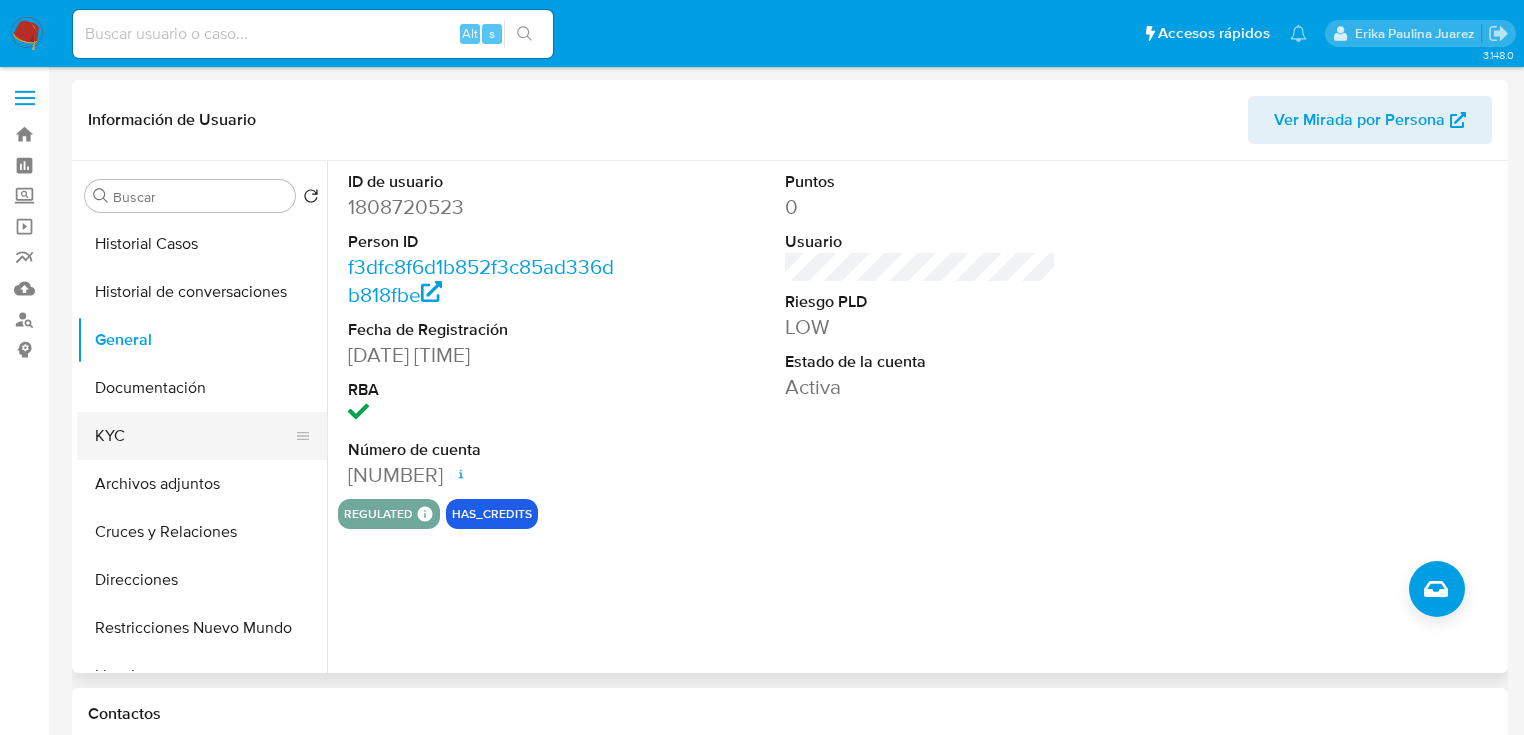 click on "KYC" at bounding box center [194, 436] 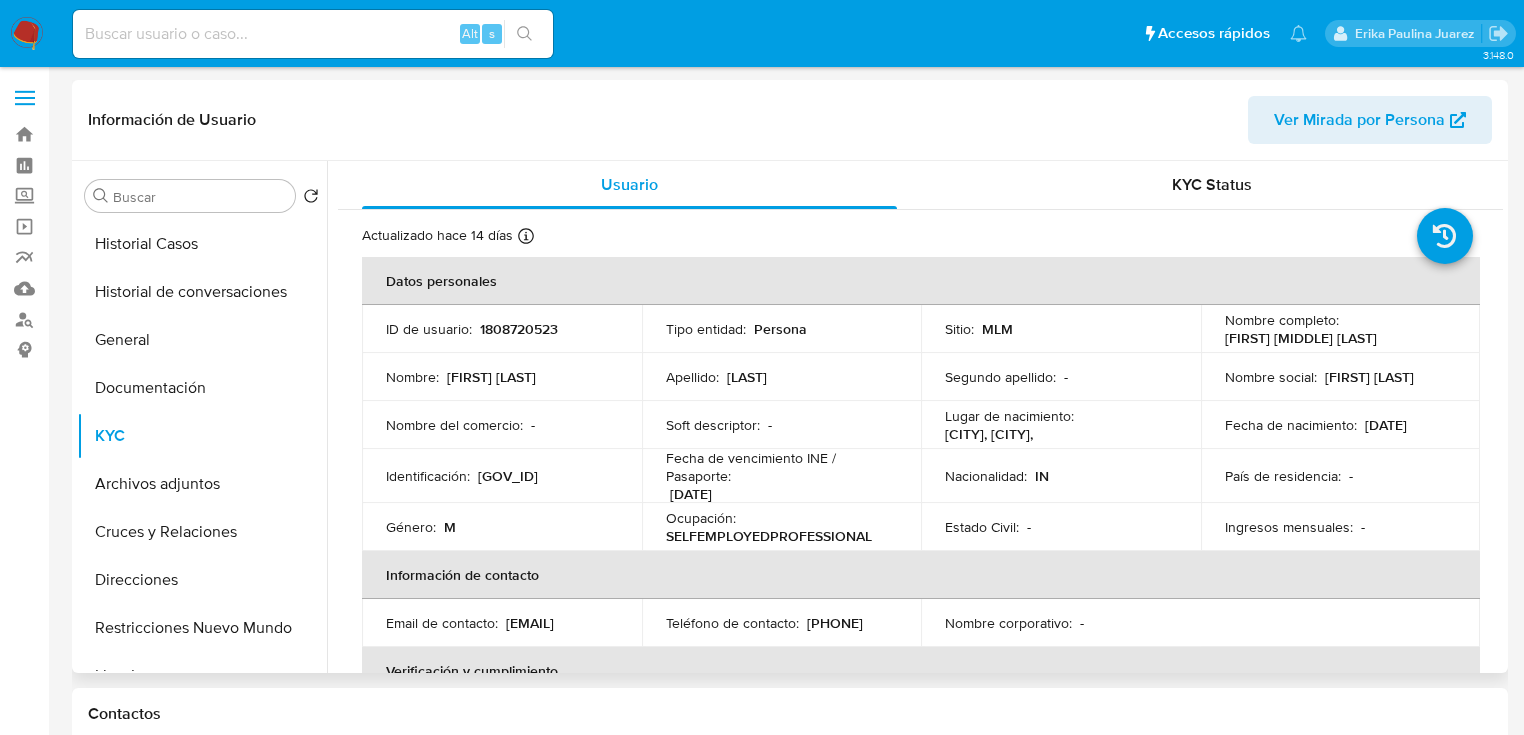 type 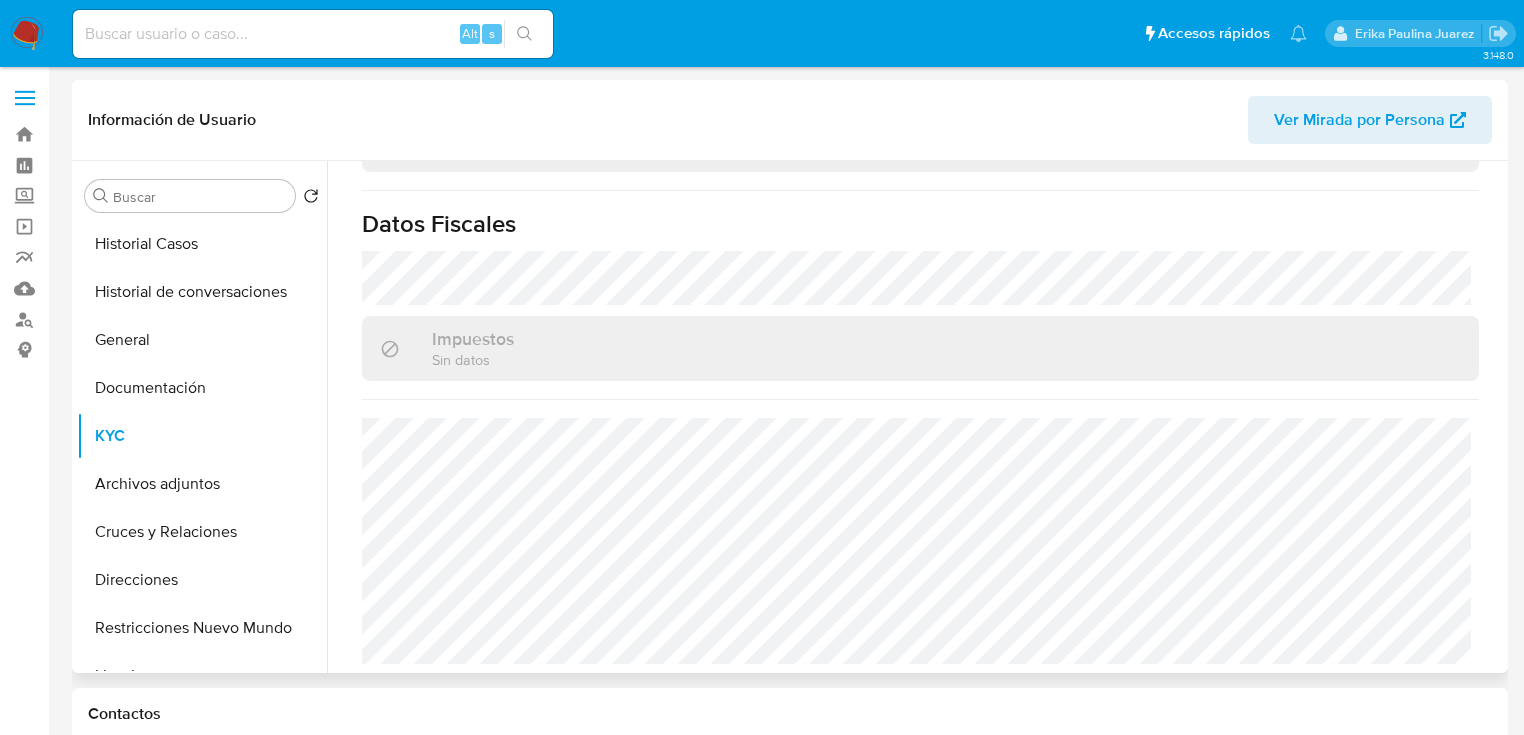scroll, scrollTop: 1263, scrollLeft: 0, axis: vertical 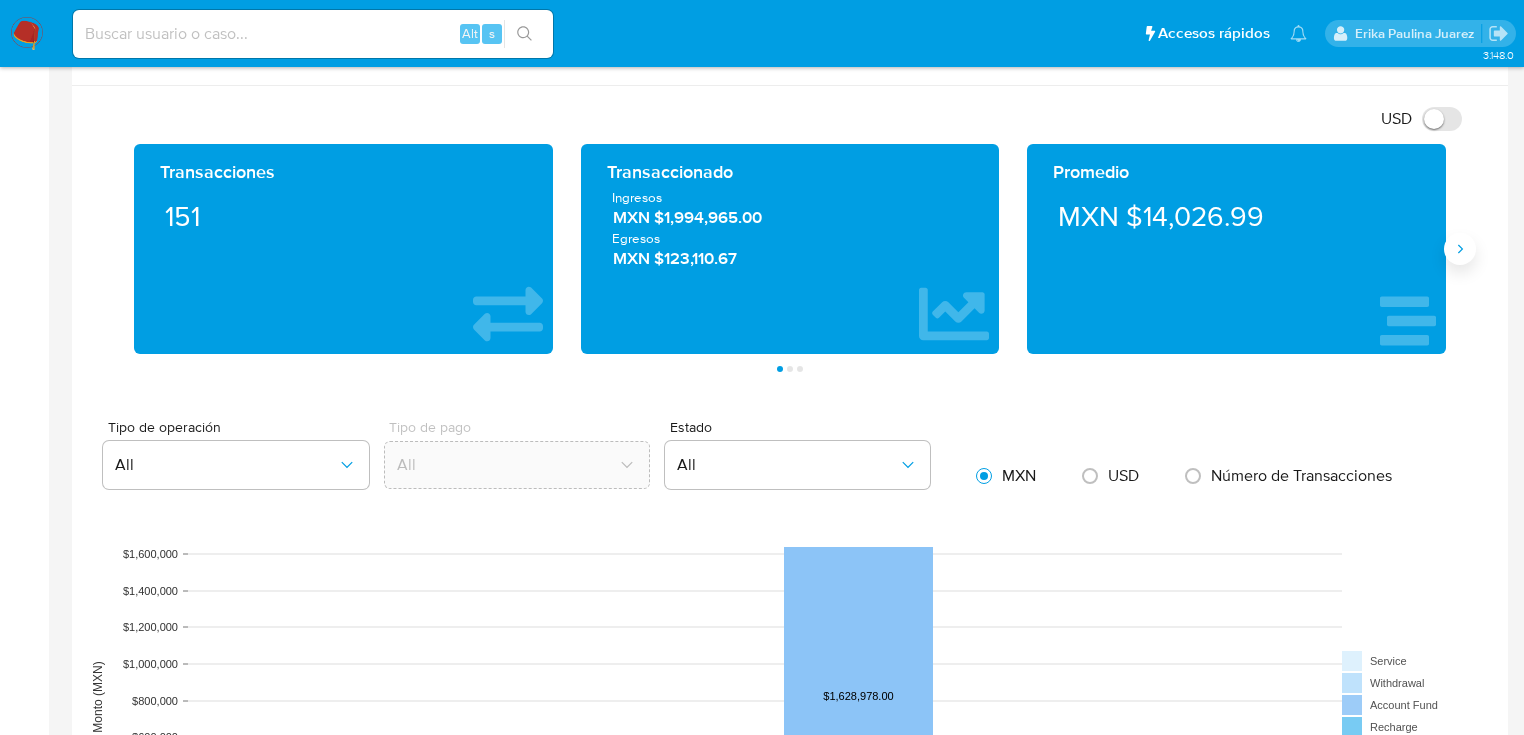 click 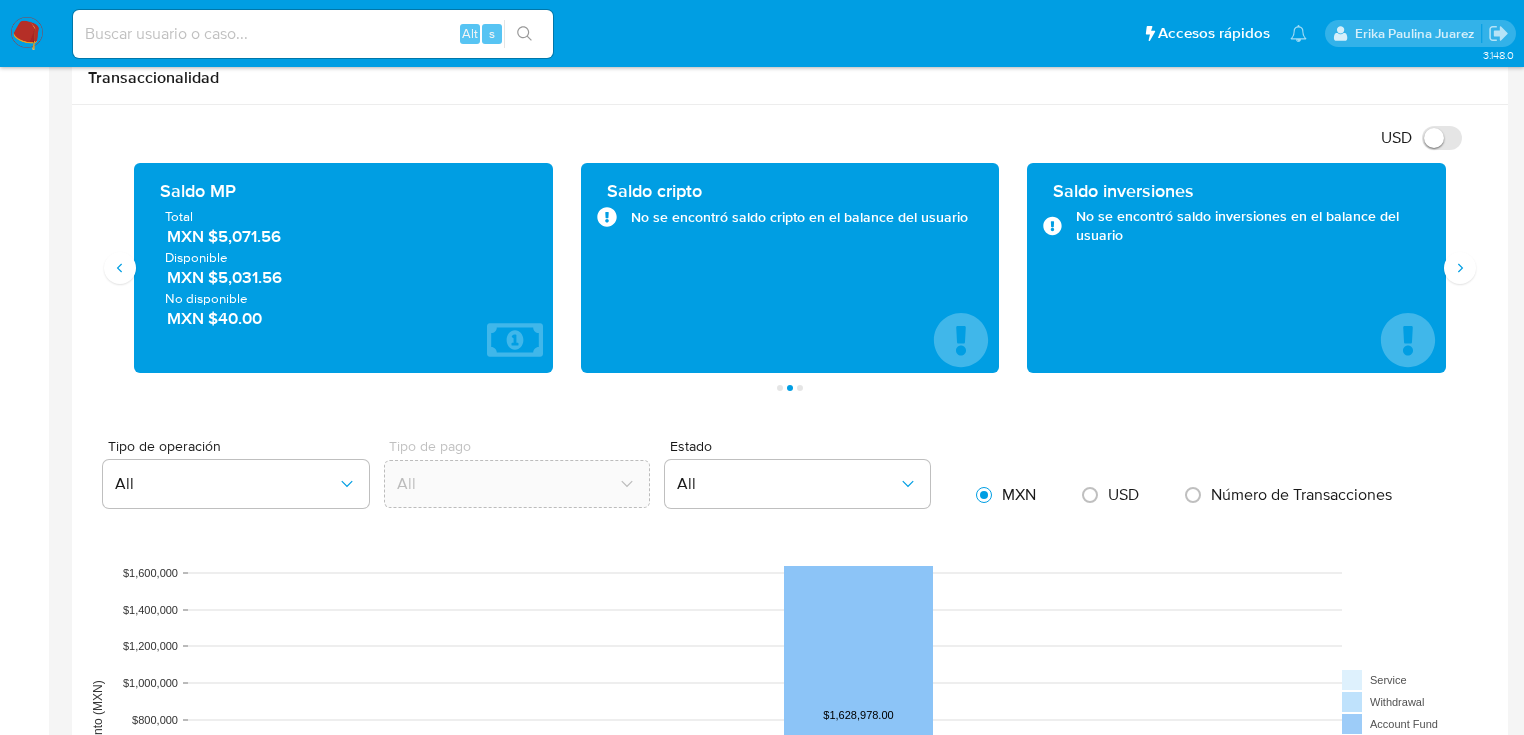 scroll, scrollTop: 880, scrollLeft: 0, axis: vertical 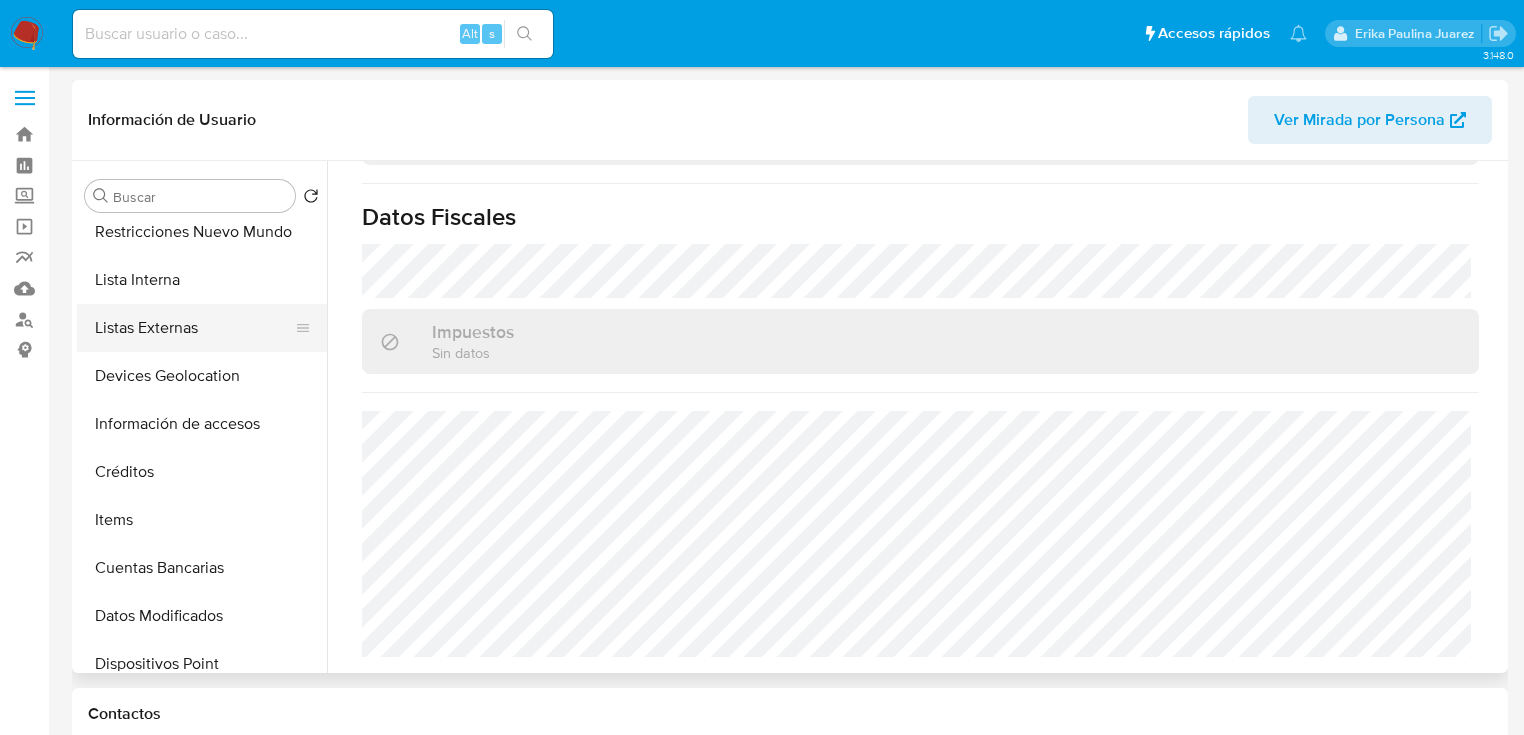 drag, startPoint x: 156, startPoint y: 336, endPoint x: 134, endPoint y: 332, distance: 22.36068 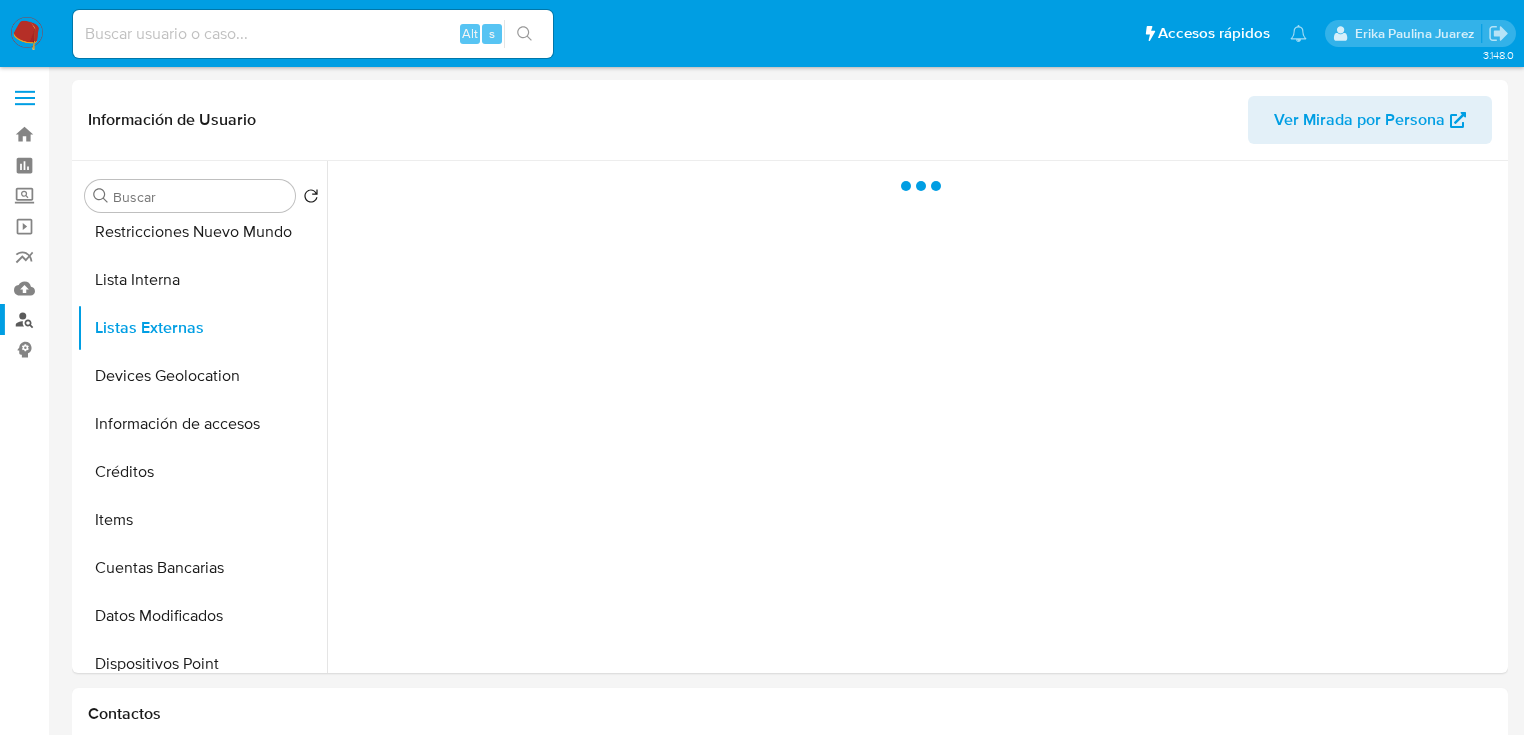 scroll, scrollTop: 0, scrollLeft: 0, axis: both 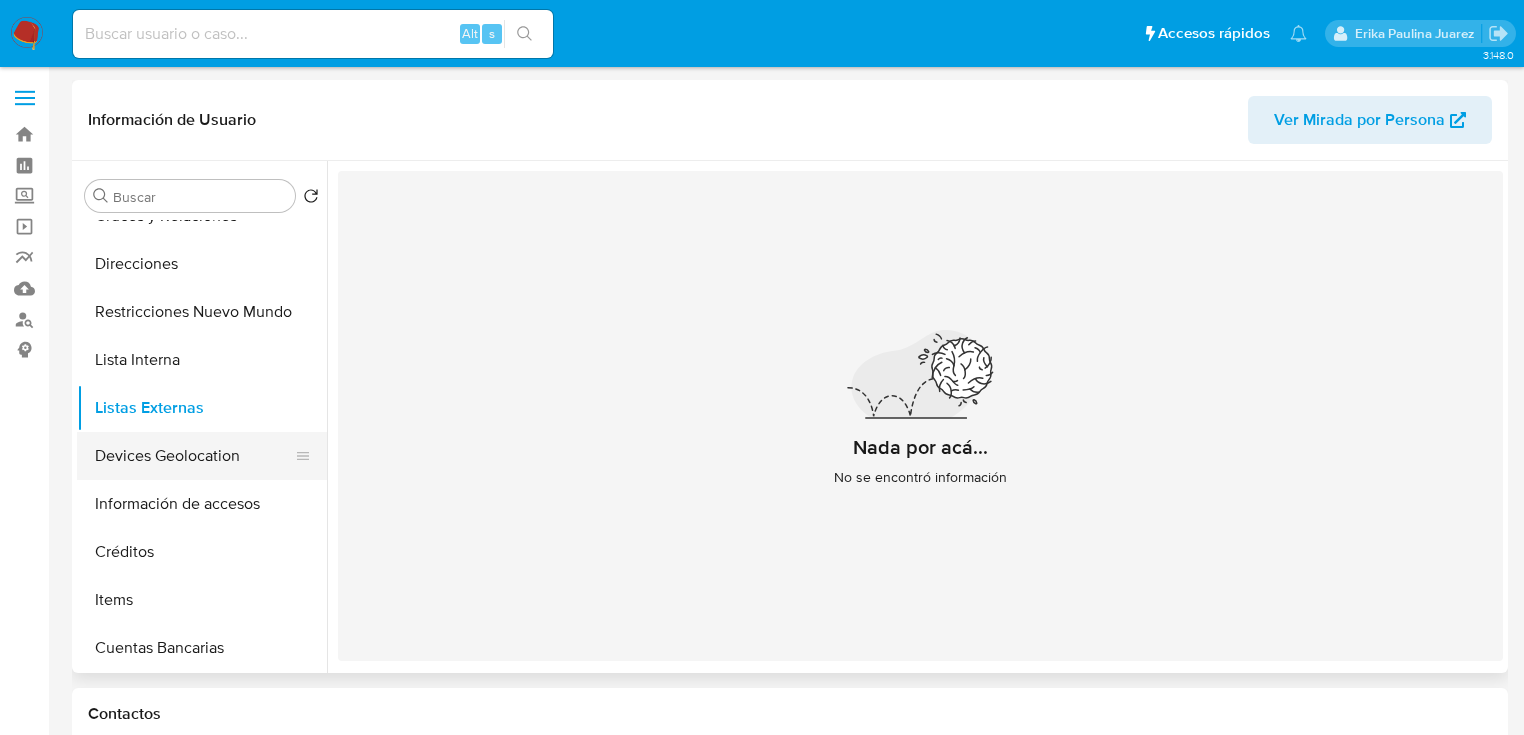 drag, startPoint x: 188, startPoint y: 454, endPoint x: 142, endPoint y: 452, distance: 46.043457 